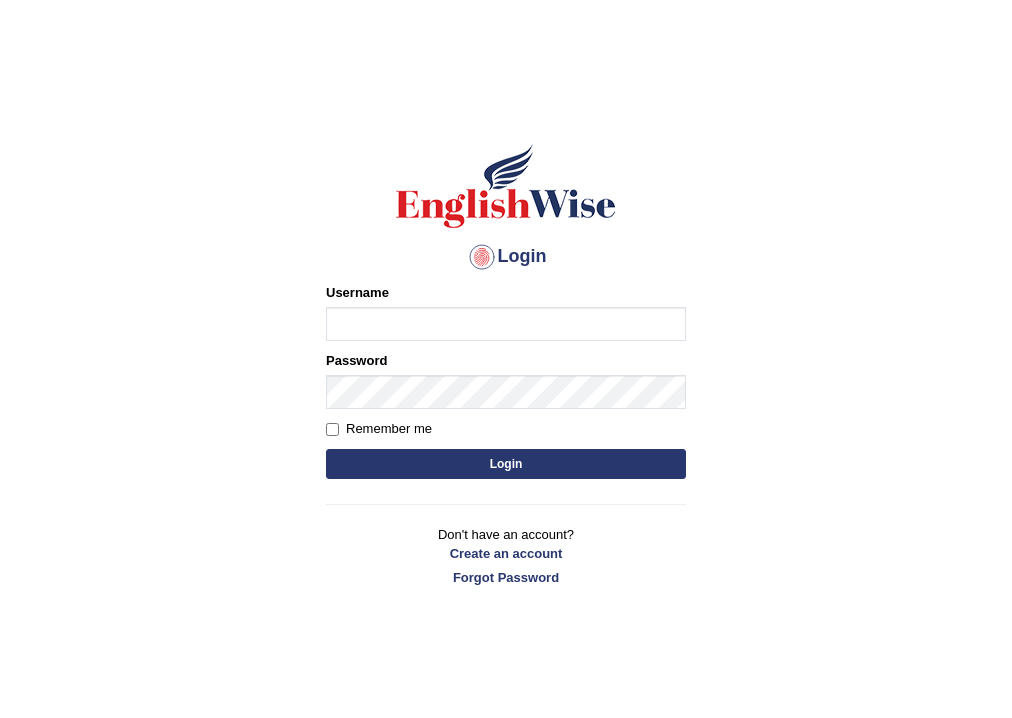 scroll, scrollTop: 0, scrollLeft: 0, axis: both 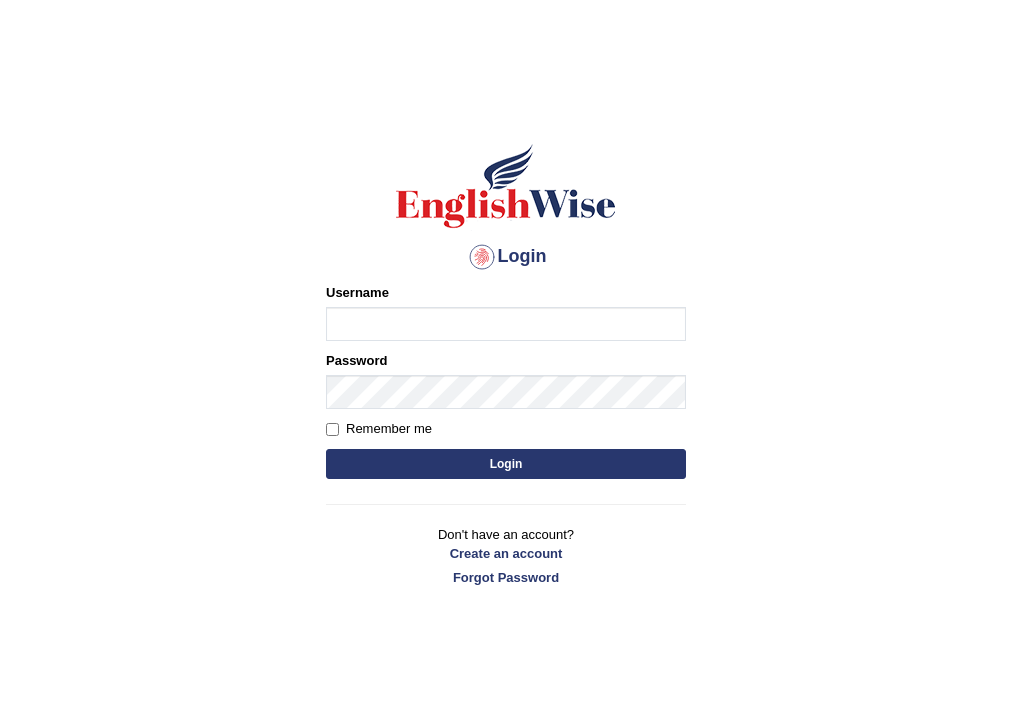 click on "Username" at bounding box center (506, 324) 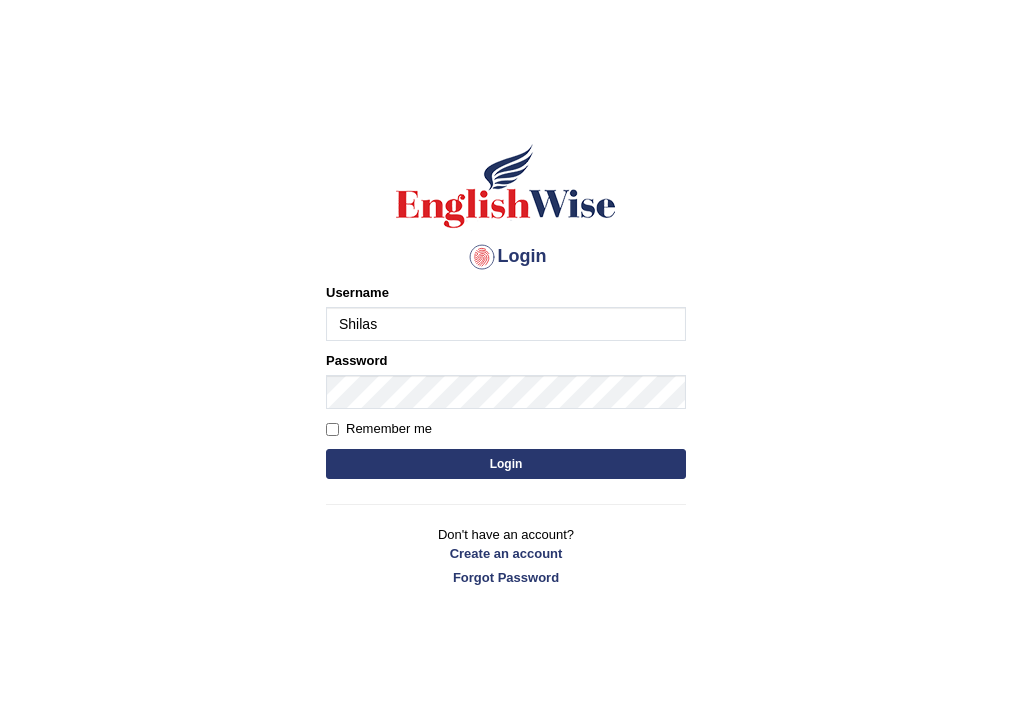 type on "Shilas" 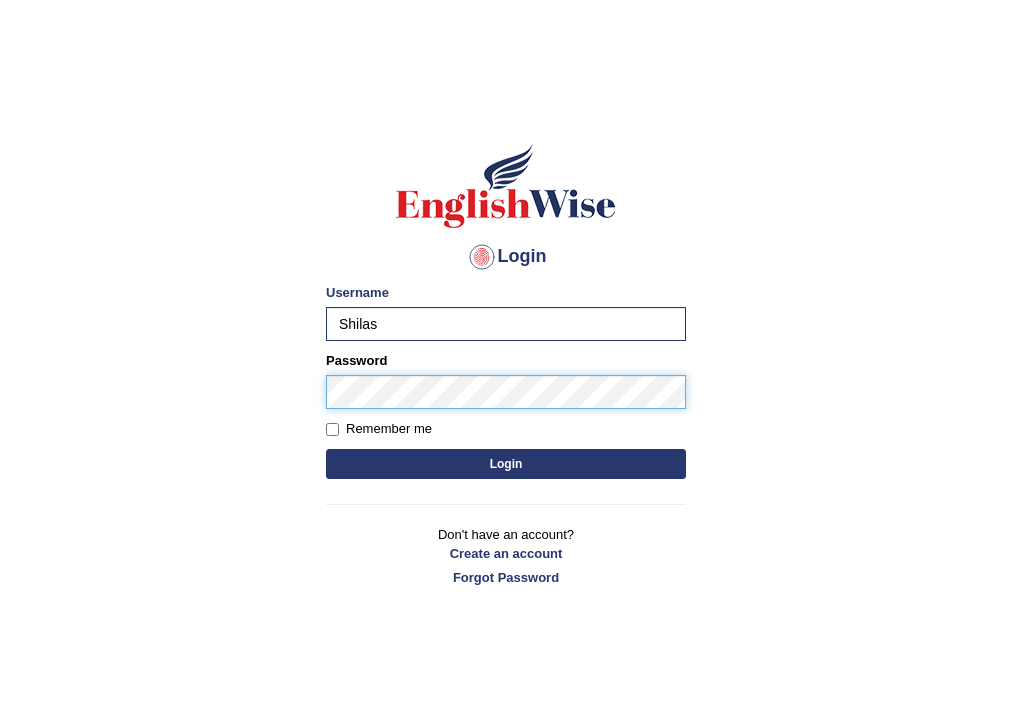 click on "Login" at bounding box center (506, 464) 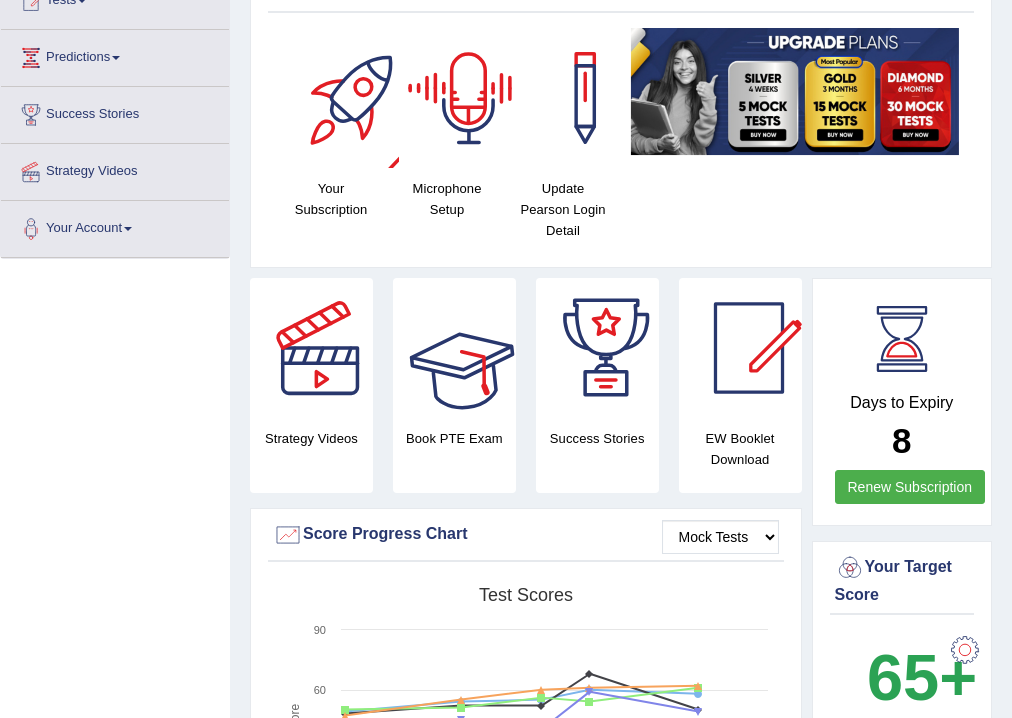 scroll, scrollTop: 240, scrollLeft: 0, axis: vertical 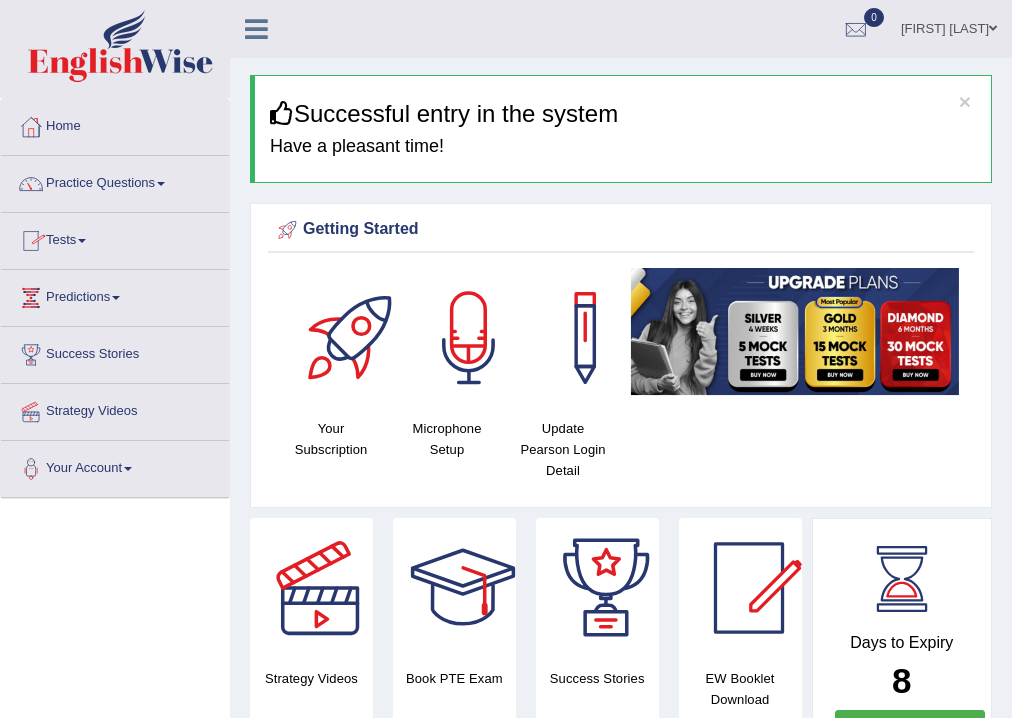 click on "Practice Questions" at bounding box center [115, 181] 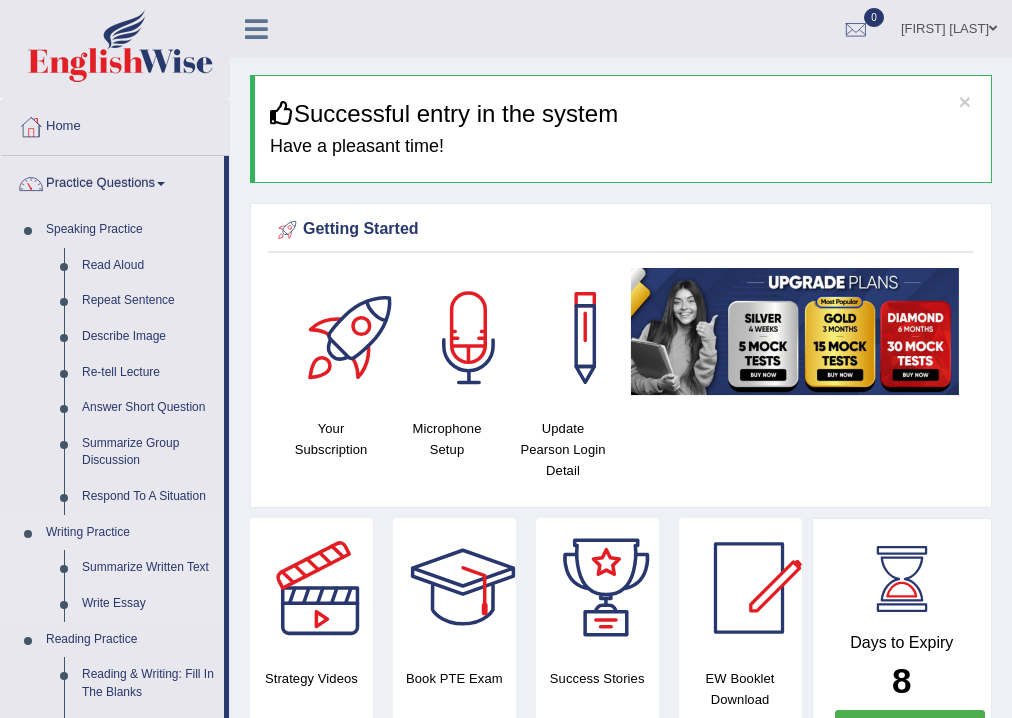 scroll, scrollTop: 240, scrollLeft: 0, axis: vertical 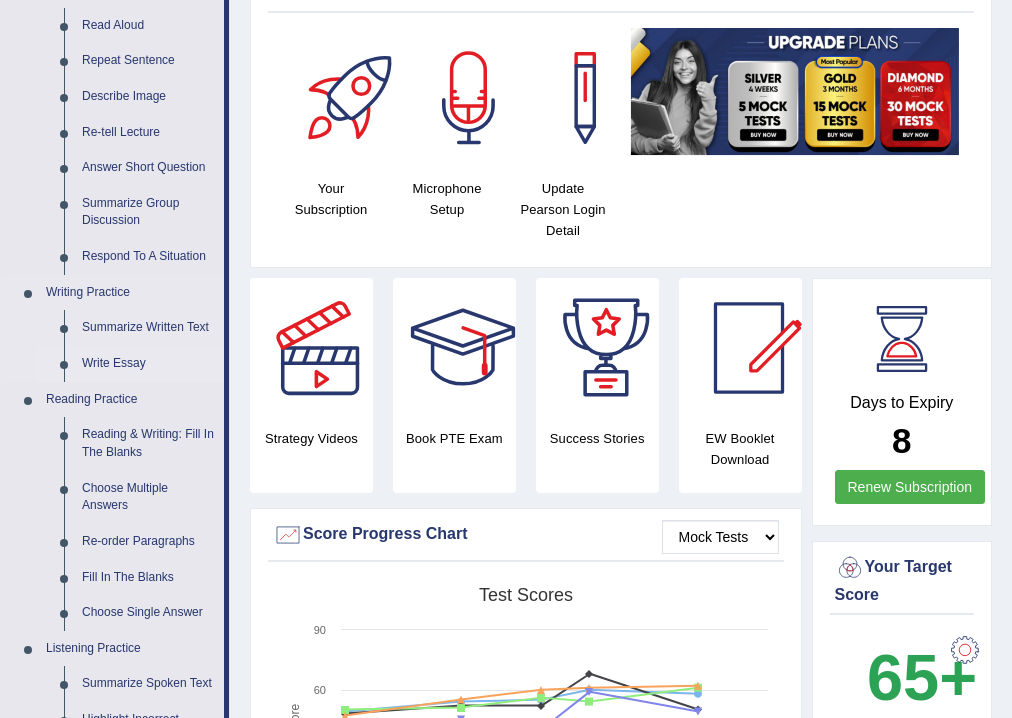 click on "Write Essay" at bounding box center (148, 364) 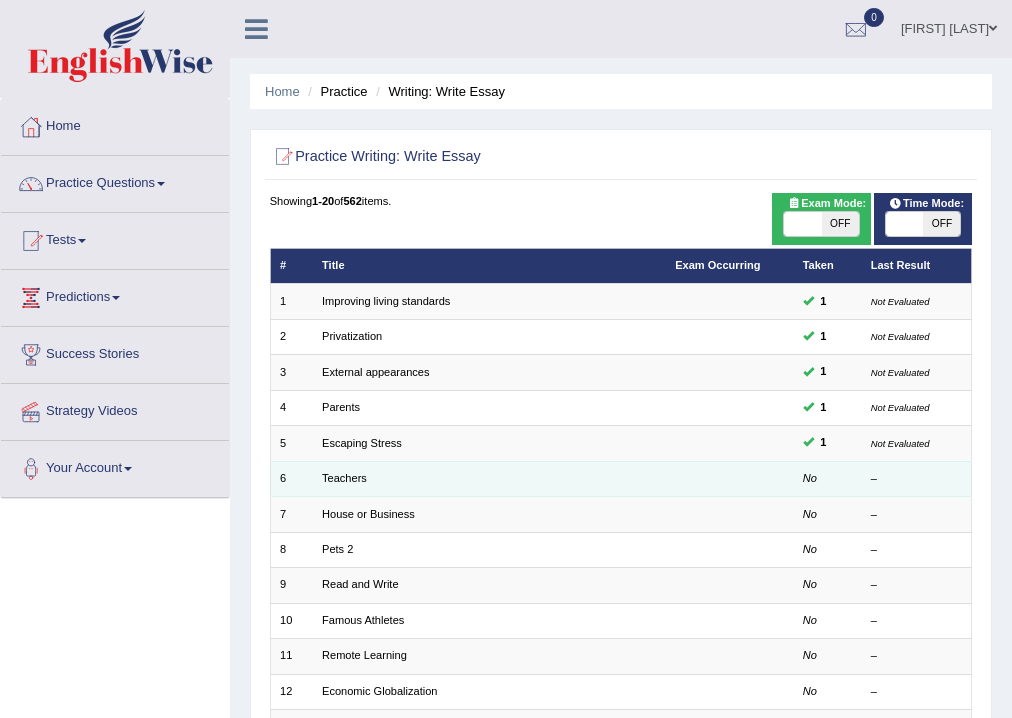 scroll, scrollTop: 0, scrollLeft: 0, axis: both 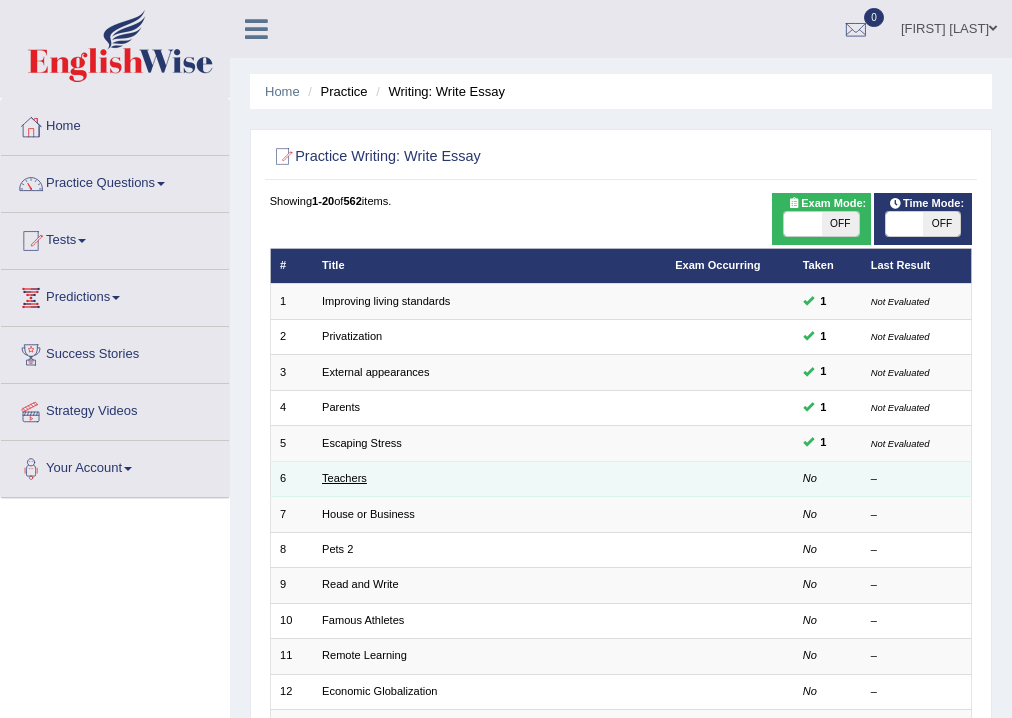 click on "Teachers" at bounding box center [344, 478] 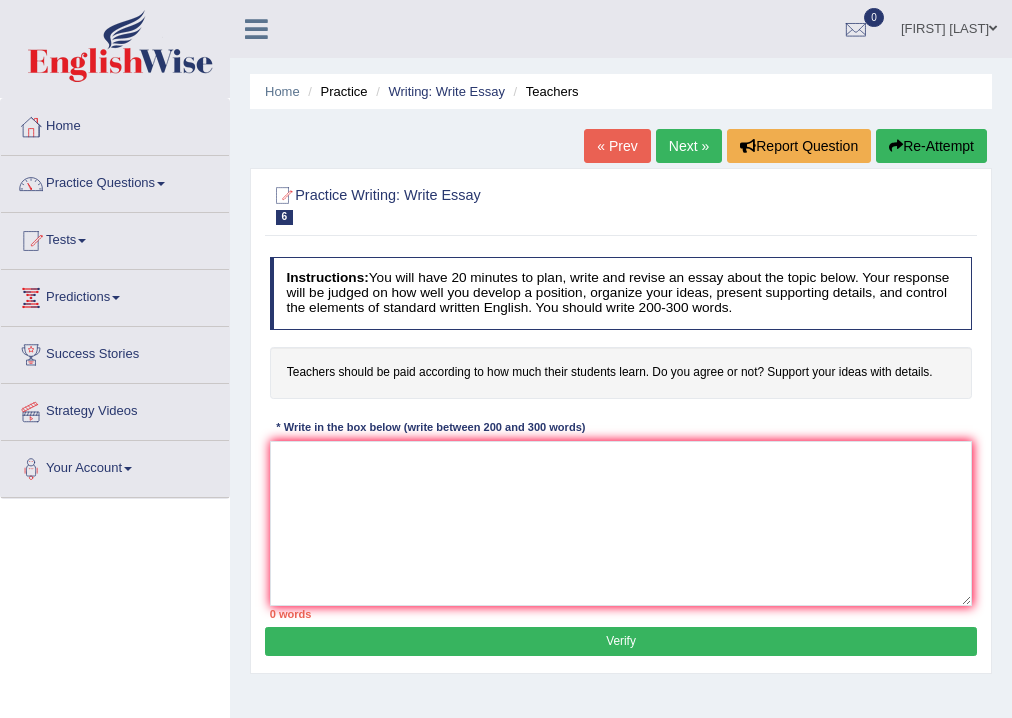 scroll, scrollTop: 0, scrollLeft: 0, axis: both 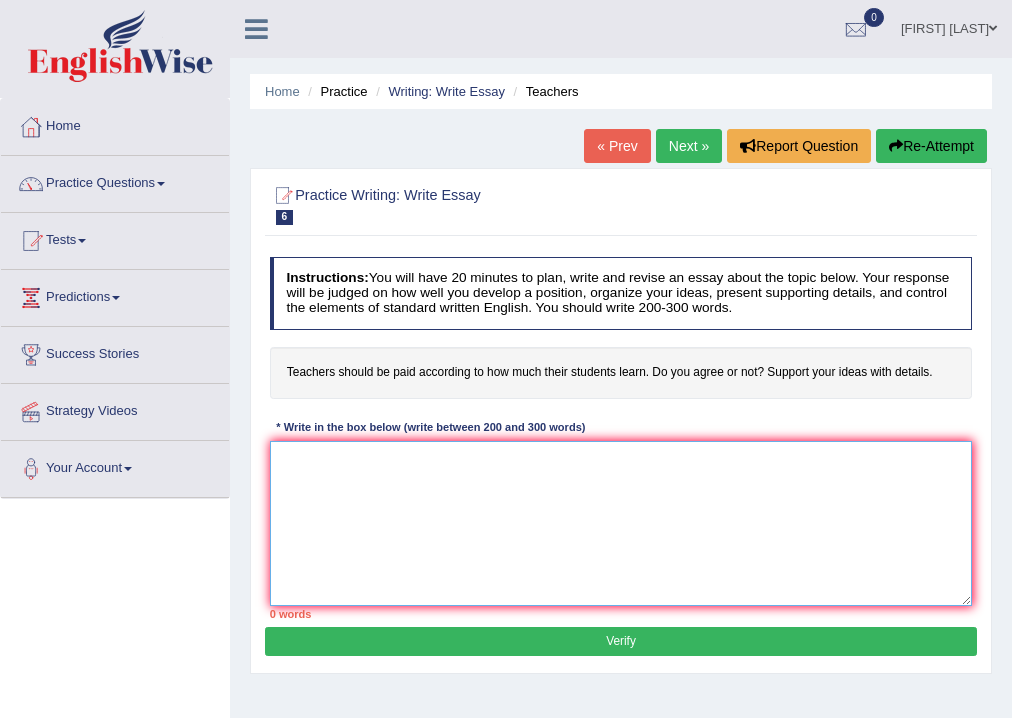 click at bounding box center (621, 523) 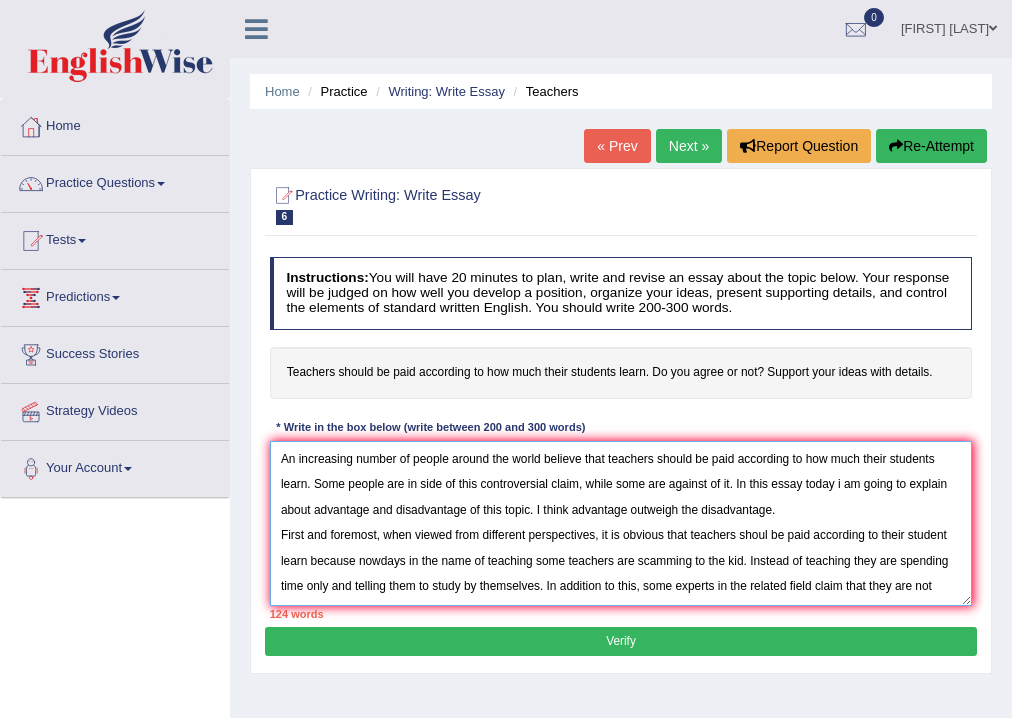 scroll, scrollTop: 16, scrollLeft: 0, axis: vertical 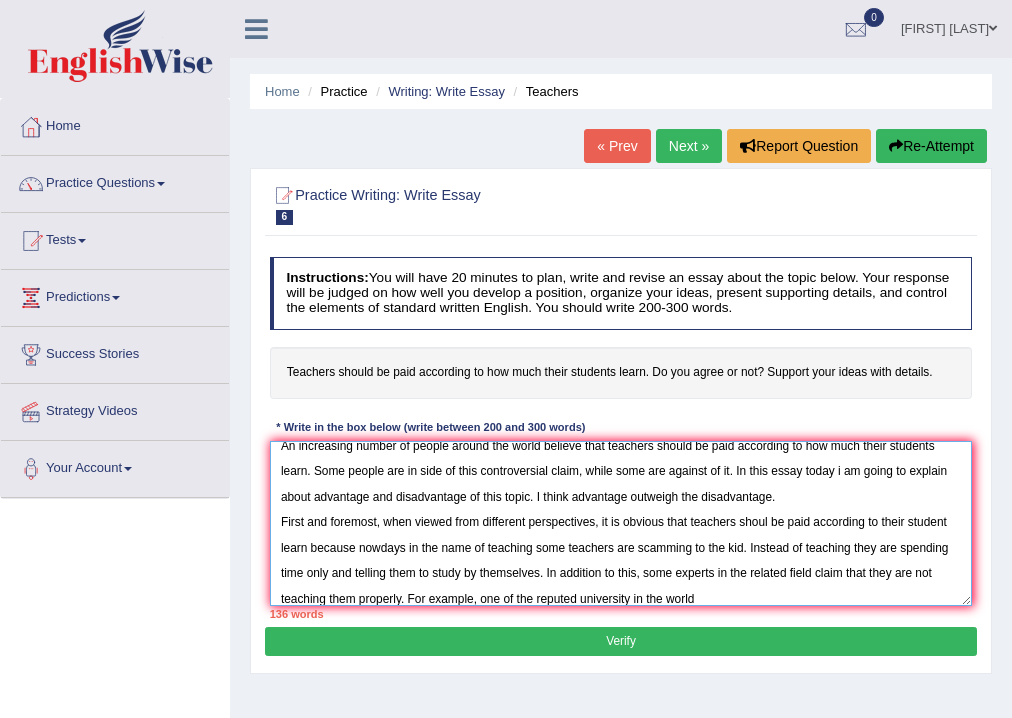 click on "An increasing number of people around the world believe that teachers should be paid according to how much their students learn. Some people are in side of this controversial claim, while some are against of it. In this essay today i am going to explain about advantage and disadvantage of this topic. I think advantage outweigh the disadvantage.
First and foremost, when viewed from different perspectives, it is obvious that teachers shoul be paid according to their student learn because nowdays in the name of teaching some teachers are scamming to the kid. Instead of teaching they are spending time only and telling them to study by themselves. In addition to this, some experts in the related field claim that they are not teaching them properly. For example, one of the reputed university in the world" at bounding box center (621, 523) 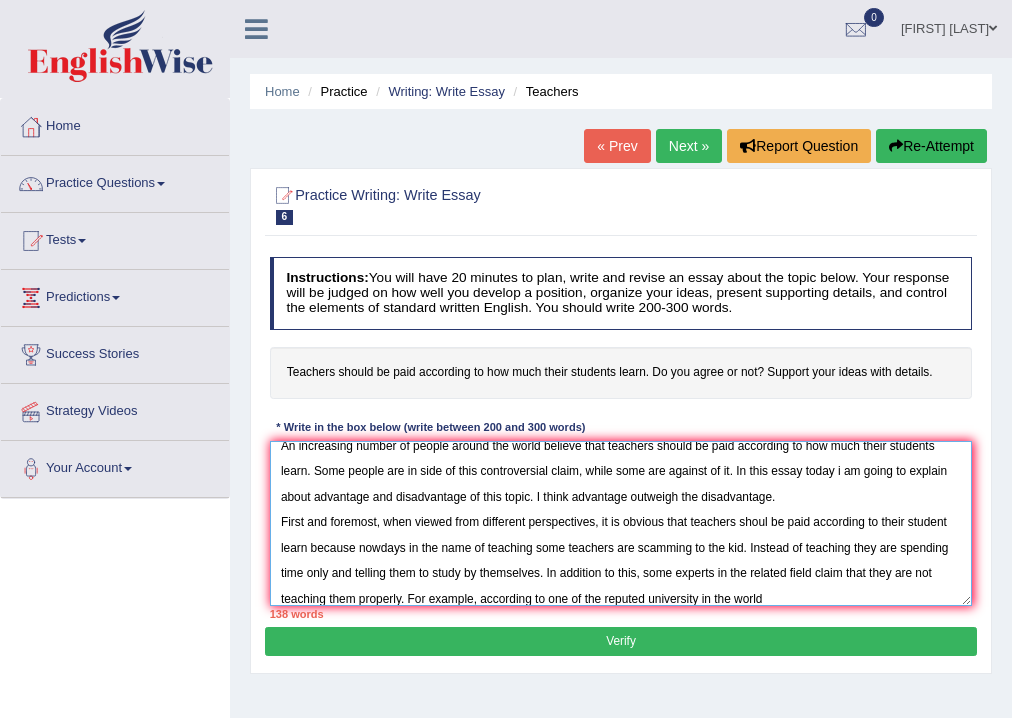 click on "An increasing number of people around the world believe that teachers should be paid according to how much their students learn. Some people are in side of this controversial claim, while some are against of it. In this essay today i am going to explain about advantage and disadvantage of this topic. I think advantage outweigh the disadvantage.
First and foremost, when viewed from different perspectives, it is obvious that teachers shoul be paid according to their student learn because nowdays in the name of teaching some teachers are scamming to the kid. Instead of teaching they are spending time only and telling them to study by themselves. In addition to this, some experts in the related field claim that they are not teaching them properly. For example, according to one of the reputed university in the world" at bounding box center [621, 523] 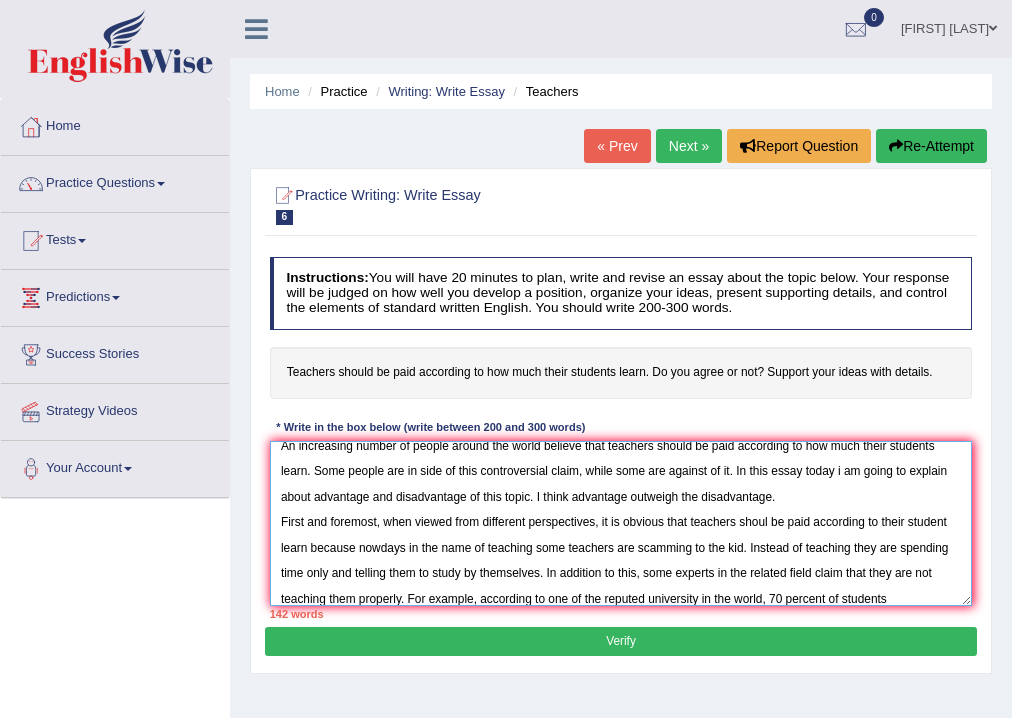 click on "An increasing number of people around the world believe that teachers should be paid according to how much their students learn. Some people are in side of this controversial claim, while some are against of it. In this essay today i am going to explain about advantage and disadvantage of this topic. I think advantage outweigh the disadvantage.
First and foremost, when viewed from different perspectives, it is obvious that teachers shoul be paid according to their student learn because nowdays in the name of teaching some teachers are scamming to the kid. Instead of teaching they are spending time only and telling them to study by themselves. In addition to this, some experts in the related field claim that they are not teaching them properly. For example, according to one of the reputed university in the world, 70 percent of students" at bounding box center (621, 523) 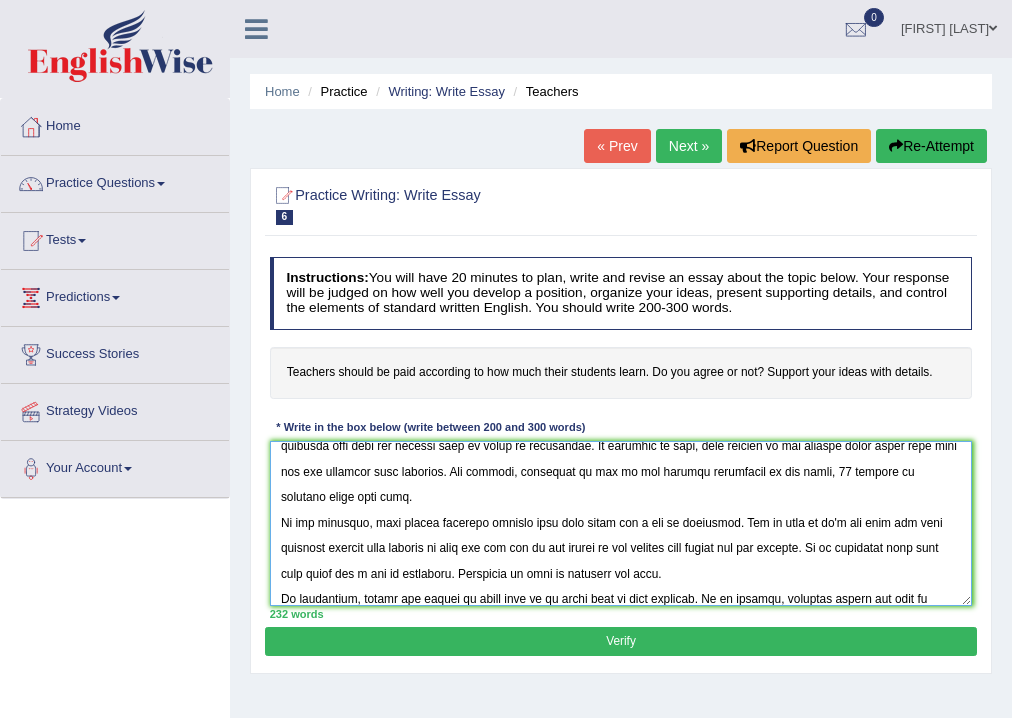 scroll, scrollTop: 195, scrollLeft: 0, axis: vertical 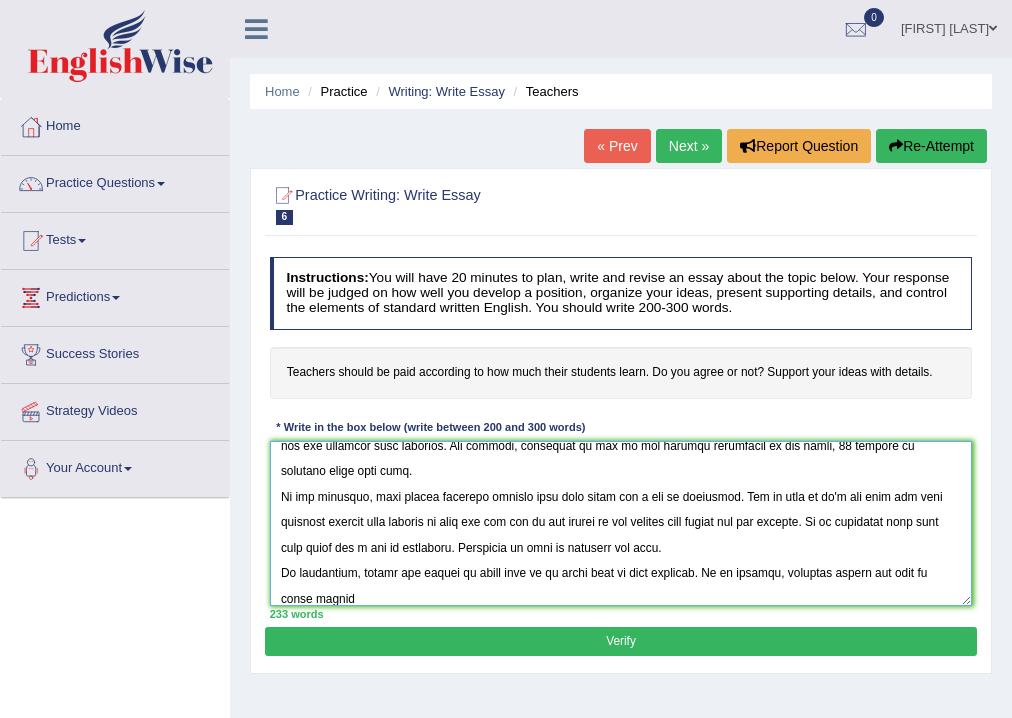click at bounding box center (621, 523) 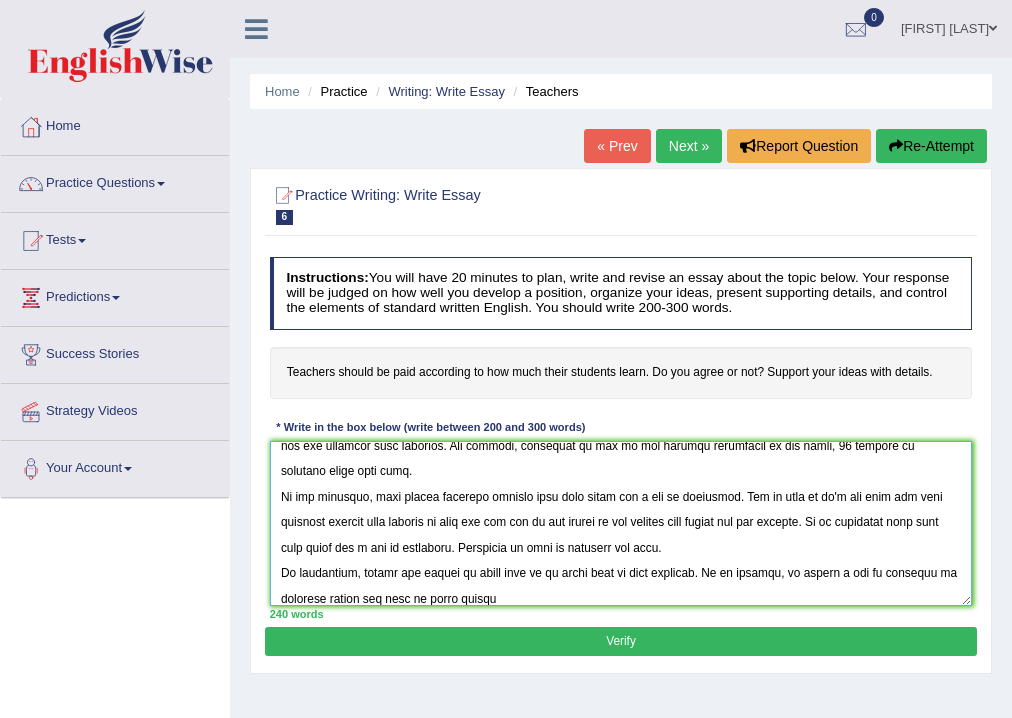 click at bounding box center (621, 523) 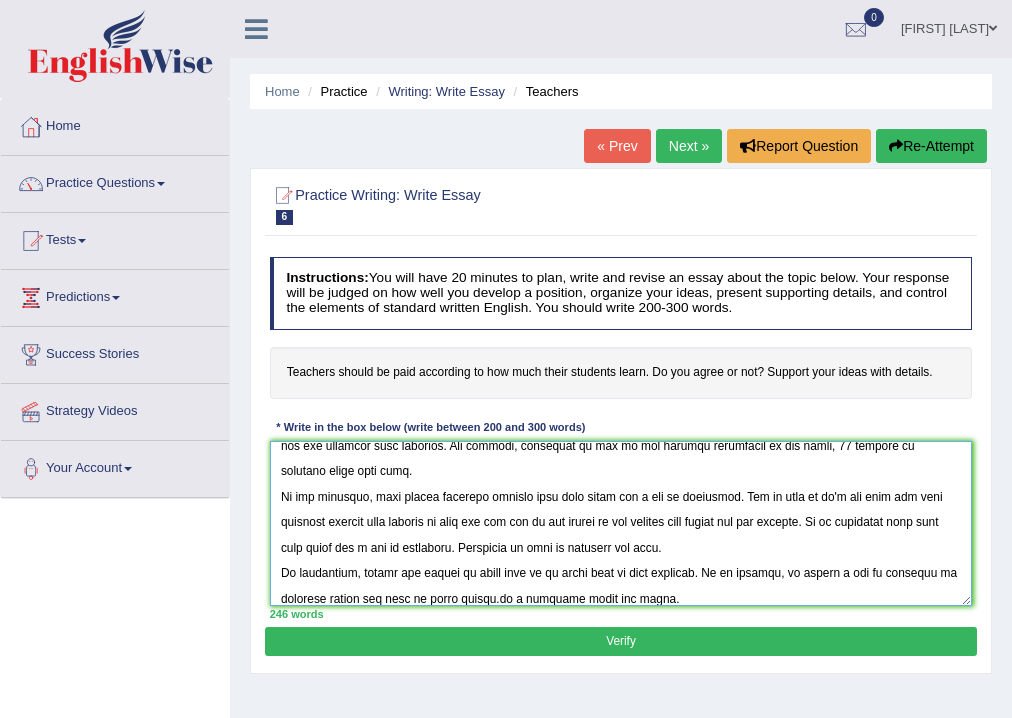click at bounding box center (621, 523) 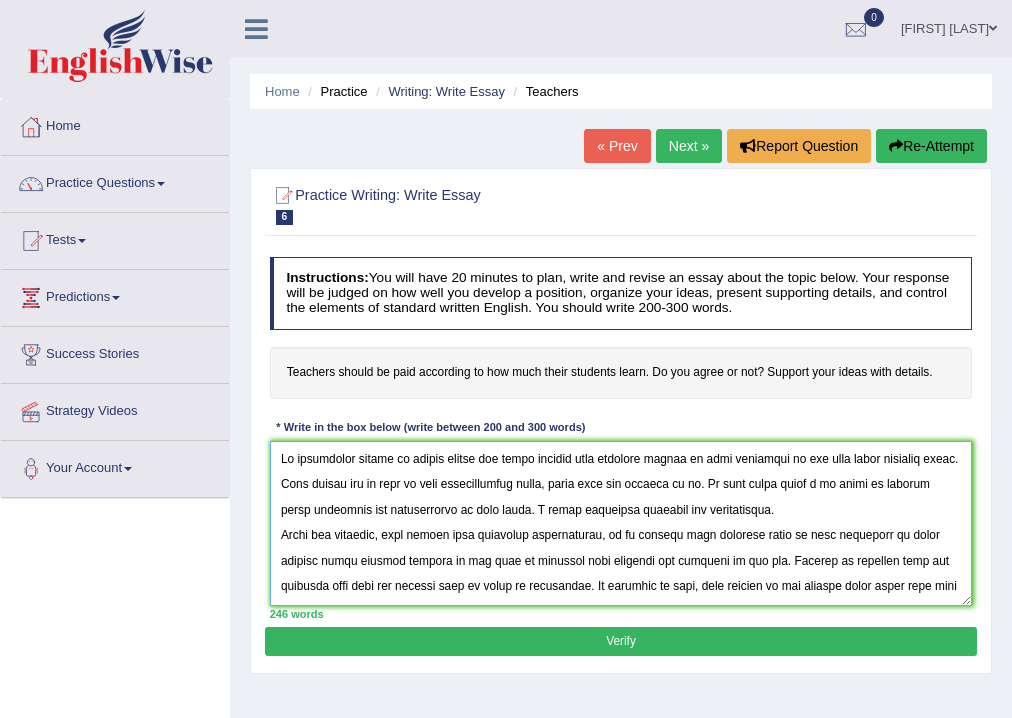 scroll, scrollTop: 209, scrollLeft: 0, axis: vertical 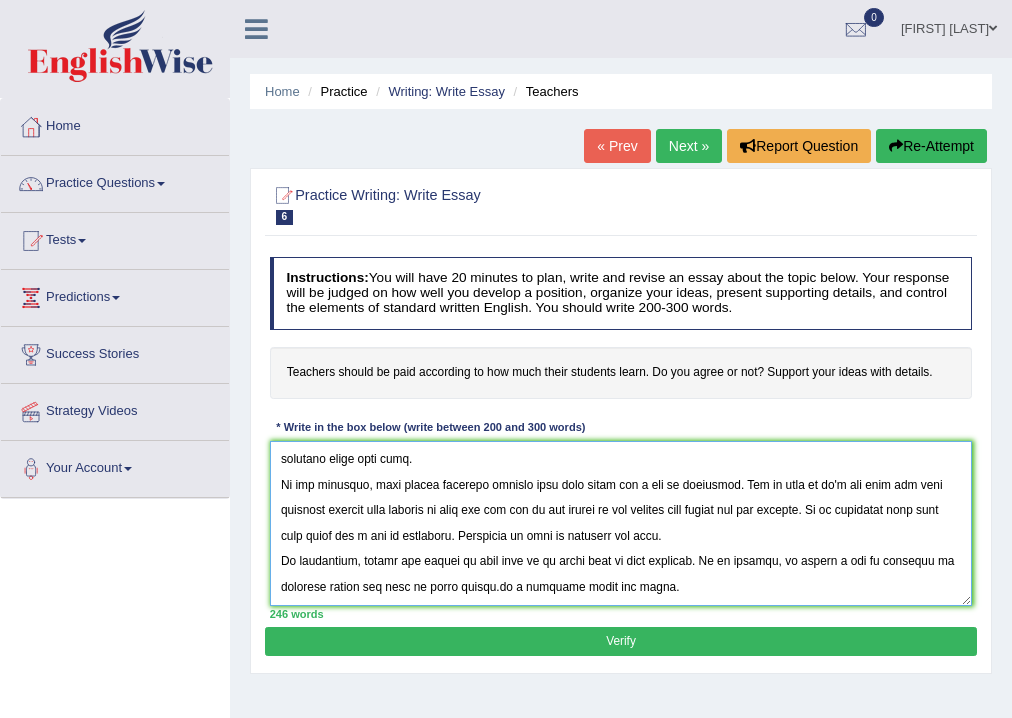 type on "An increasing number of people around the world believe that teachers should be paid according to how much their students learn. Some people are in side of this controversial claim, while some are against of it. In this essay today i am going to explain about advantage and disadvantage of this topic. I think advantage outweigh the disadvantage.
First and foremost, when viewed from different perspectives, it is obvious that teachers shoul be paid according to their student learn because nowdays in the name of teaching some teachers are scamming to the kid. Instead of teaching they are spending time only and telling them to study by themselves. In addition to this, some experts in the related field claim that they are not teaching them properly. For example, according to one of the reputed university in the world, 70 percent of students agree this fact.
In the contrary, some people strongly believe that this topic has a lot of drawbacks. One of them is it's not fair for some teachers because some teaches so ..." 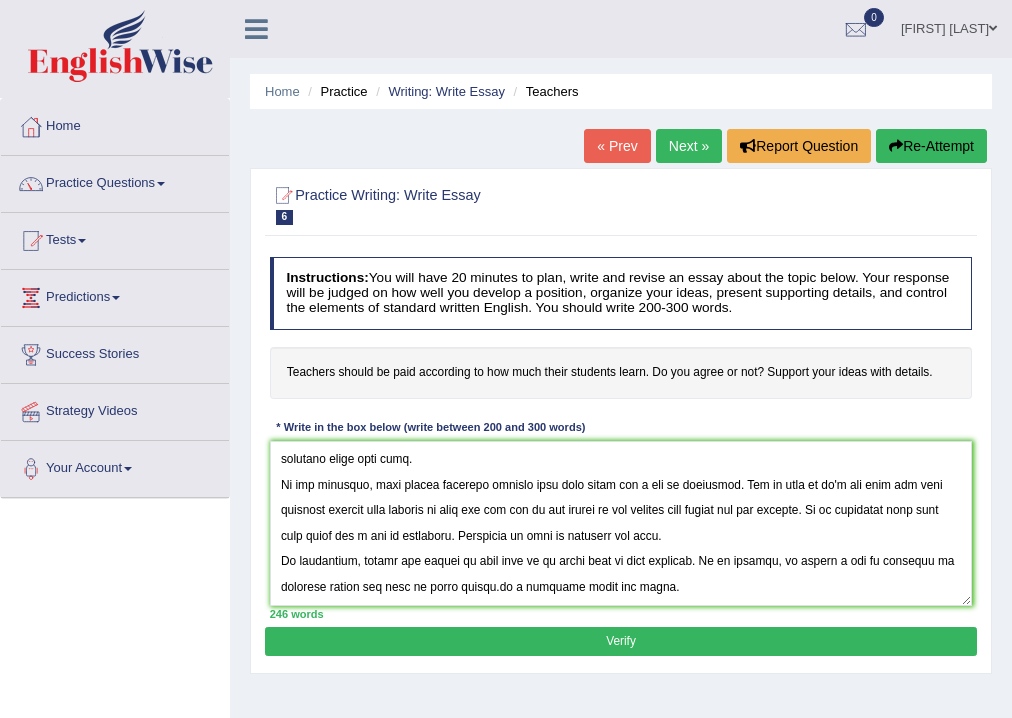 click on "Verify" at bounding box center (620, 641) 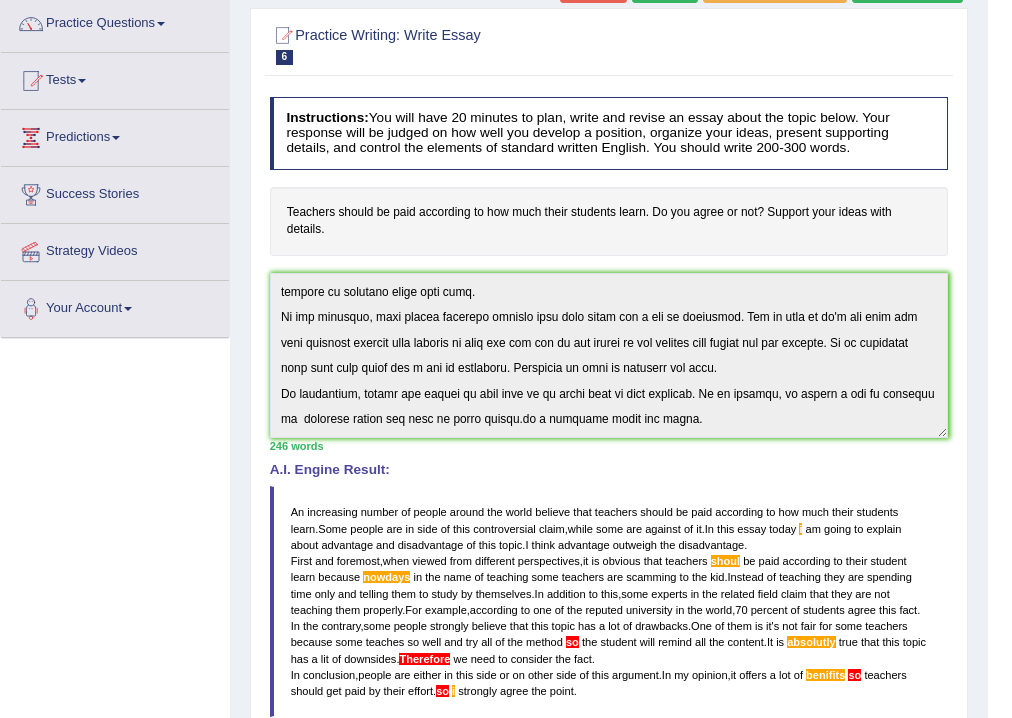 scroll, scrollTop: 0, scrollLeft: 0, axis: both 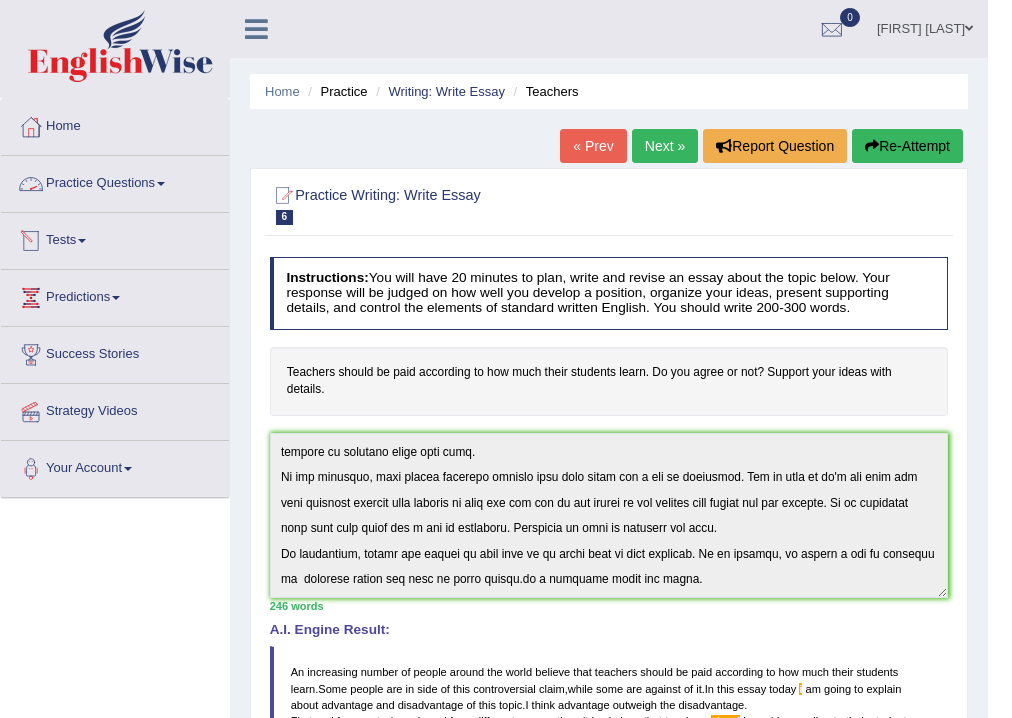 click on "Practice Questions" at bounding box center [115, 181] 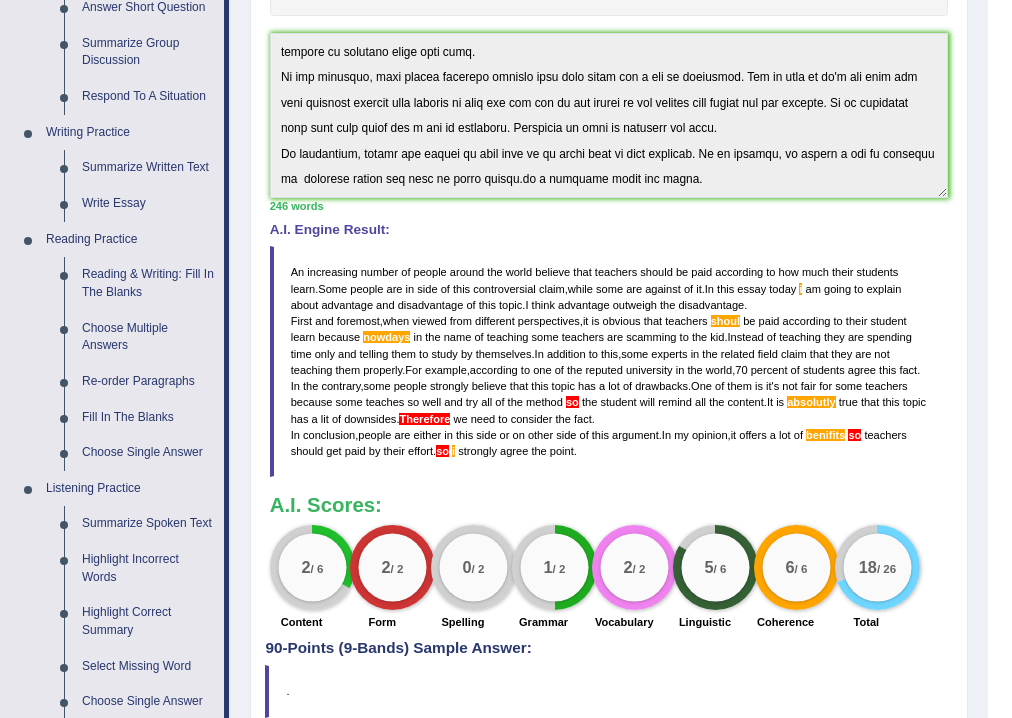 scroll, scrollTop: 160, scrollLeft: 0, axis: vertical 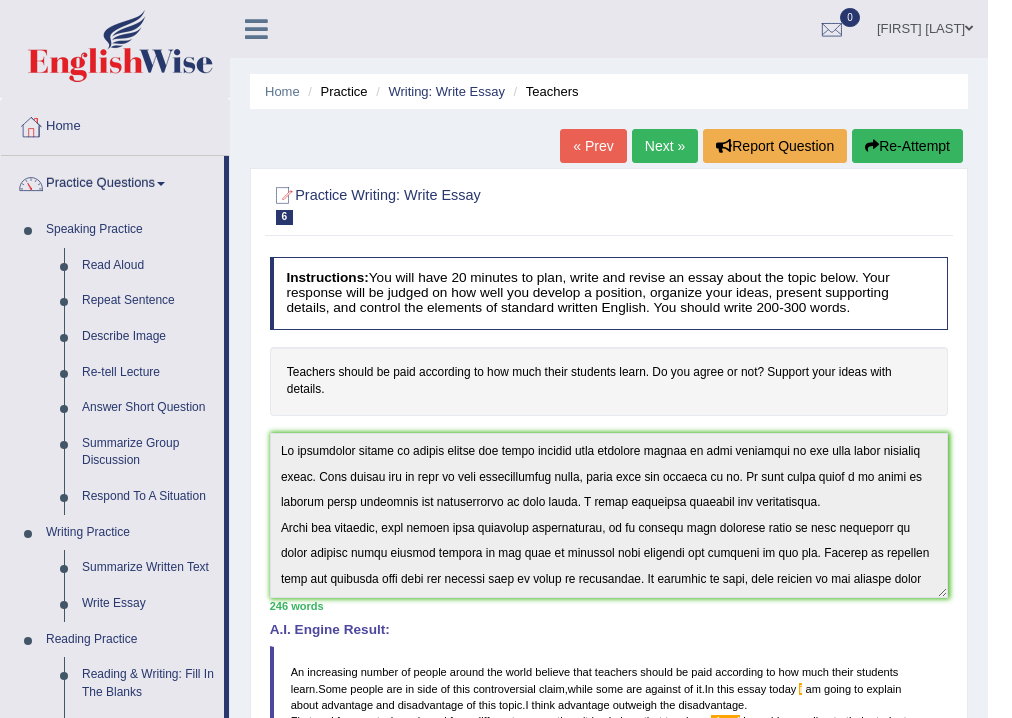 click on "Practice" at bounding box center (335, 91) 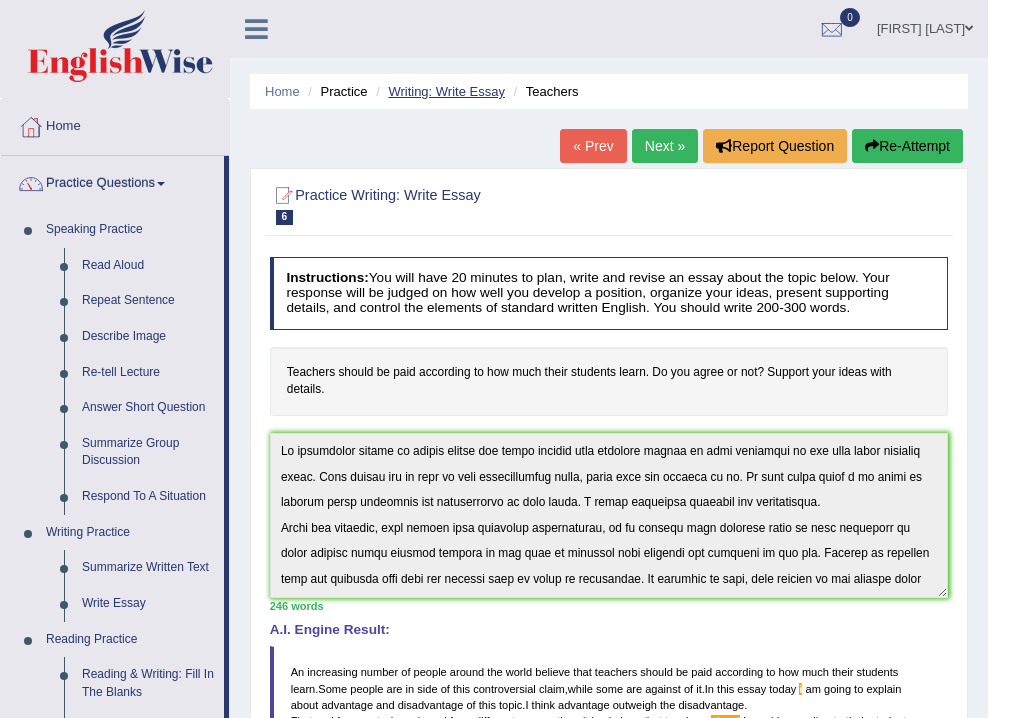 click on "Writing: Write Essay" at bounding box center [446, 91] 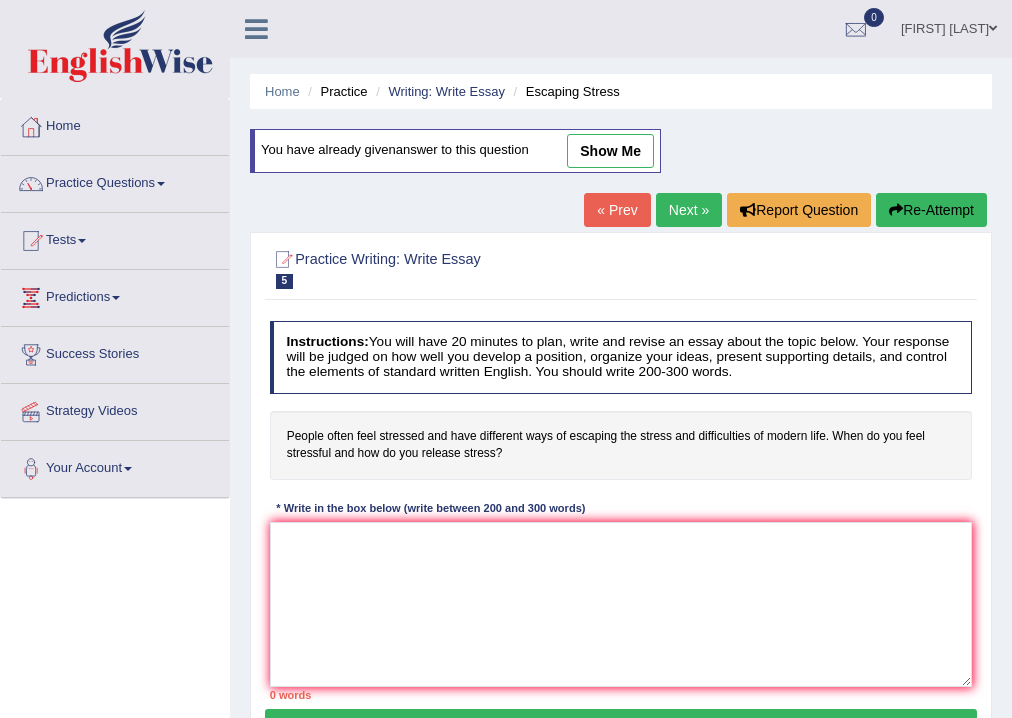 scroll, scrollTop: 0, scrollLeft: 0, axis: both 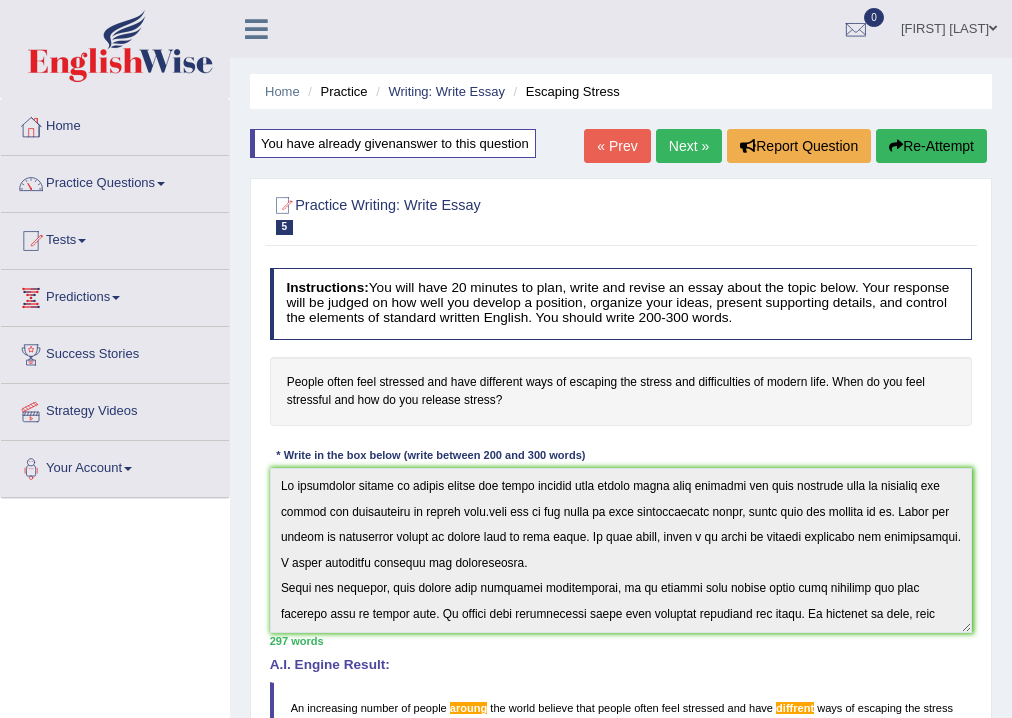 click on "« Prev" at bounding box center (617, 146) 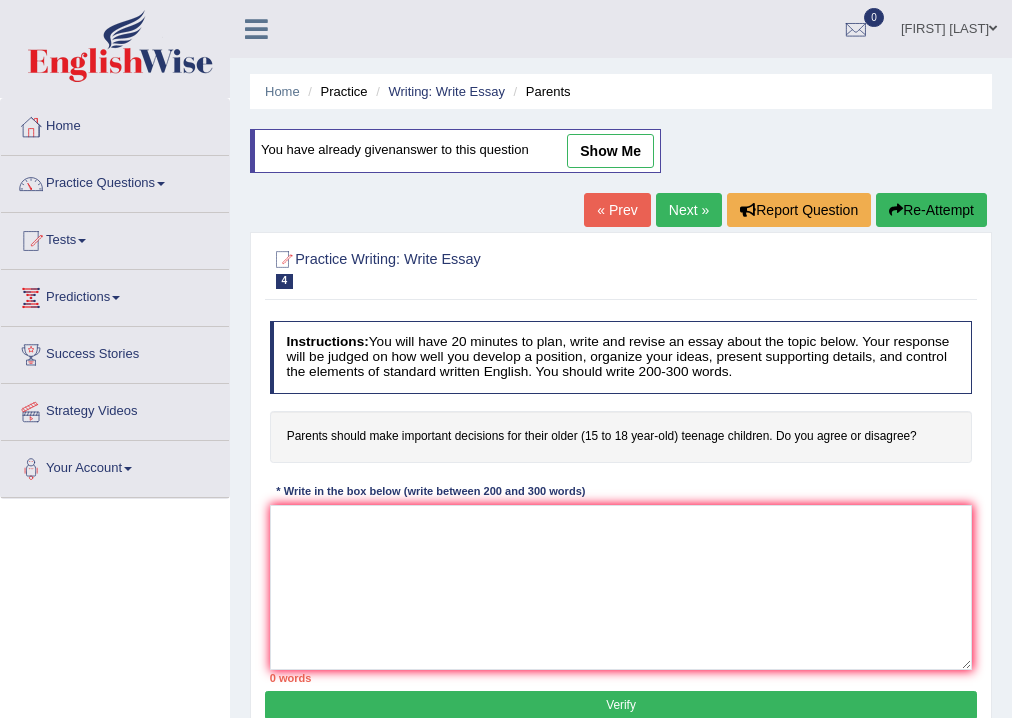 scroll, scrollTop: 0, scrollLeft: 0, axis: both 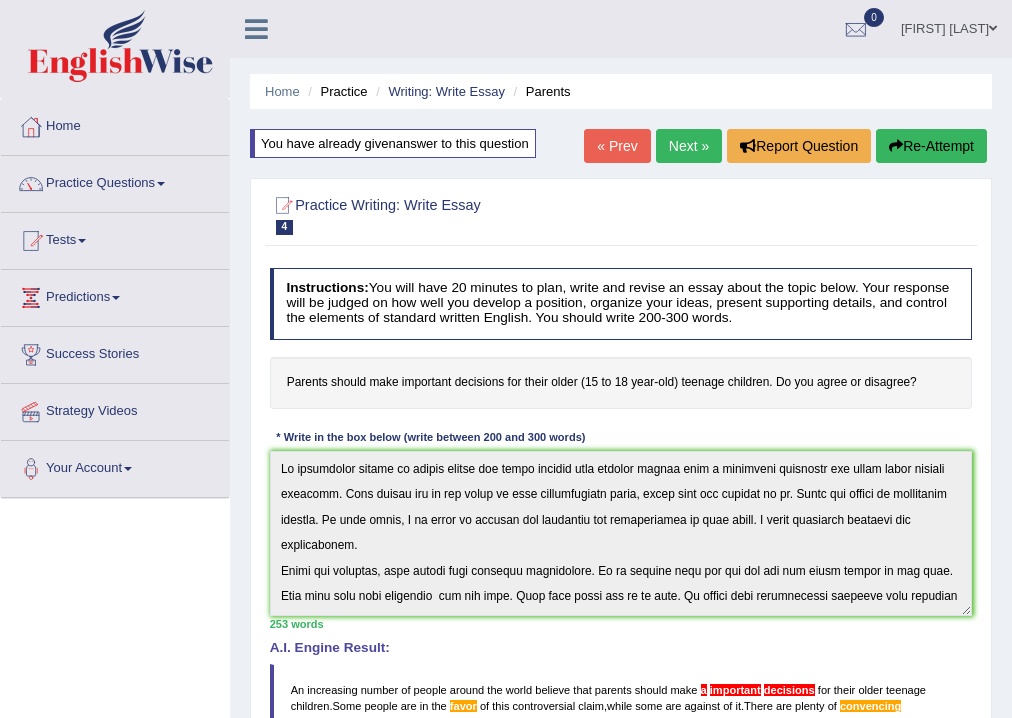 click on "« Prev" at bounding box center (617, 146) 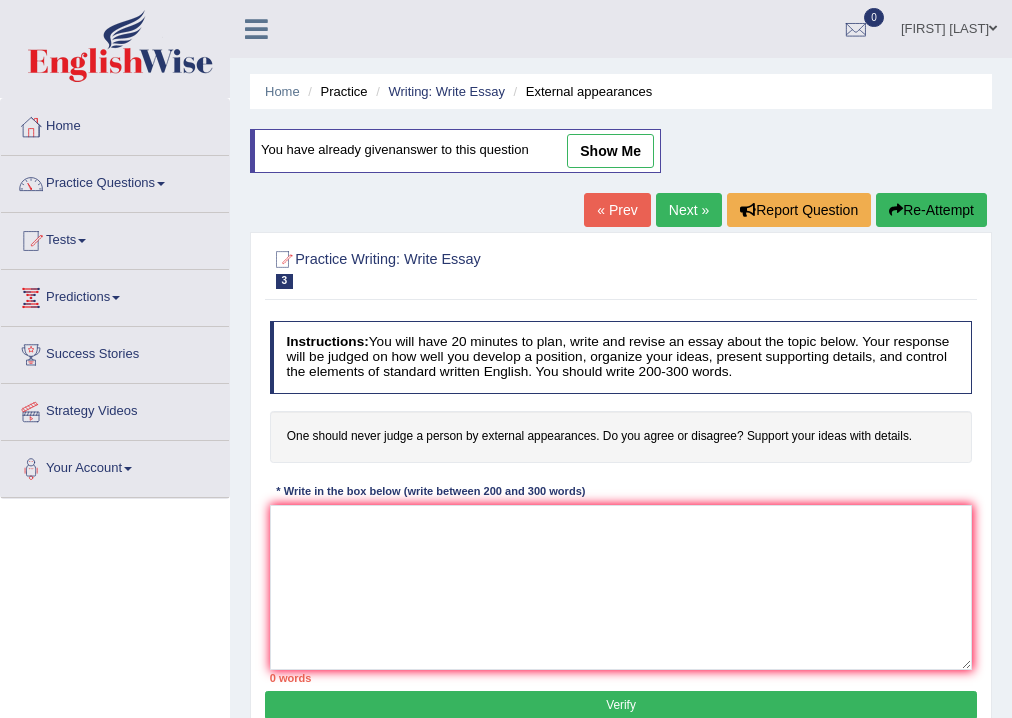 scroll, scrollTop: 0, scrollLeft: 0, axis: both 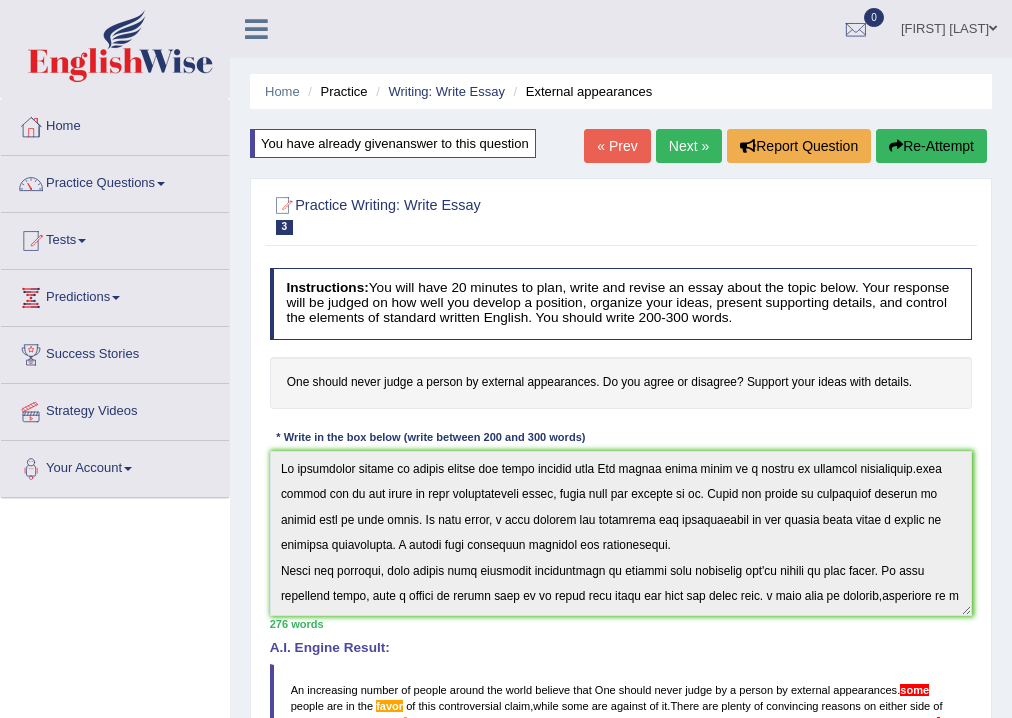 click on "« Prev" at bounding box center [617, 146] 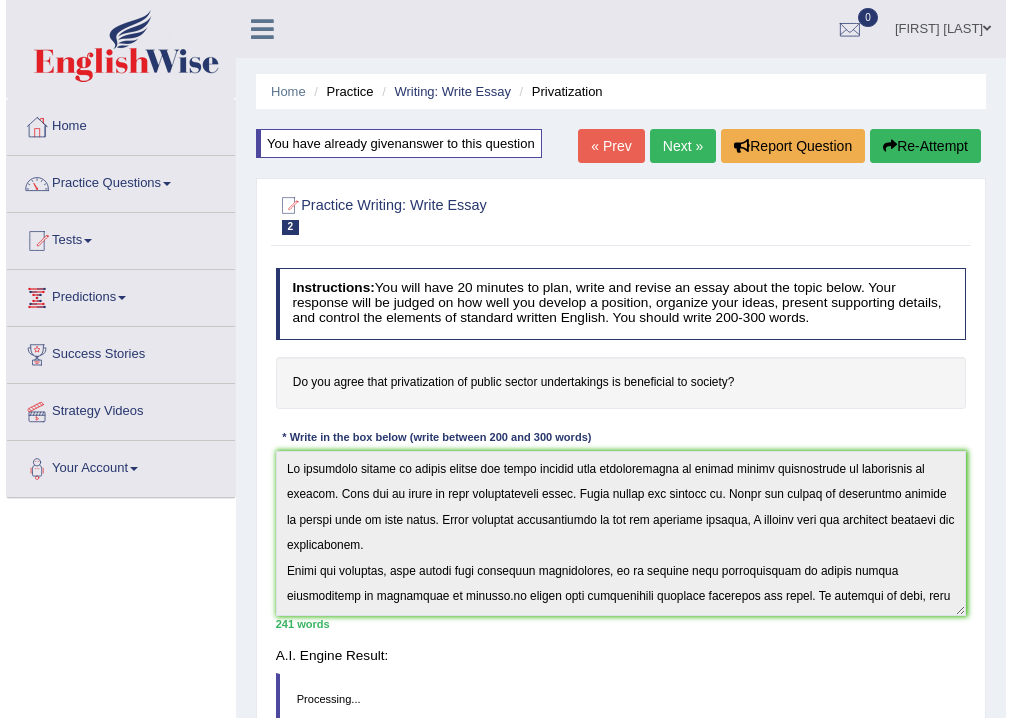 scroll, scrollTop: 0, scrollLeft: 0, axis: both 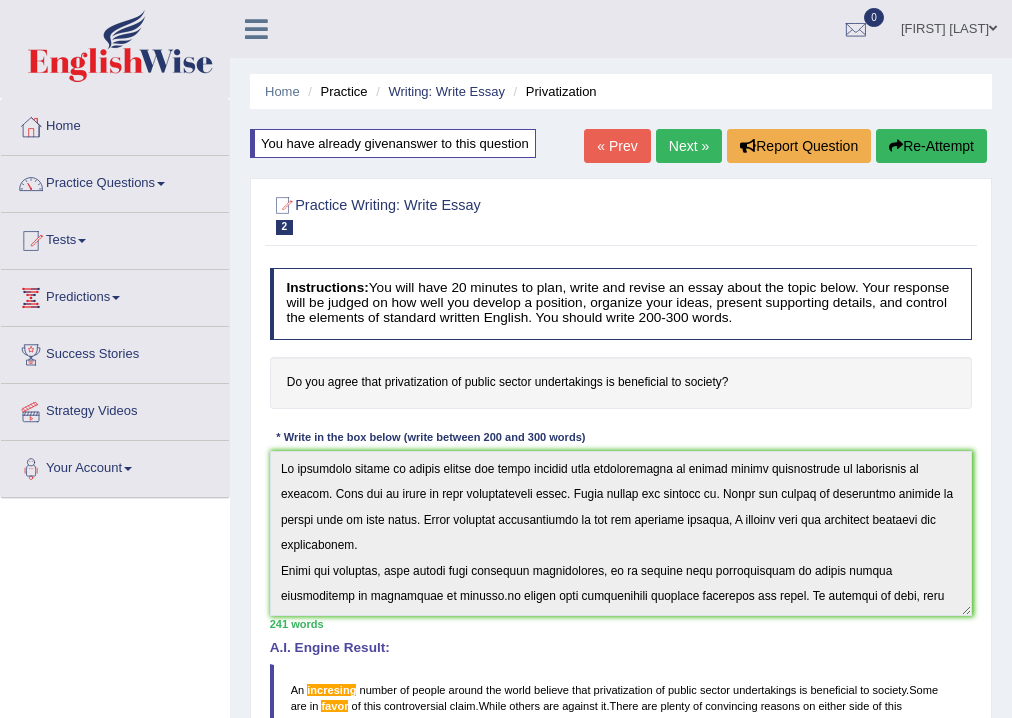 click on "« Prev" at bounding box center [617, 146] 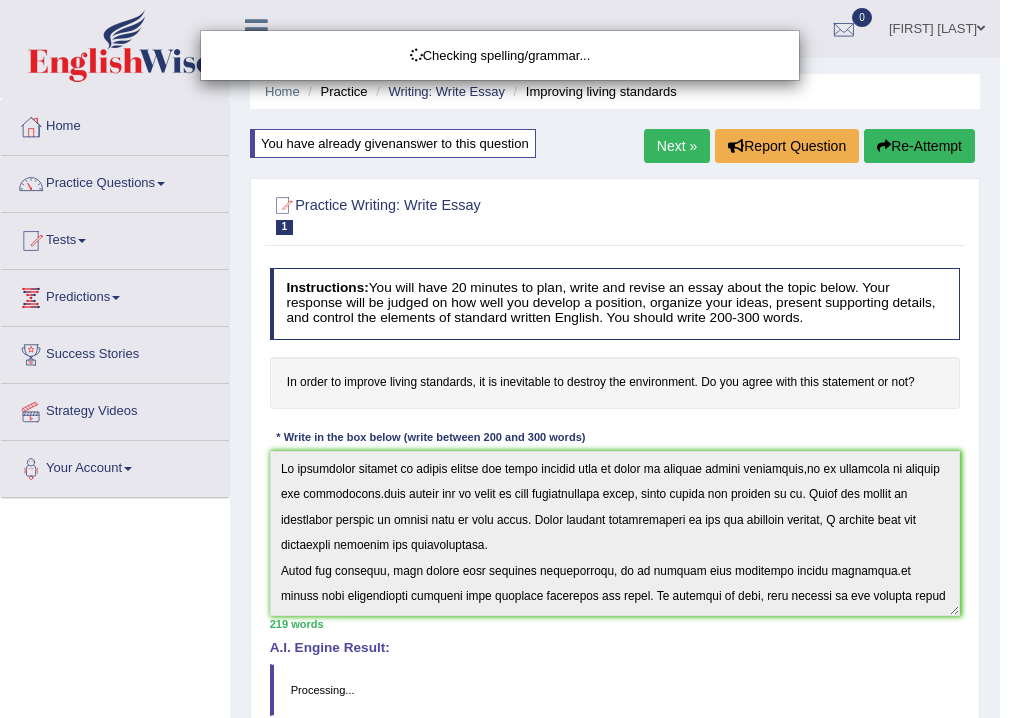 scroll, scrollTop: 0, scrollLeft: 0, axis: both 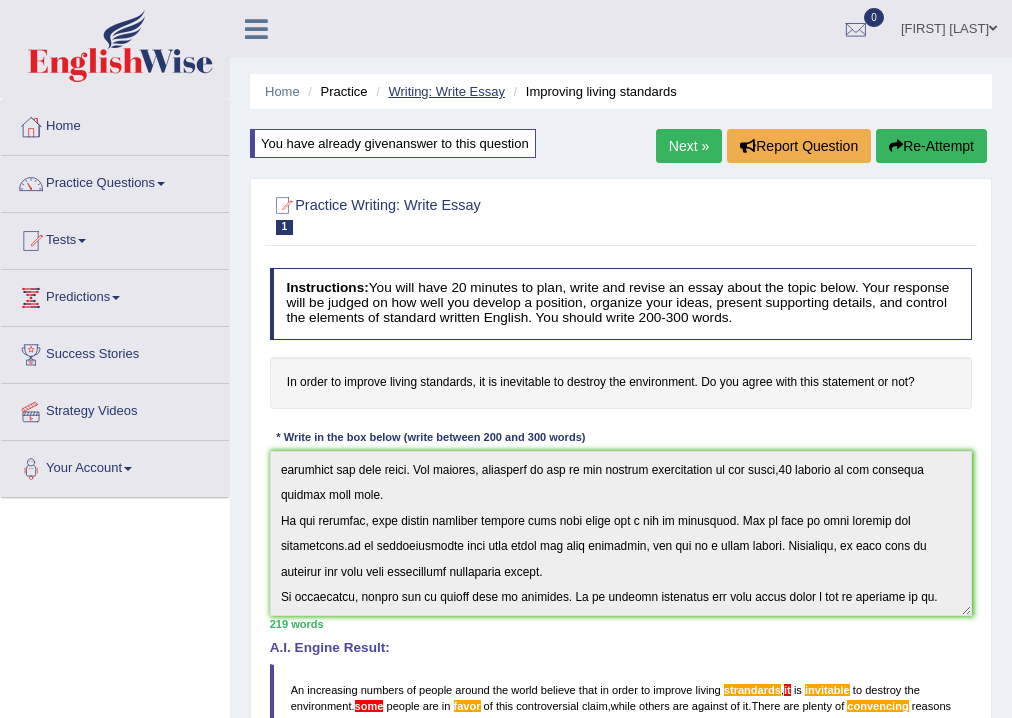 click on "Writing: Write Essay" at bounding box center (446, 91) 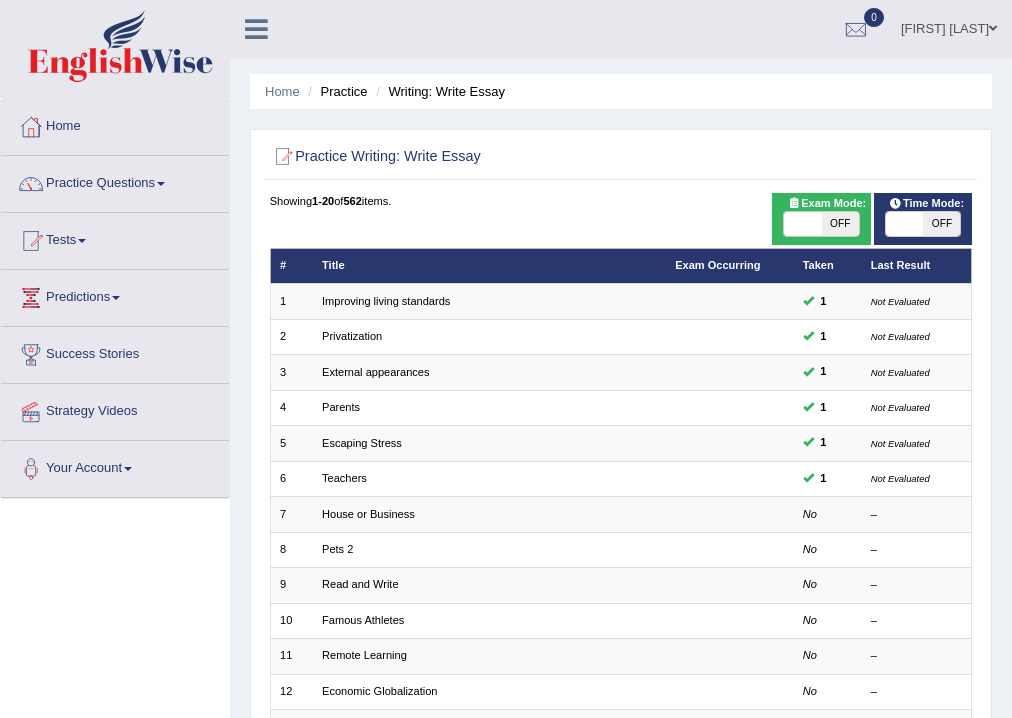 scroll, scrollTop: 0, scrollLeft: 0, axis: both 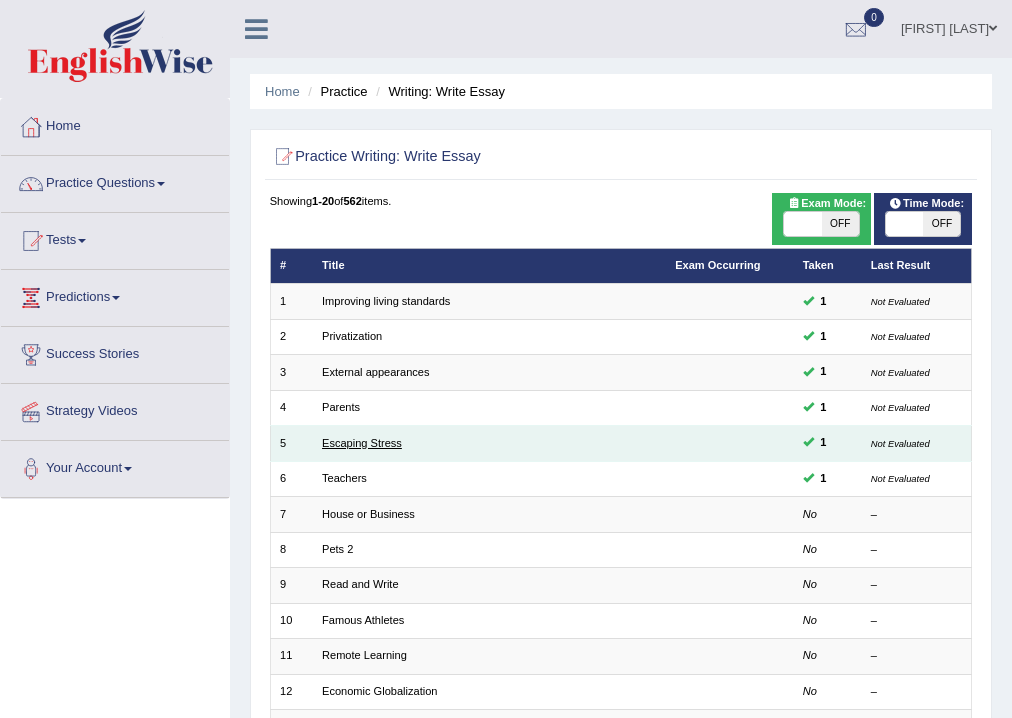 click on "Escaping Stress" at bounding box center [362, 443] 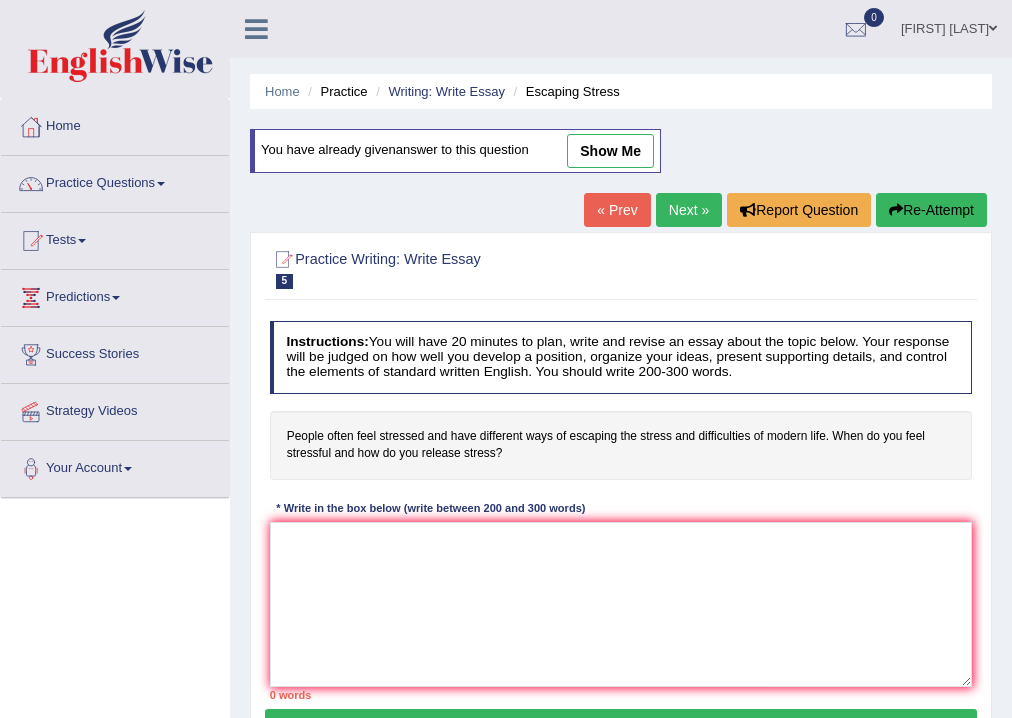 scroll, scrollTop: 0, scrollLeft: 0, axis: both 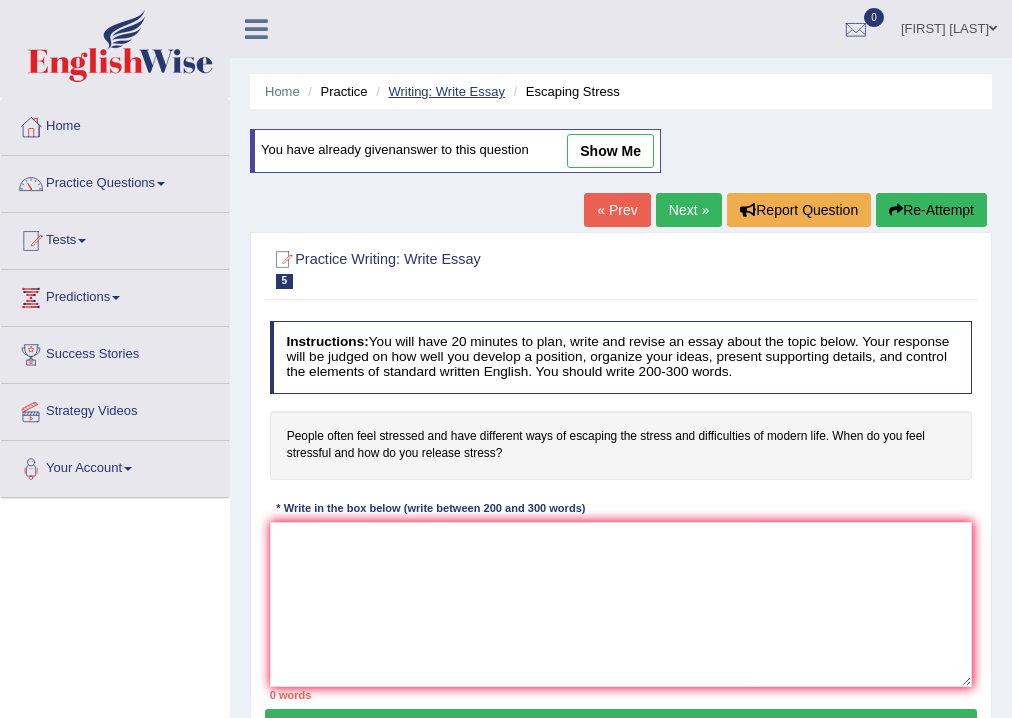 click on "Writing: Write Essay" at bounding box center [446, 91] 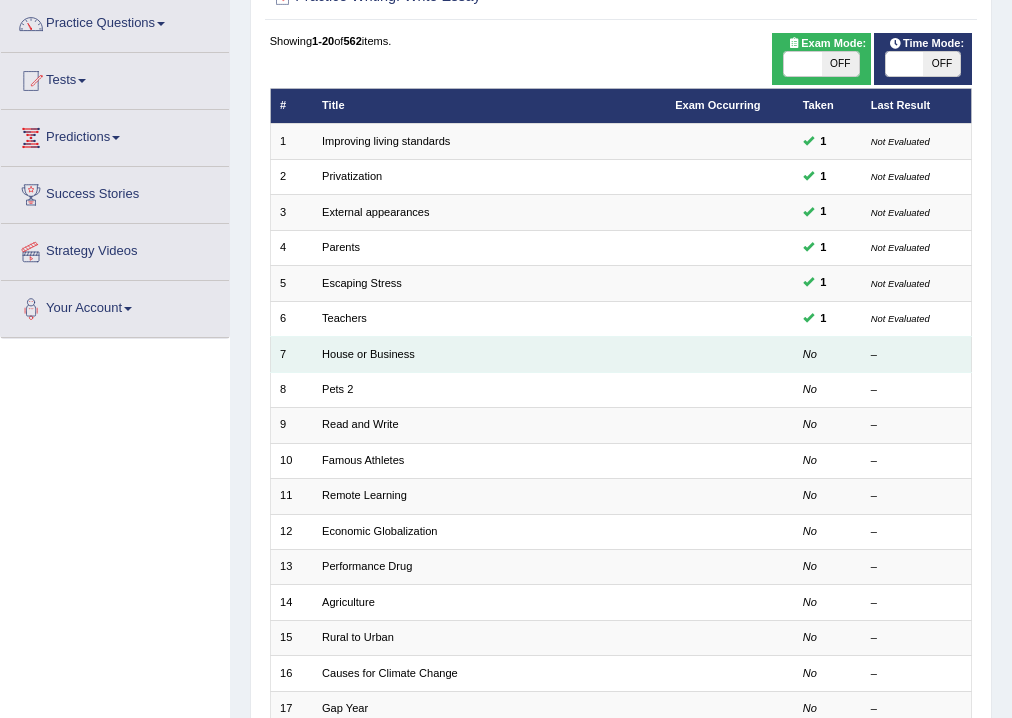 scroll, scrollTop: 160, scrollLeft: 0, axis: vertical 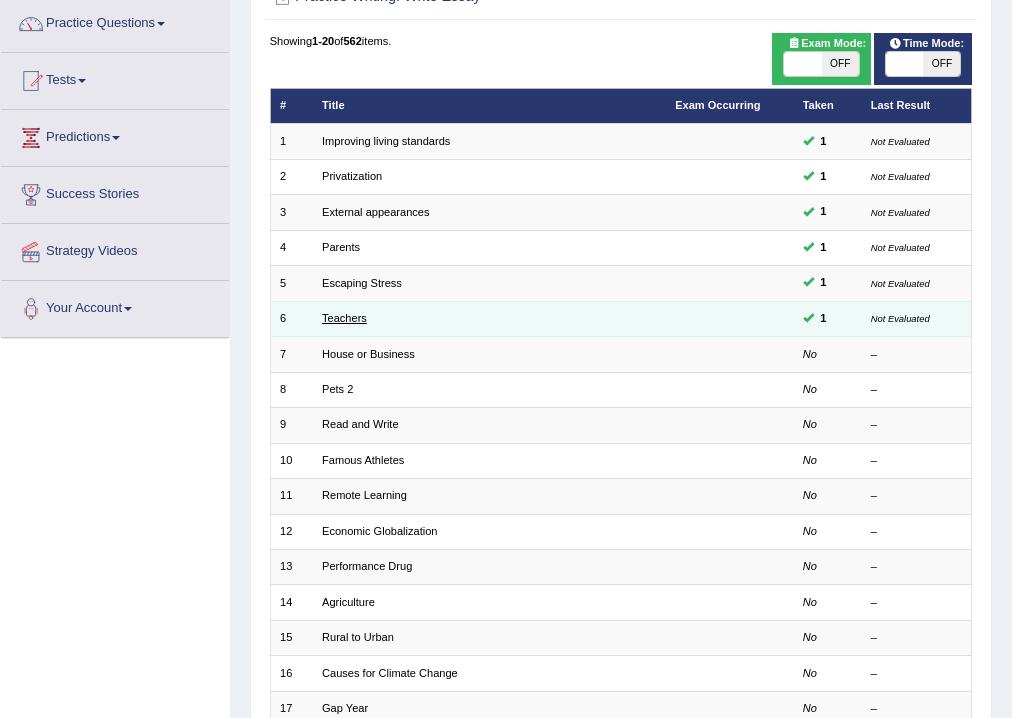 click on "Teachers" at bounding box center (344, 318) 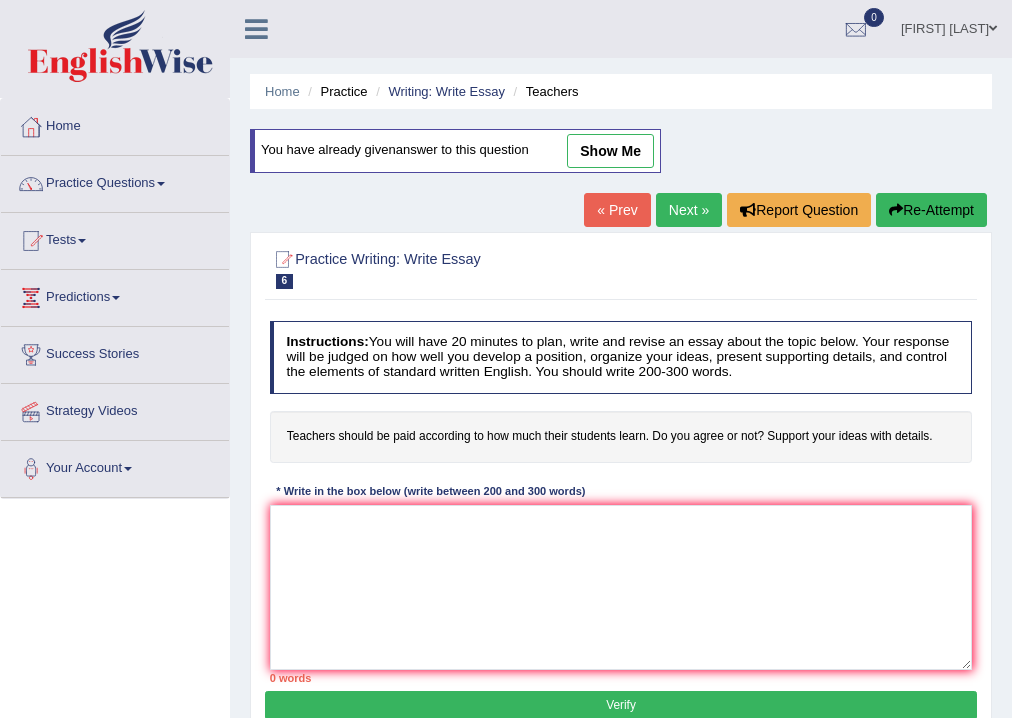 scroll, scrollTop: 0, scrollLeft: 0, axis: both 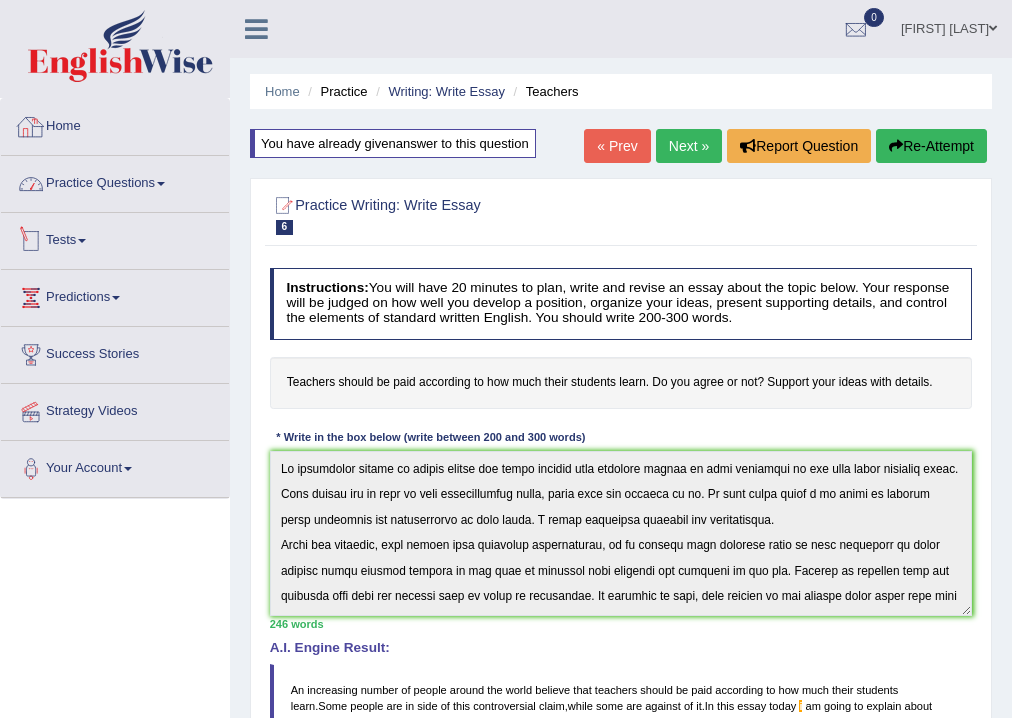 click on "Practice Questions" at bounding box center (115, 181) 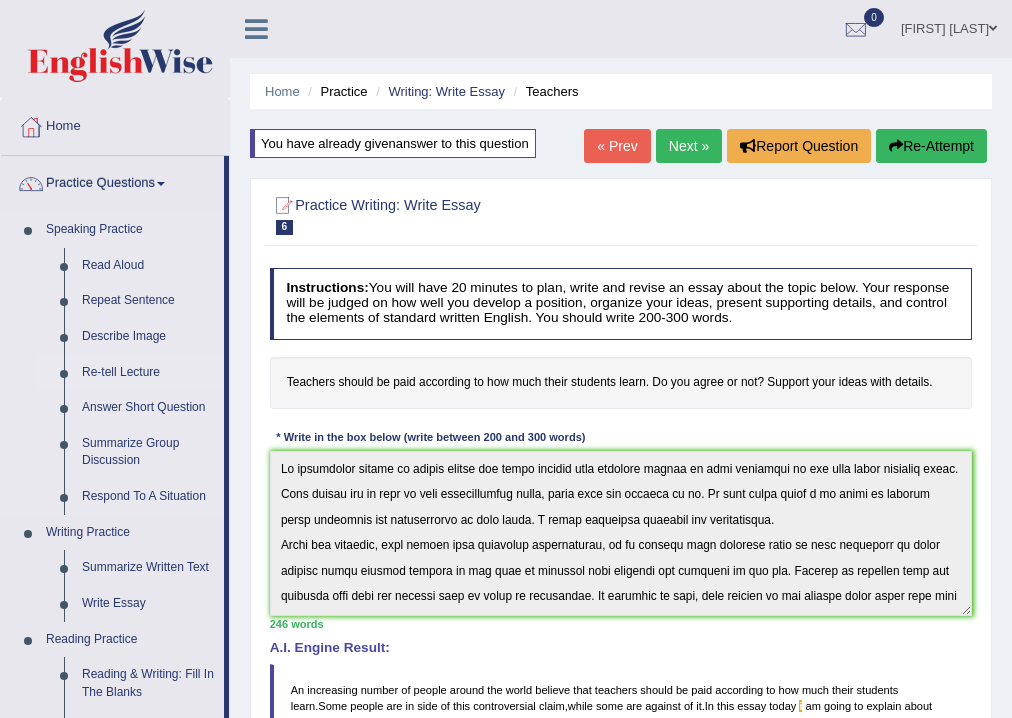 click on "Re-tell Lecture" at bounding box center [148, 373] 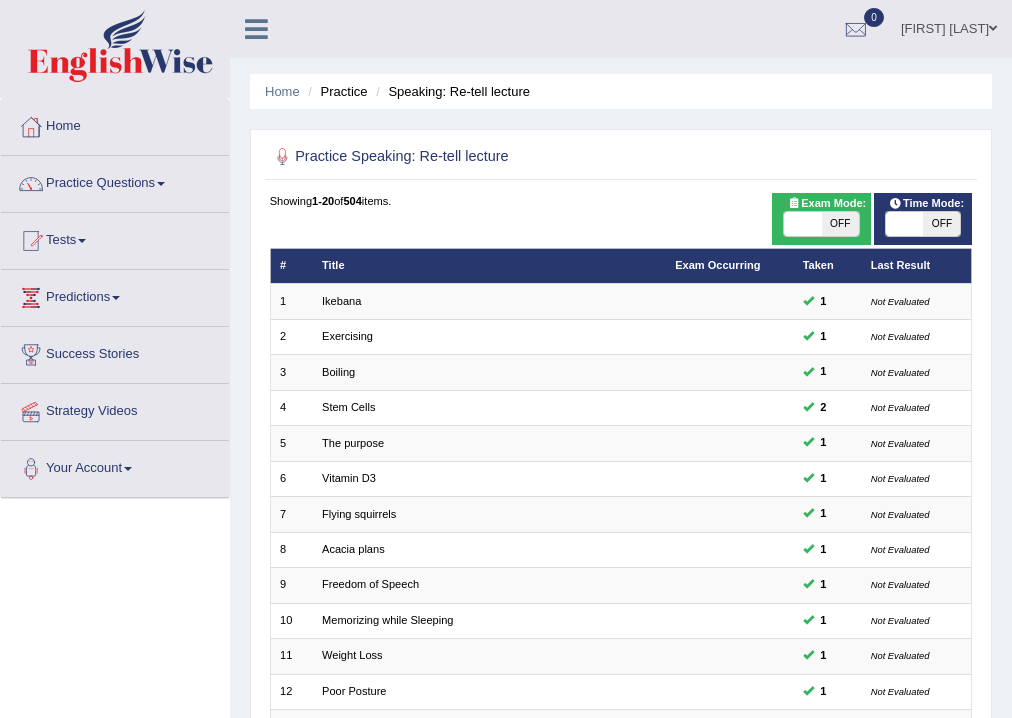 scroll, scrollTop: 0, scrollLeft: 0, axis: both 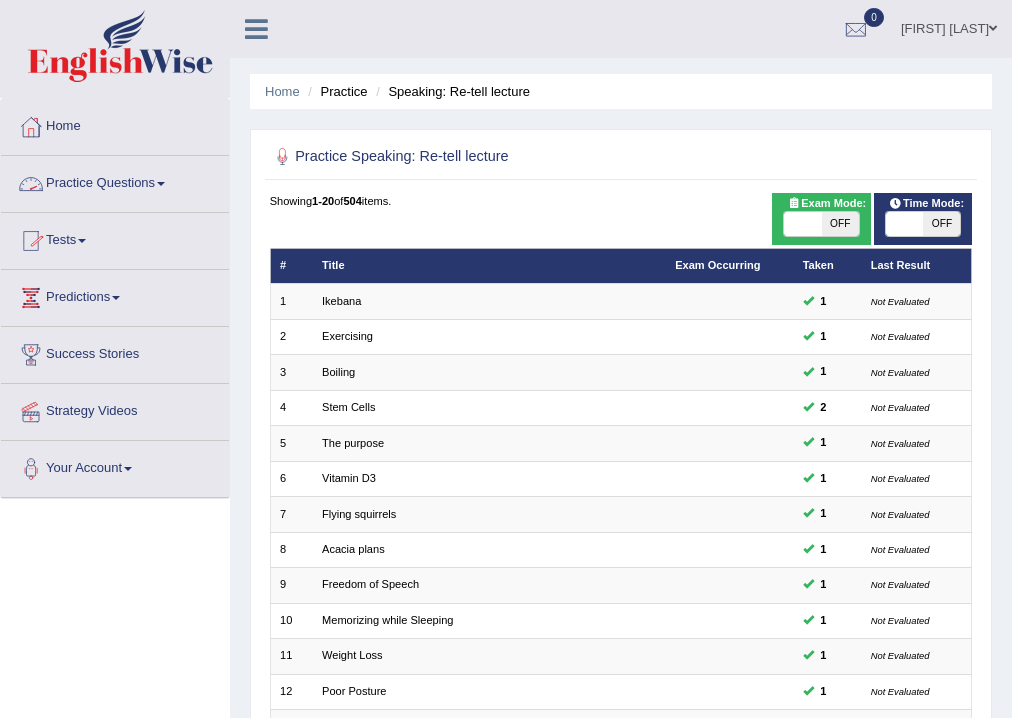 click on "Practice Questions" at bounding box center (115, 181) 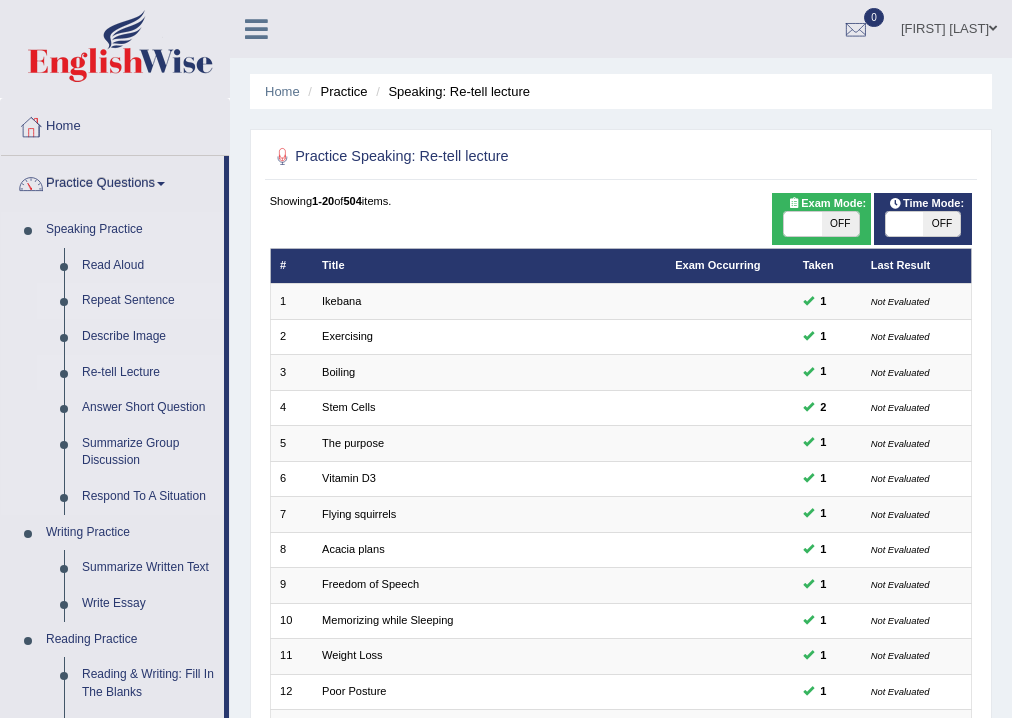 scroll, scrollTop: 80, scrollLeft: 0, axis: vertical 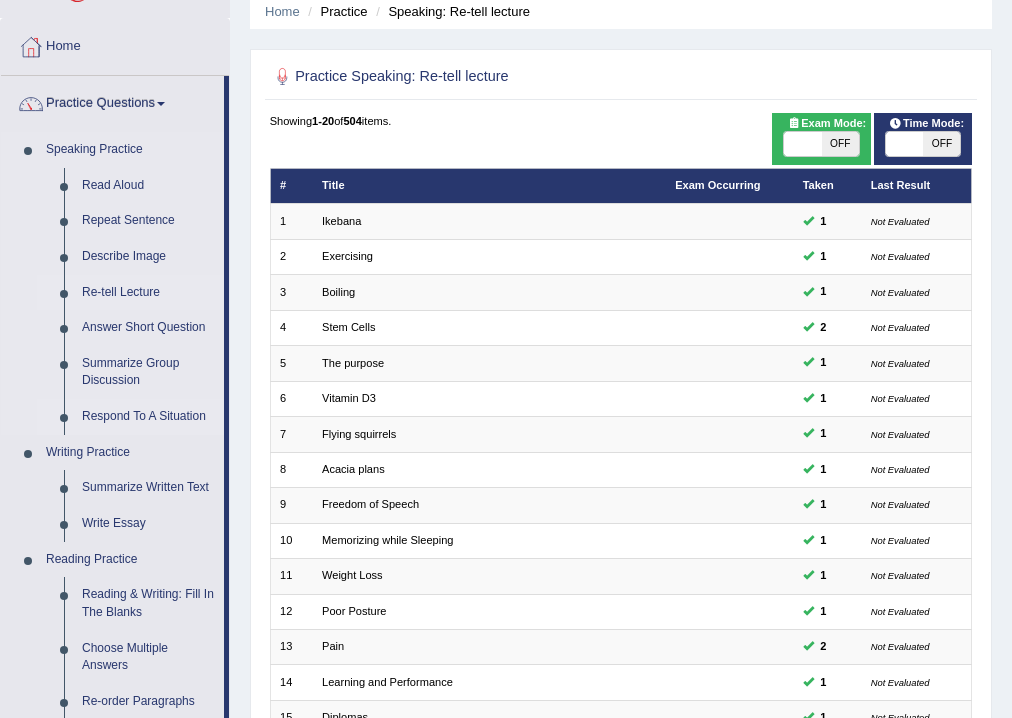 click on "Respond To A Situation" at bounding box center (148, 417) 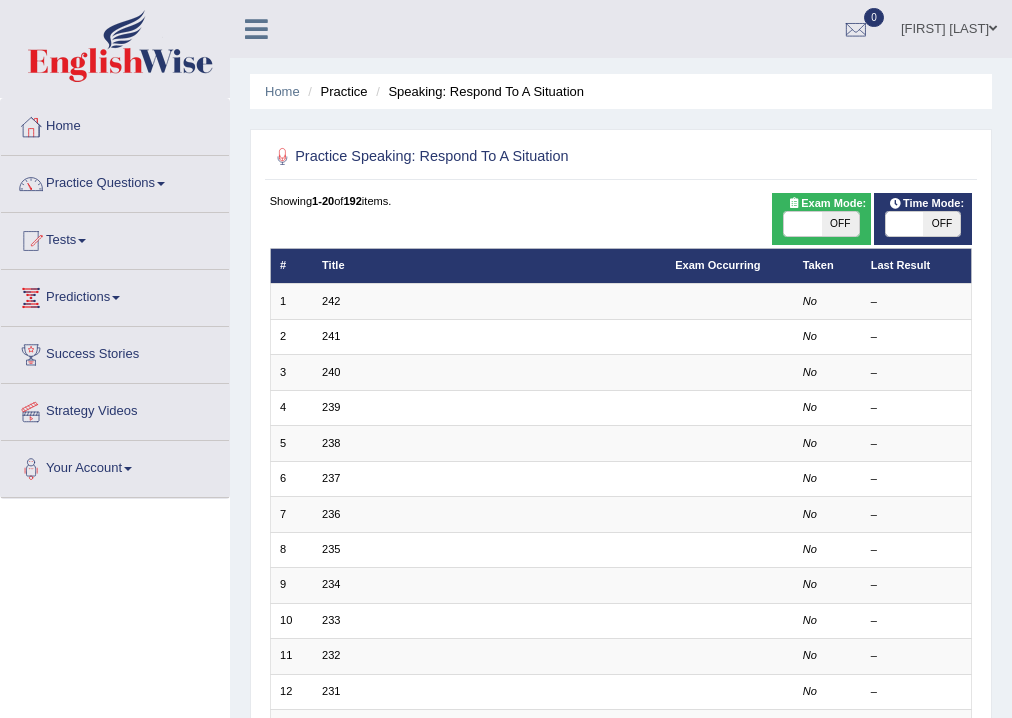 scroll, scrollTop: 0, scrollLeft: 0, axis: both 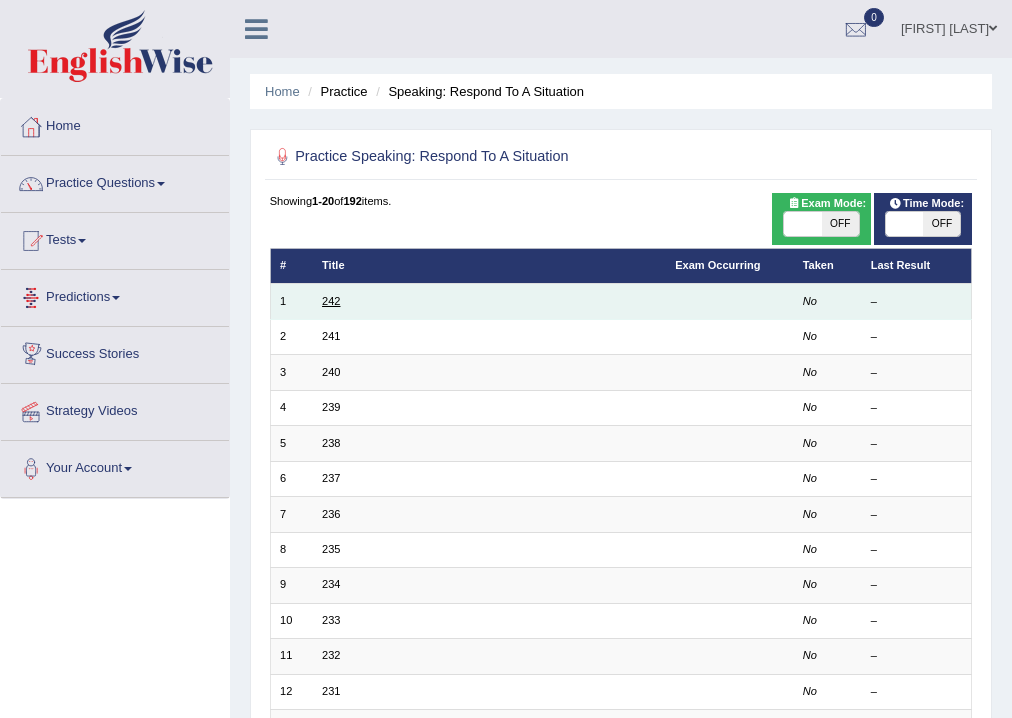 click on "242" at bounding box center [331, 301] 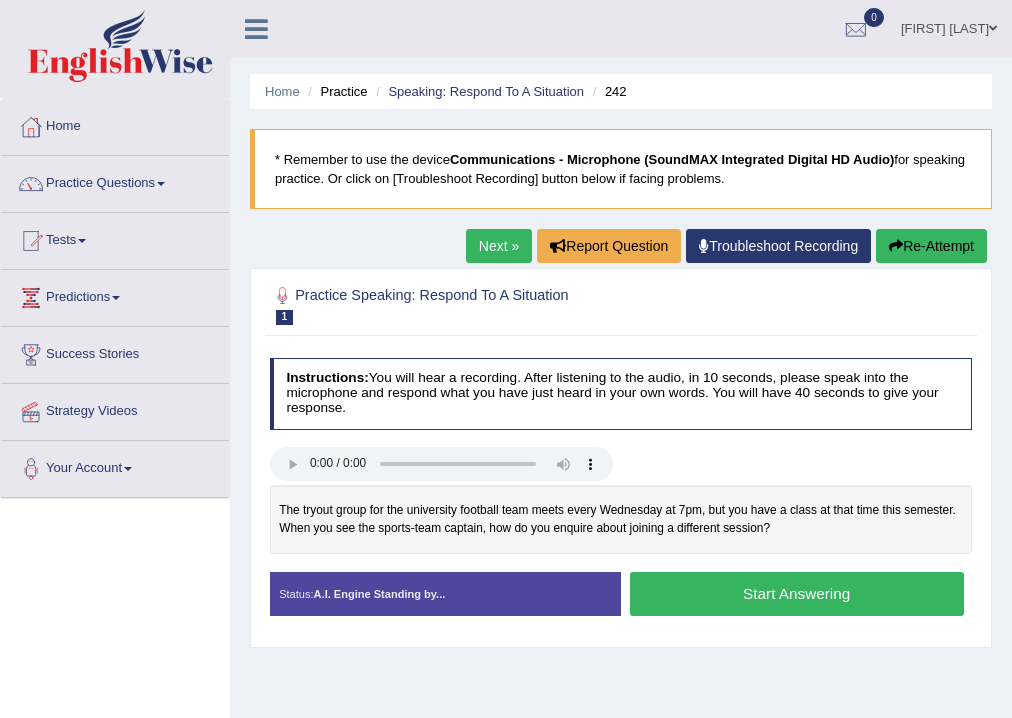 scroll, scrollTop: 0, scrollLeft: 0, axis: both 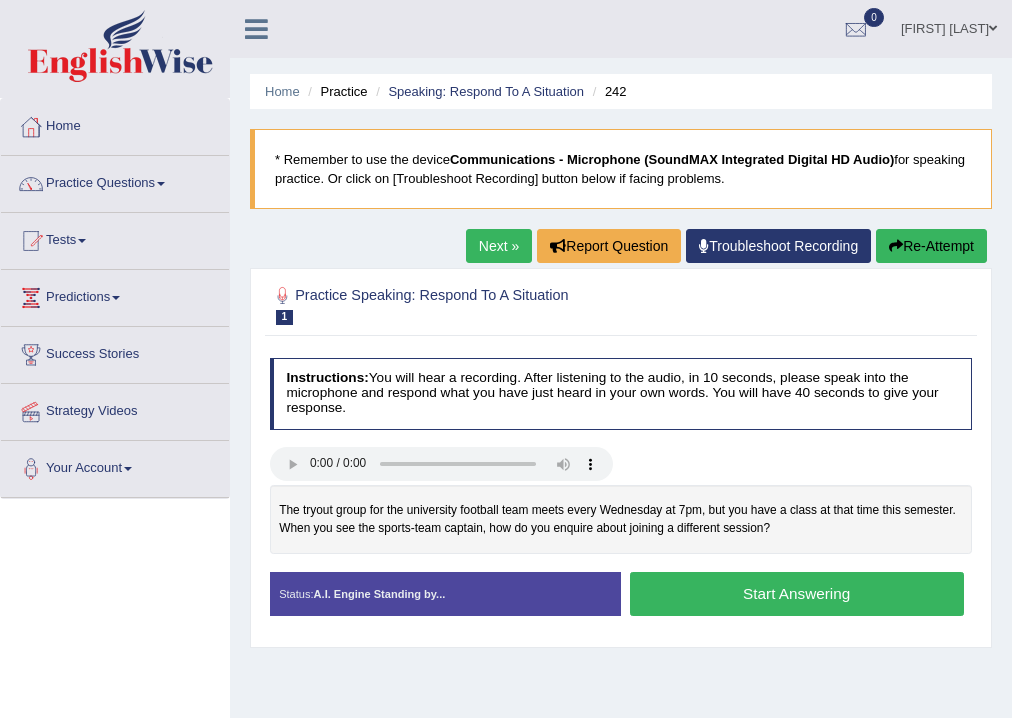click on "Start Answering" at bounding box center [797, 593] 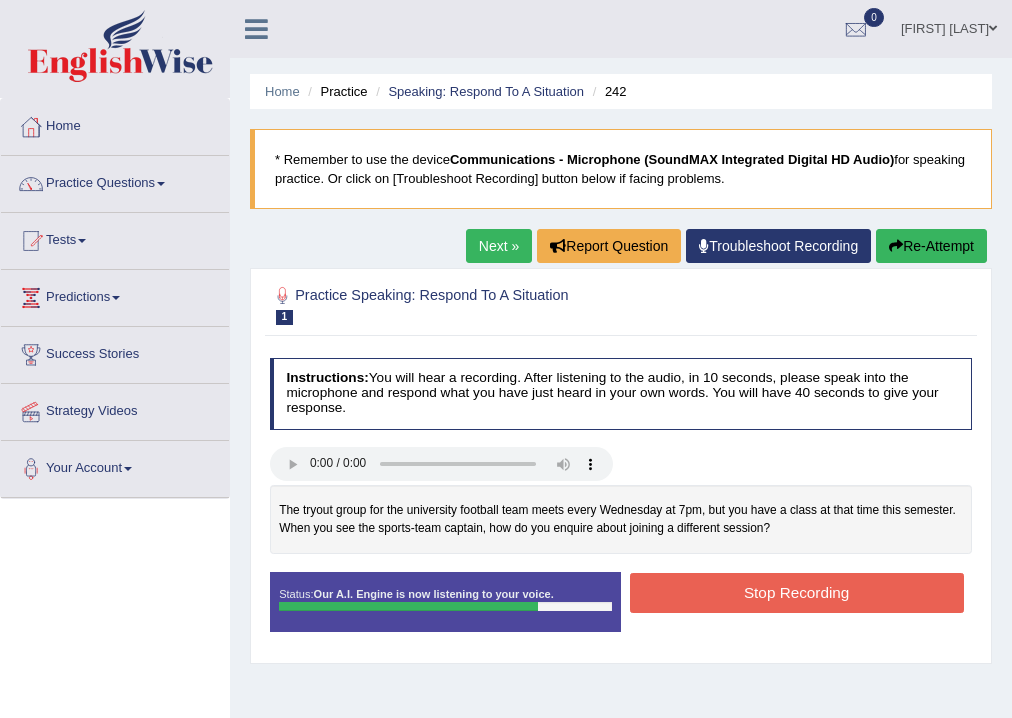 click on "Stop Recording" at bounding box center [797, 592] 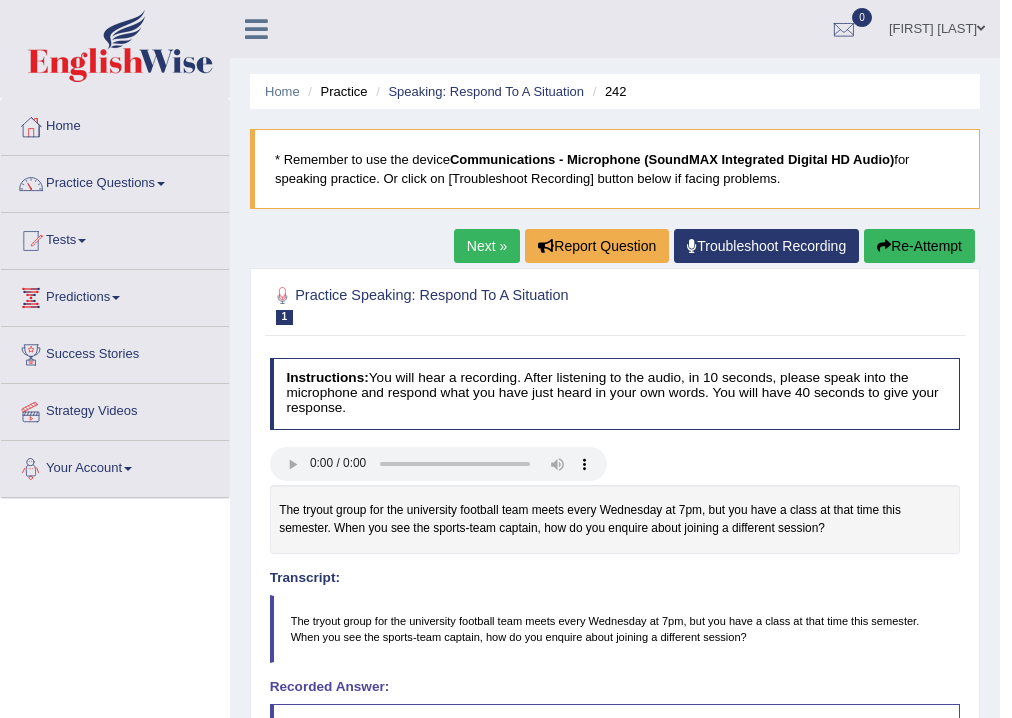 scroll, scrollTop: 240, scrollLeft: 0, axis: vertical 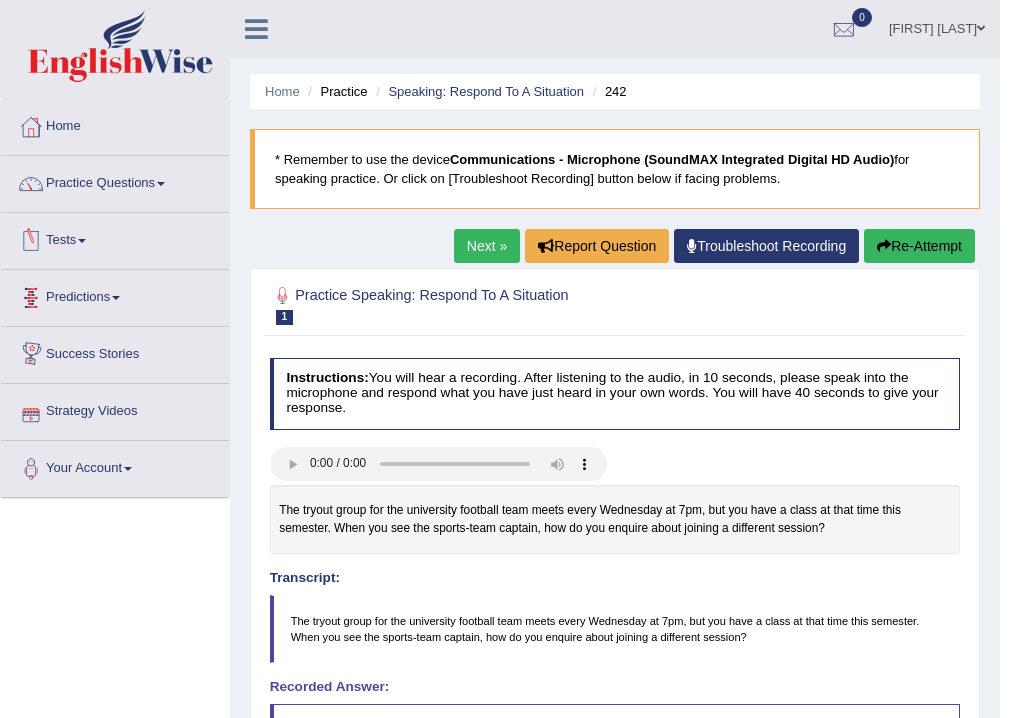 click on "Next »" at bounding box center (487, 246) 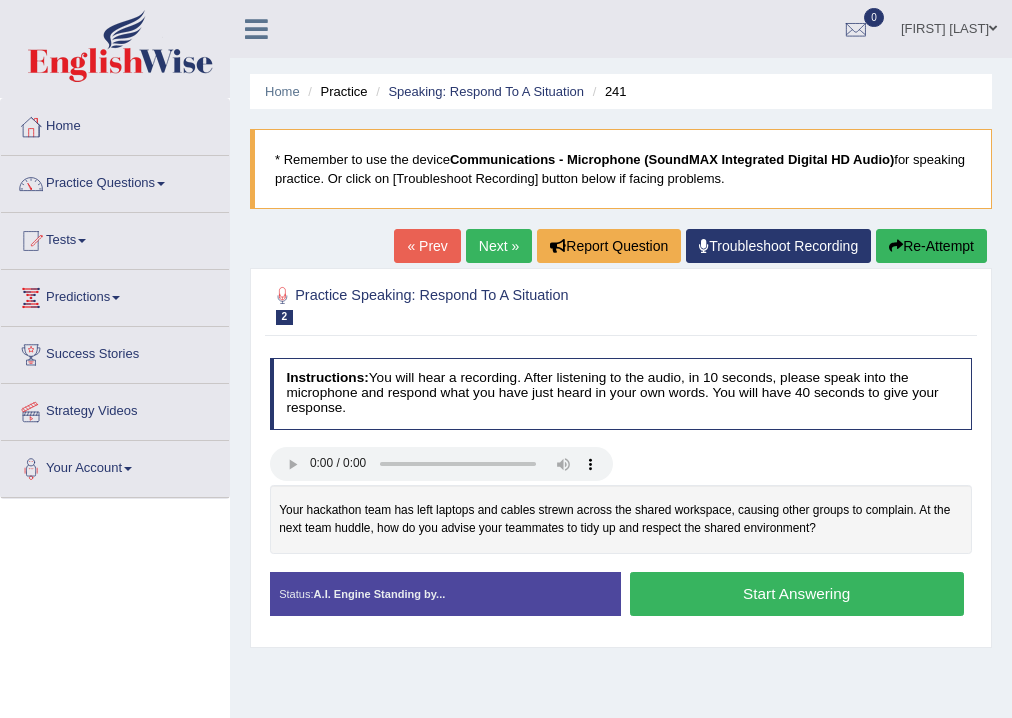 scroll, scrollTop: 0, scrollLeft: 0, axis: both 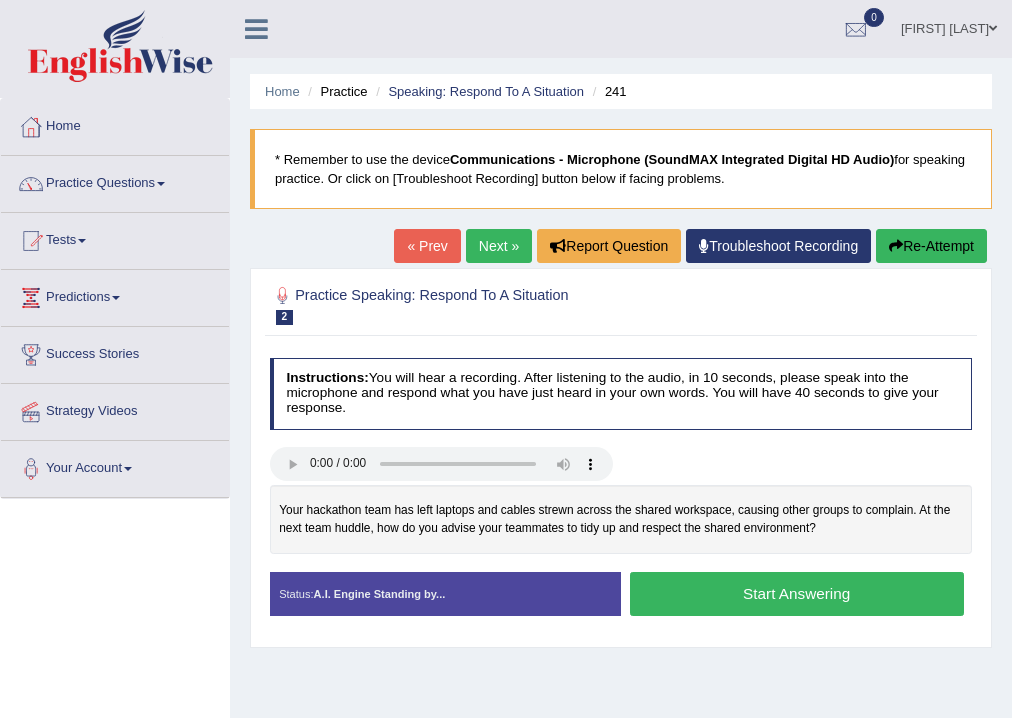 click on "Home
Practice
Speaking: Respond To A Situation
241
* Remember to use the device  Communications - Microphone (SoundMAX Integrated Digital HD Audio)  for speaking practice. Or click on [Troubleshoot Recording] button below if facing problems.
« Prev Next »  Report Question  Troubleshoot Recording  Re-Attempt
Practice Speaking: Respond To A Situation
2
241
Instructions:  You will hear a recording. After listening to the audio, in 10 seconds, please speak into the microphone and respond what you have just heard in your own words. You will have 40 seconds to give your response.
Your hackathon team has left laptops and cables strewn across the shared workspace, causing other groups to complain. At the next team huddle, how do you advise your teammates to tidy up and respect the shared environment? Transcript: Too low" at bounding box center (621, 500) 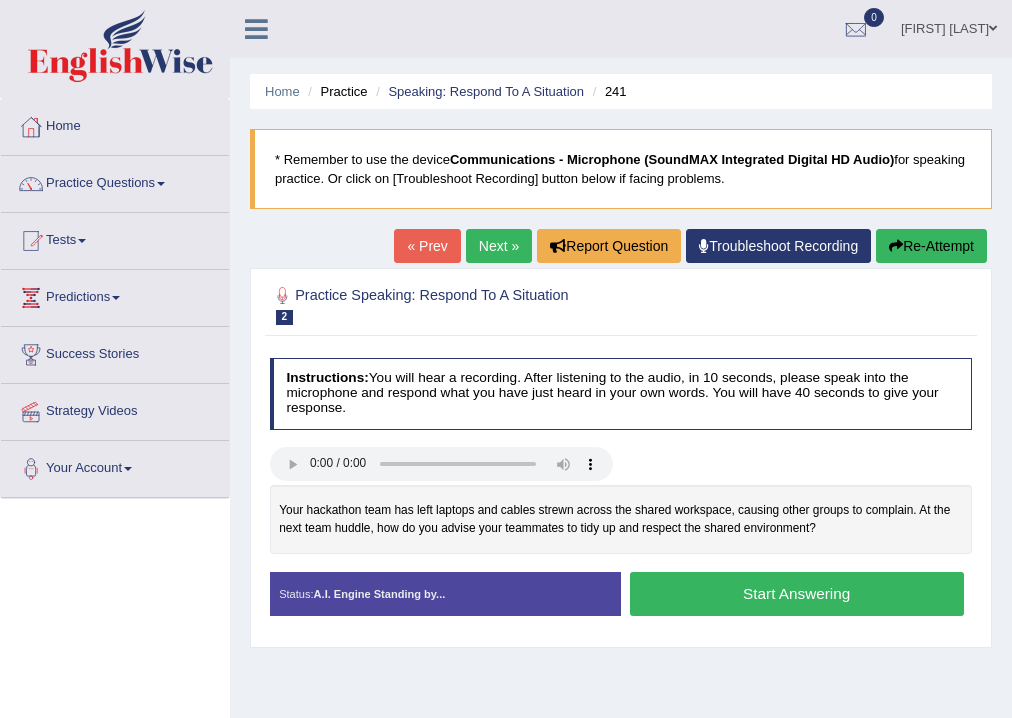 click on "Start Answering" at bounding box center [797, 593] 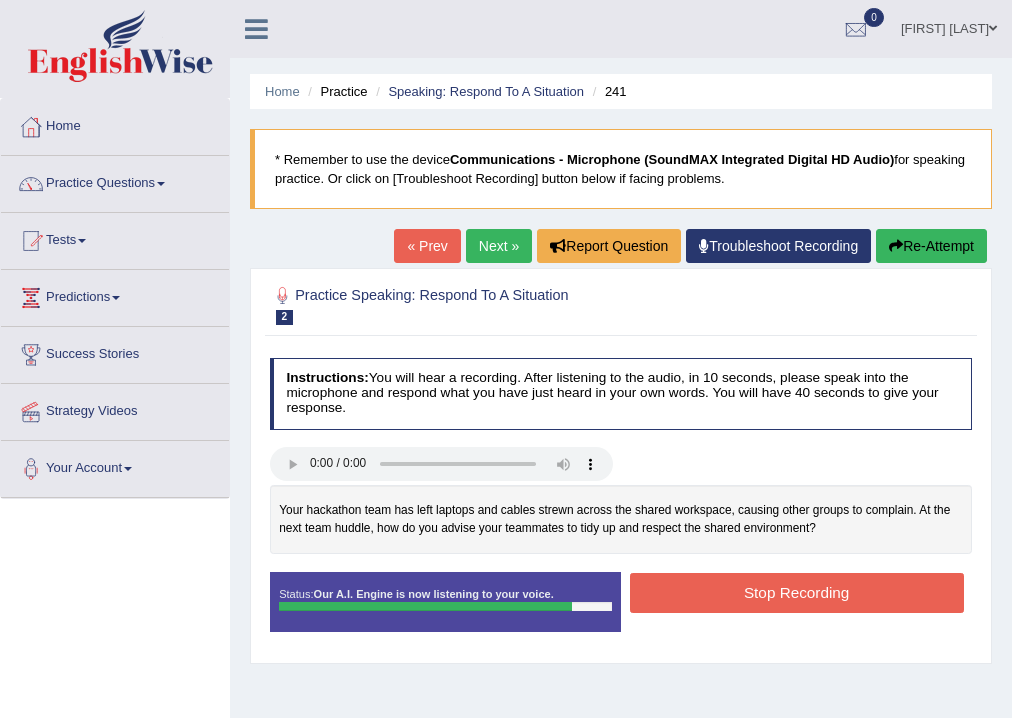 click on "Stop Recording" at bounding box center [797, 592] 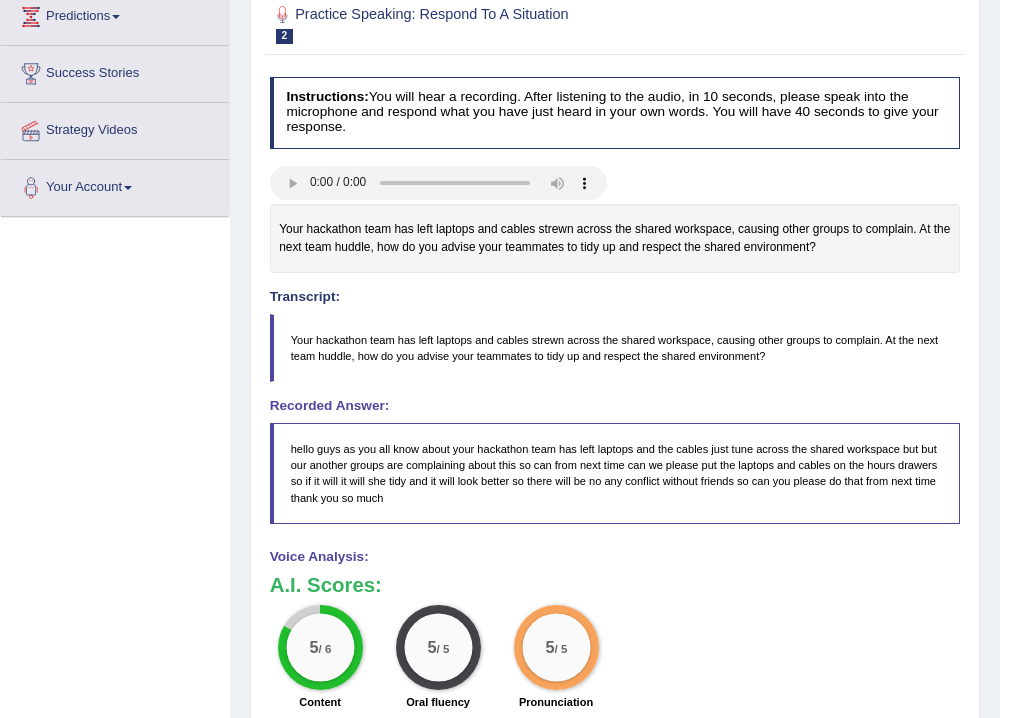 scroll, scrollTop: 0, scrollLeft: 0, axis: both 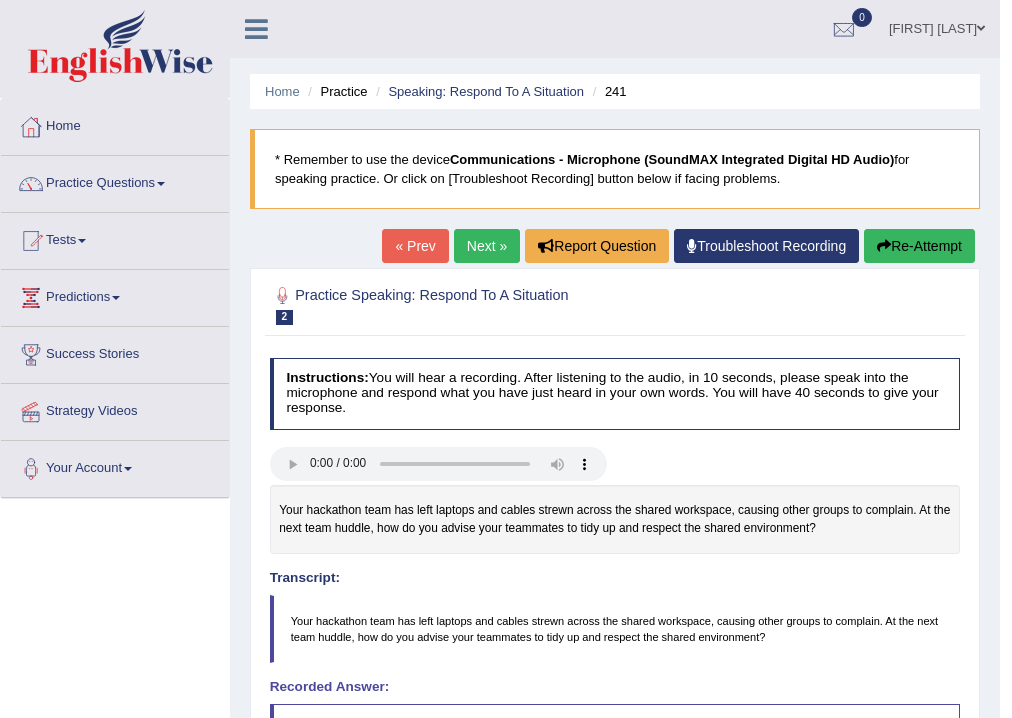 click on "Next »" at bounding box center (487, 246) 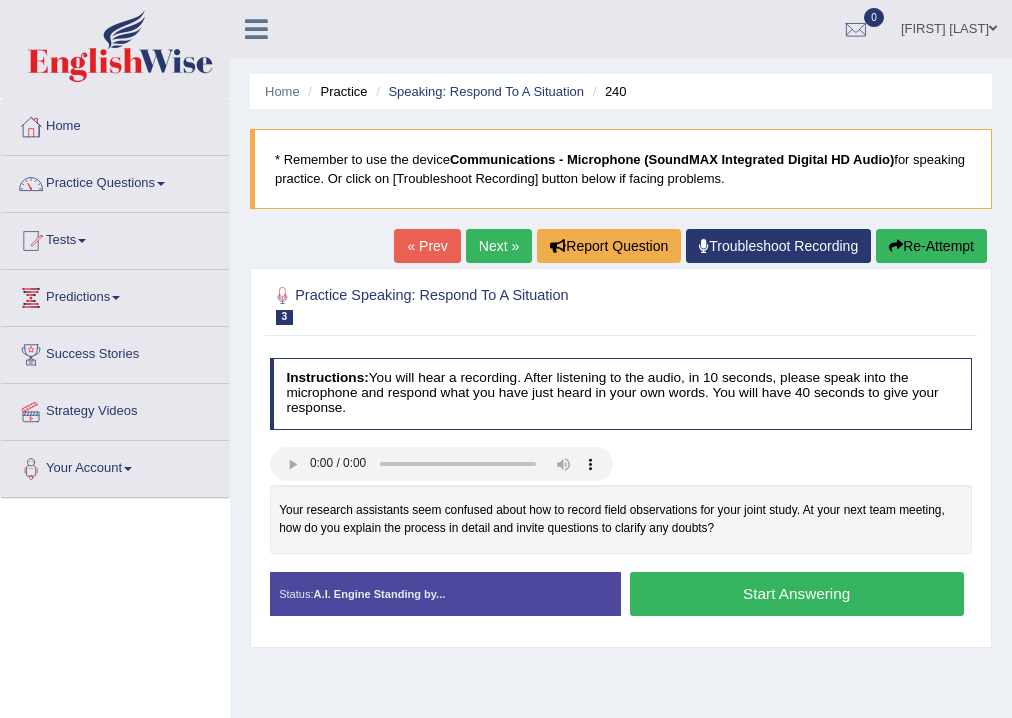 scroll, scrollTop: 0, scrollLeft: 0, axis: both 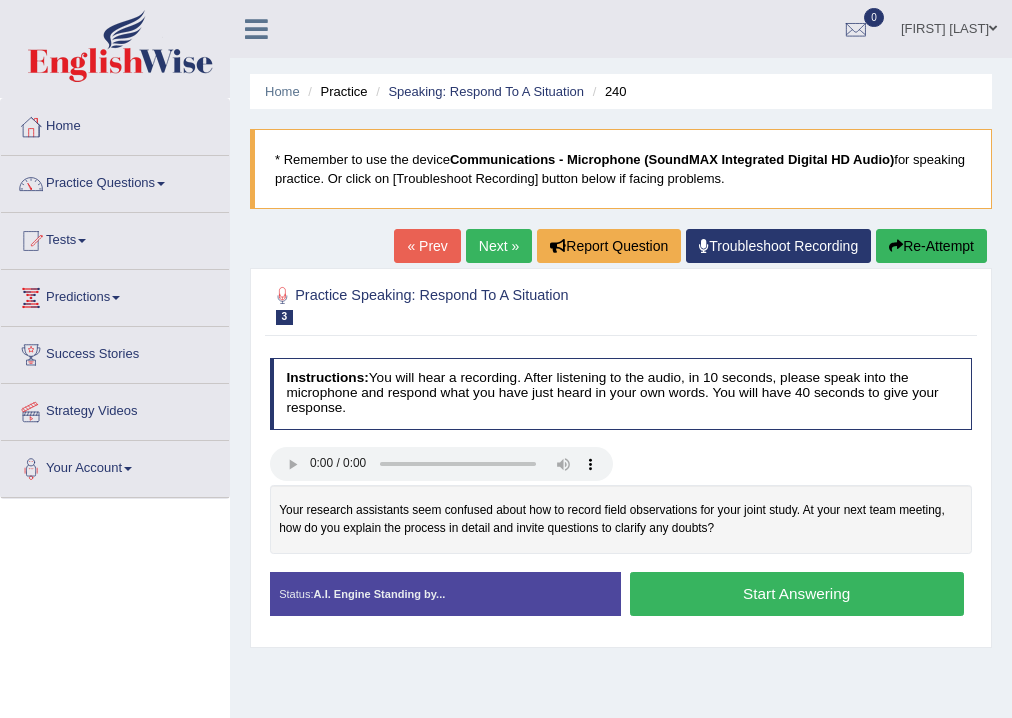 click on "Start Answering" at bounding box center (797, 593) 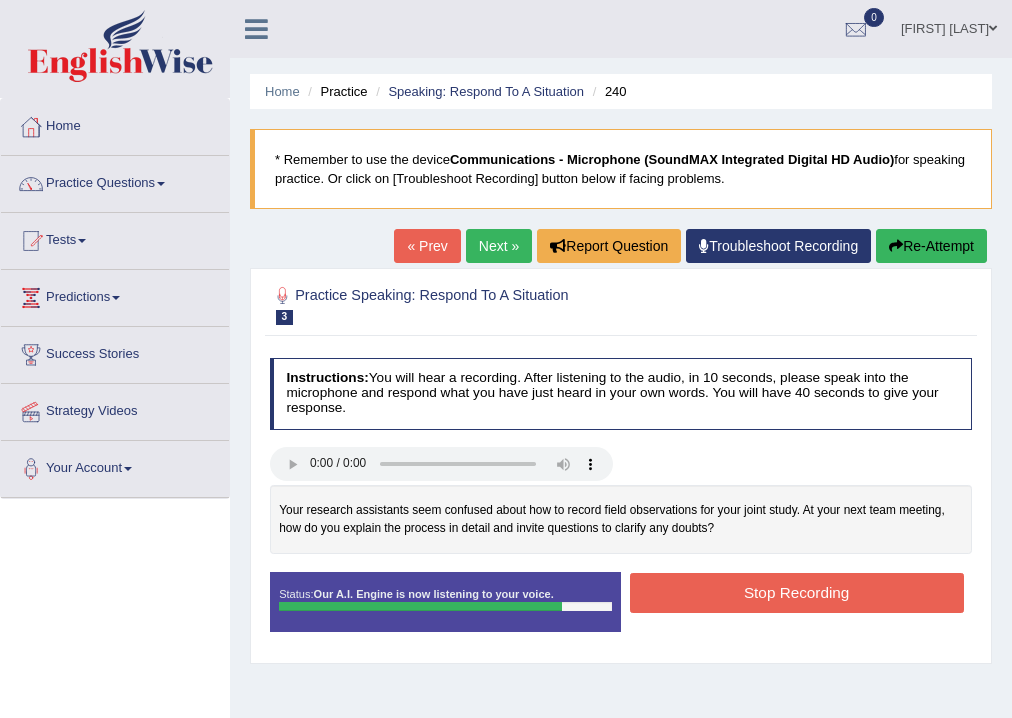click on "Stop Recording" at bounding box center [797, 592] 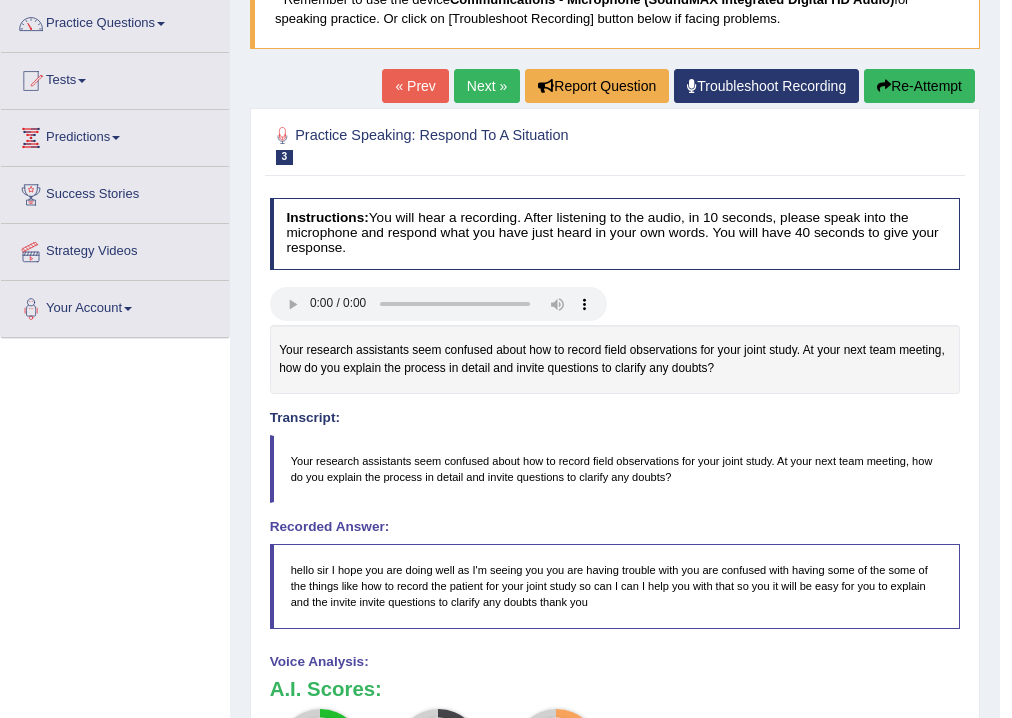 scroll, scrollTop: 80, scrollLeft: 0, axis: vertical 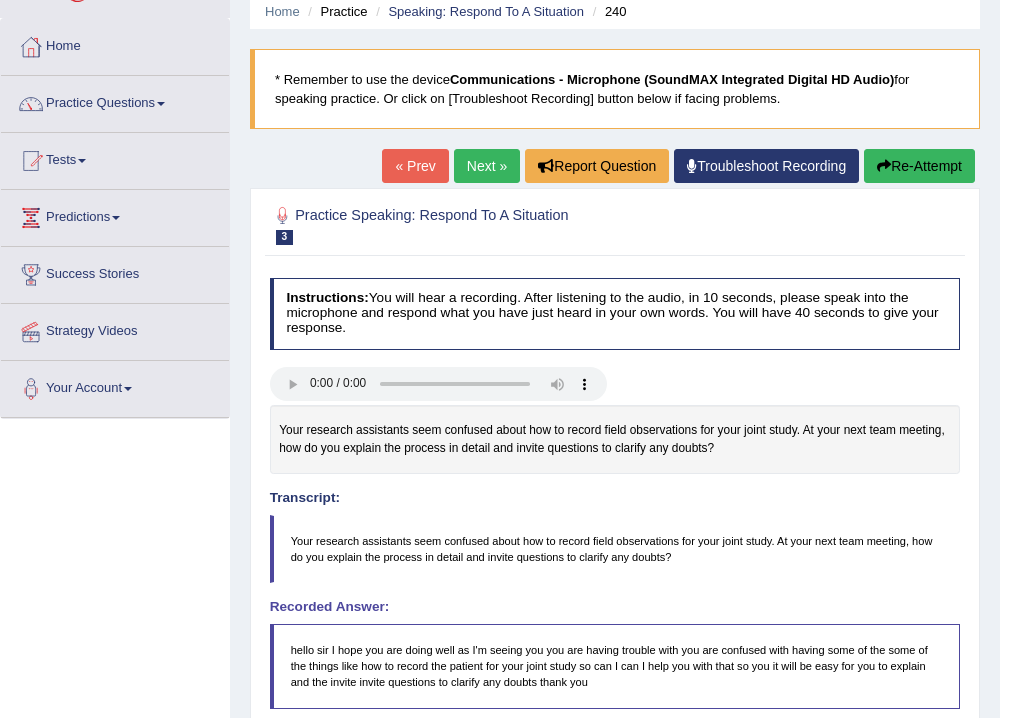 click on "Re-Attempt" at bounding box center [919, 166] 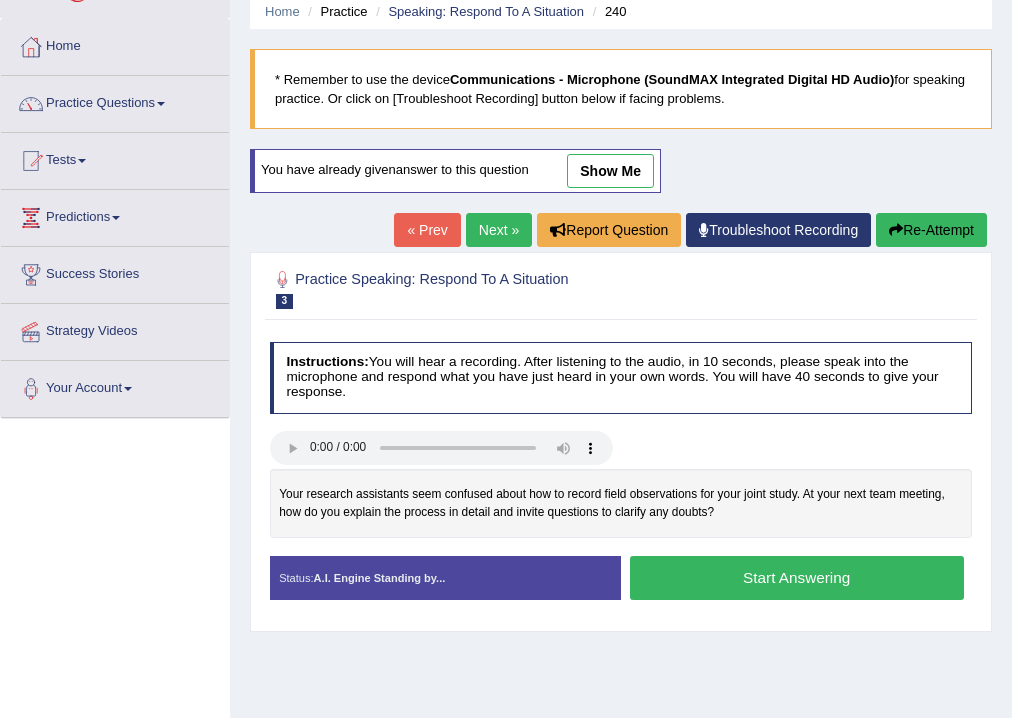 scroll, scrollTop: 80, scrollLeft: 0, axis: vertical 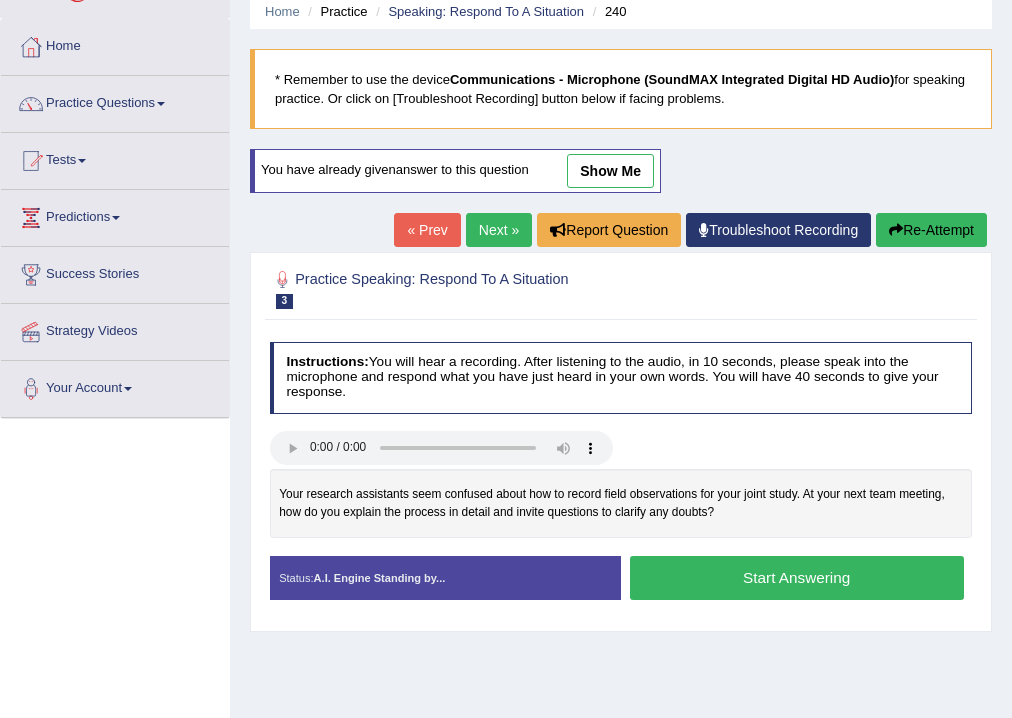 click on "Start Answering" at bounding box center (797, 577) 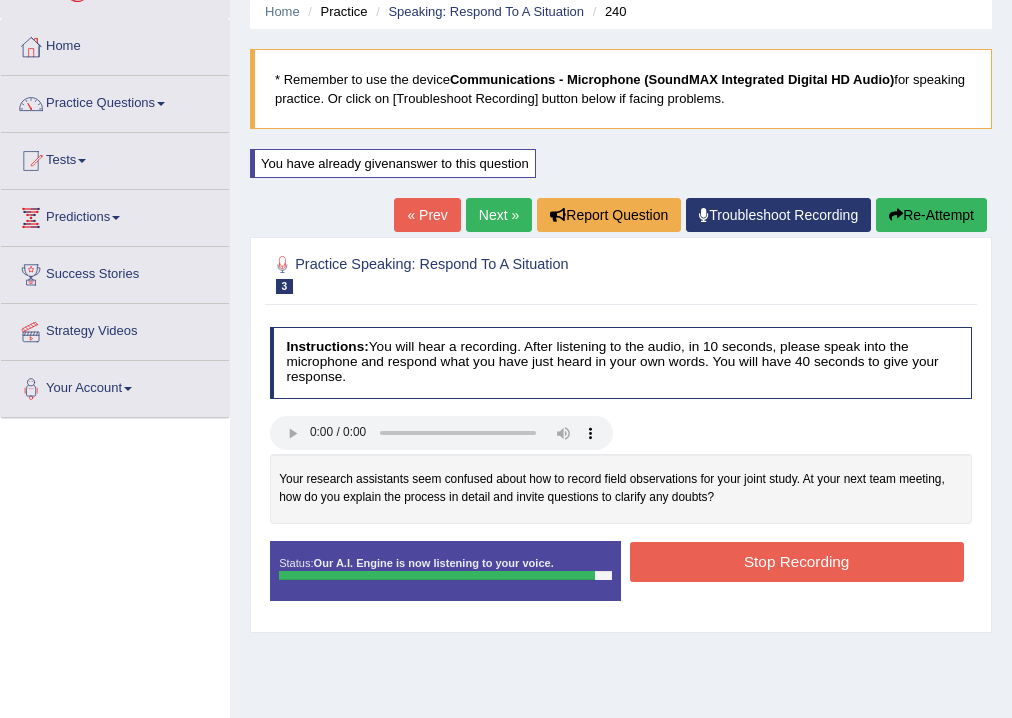 click on "Stop Recording" at bounding box center [797, 561] 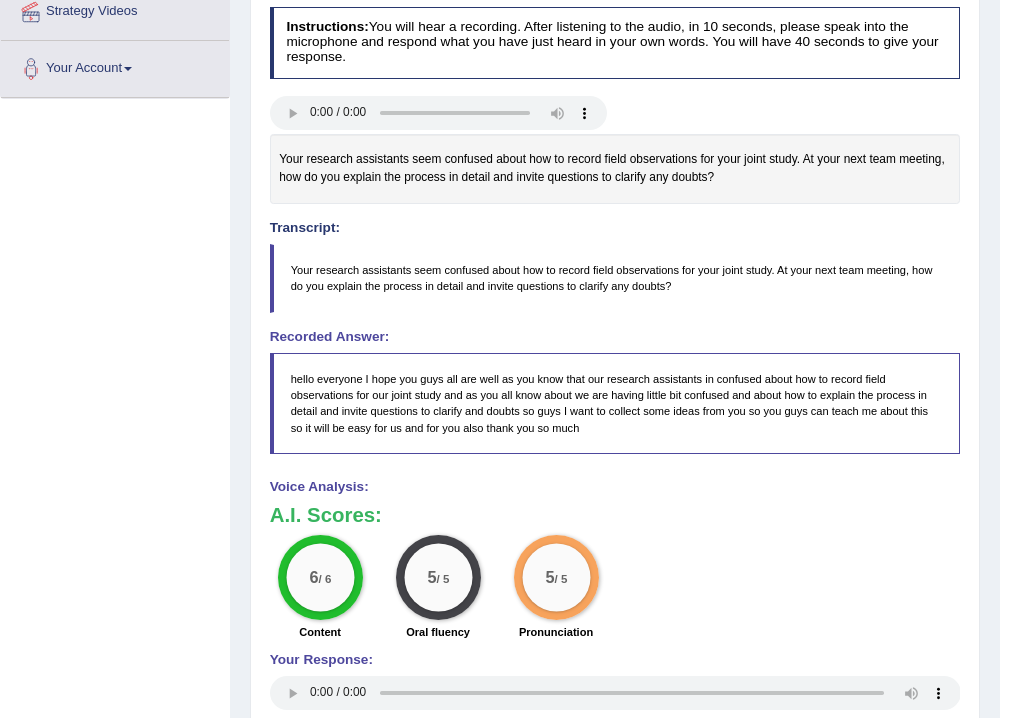 scroll, scrollTop: 0, scrollLeft: 0, axis: both 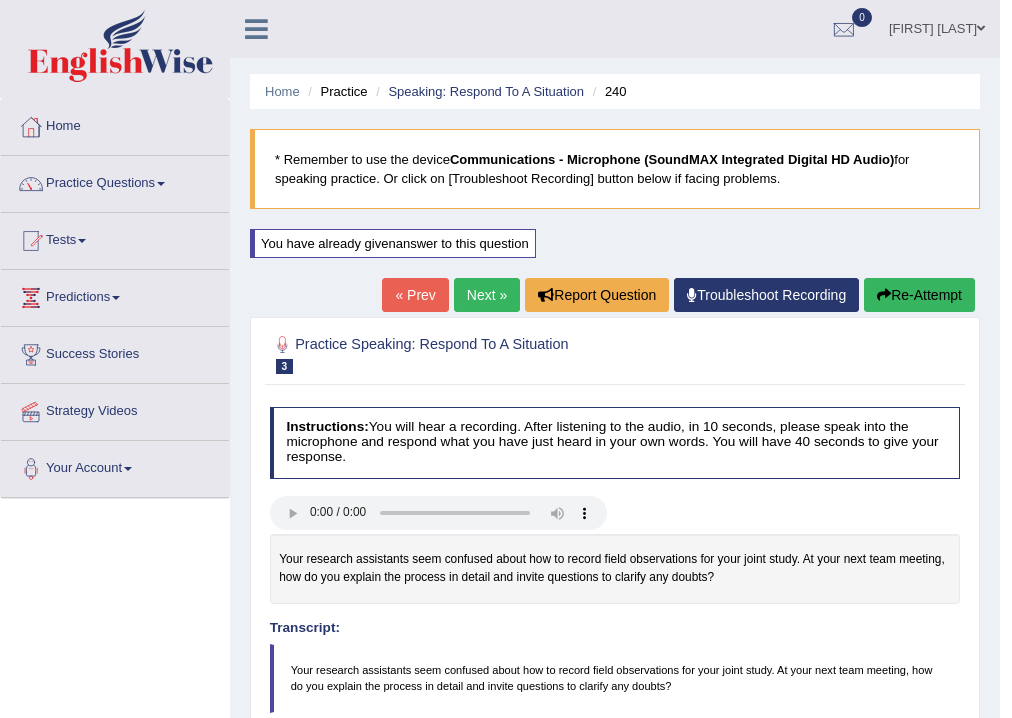 click on "Next »" at bounding box center (487, 295) 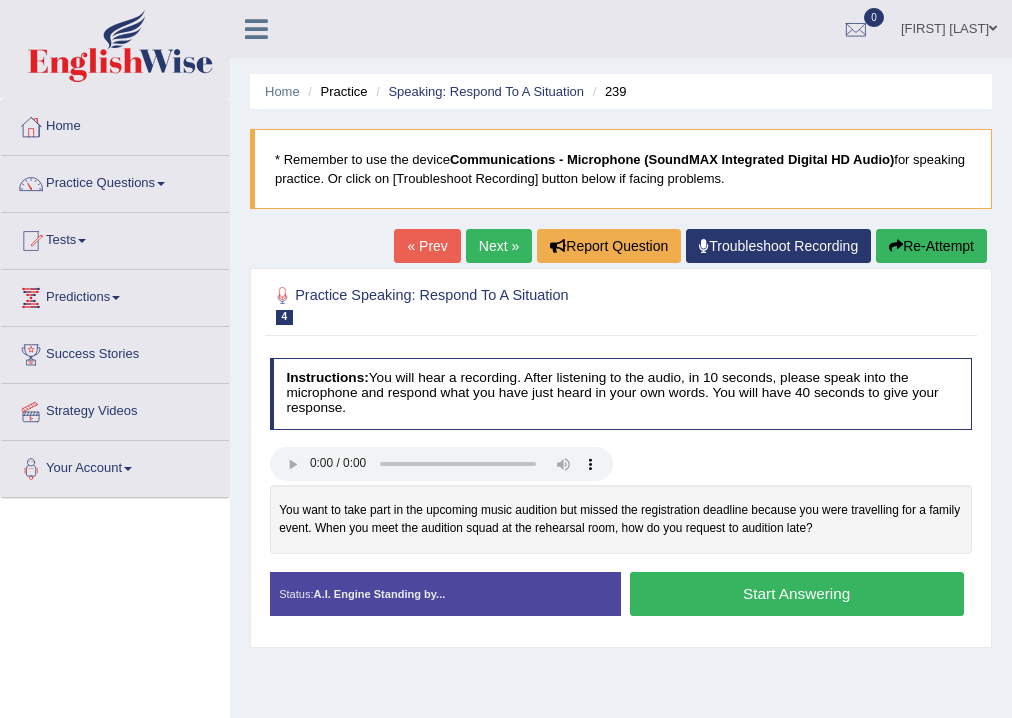 scroll, scrollTop: 0, scrollLeft: 0, axis: both 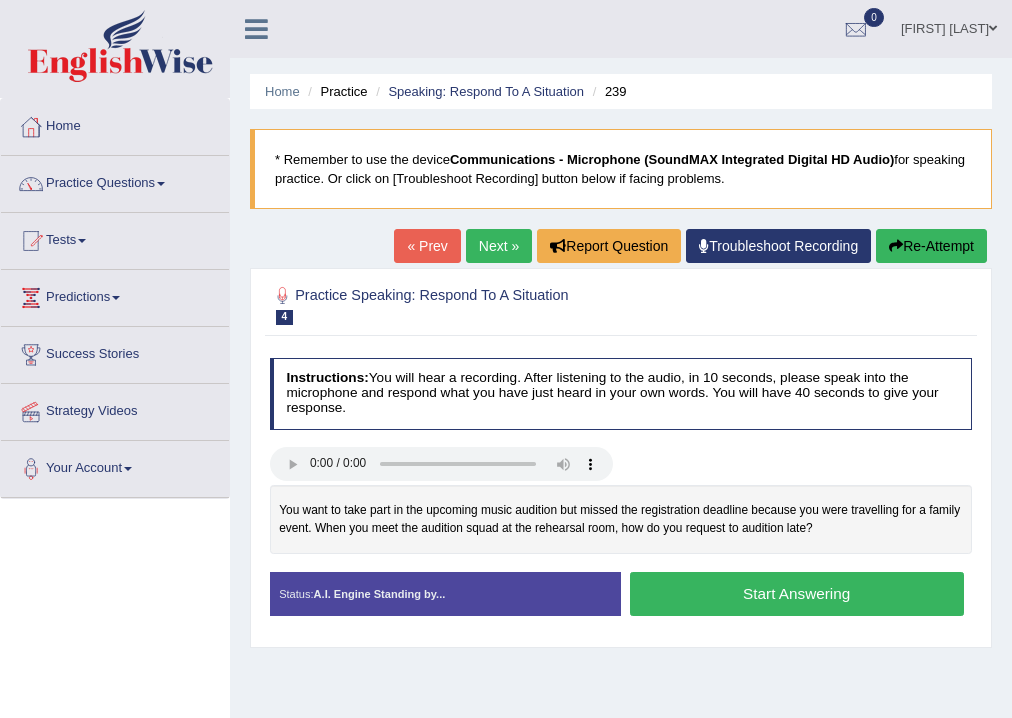 click on "Start Answering" at bounding box center [797, 593] 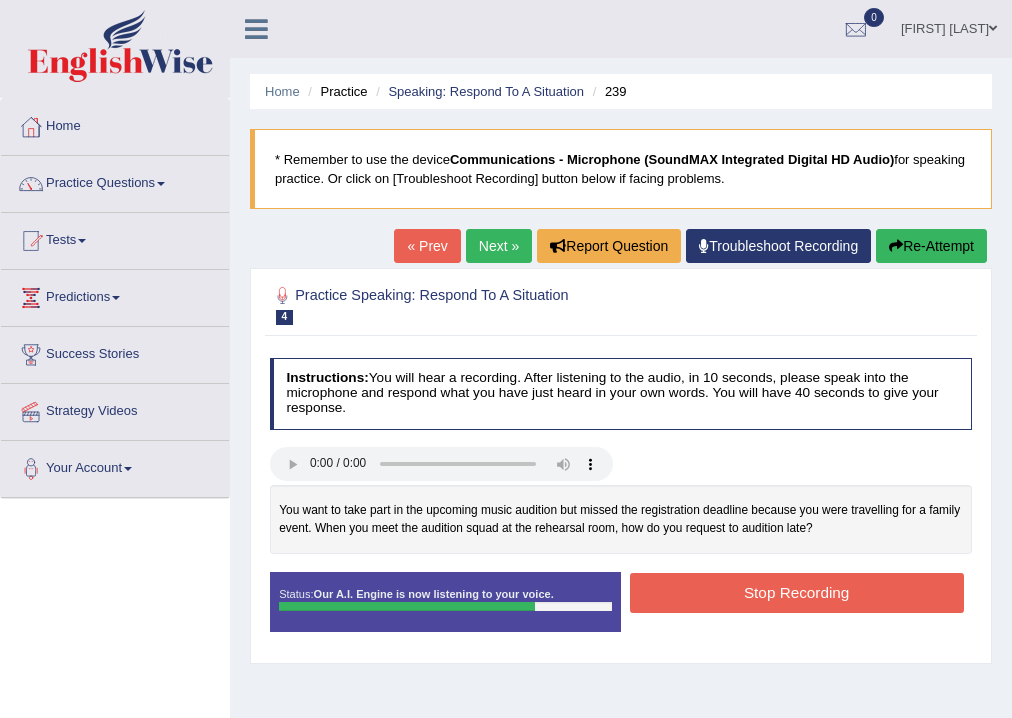 click on "Stop Recording" at bounding box center [797, 592] 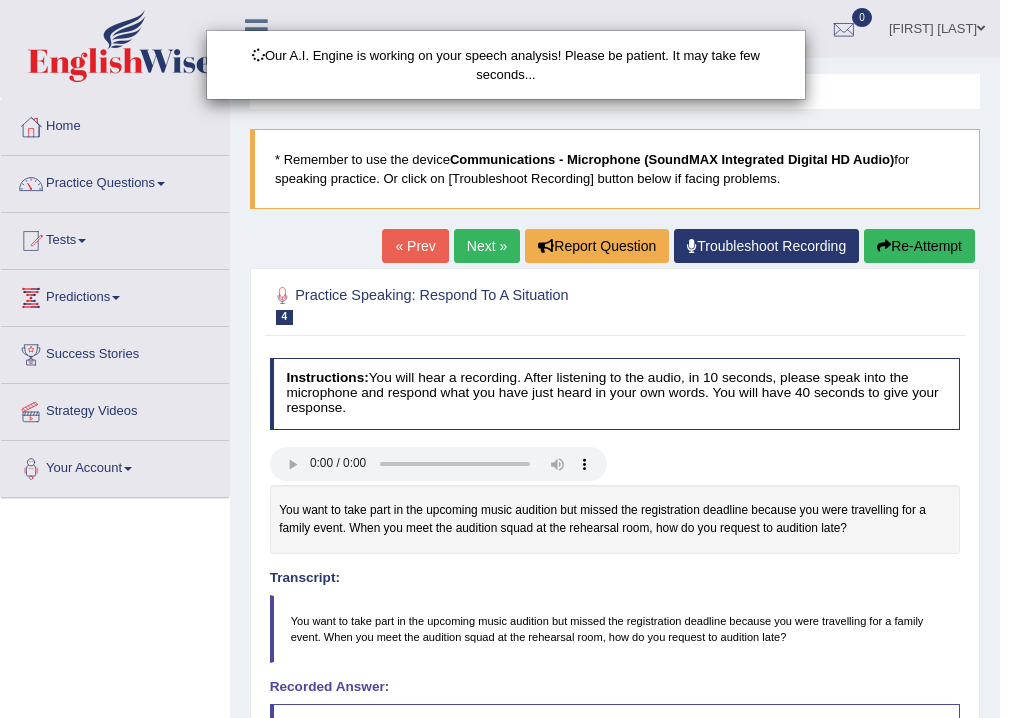 scroll, scrollTop: 240, scrollLeft: 0, axis: vertical 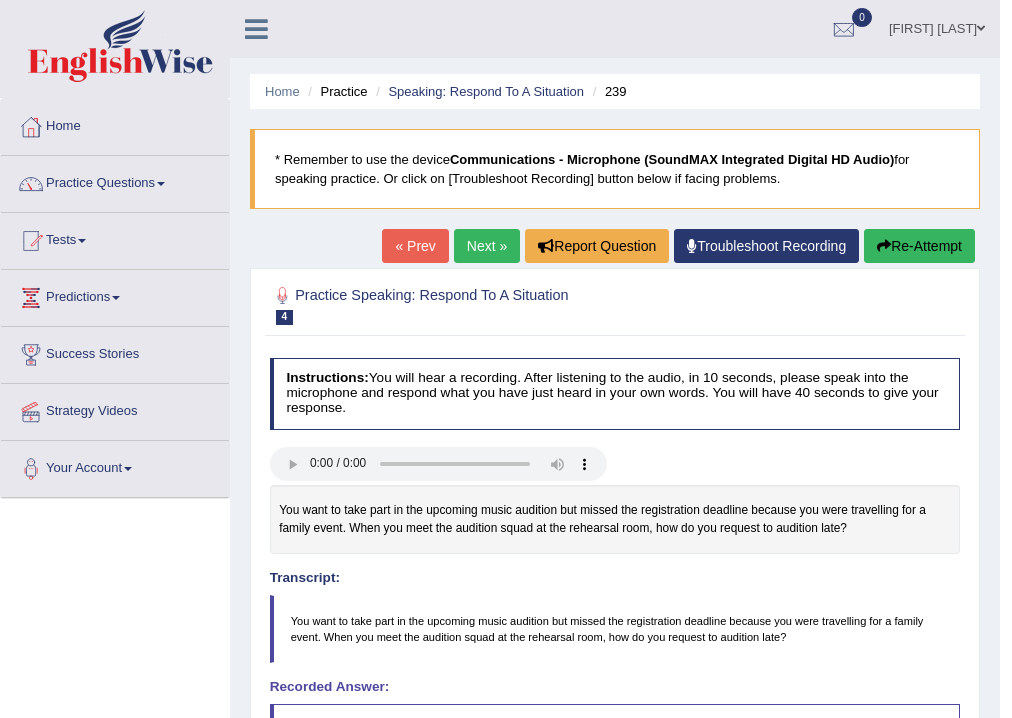 click on "Next »" at bounding box center (487, 246) 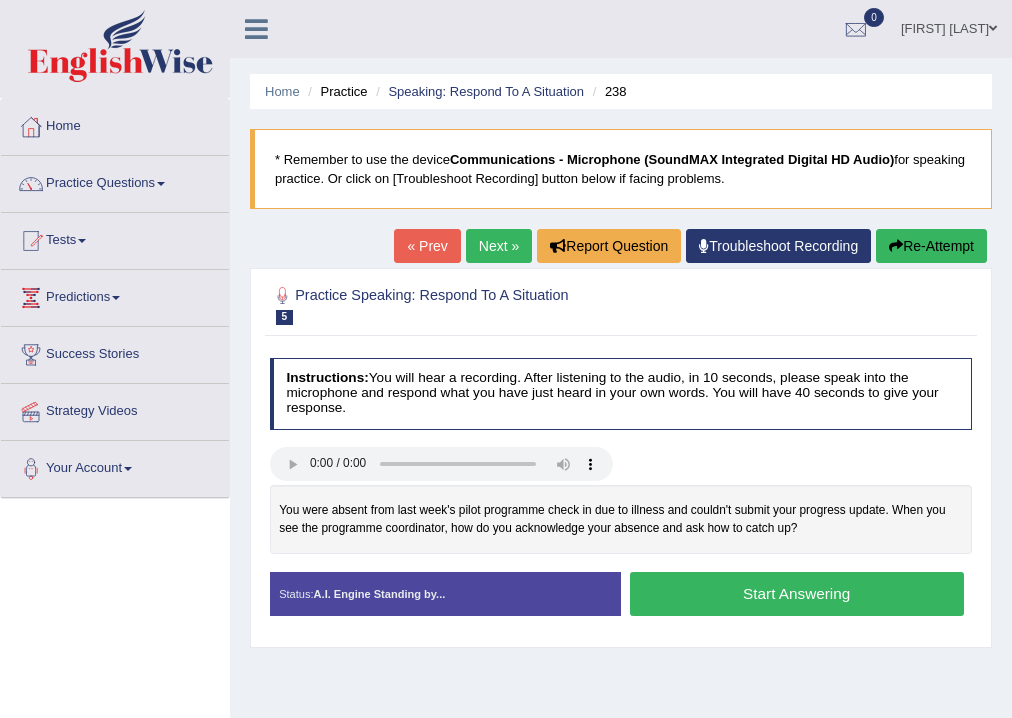 scroll, scrollTop: 0, scrollLeft: 0, axis: both 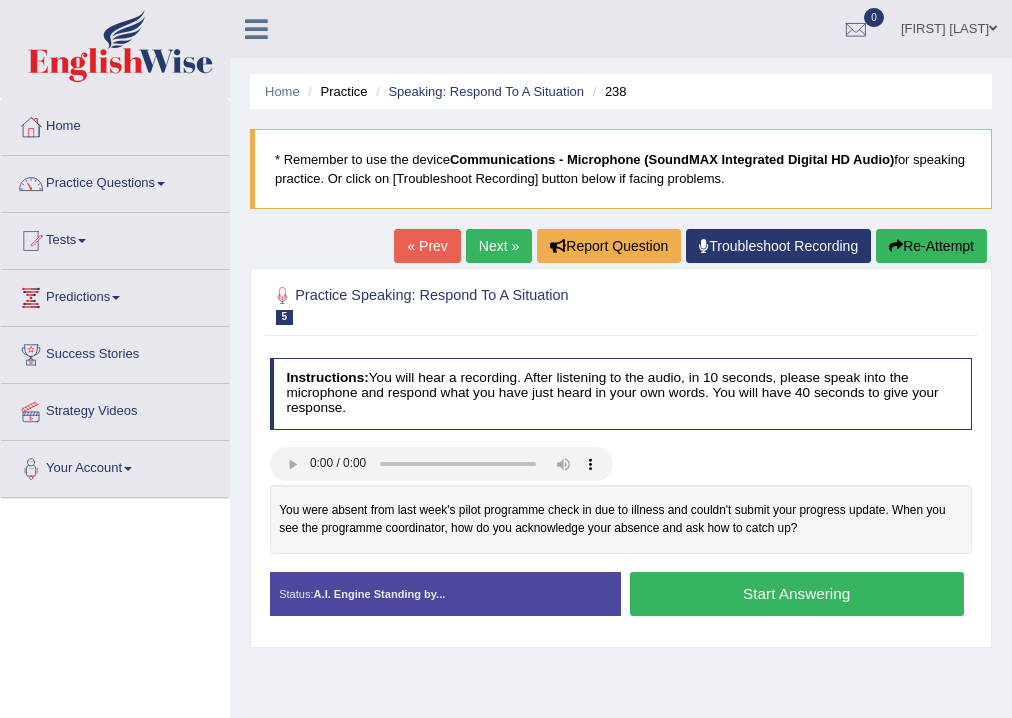 click on "Start Answering" at bounding box center [797, 593] 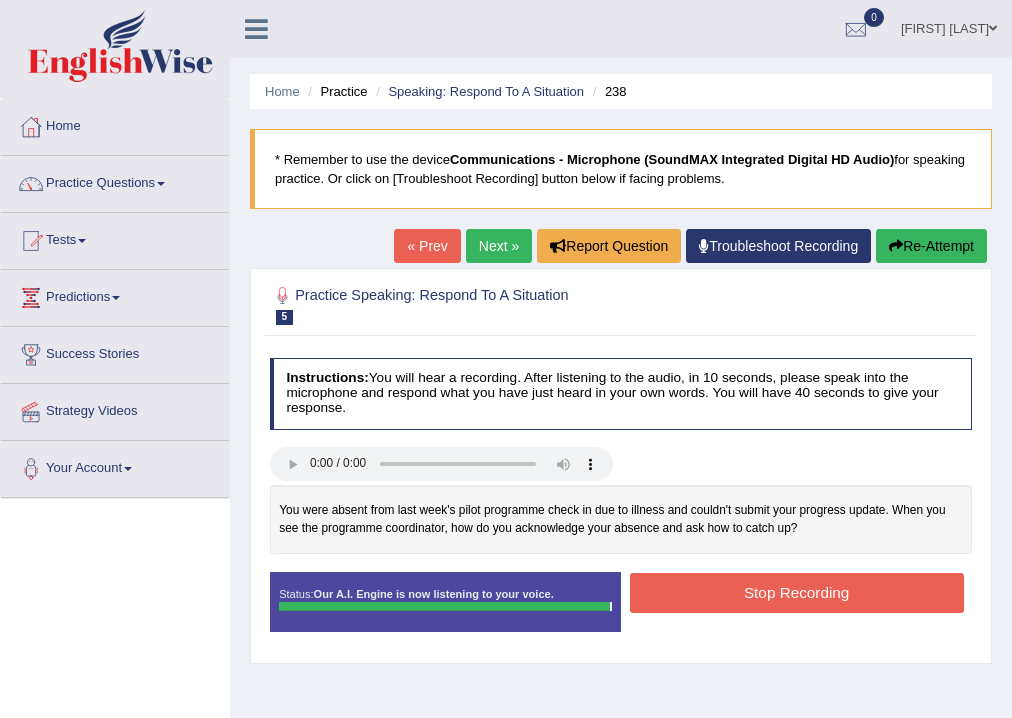 click on "Stop Recording" at bounding box center [797, 592] 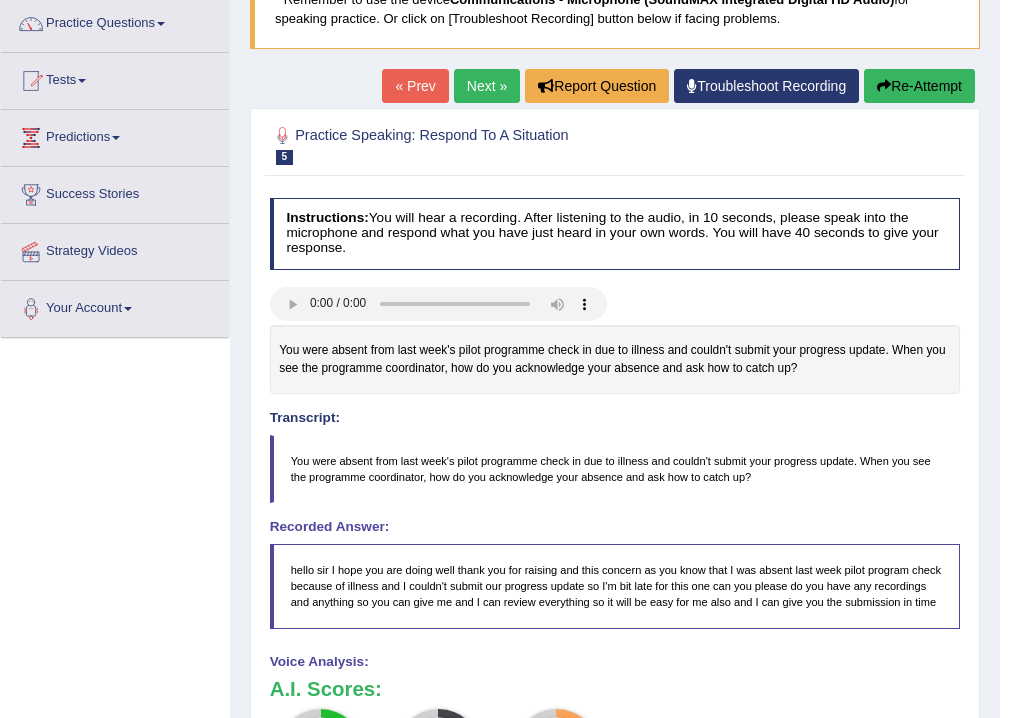 scroll, scrollTop: 80, scrollLeft: 0, axis: vertical 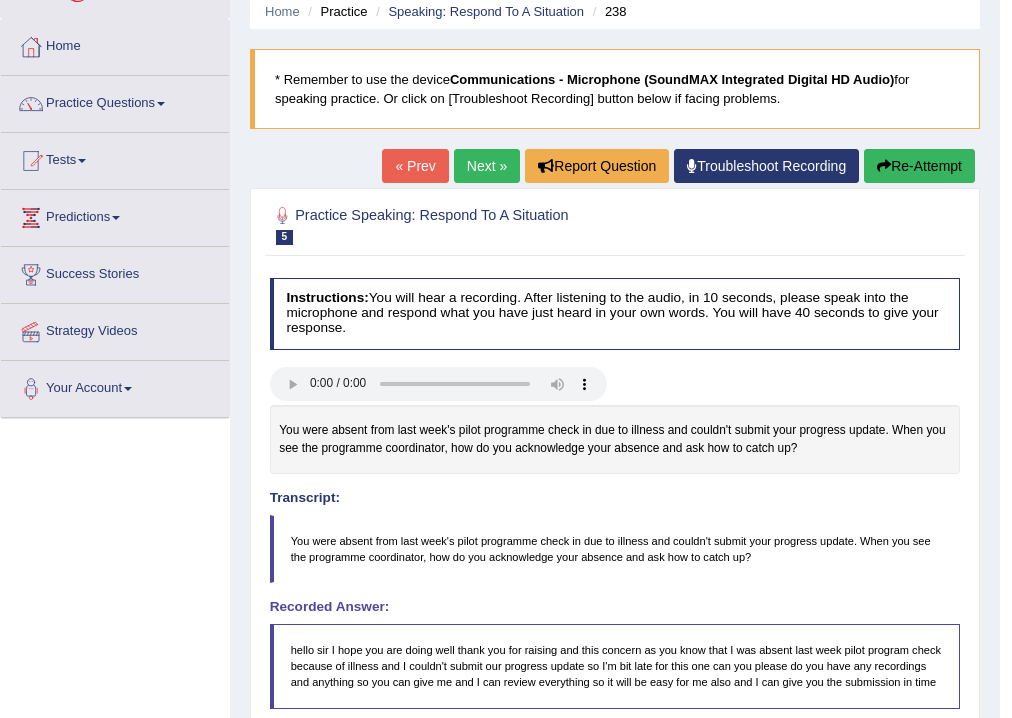 click on "Re-Attempt" at bounding box center (919, 166) 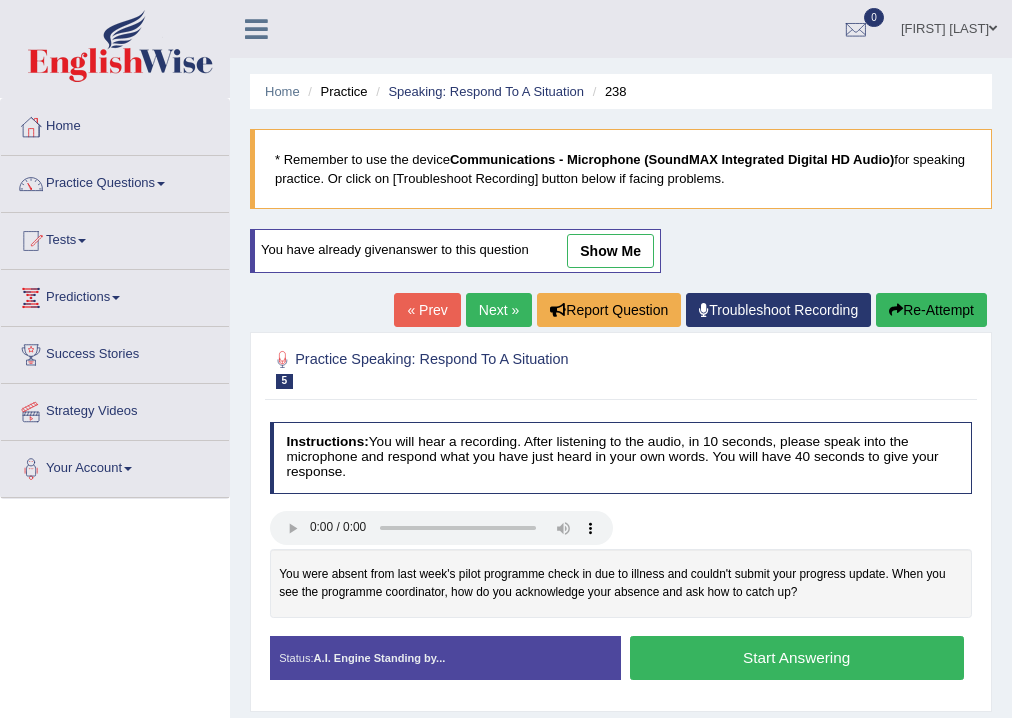 scroll, scrollTop: 80, scrollLeft: 0, axis: vertical 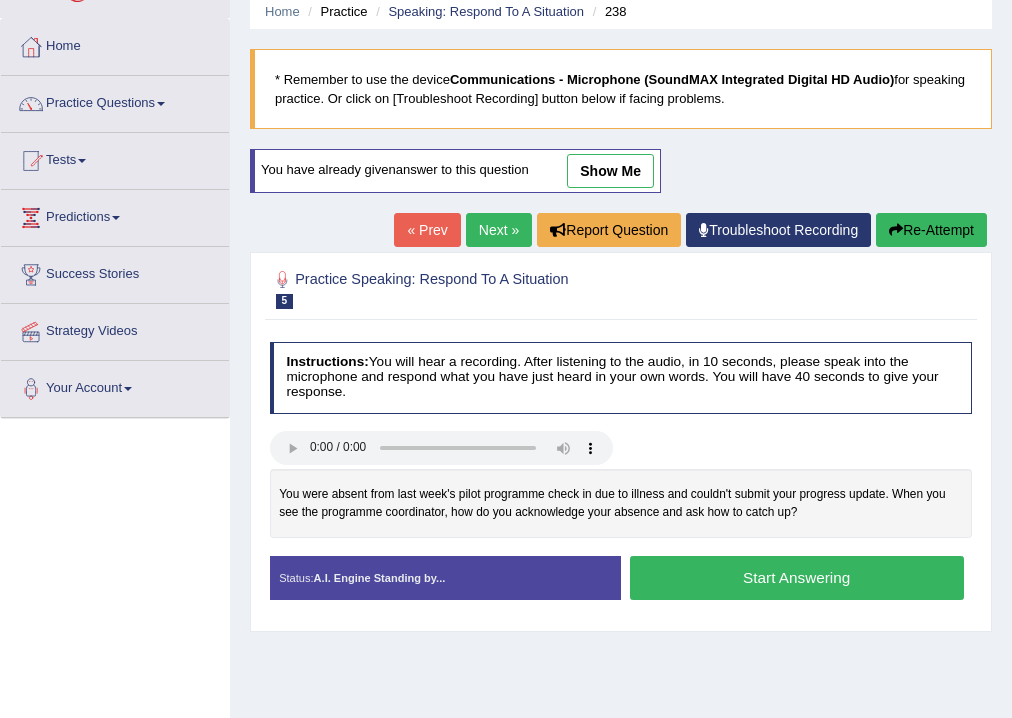 click on "Start Answering" at bounding box center [797, 577] 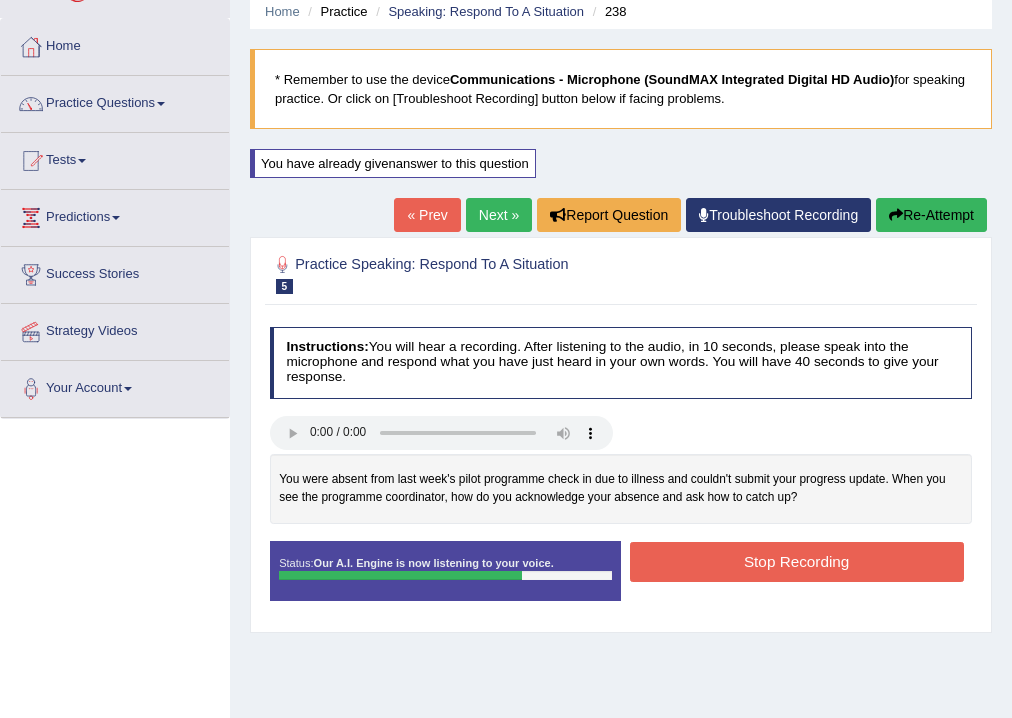 click on "Stop Recording" at bounding box center (797, 561) 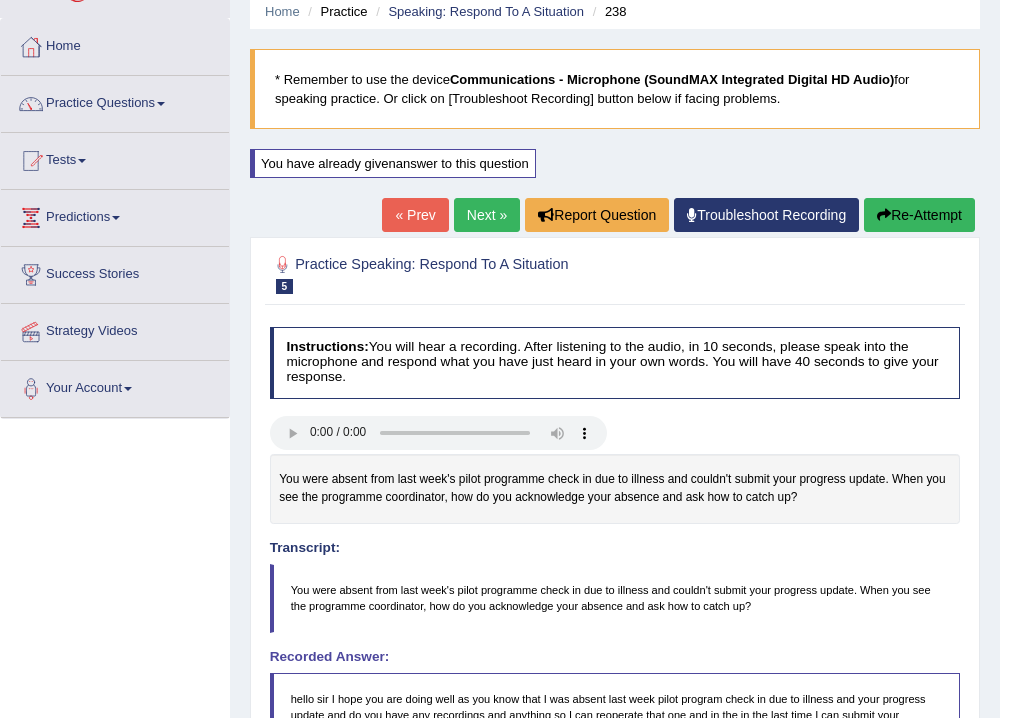 scroll, scrollTop: 0, scrollLeft: 0, axis: both 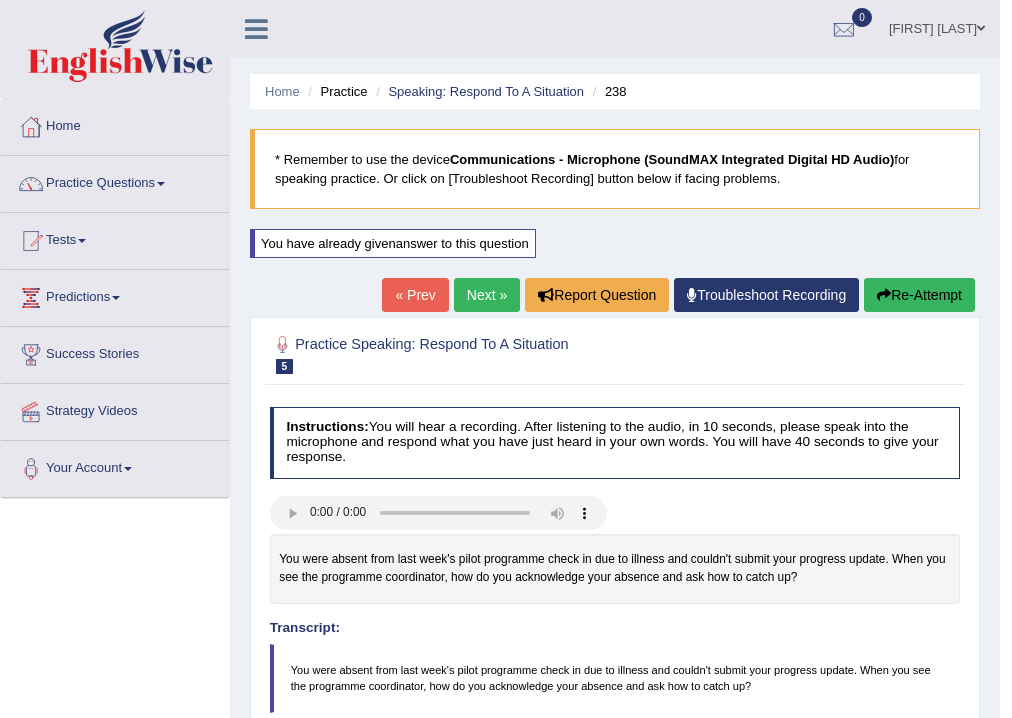 click on "Next »" at bounding box center [487, 295] 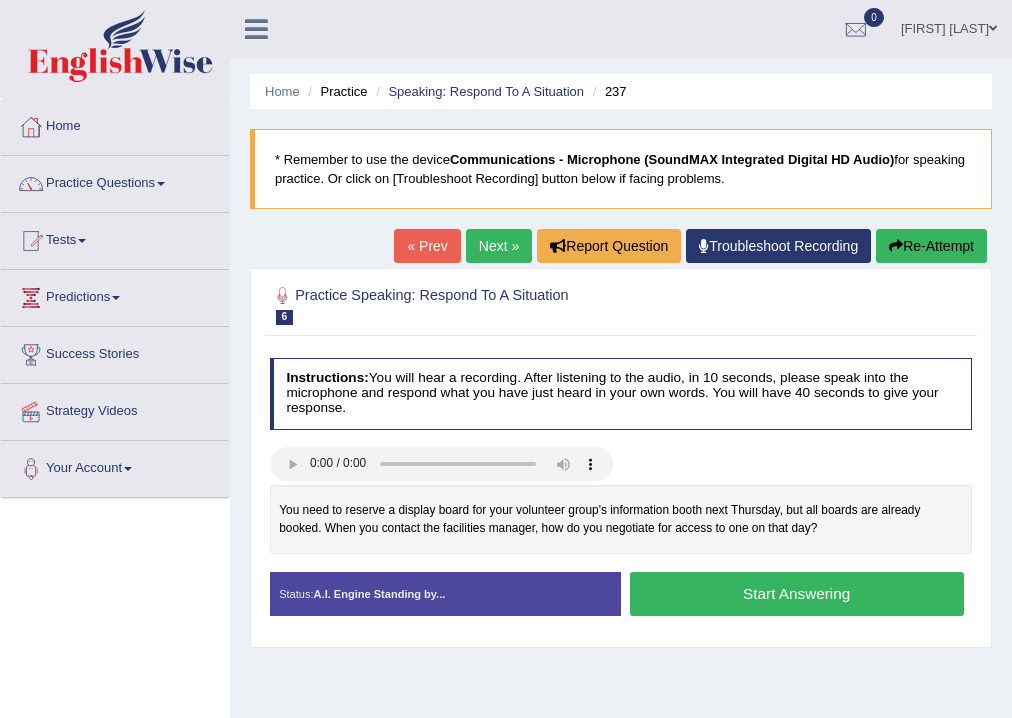 scroll, scrollTop: 0, scrollLeft: 0, axis: both 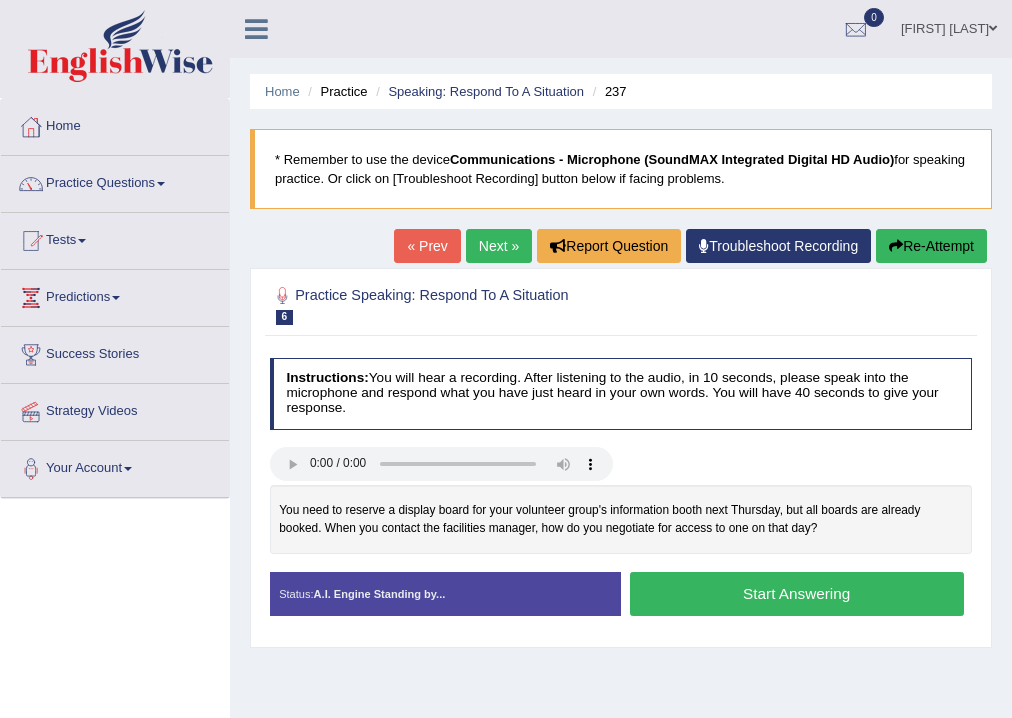 click on "Start Answering" at bounding box center [797, 593] 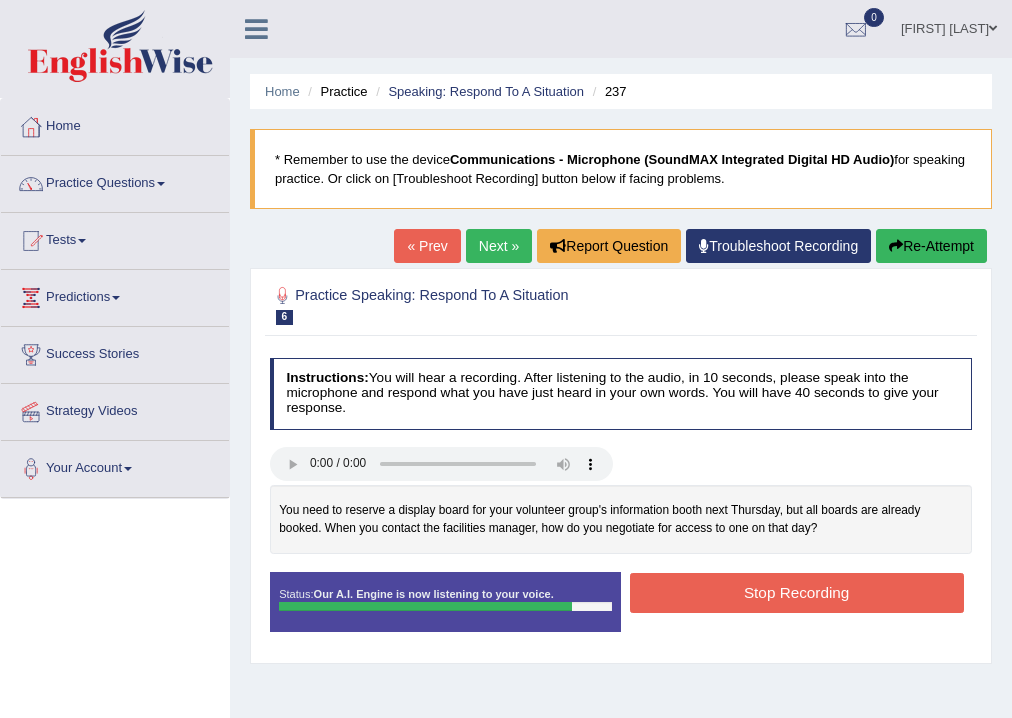 click on "Stop Recording" at bounding box center (797, 592) 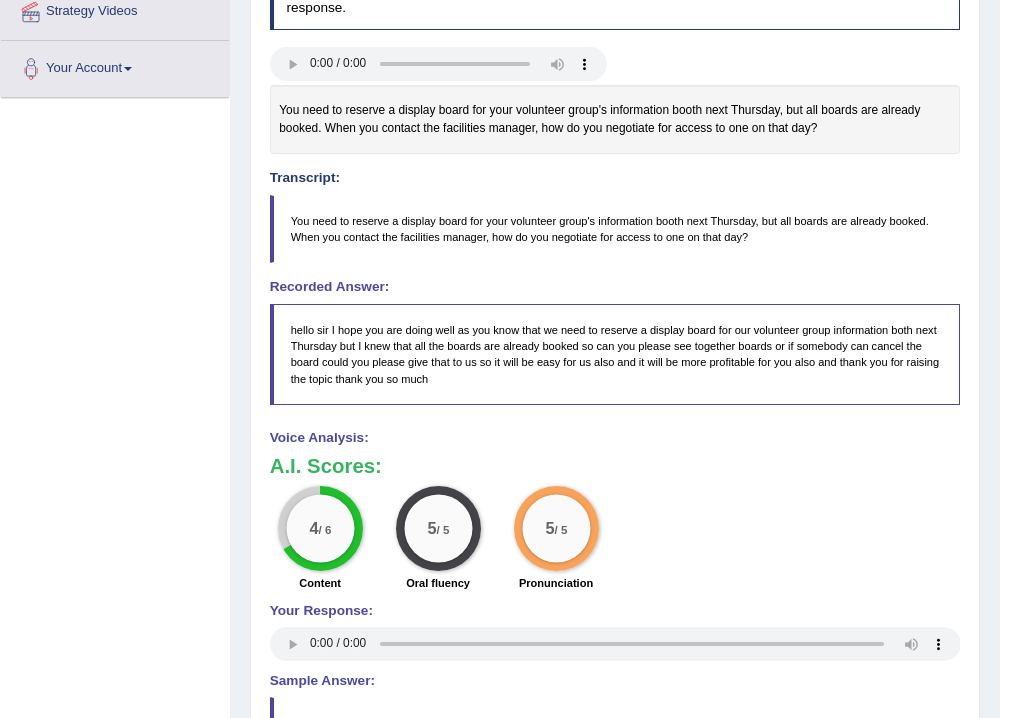 scroll, scrollTop: 0, scrollLeft: 0, axis: both 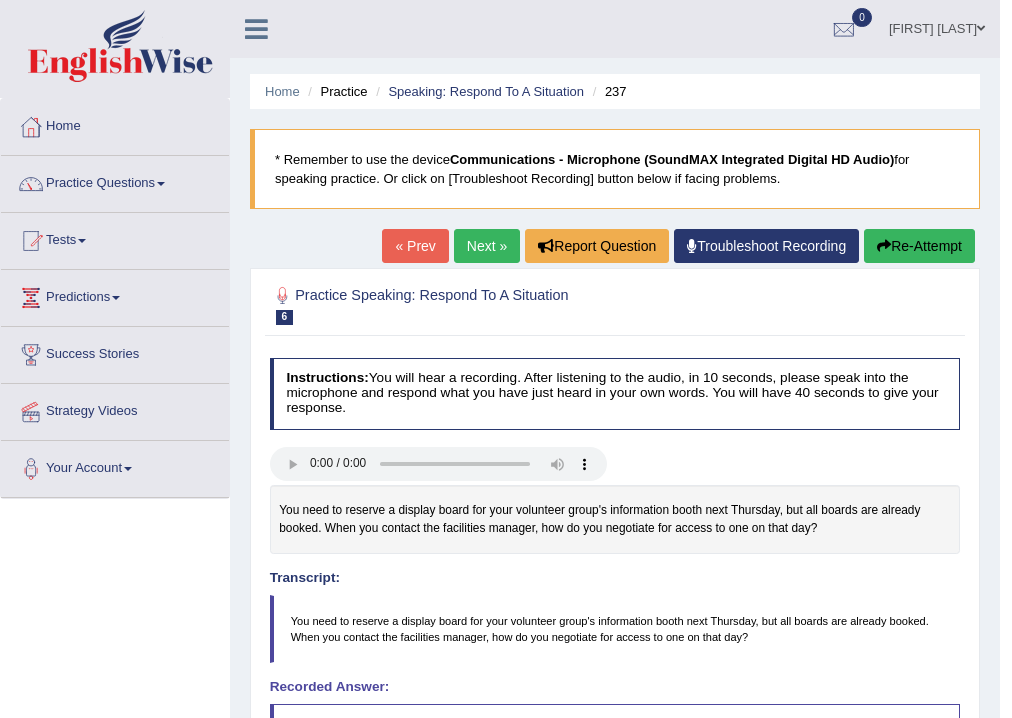 click on "Next »" at bounding box center [487, 246] 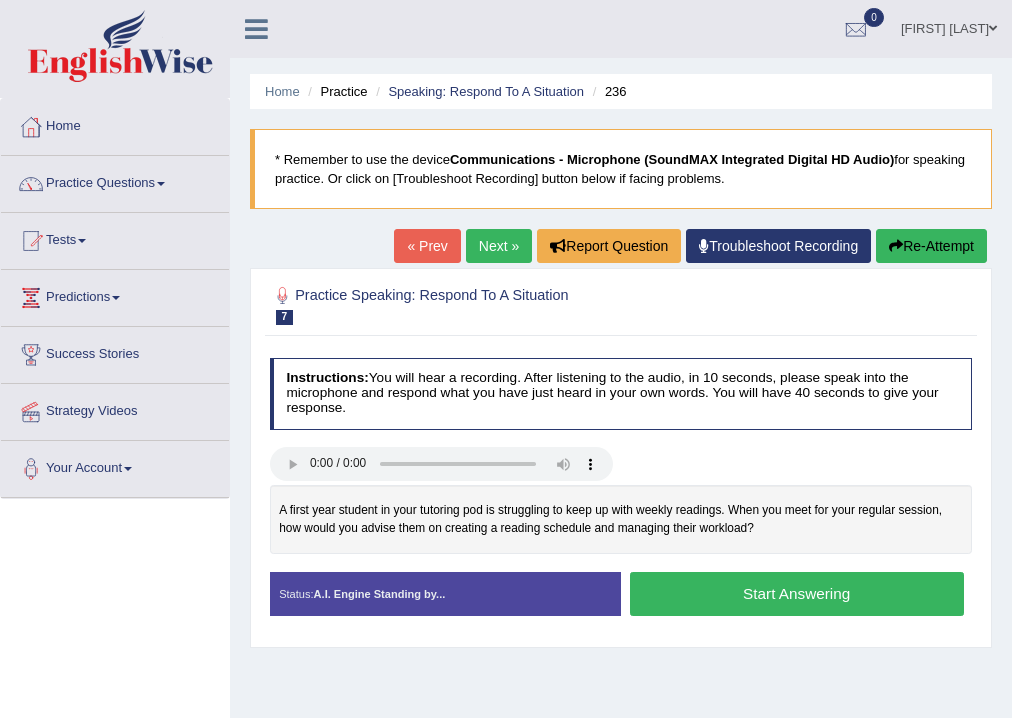 scroll, scrollTop: 0, scrollLeft: 0, axis: both 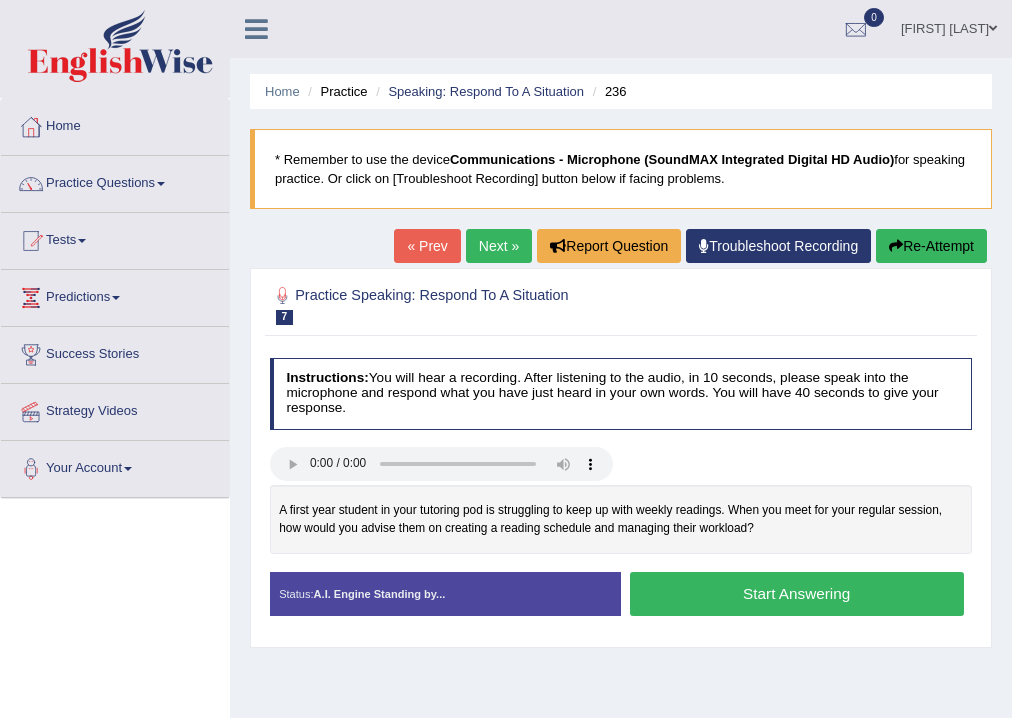 click on "Start Answering" at bounding box center (797, 593) 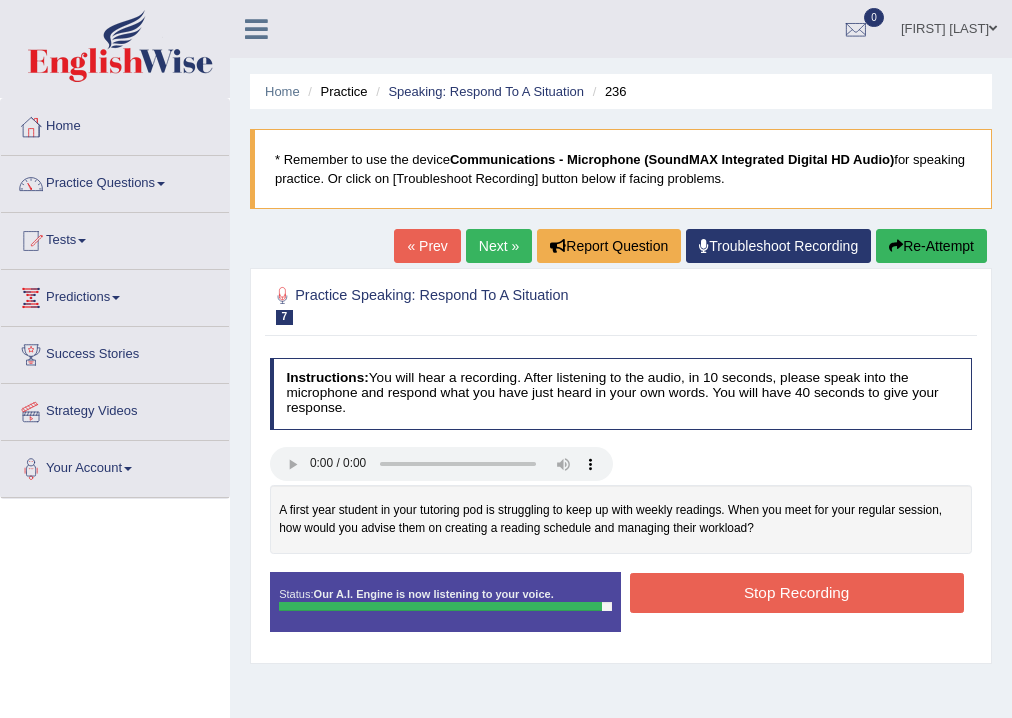 click on "Stop Recording" at bounding box center (797, 592) 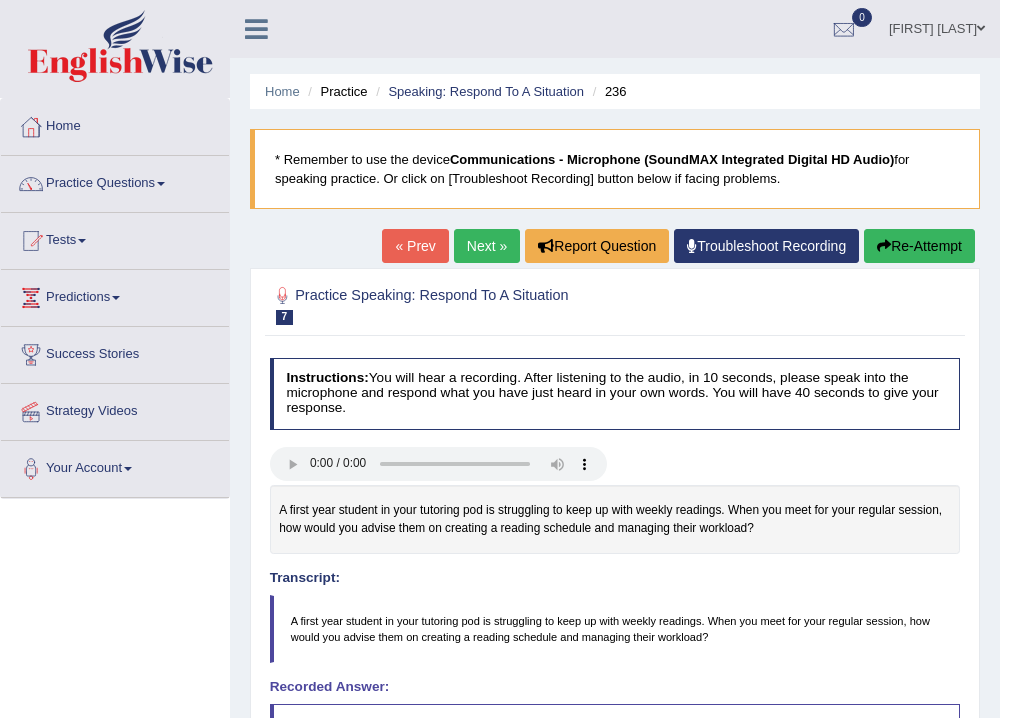 scroll, scrollTop: 80, scrollLeft: 0, axis: vertical 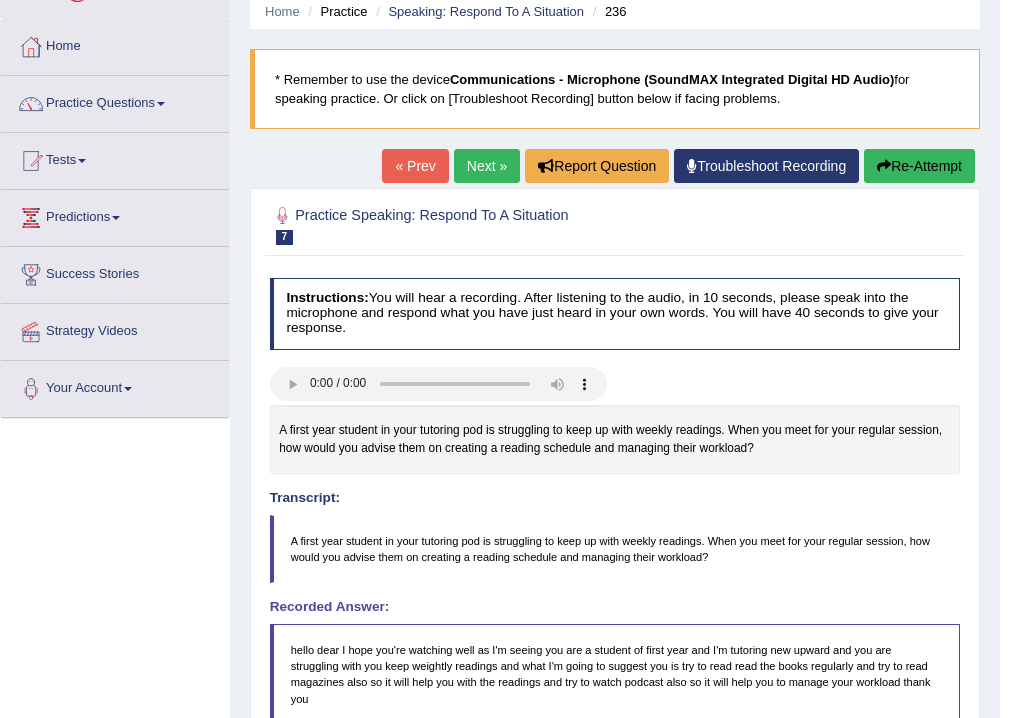 click on "Next »" at bounding box center (487, 166) 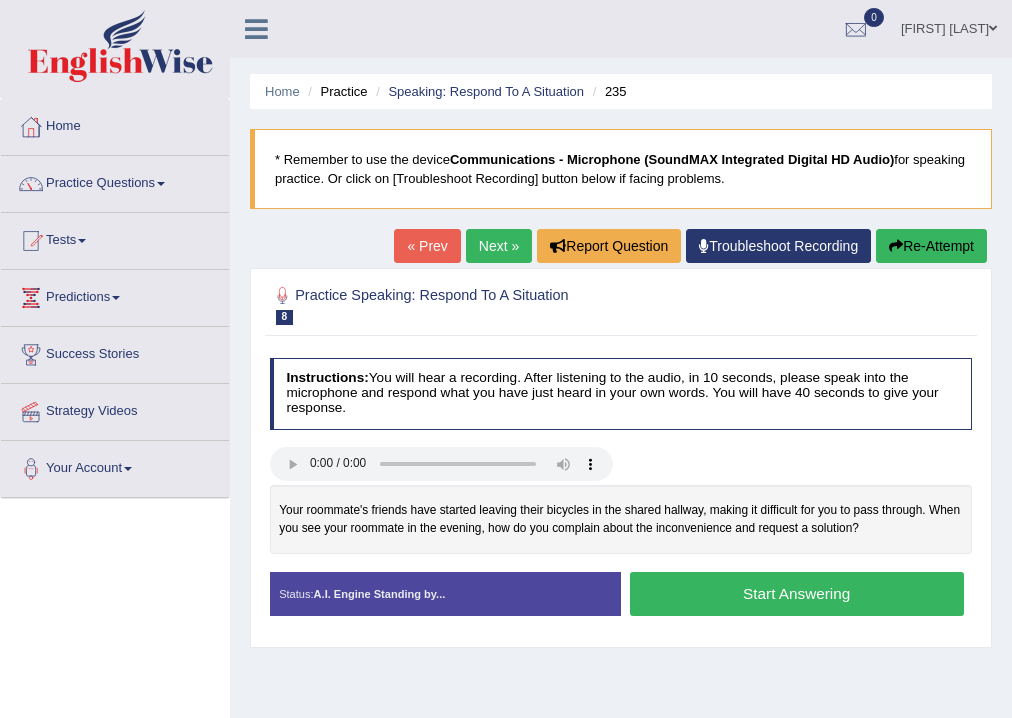 scroll, scrollTop: 0, scrollLeft: 0, axis: both 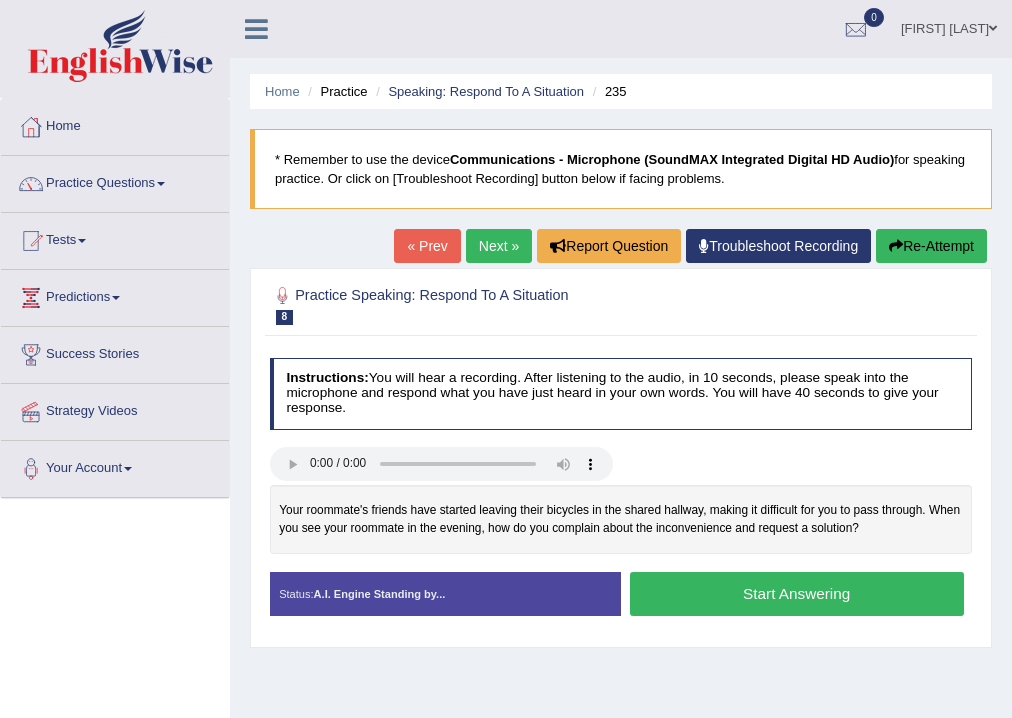 drag, startPoint x: 263, startPoint y: 385, endPoint x: 250, endPoint y: 416, distance: 33.61547 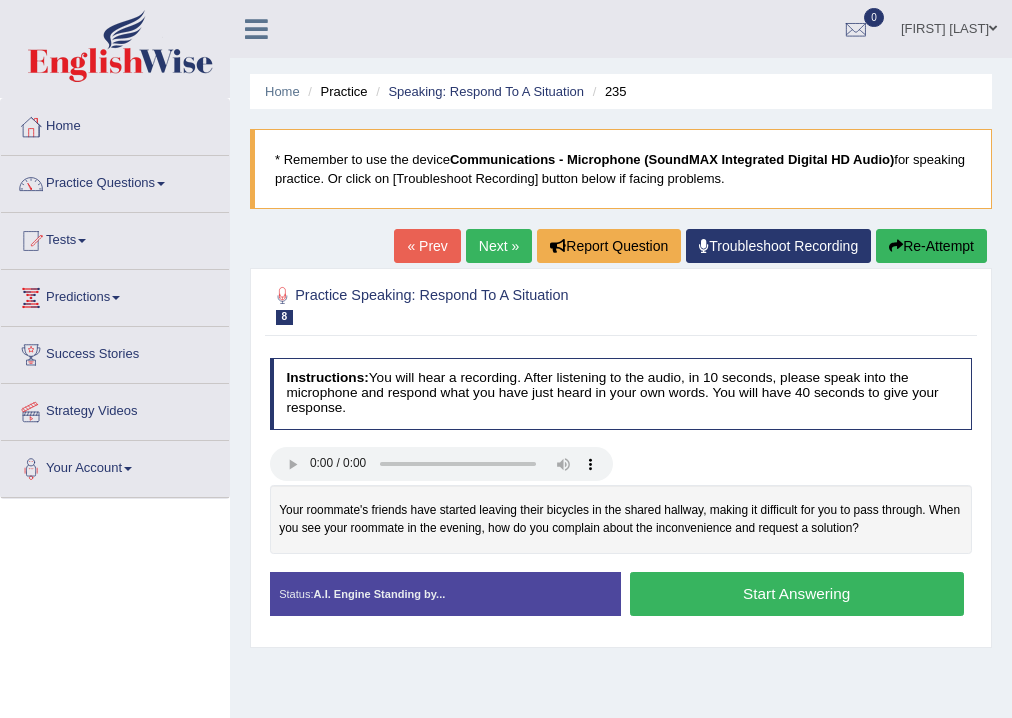 click on "Start Answering" at bounding box center (797, 593) 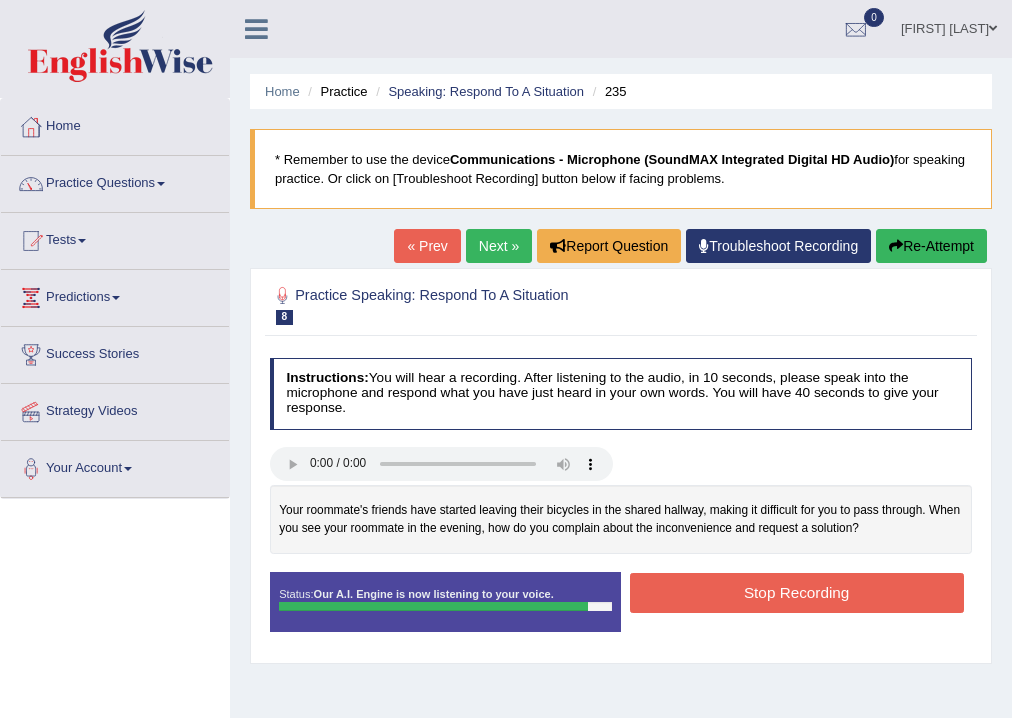 click on "Stop Recording" at bounding box center (797, 592) 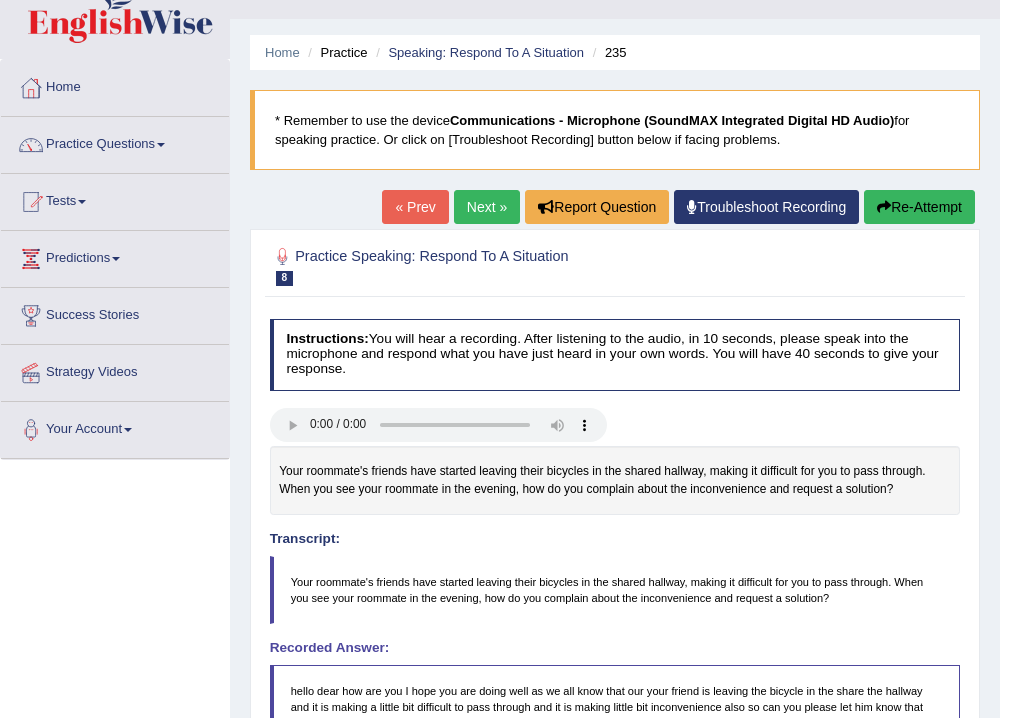 scroll, scrollTop: 0, scrollLeft: 0, axis: both 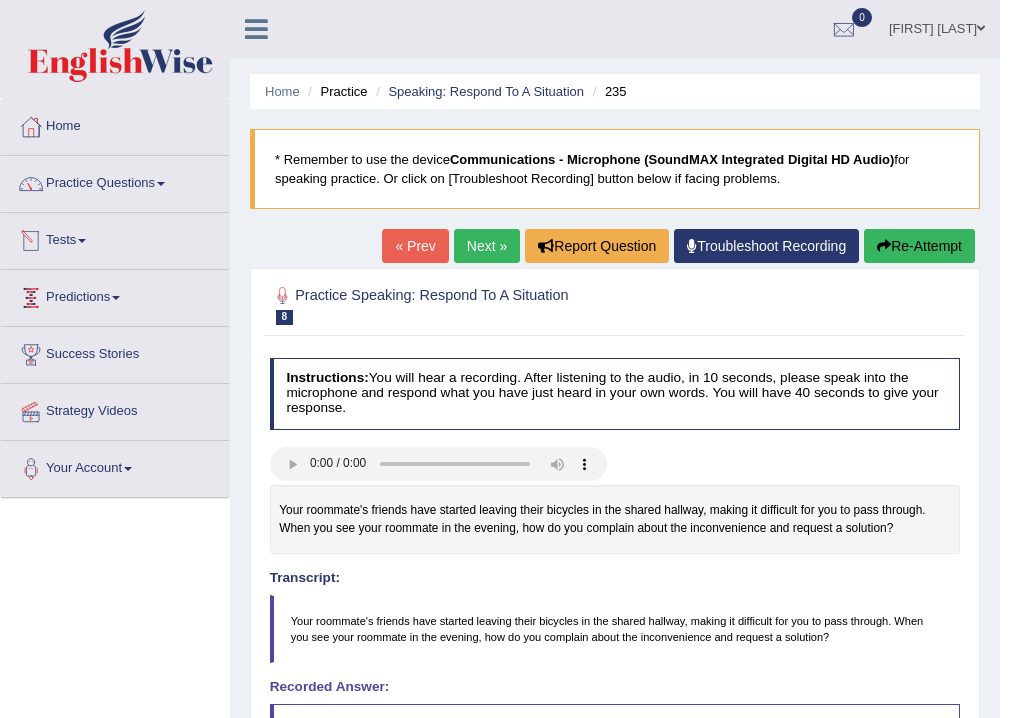 click on "Next »" at bounding box center [487, 246] 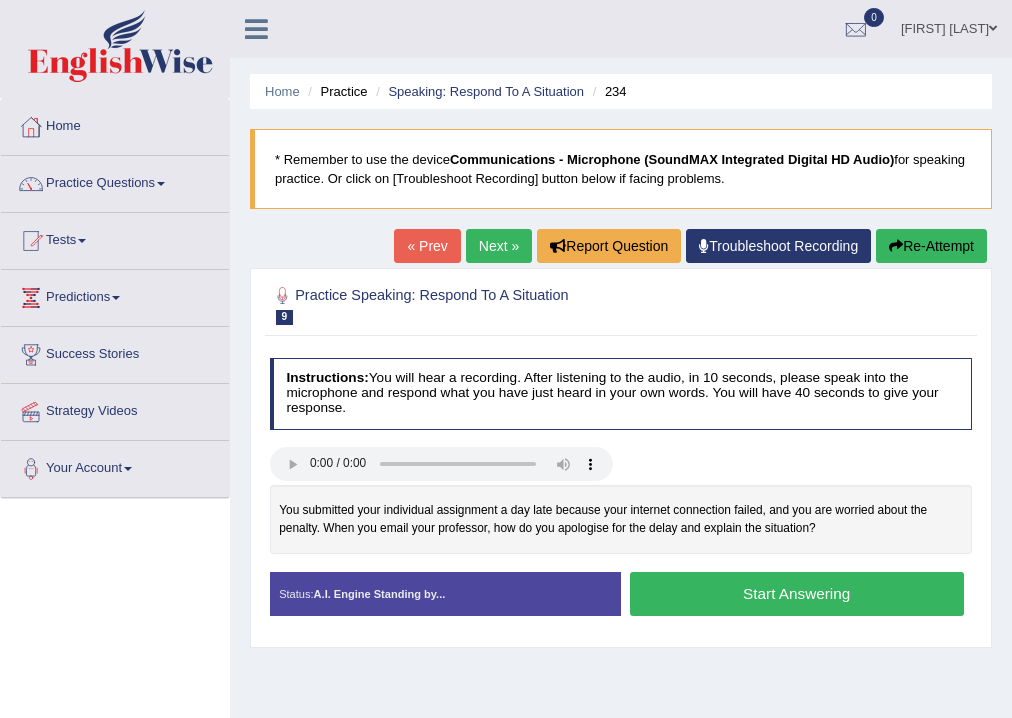 scroll, scrollTop: 0, scrollLeft: 0, axis: both 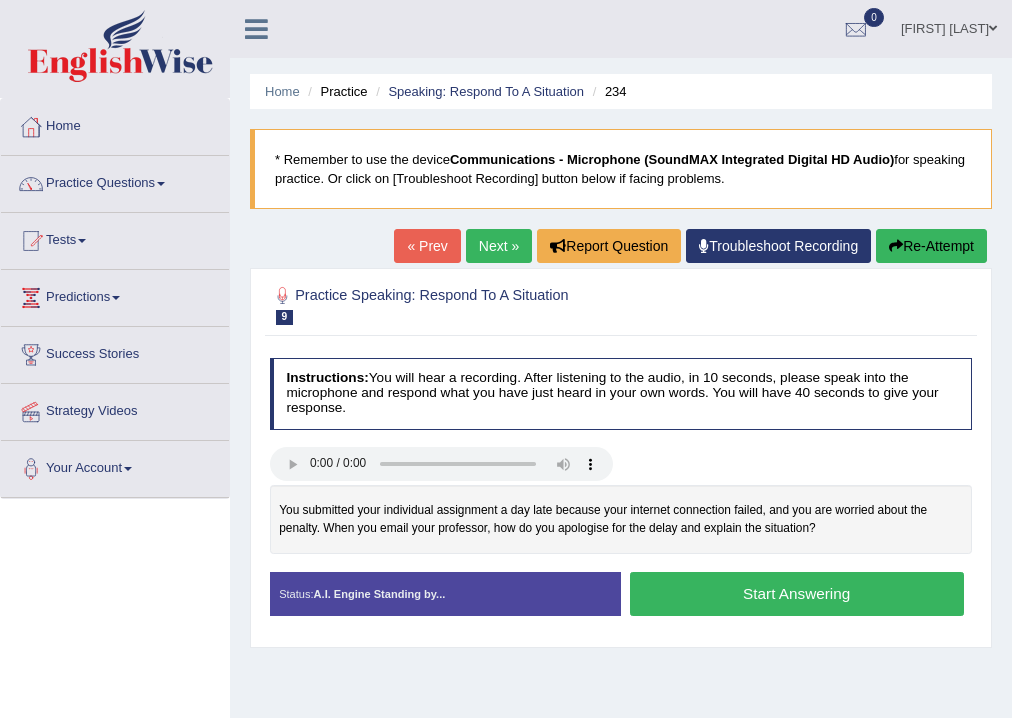 click on "Start Answering" at bounding box center [797, 593] 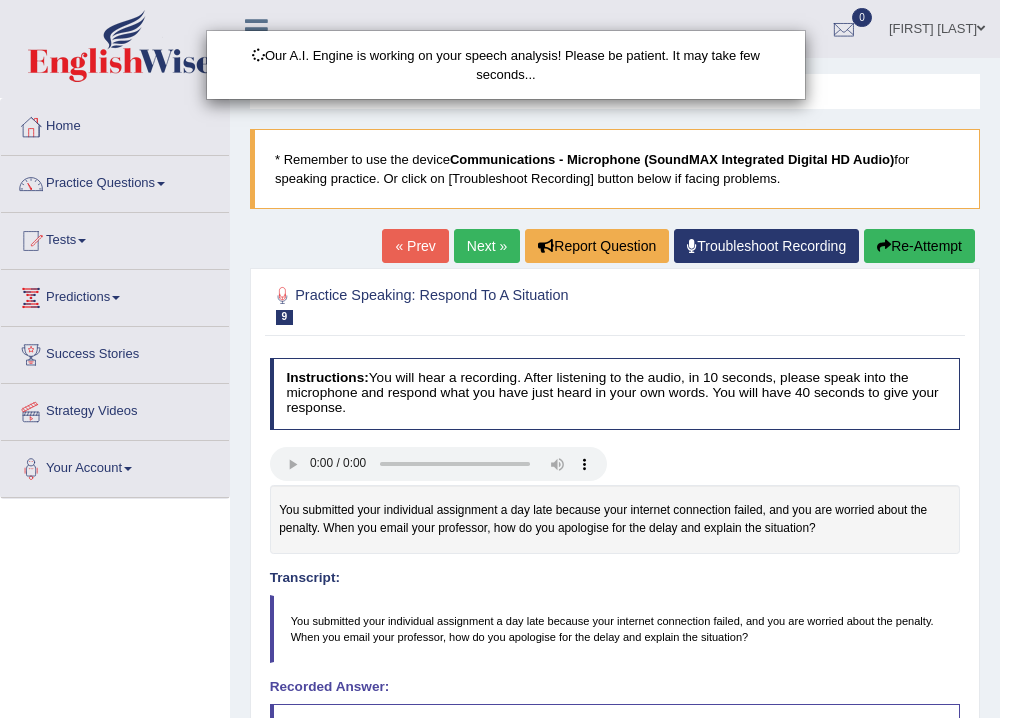 scroll, scrollTop: 320, scrollLeft: 0, axis: vertical 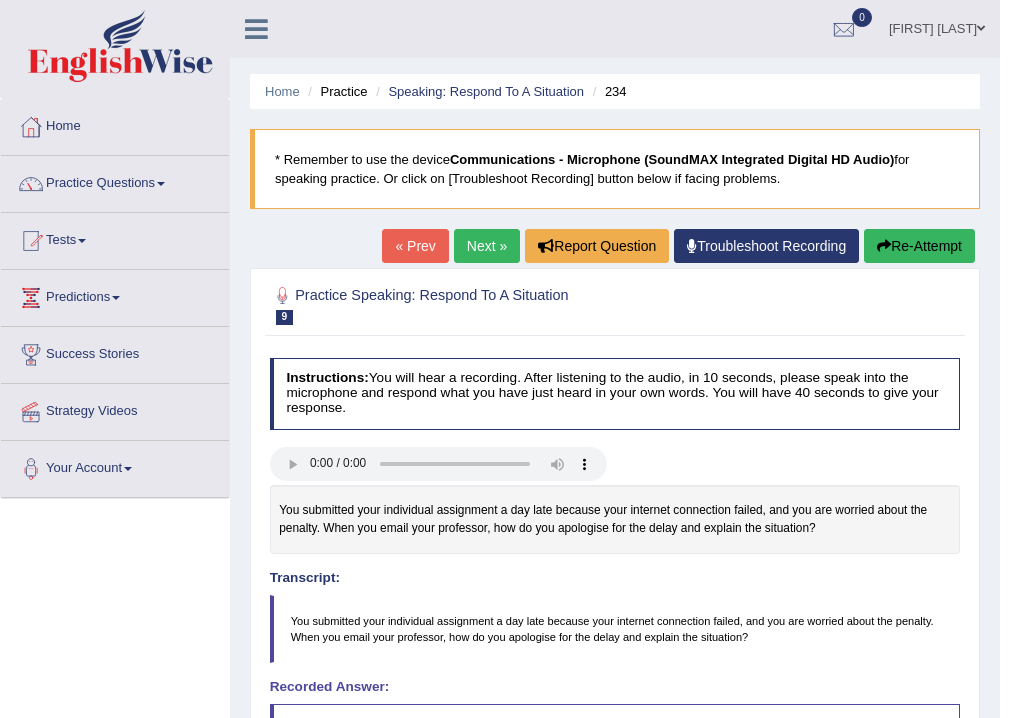 click on "Next »" at bounding box center (487, 246) 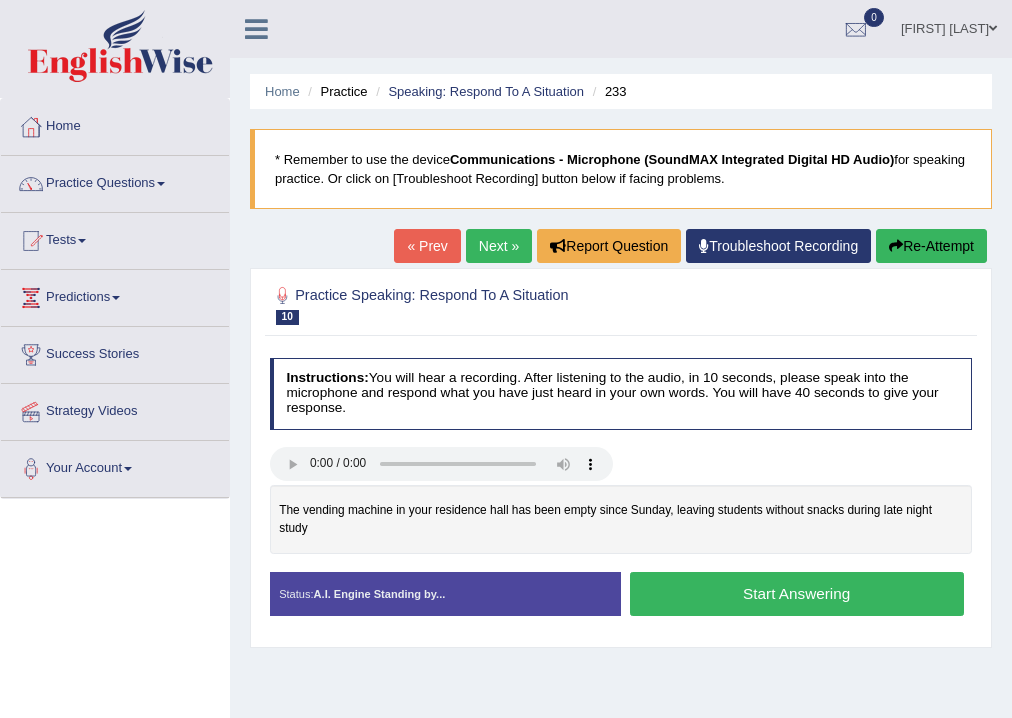 scroll, scrollTop: 0, scrollLeft: 0, axis: both 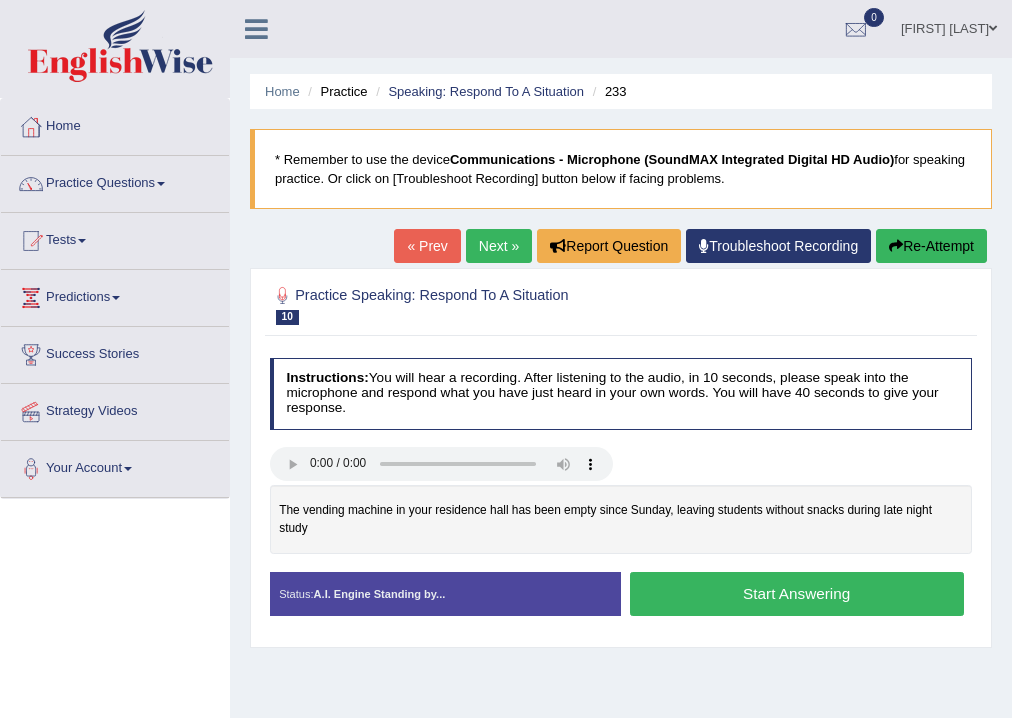 click on "Start Answering" at bounding box center [797, 593] 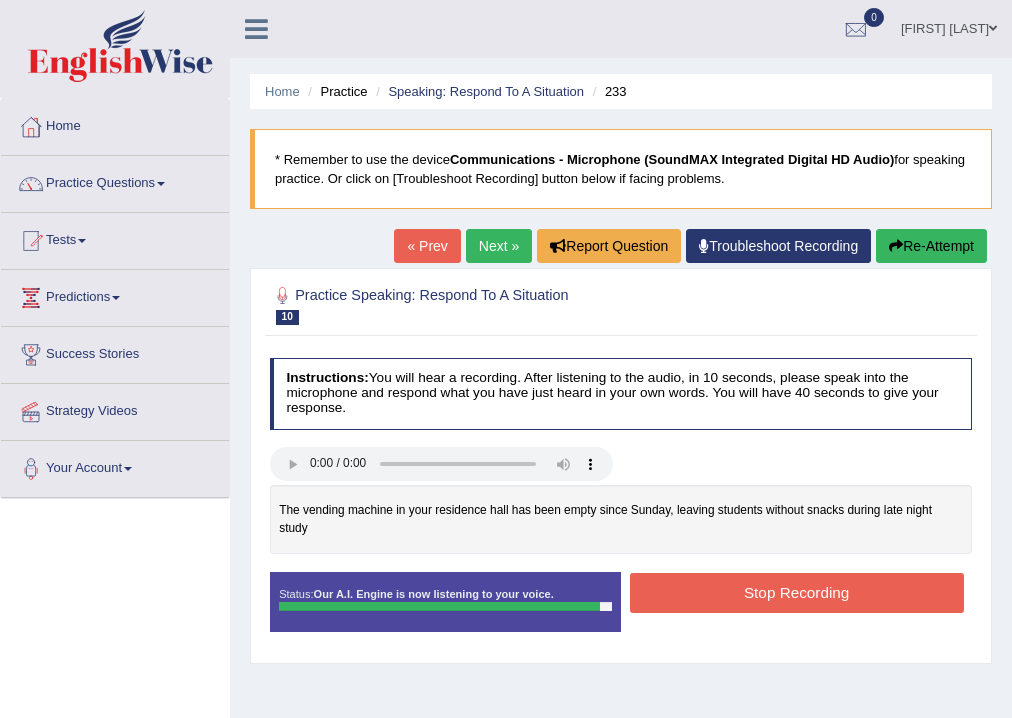 click on "Stop Recording" at bounding box center (797, 592) 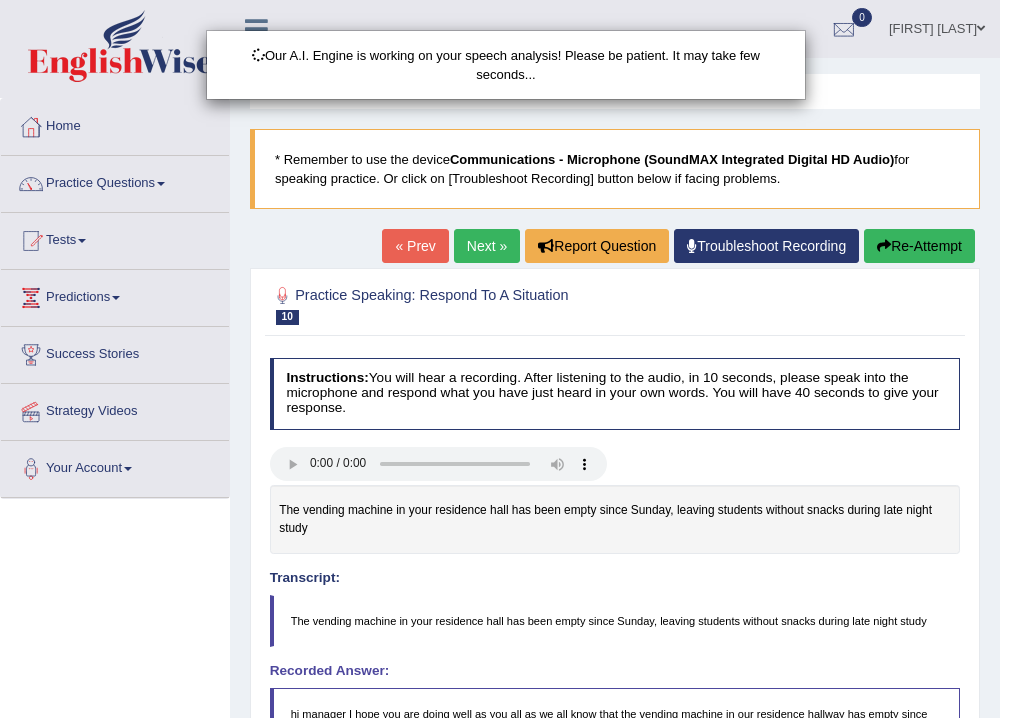 scroll, scrollTop: 240, scrollLeft: 0, axis: vertical 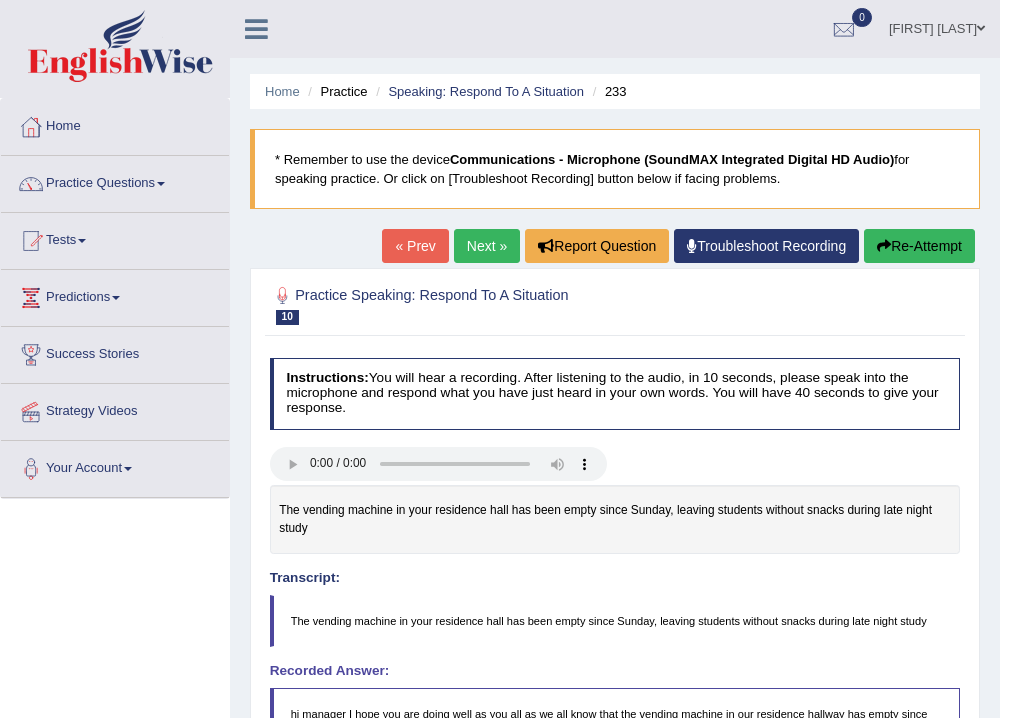click on "Next »" at bounding box center (487, 246) 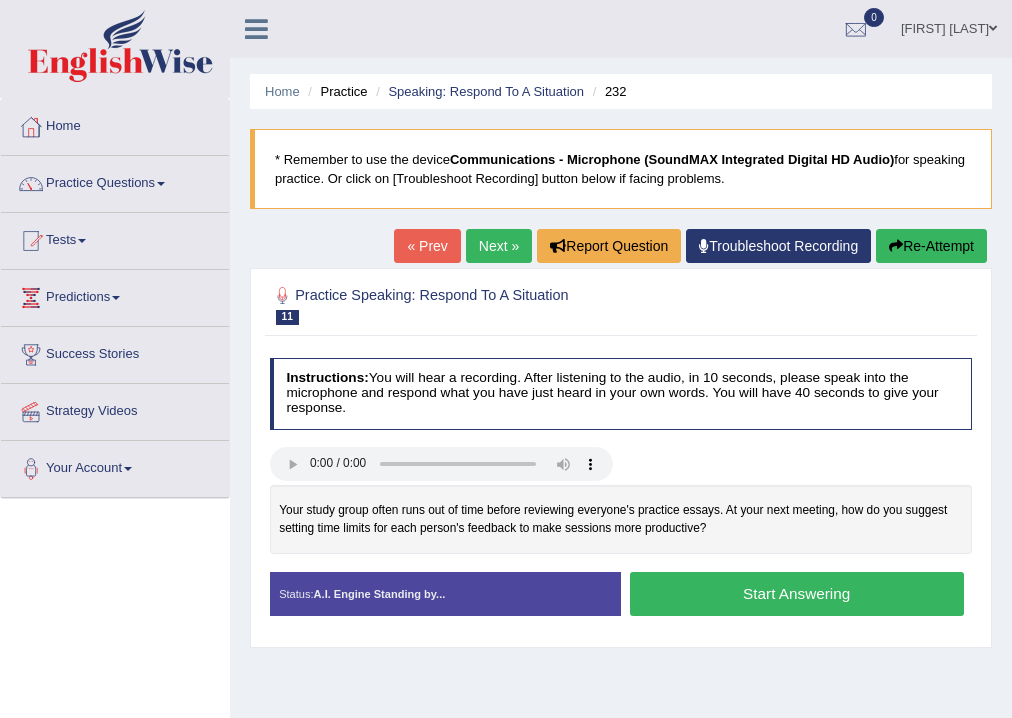scroll, scrollTop: 0, scrollLeft: 0, axis: both 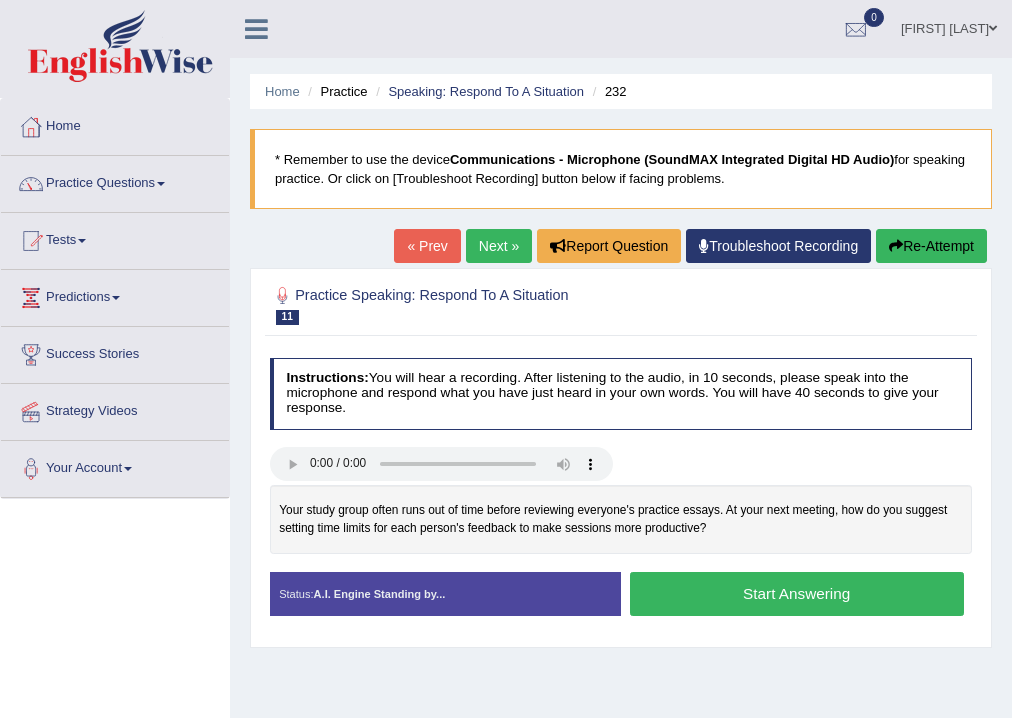 click on "Start Answering" at bounding box center (797, 593) 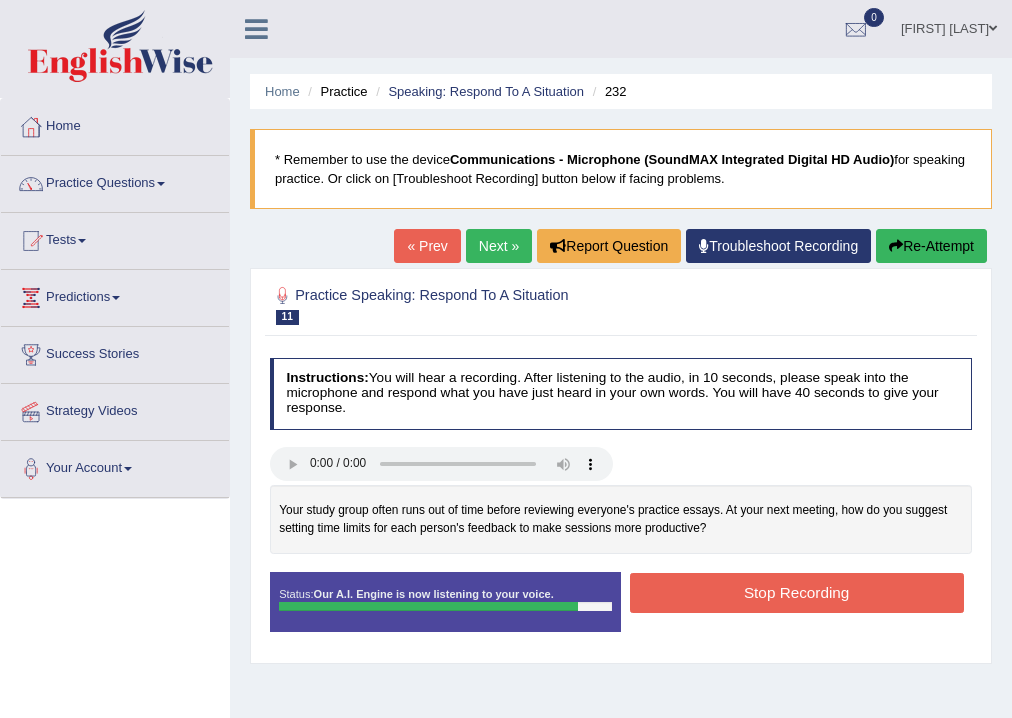 click on "Stop Recording" at bounding box center [797, 592] 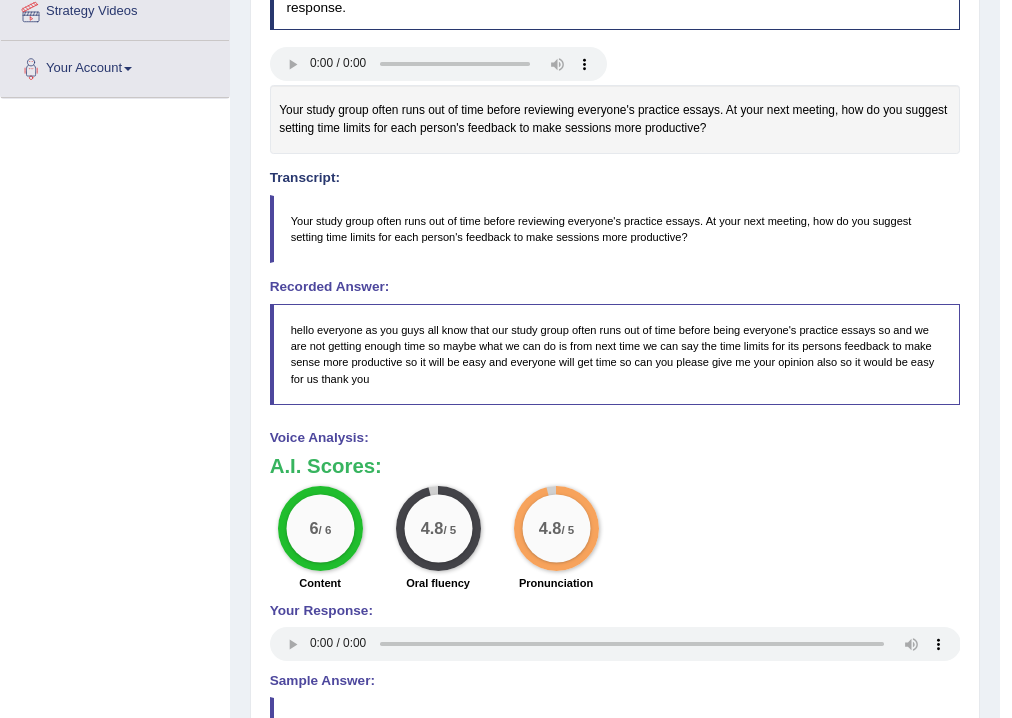 scroll, scrollTop: 0, scrollLeft: 0, axis: both 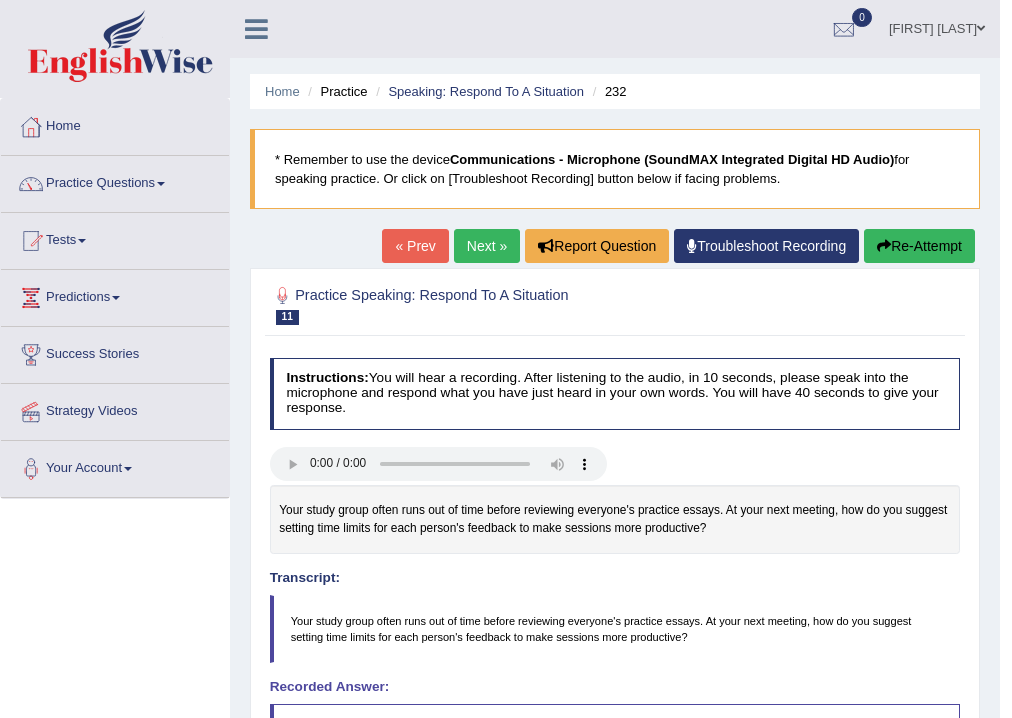 click on "Next »" at bounding box center [487, 246] 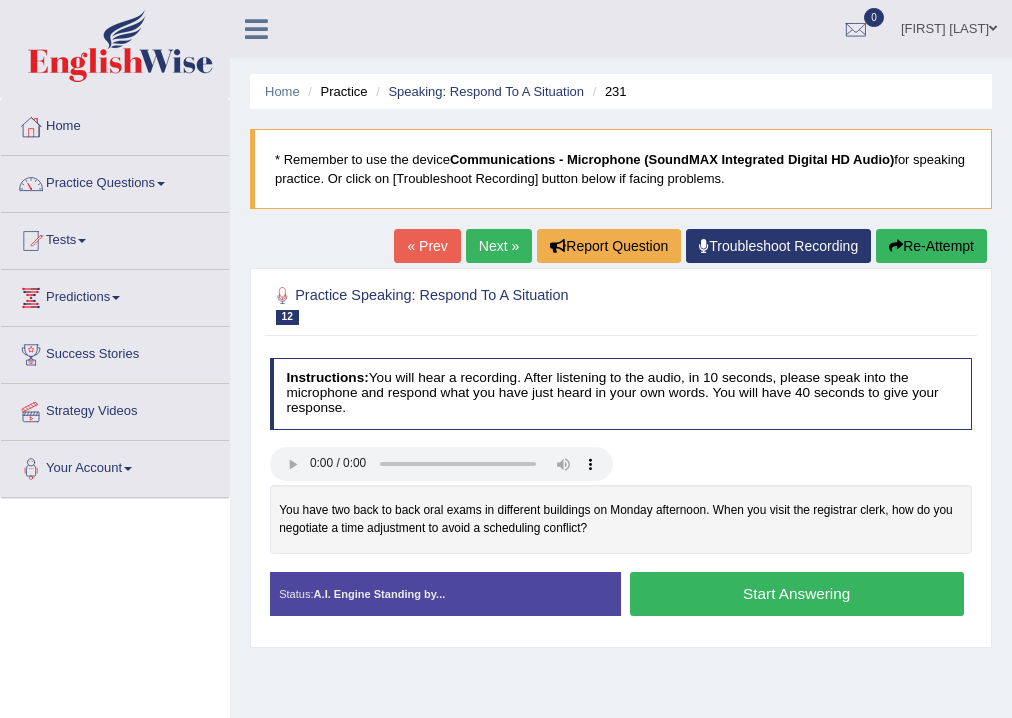 scroll, scrollTop: 0, scrollLeft: 0, axis: both 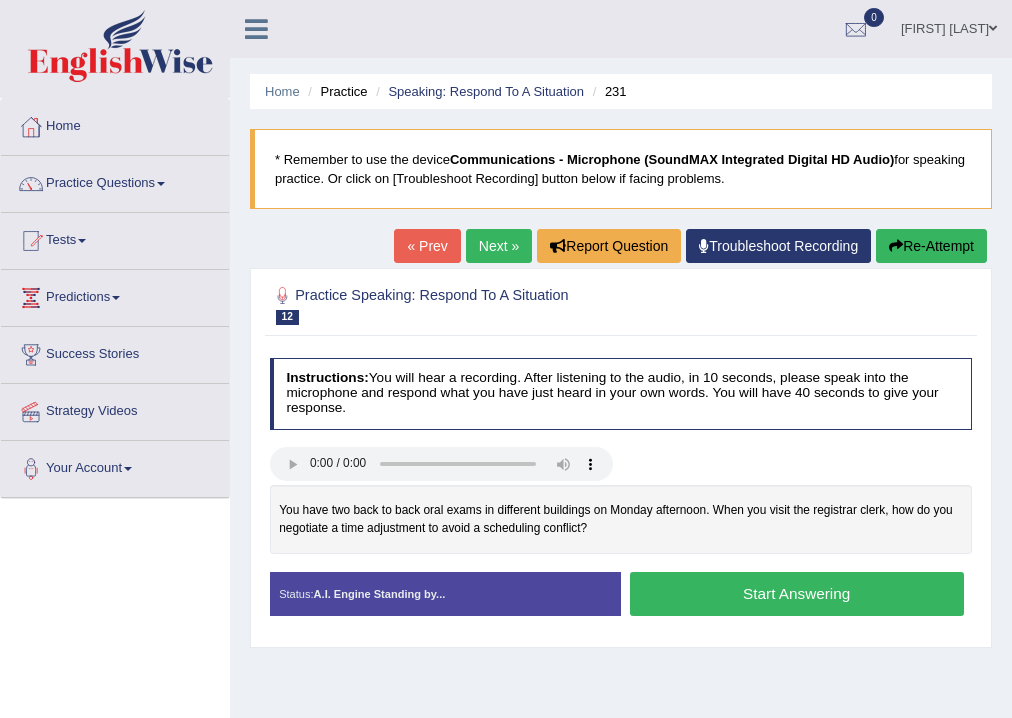 click on "Start Answering" at bounding box center [797, 593] 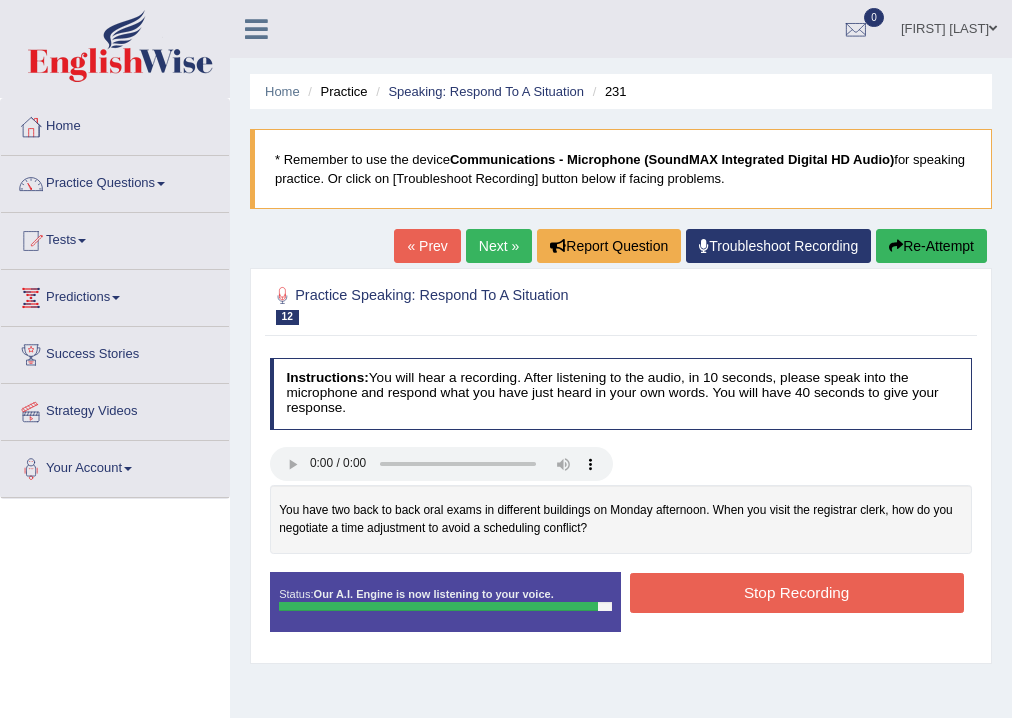 click on "Stop Recording" at bounding box center [797, 592] 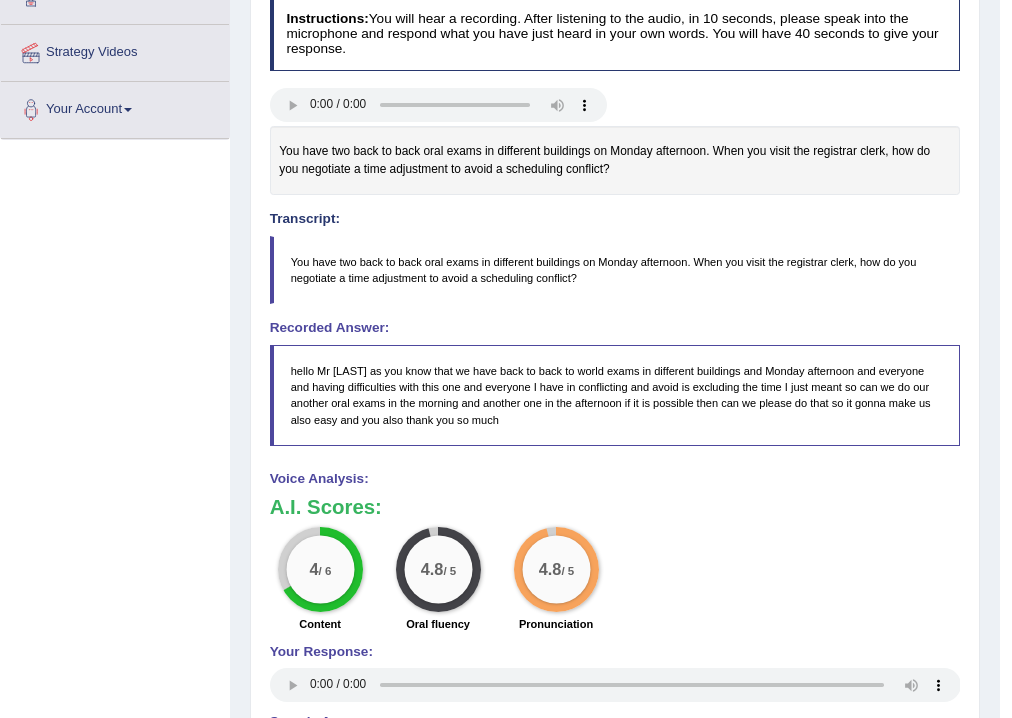 scroll, scrollTop: 0, scrollLeft: 0, axis: both 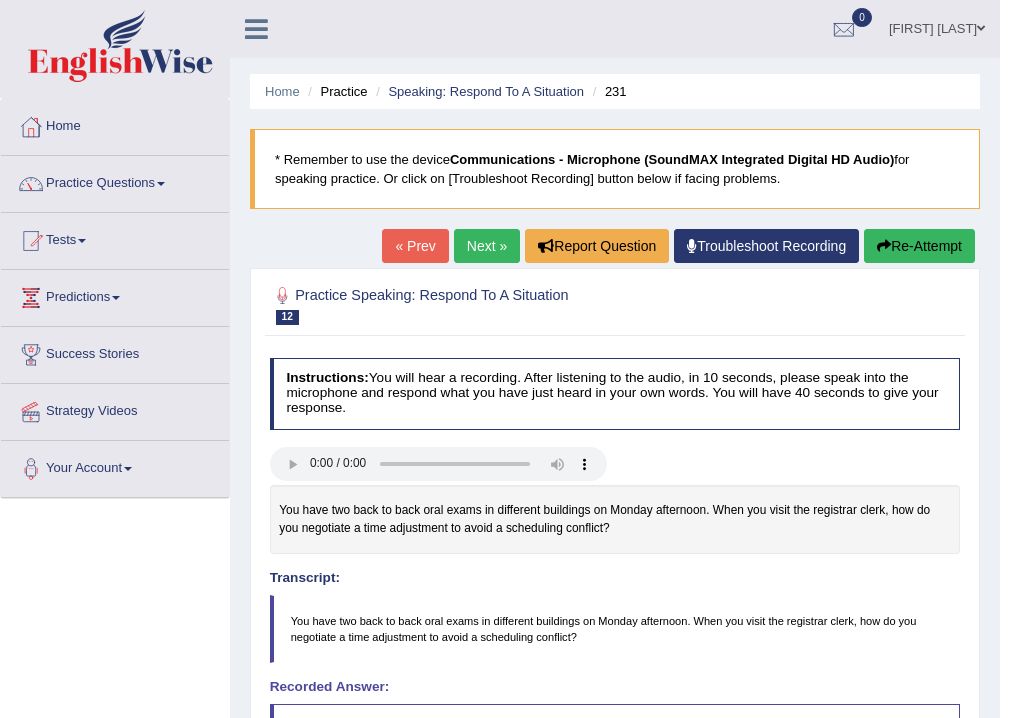 click on "Next »" at bounding box center [487, 246] 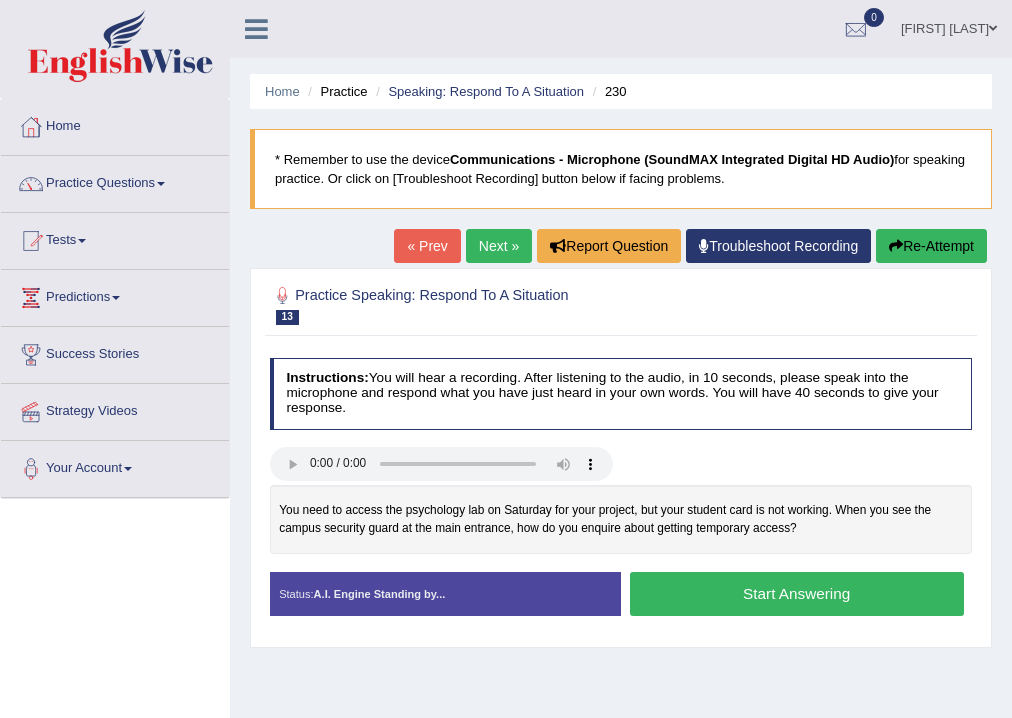 scroll, scrollTop: 240, scrollLeft: 0, axis: vertical 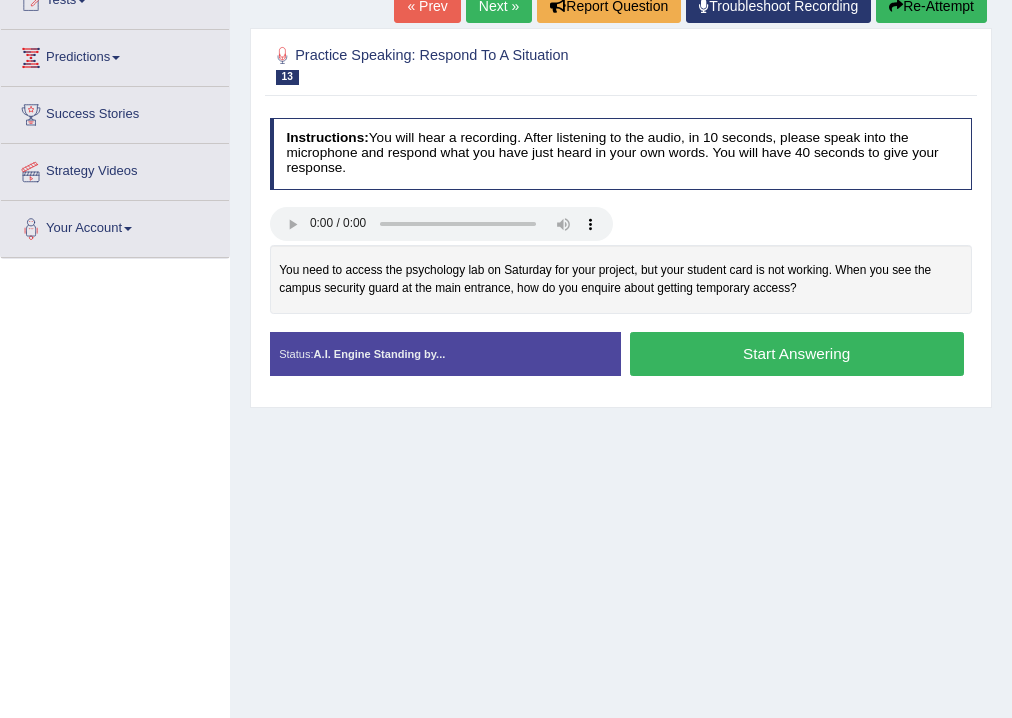 click on "Start Answering" at bounding box center (797, 353) 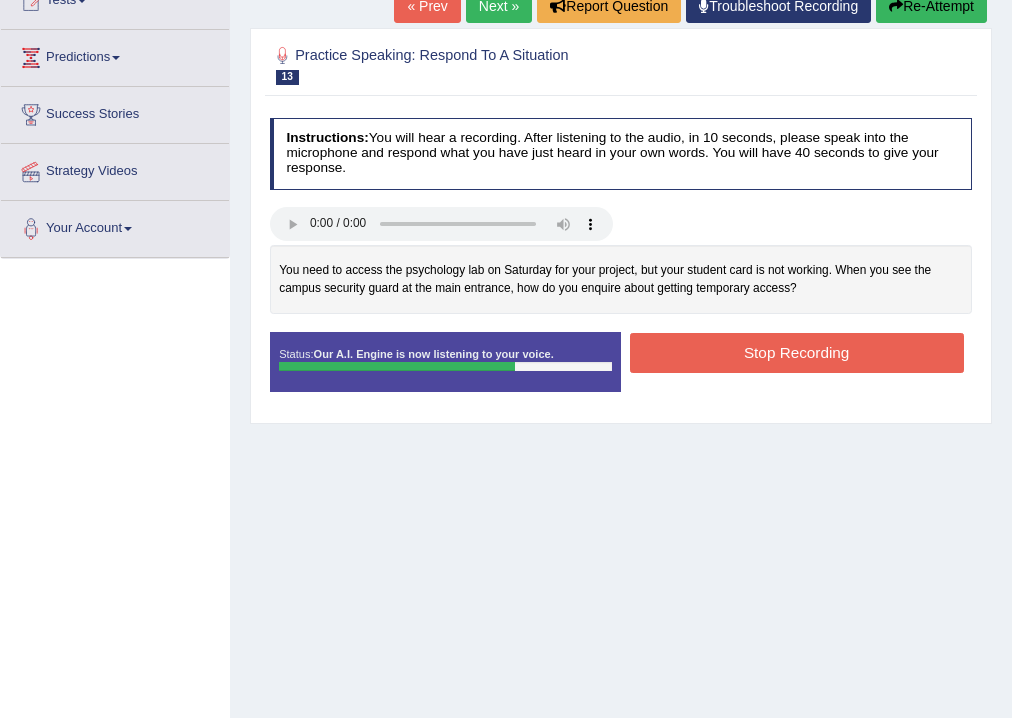 click on "Stop Recording" at bounding box center (797, 352) 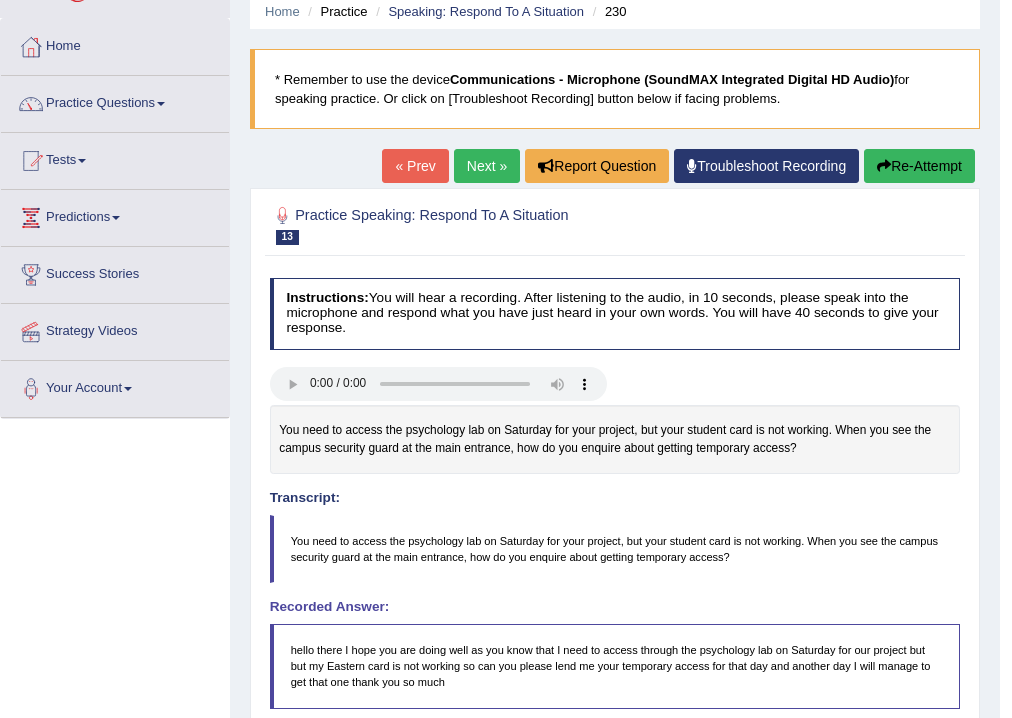 scroll, scrollTop: 0, scrollLeft: 0, axis: both 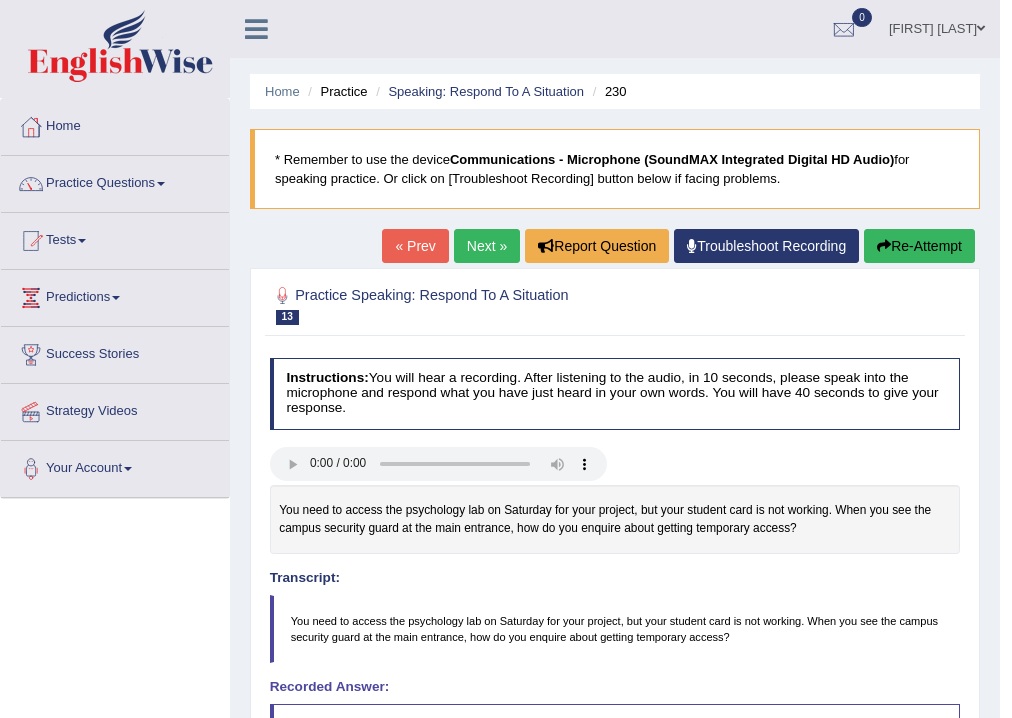 click on "Next »" at bounding box center [487, 246] 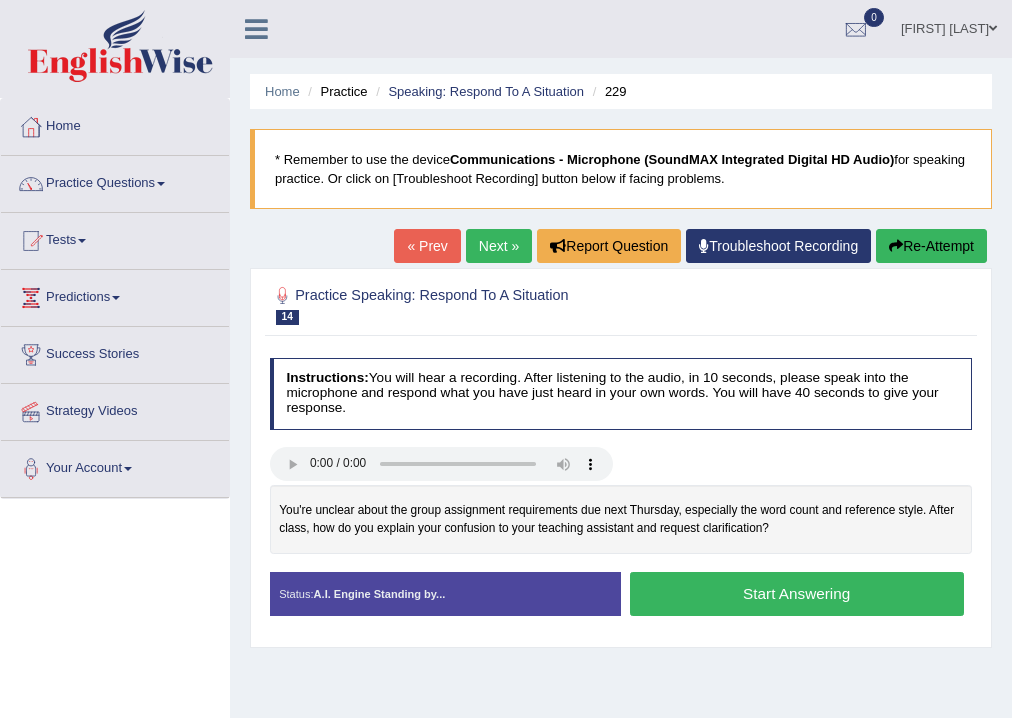 scroll, scrollTop: 0, scrollLeft: 0, axis: both 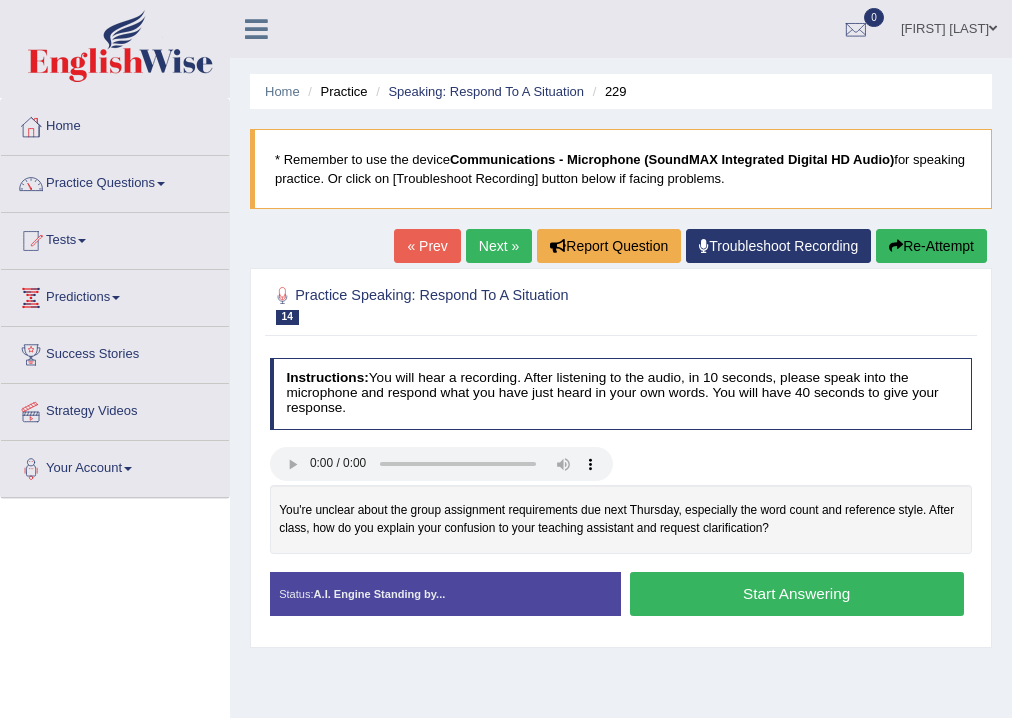 click on "Start Answering" at bounding box center [797, 593] 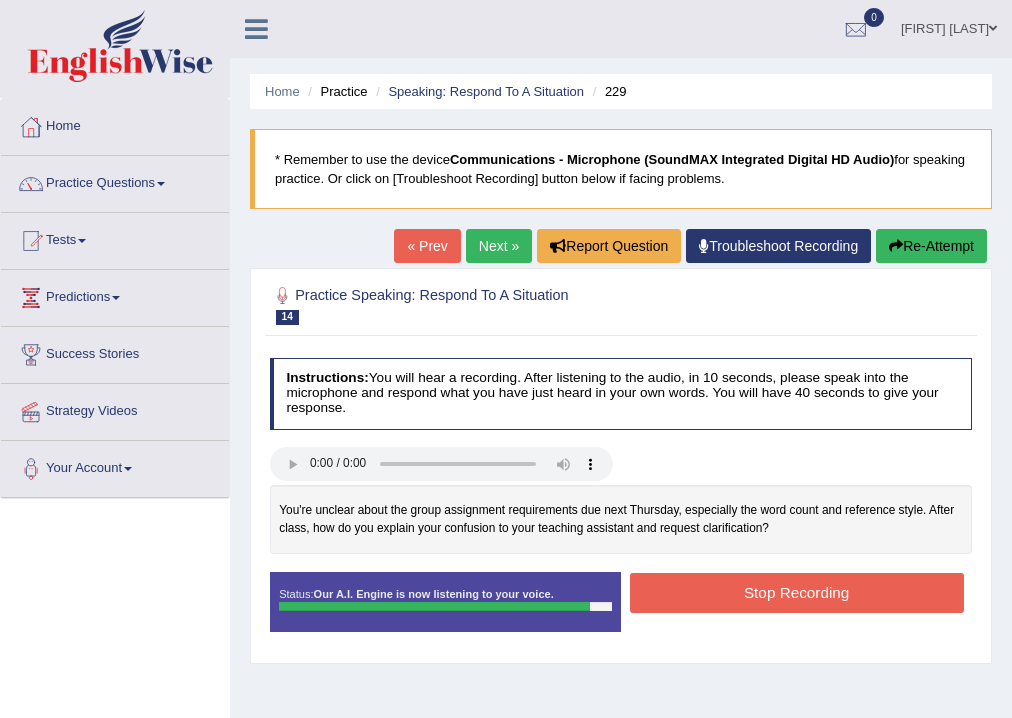 click on "Stop Recording" at bounding box center [797, 592] 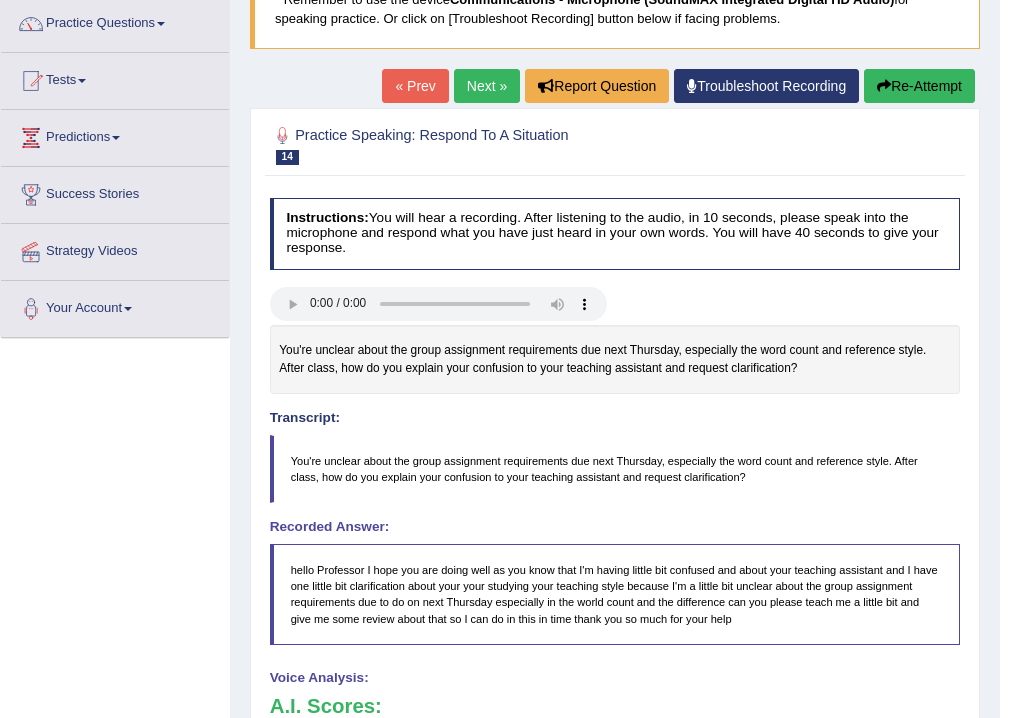 scroll, scrollTop: 0, scrollLeft: 0, axis: both 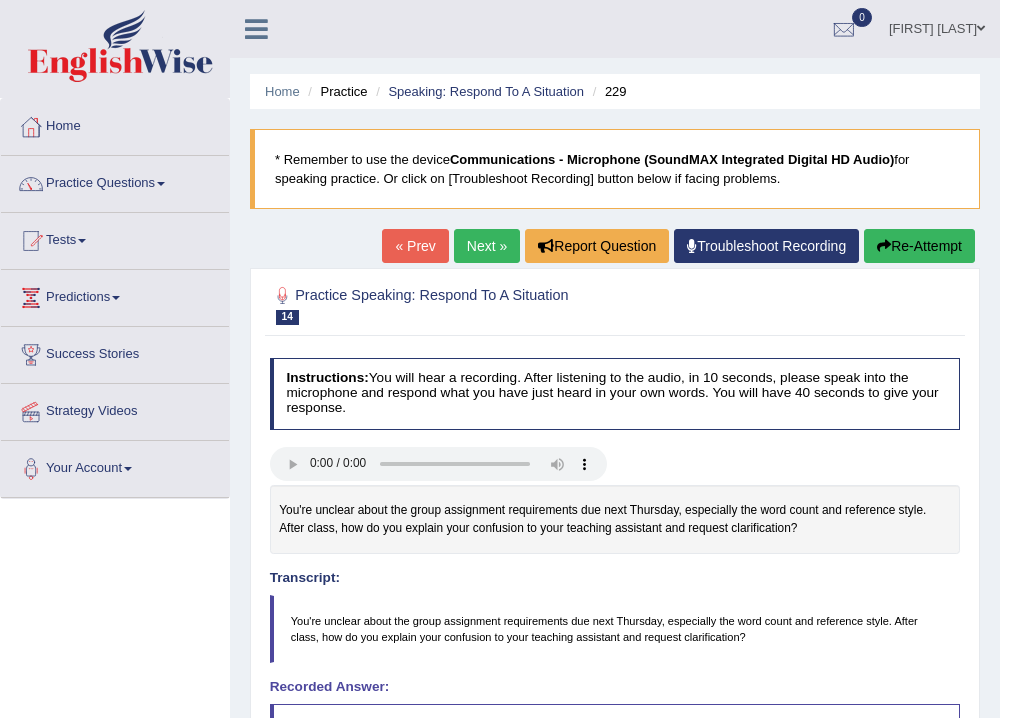 click on "Next »" at bounding box center (487, 246) 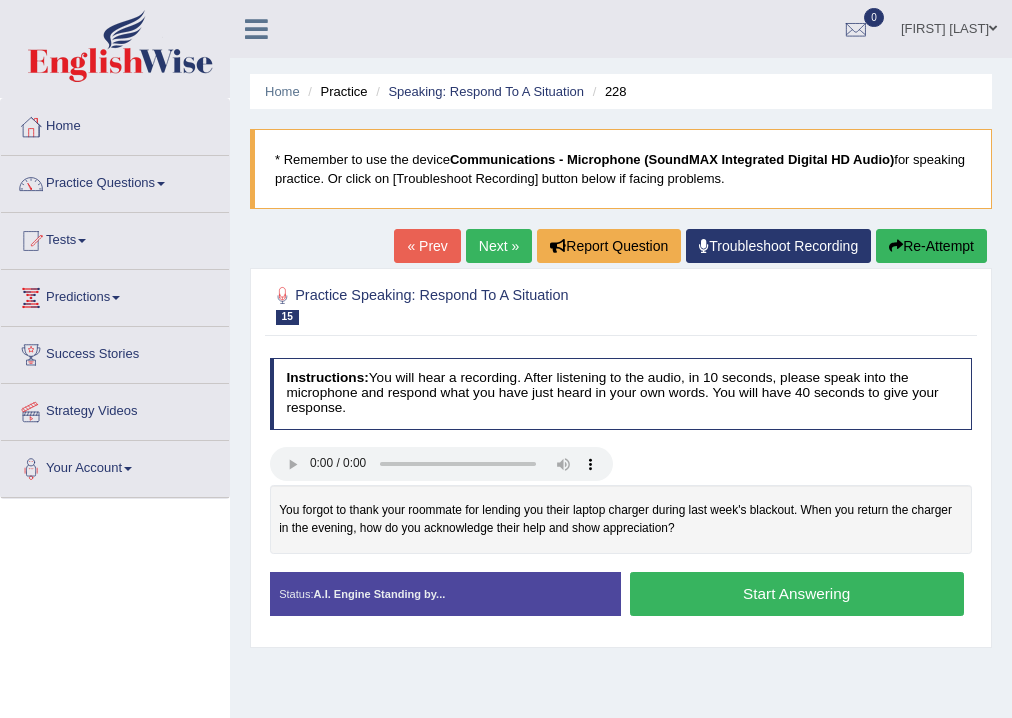 scroll, scrollTop: 0, scrollLeft: 0, axis: both 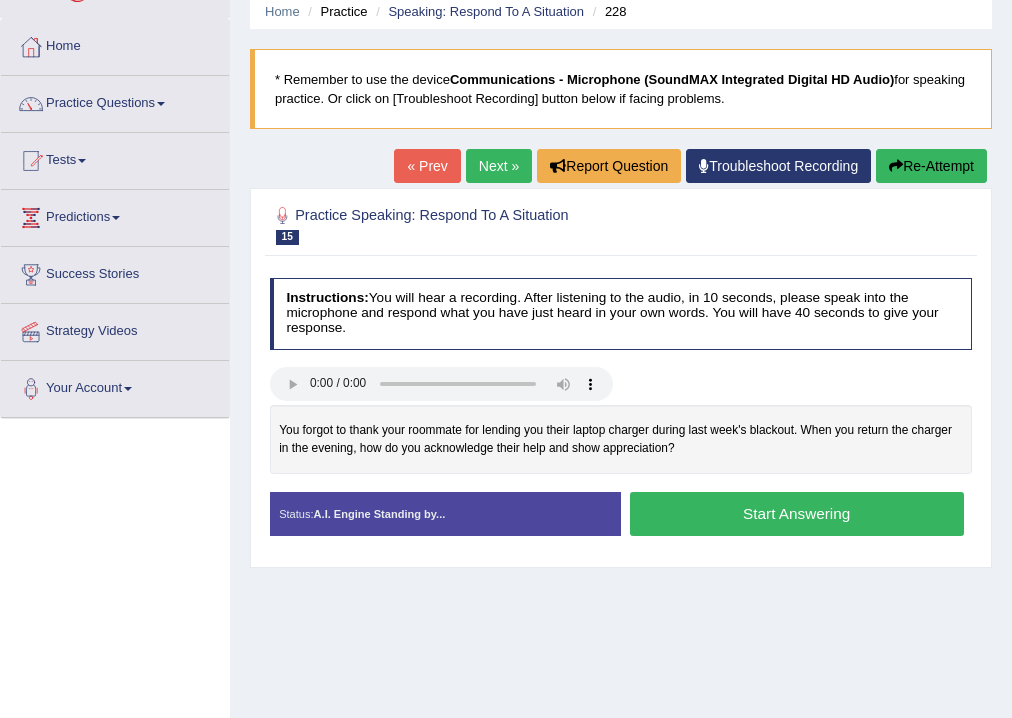 click on "Start Answering" at bounding box center (797, 513) 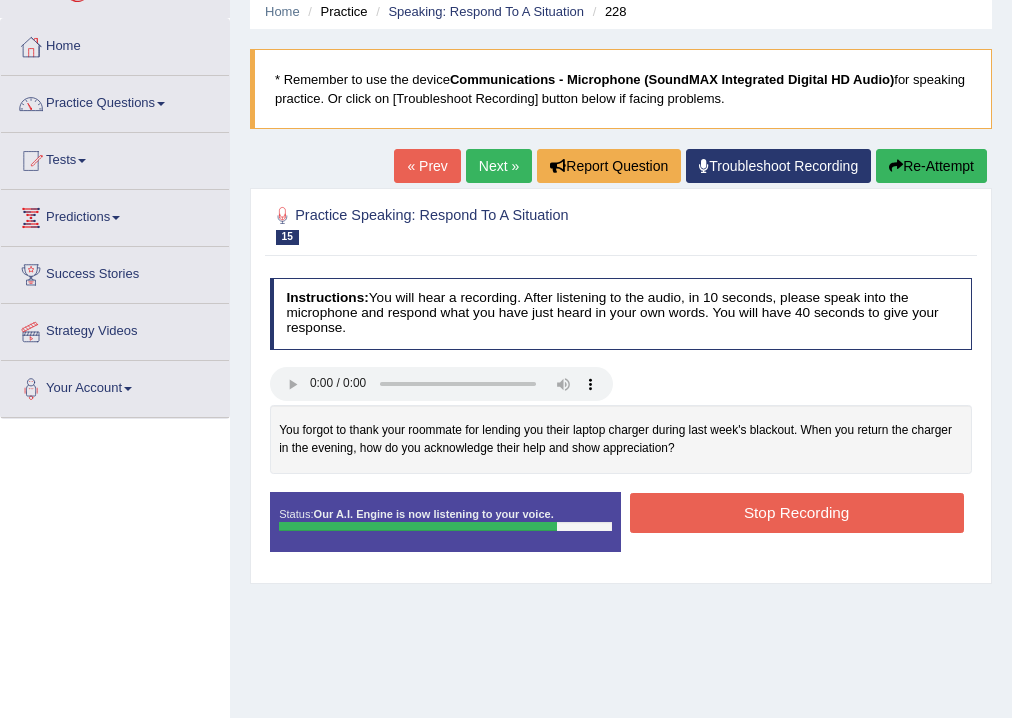 click on "Stop Recording" at bounding box center (797, 512) 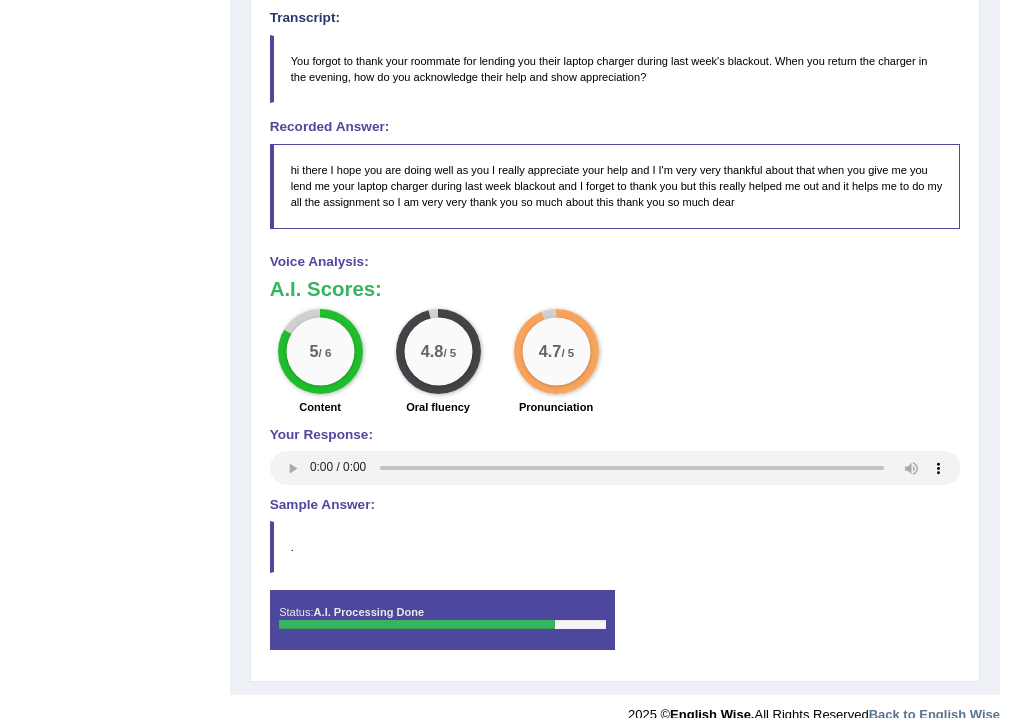 scroll, scrollTop: 0, scrollLeft: 0, axis: both 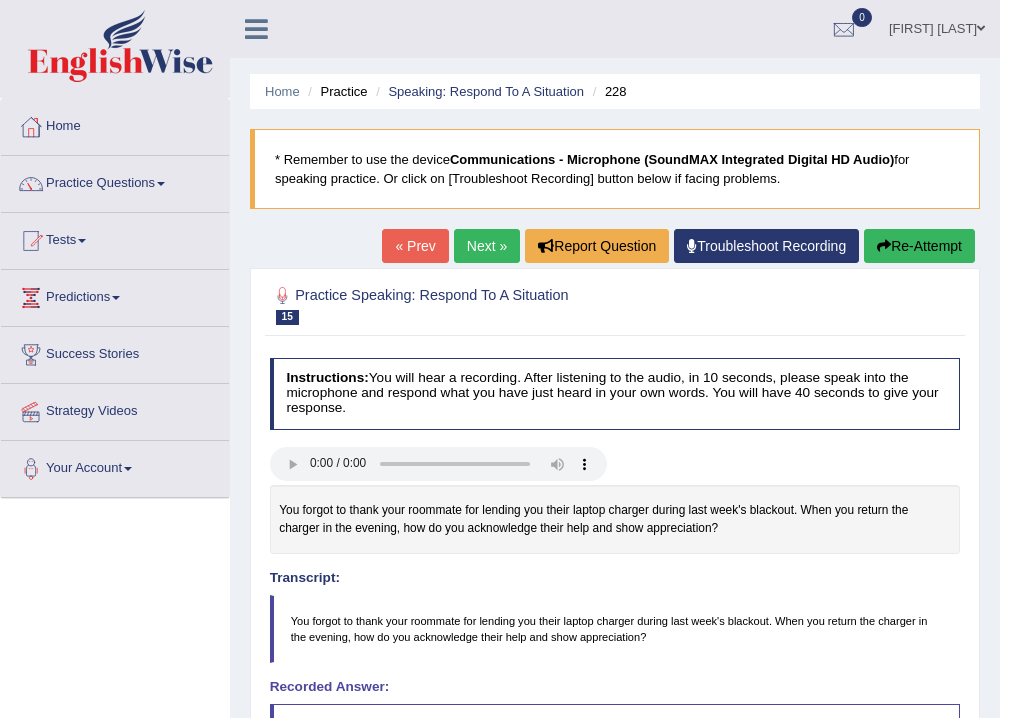 click on "Next »" at bounding box center [487, 246] 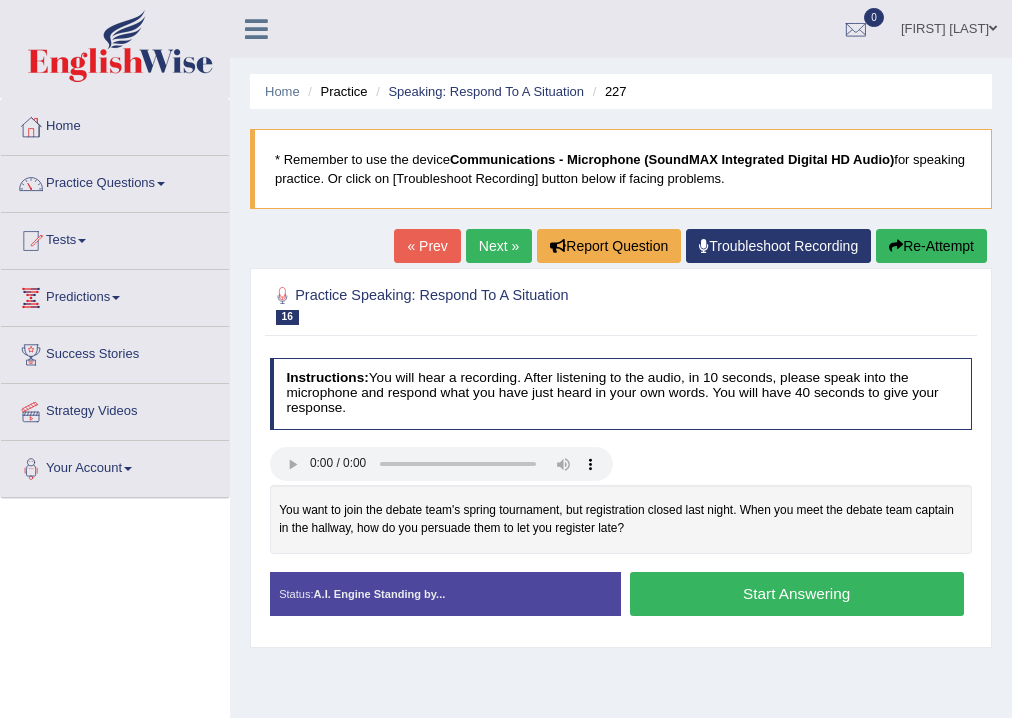 scroll, scrollTop: 0, scrollLeft: 0, axis: both 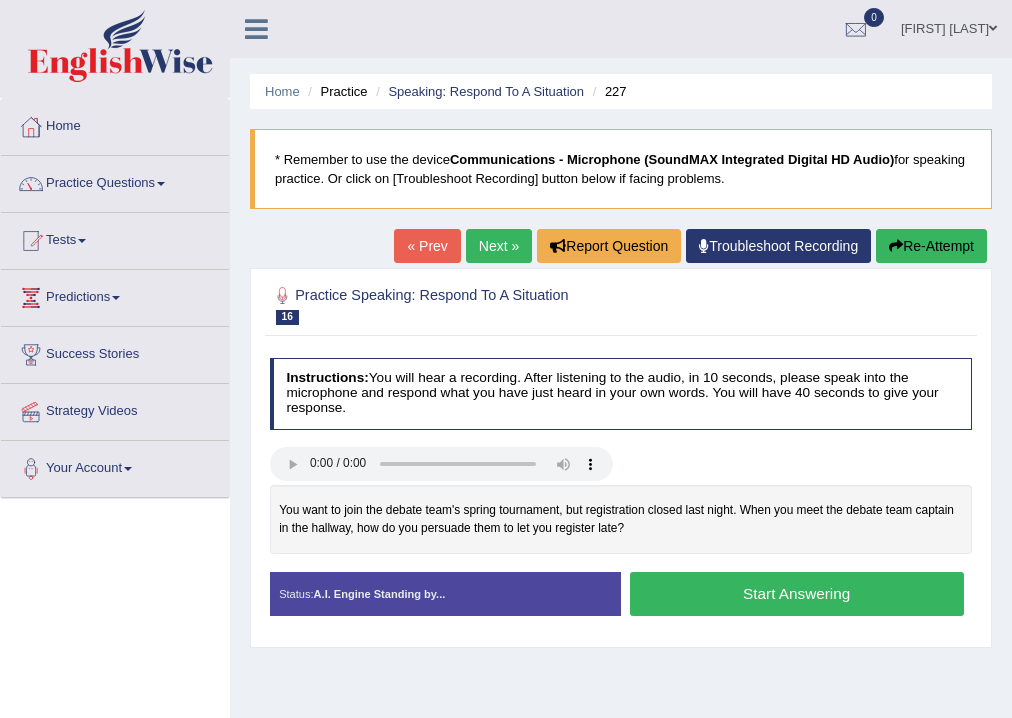 click on "Start Answering" at bounding box center [797, 593] 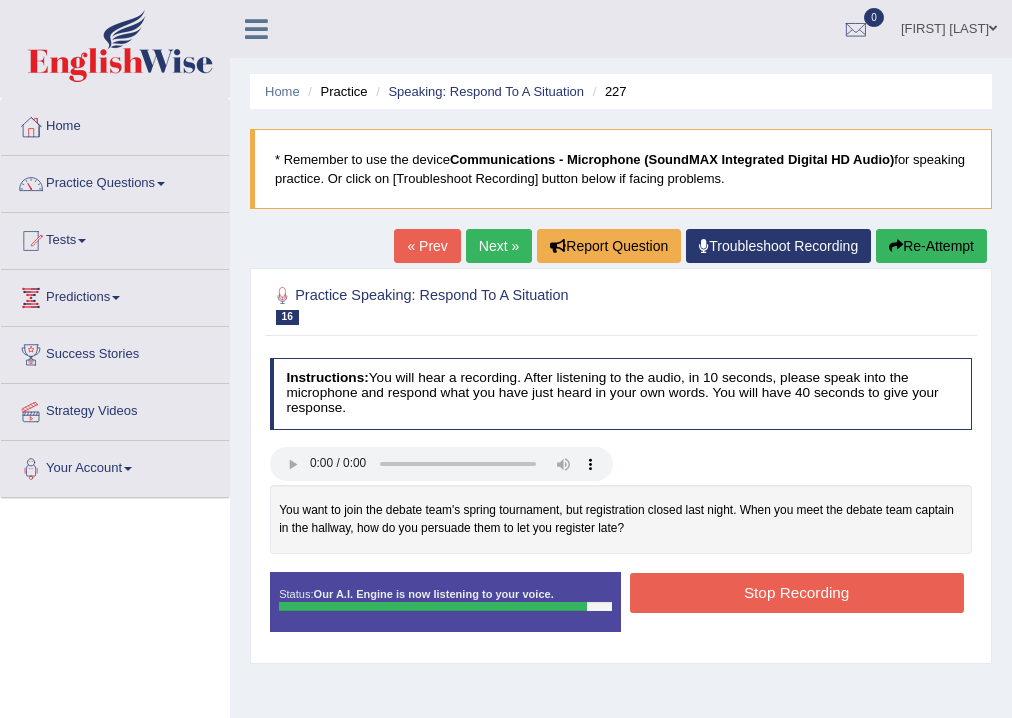 click on "Stop Recording" at bounding box center [797, 592] 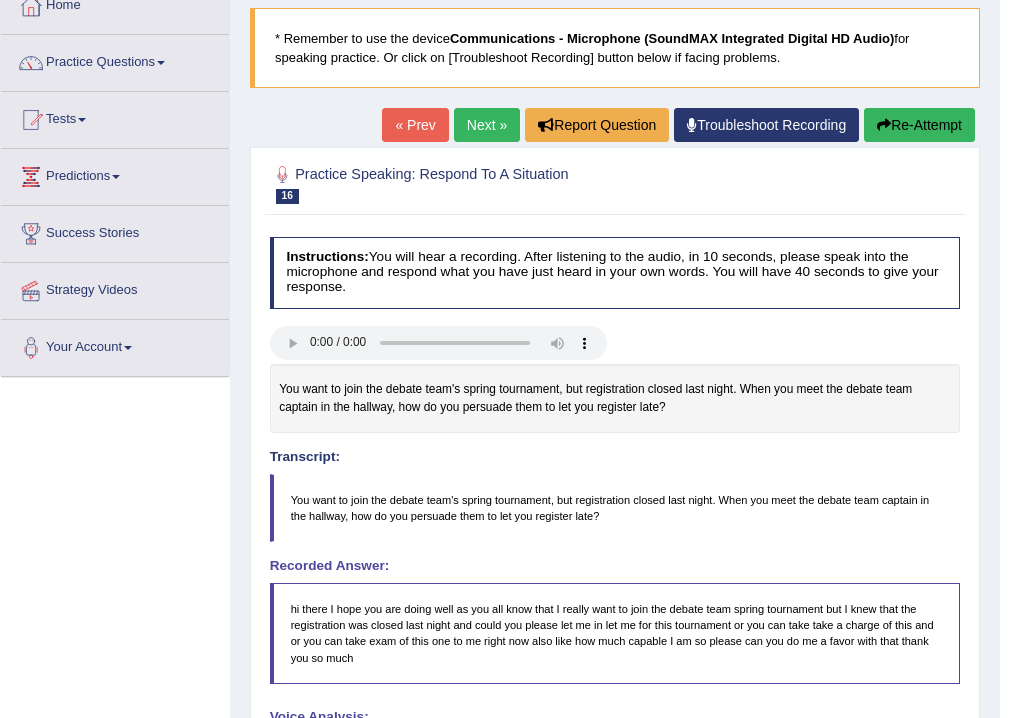 scroll, scrollTop: 0, scrollLeft: 0, axis: both 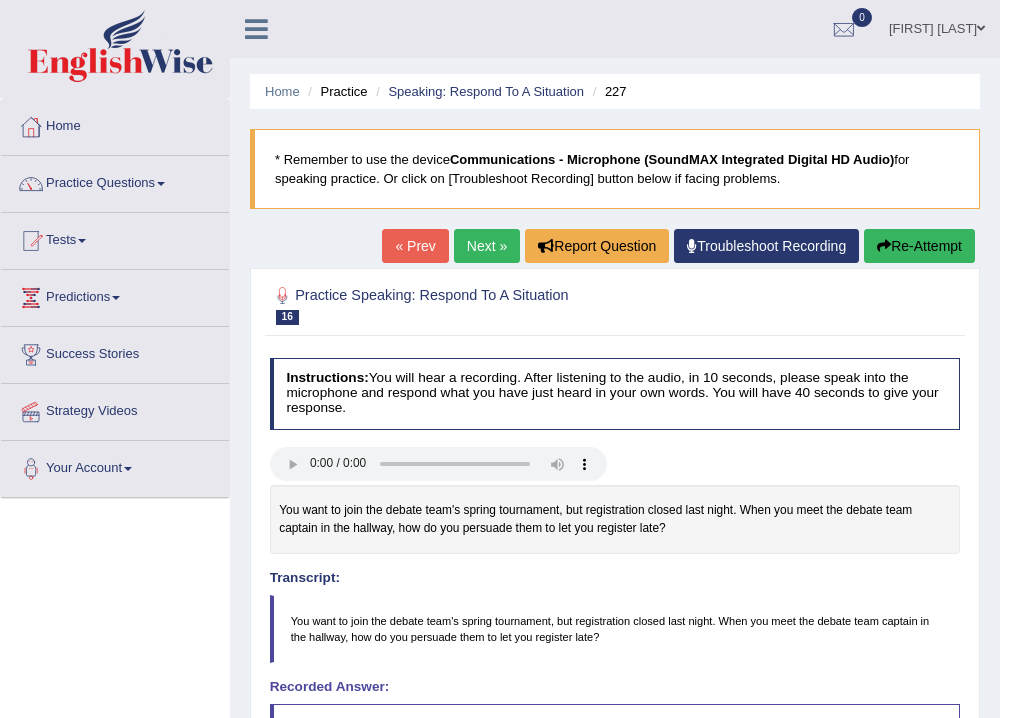 click on "Next »" at bounding box center (487, 246) 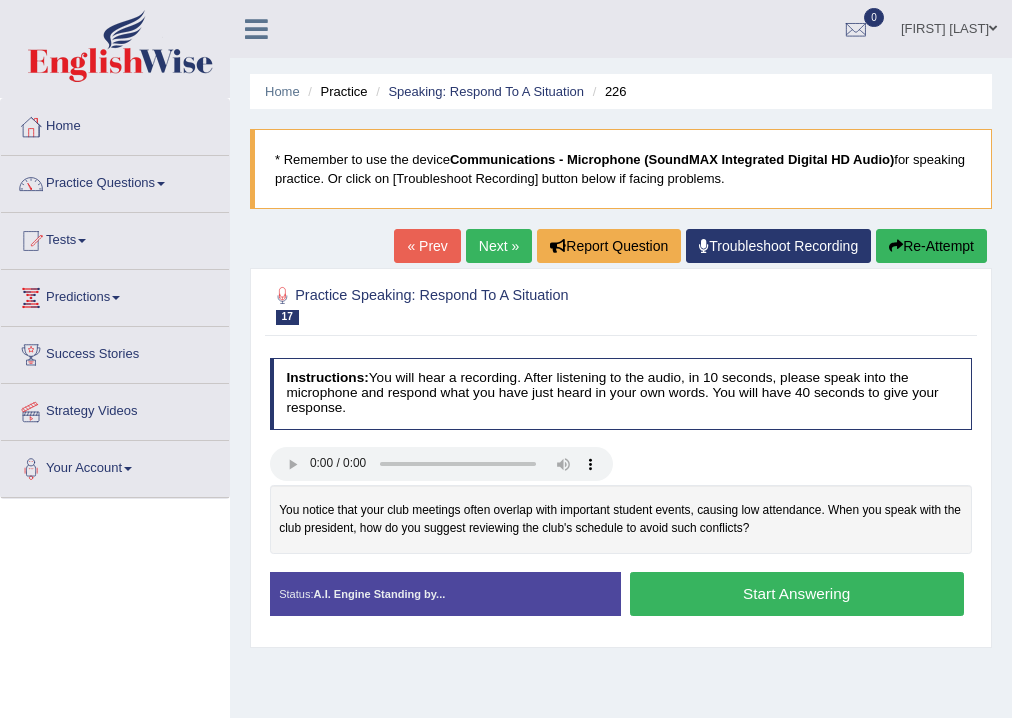 scroll, scrollTop: 0, scrollLeft: 0, axis: both 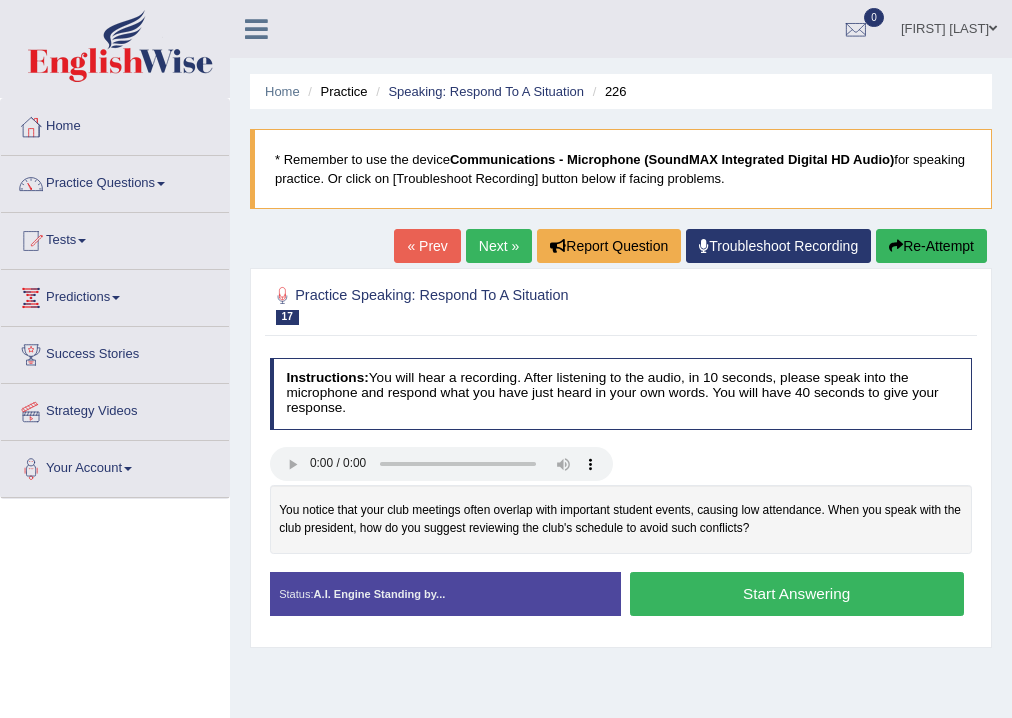 click on "Start Answering" at bounding box center (797, 593) 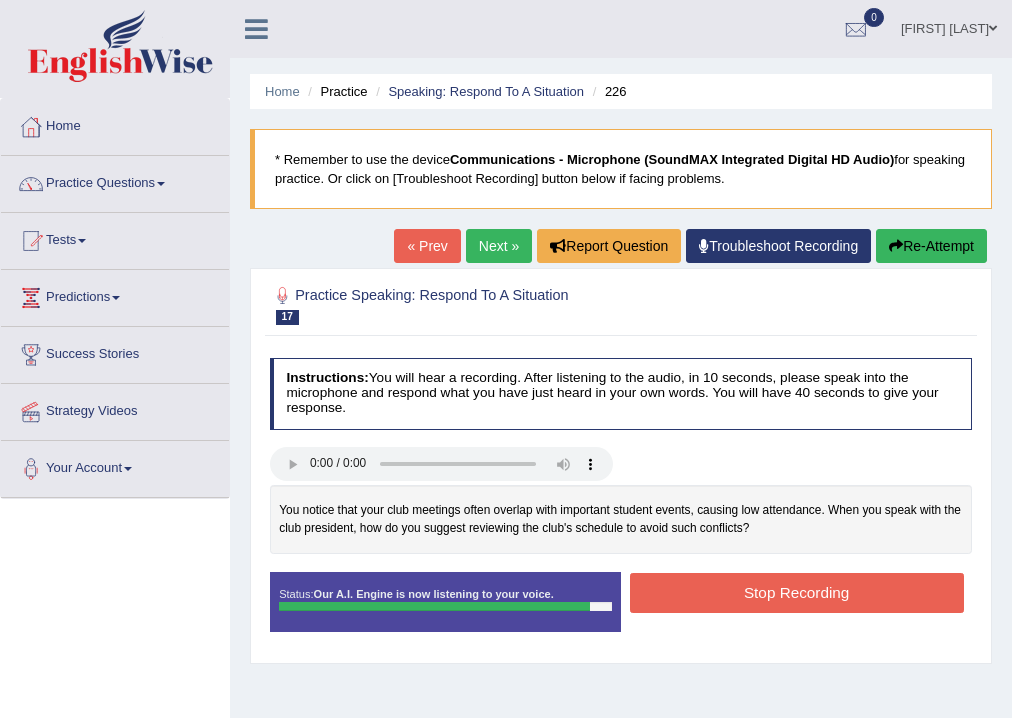 click on "Stop Recording" at bounding box center [797, 592] 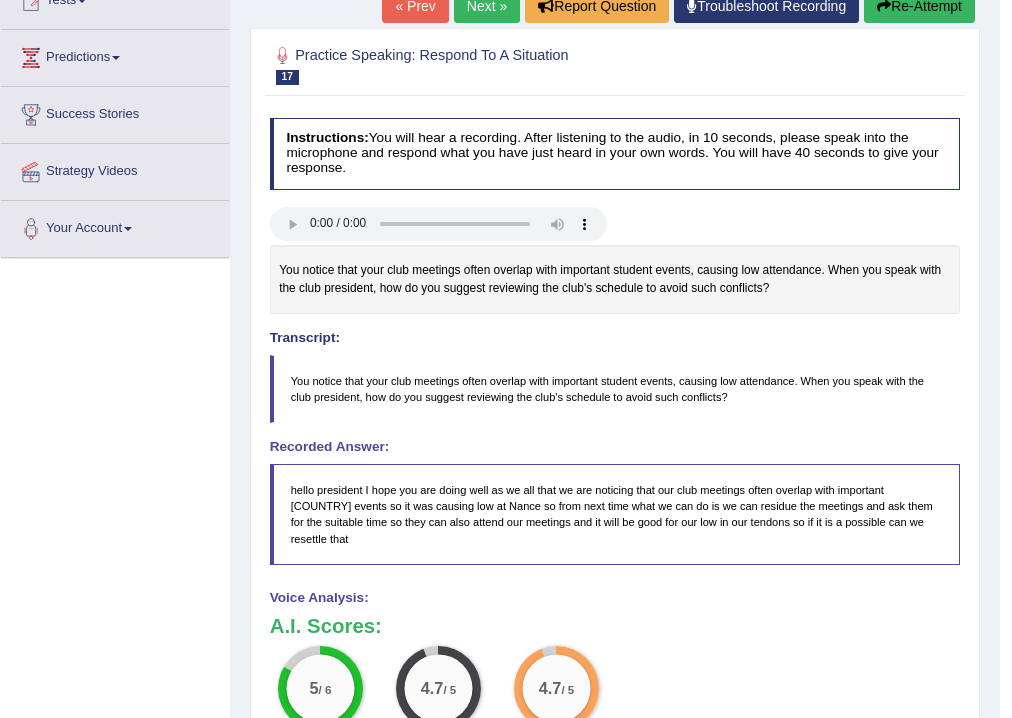 scroll, scrollTop: 0, scrollLeft: 0, axis: both 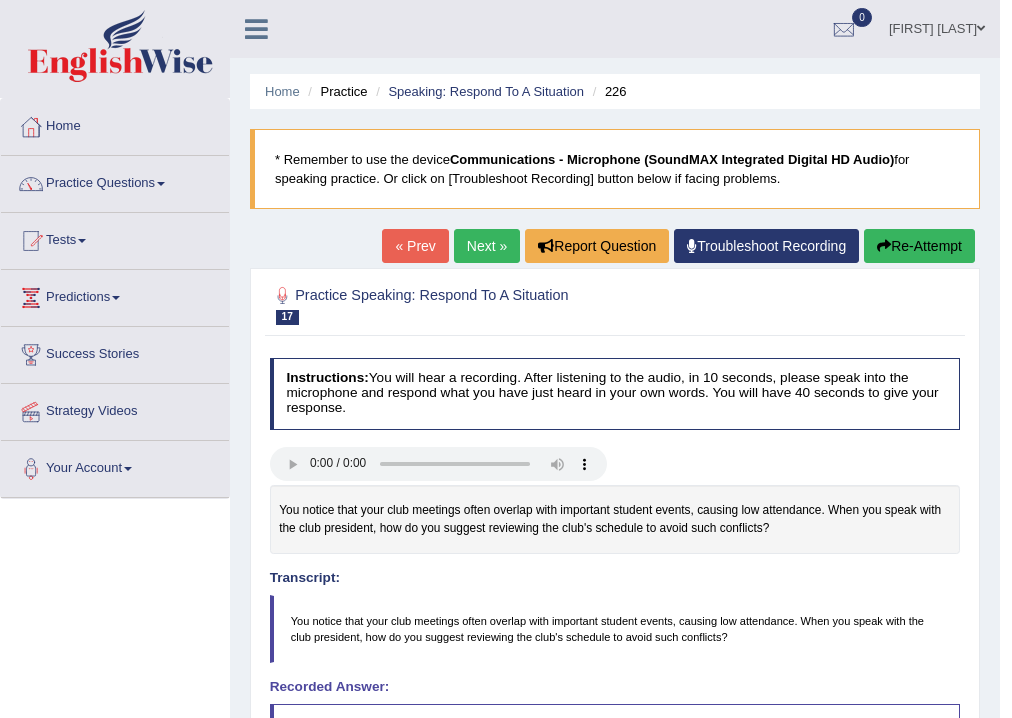 click on "Next »" at bounding box center (487, 246) 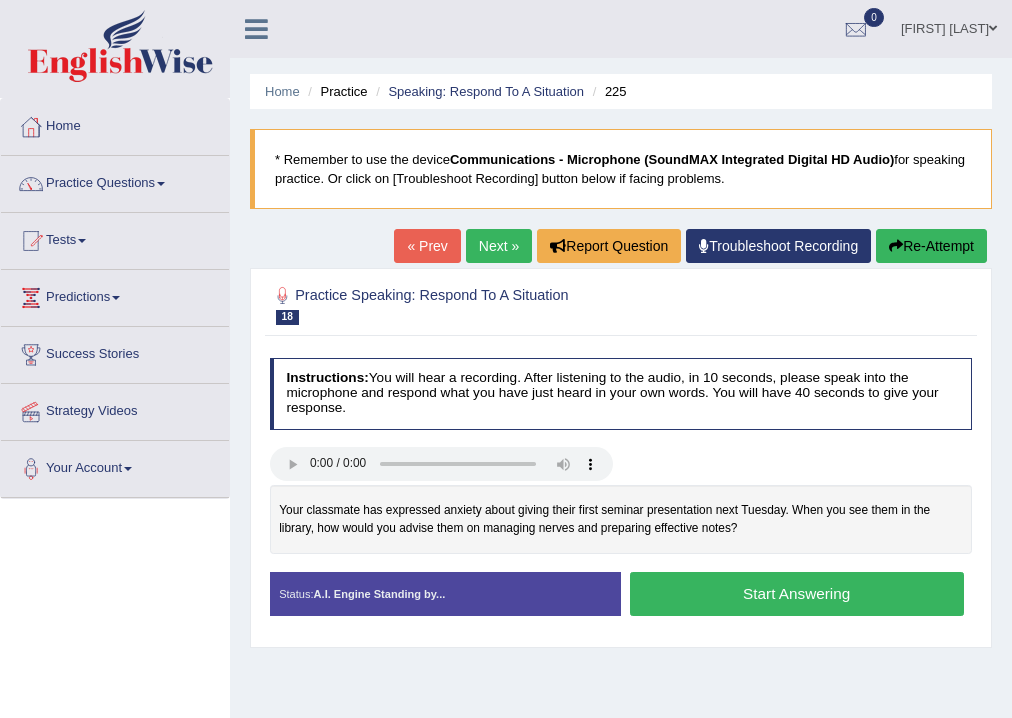 scroll, scrollTop: 0, scrollLeft: 0, axis: both 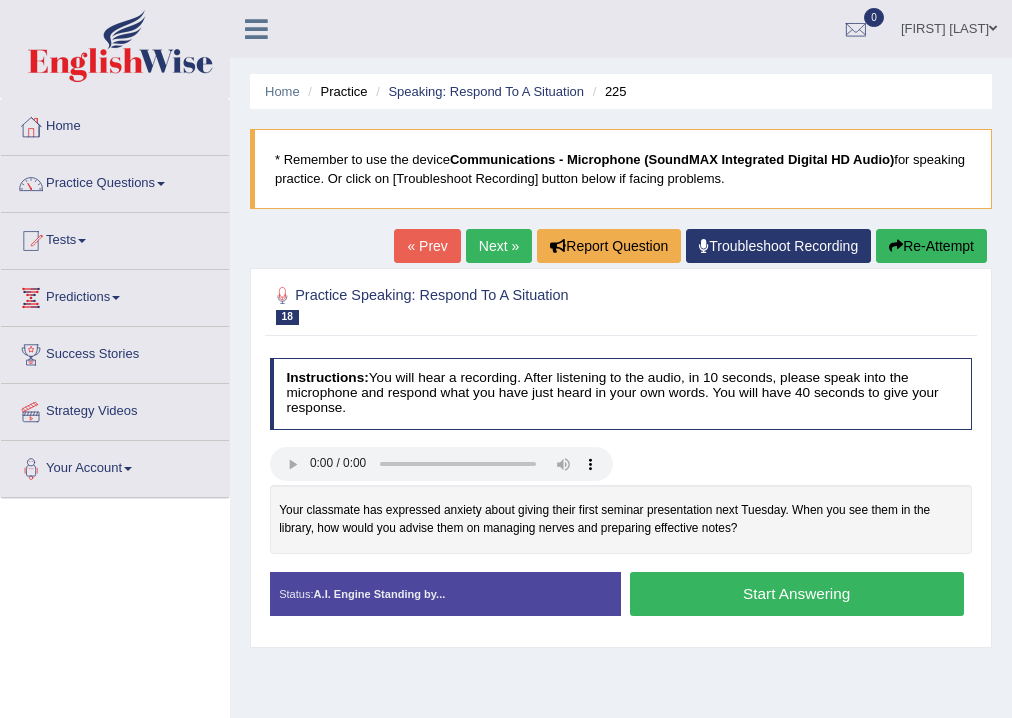 click on "Start Answering" at bounding box center (797, 593) 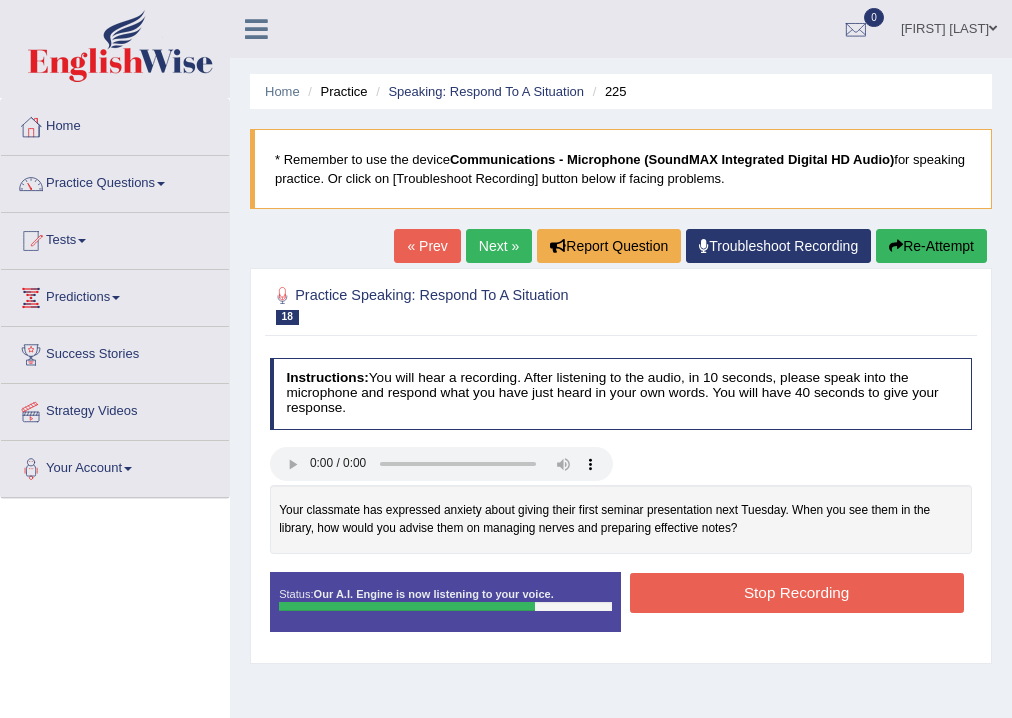 click on "Stop Recording" at bounding box center [797, 592] 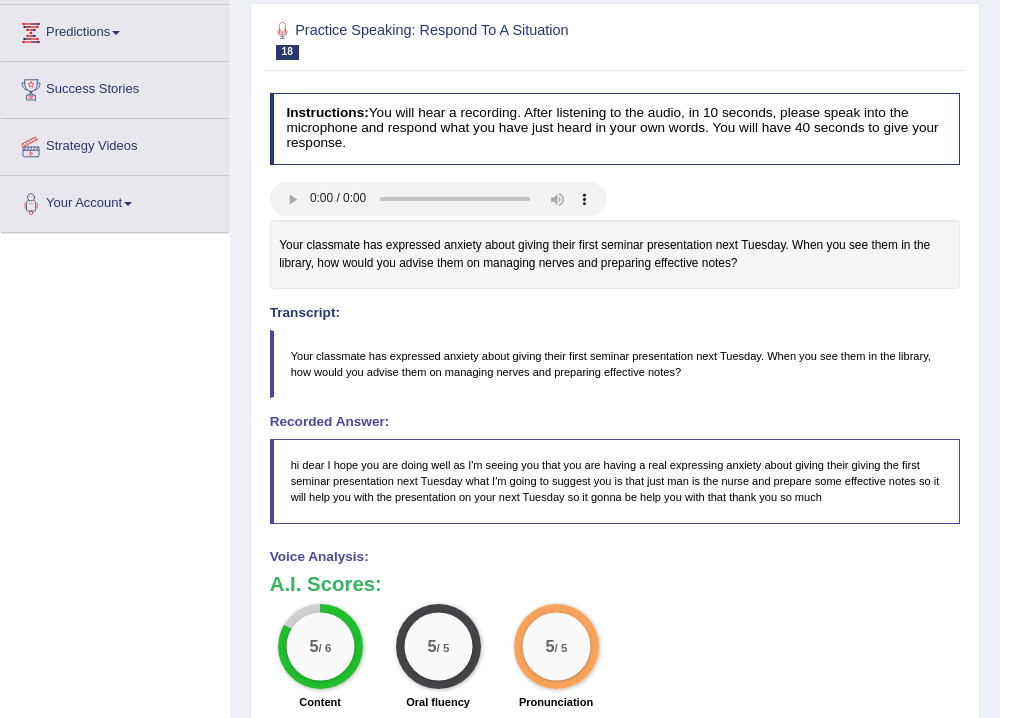 scroll, scrollTop: 0, scrollLeft: 0, axis: both 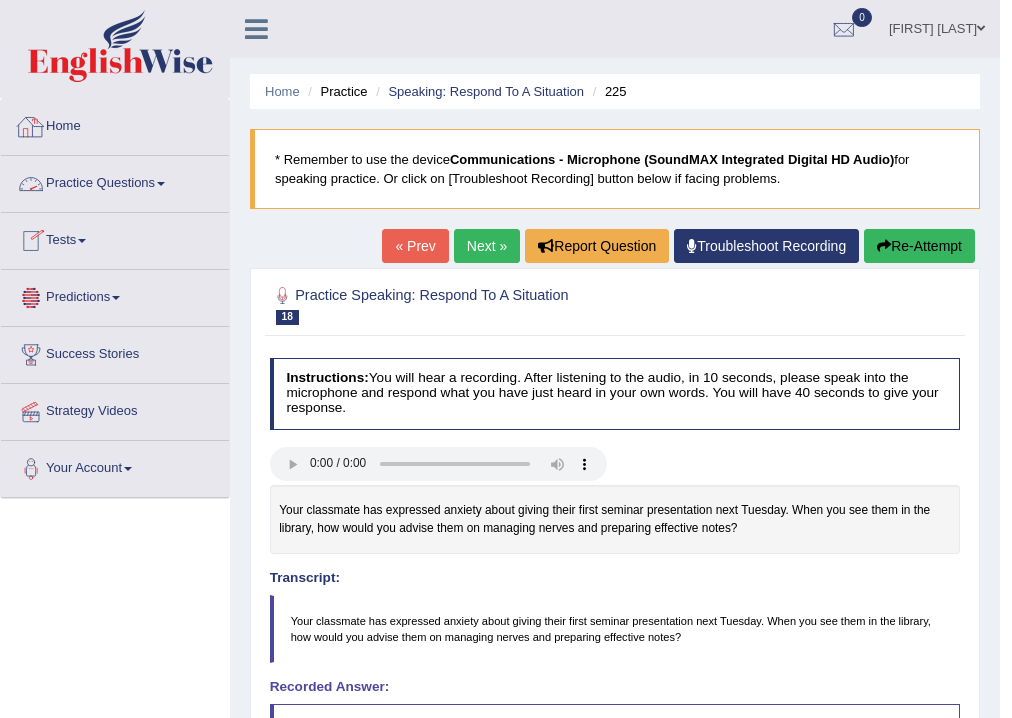 click on "Practice Questions" at bounding box center (115, 181) 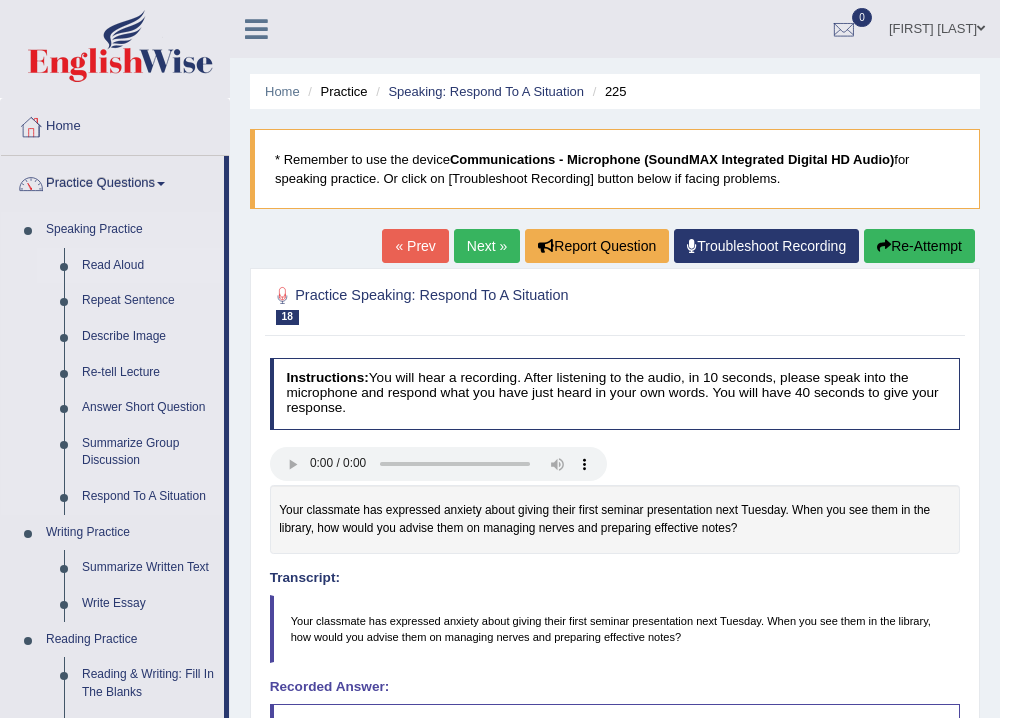 click on "Read Aloud" at bounding box center [148, 266] 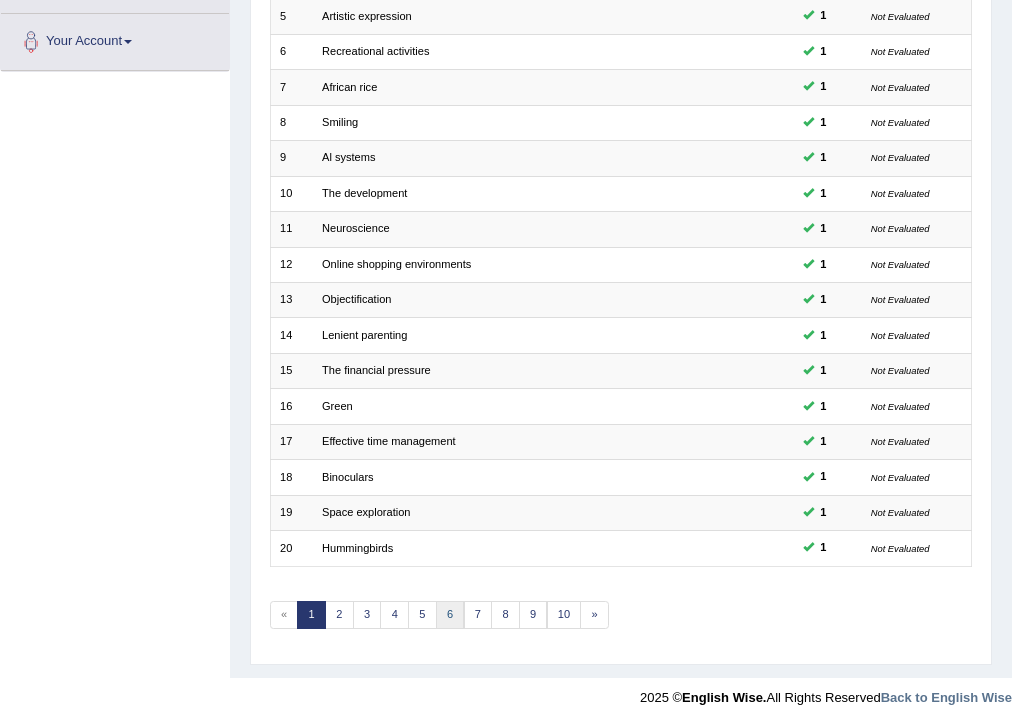 scroll, scrollTop: 427, scrollLeft: 0, axis: vertical 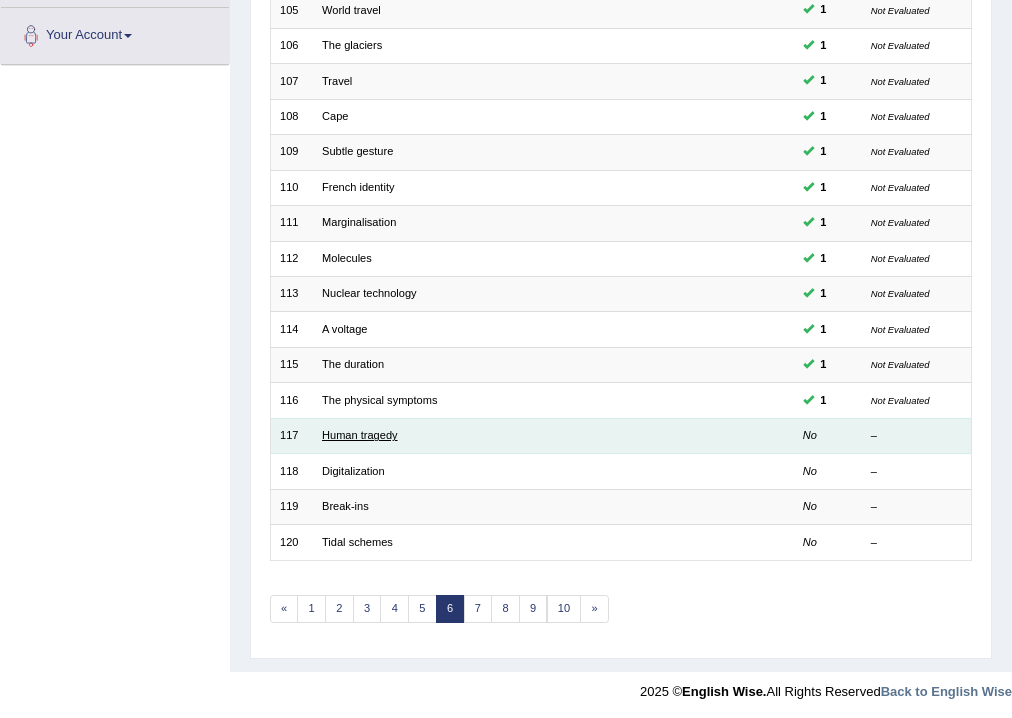 click on "Human tragedy" at bounding box center [360, 435] 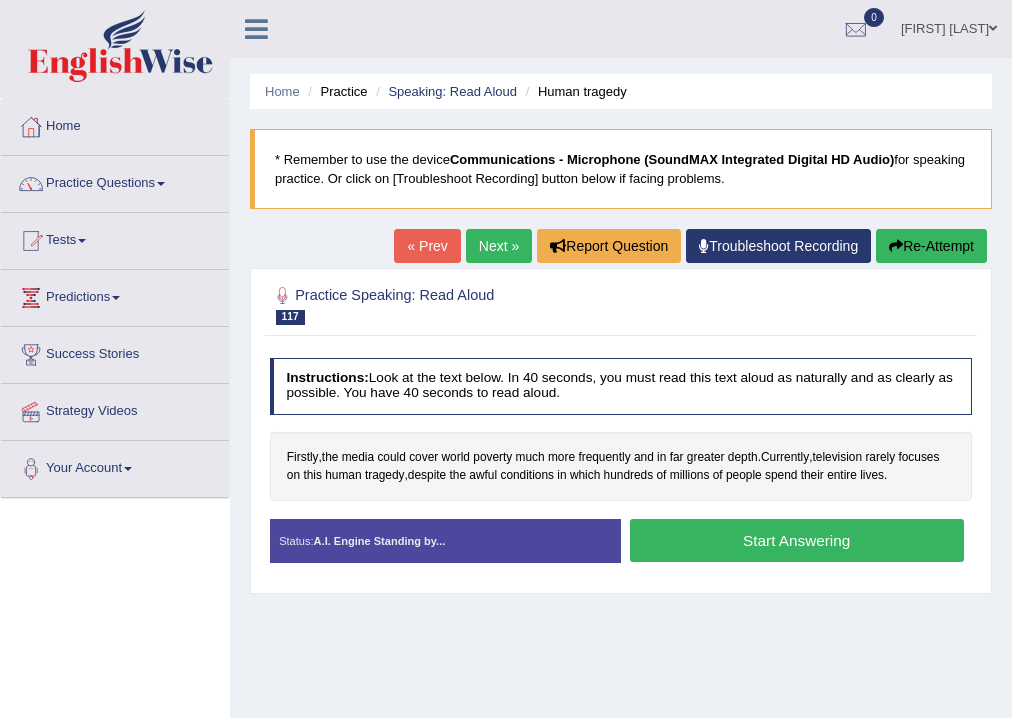 scroll, scrollTop: 0, scrollLeft: 0, axis: both 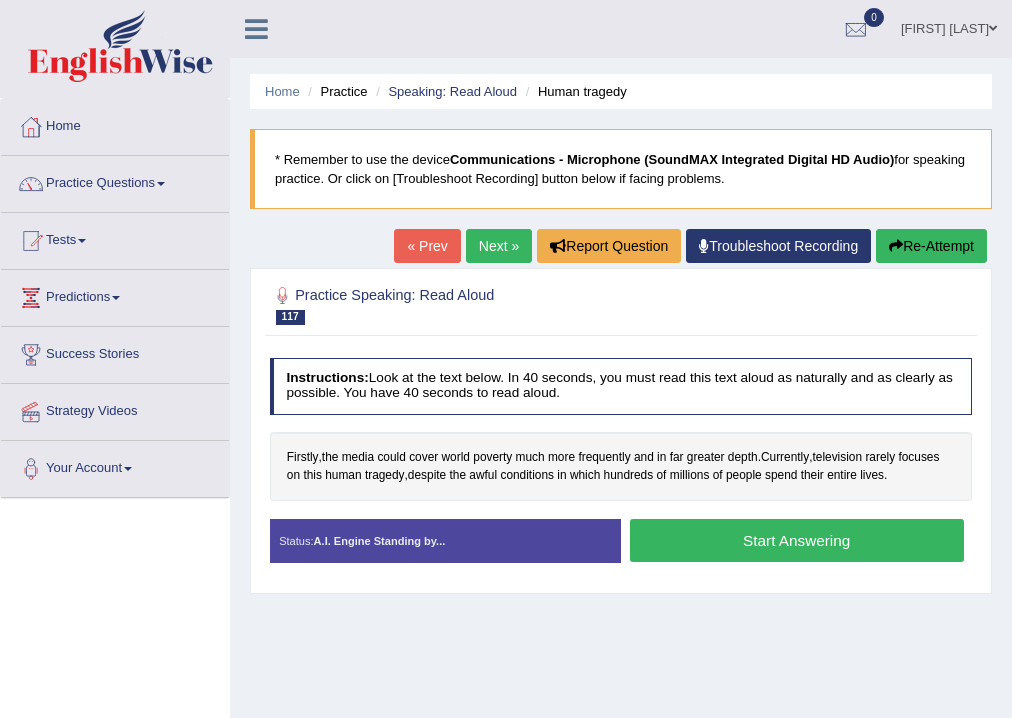 click on "Start Answering" at bounding box center [797, 540] 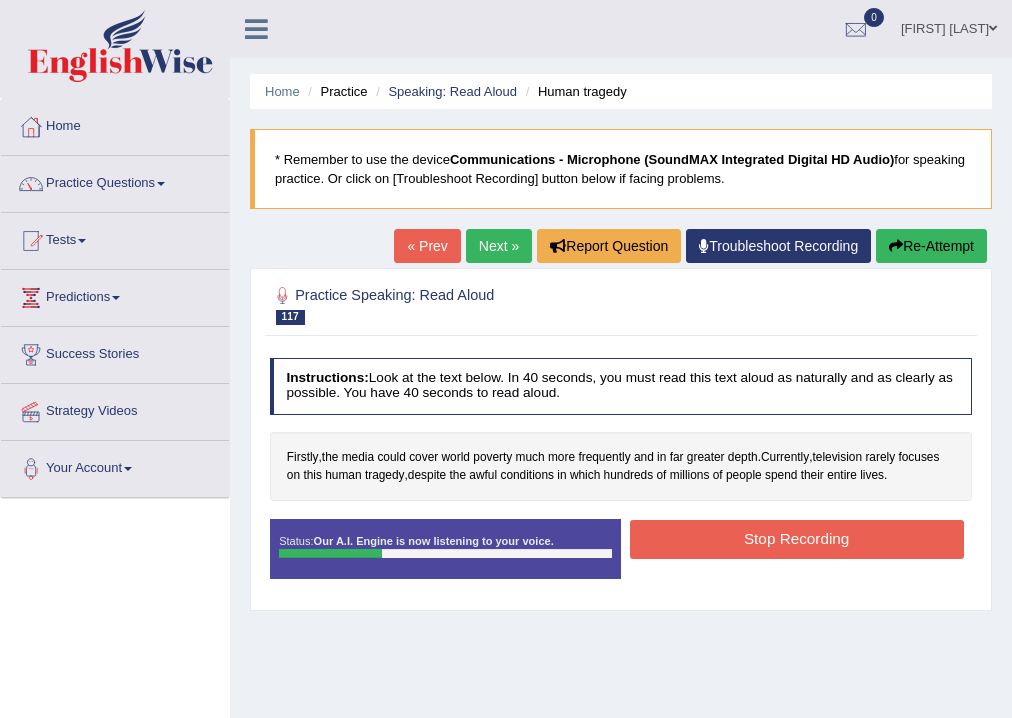 click on "Stop Recording" at bounding box center (797, 539) 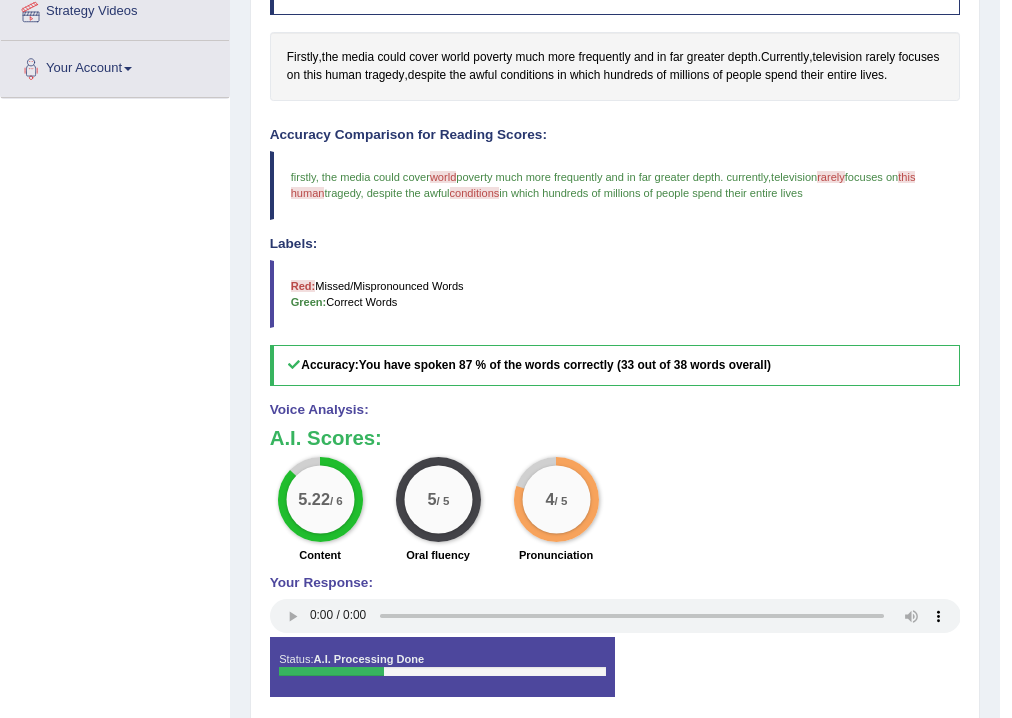 scroll, scrollTop: 80, scrollLeft: 0, axis: vertical 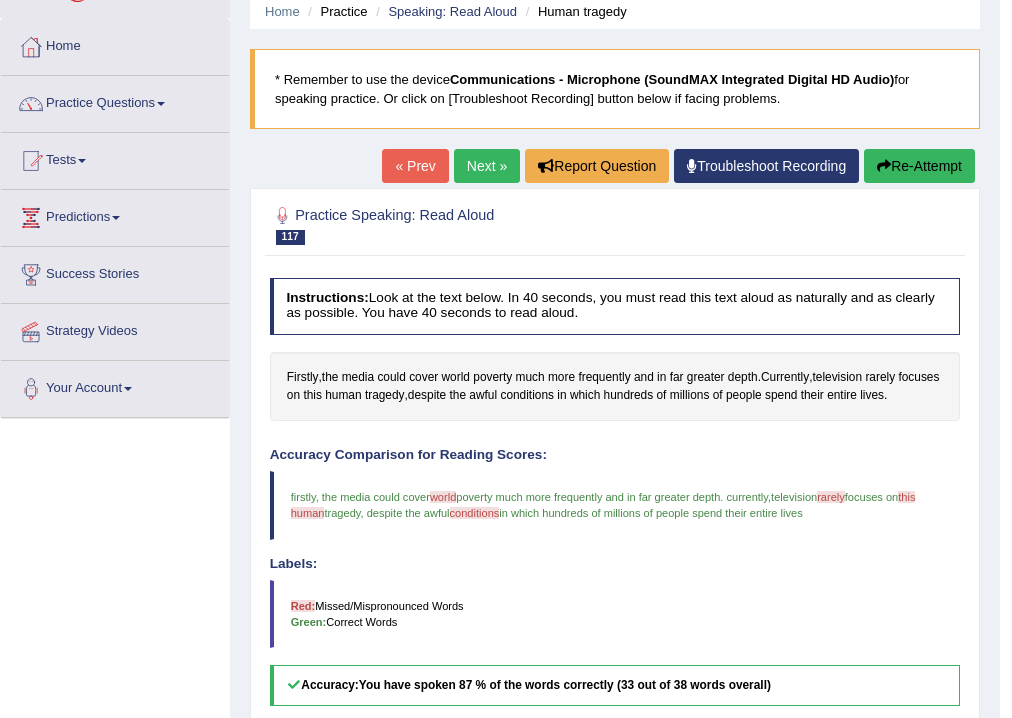 click on "Next »" at bounding box center [487, 166] 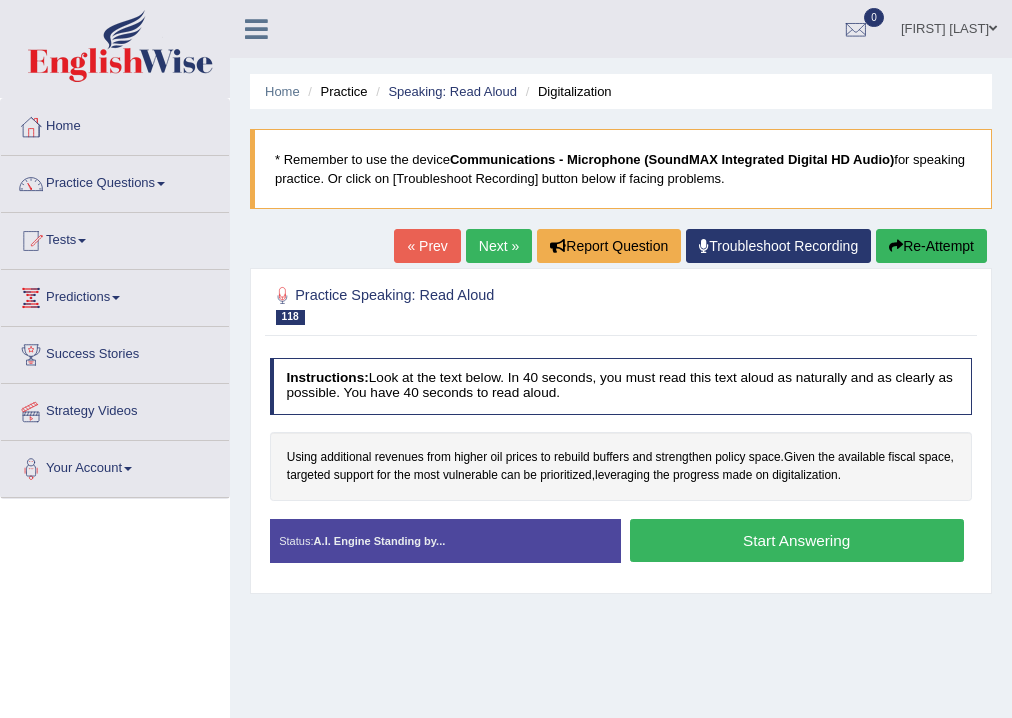 scroll, scrollTop: 0, scrollLeft: 0, axis: both 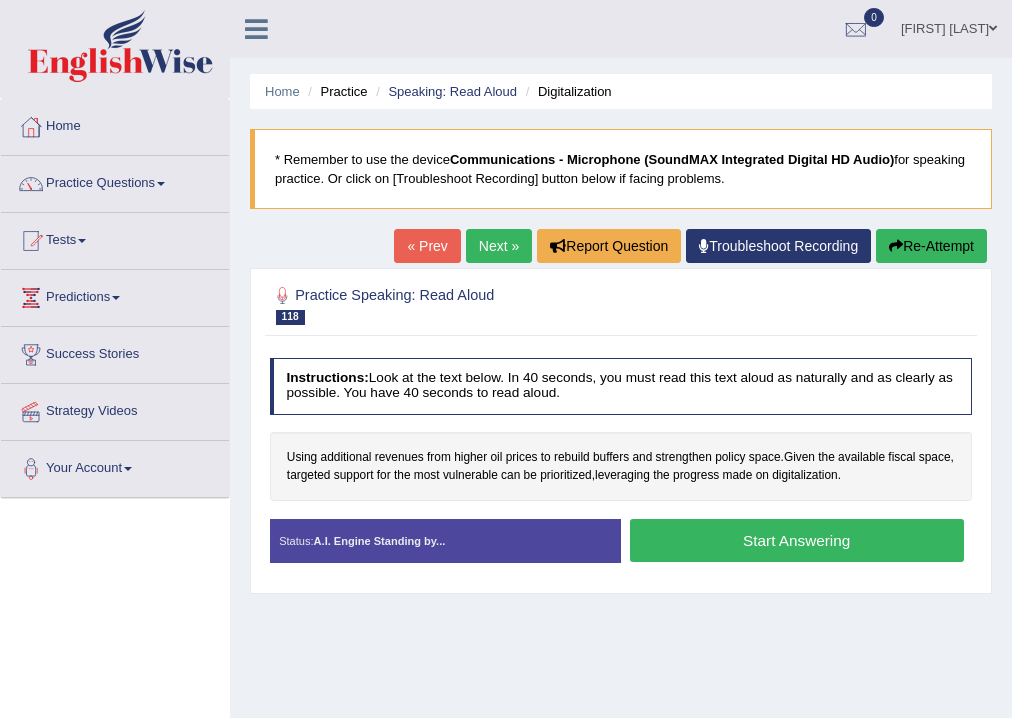 click on "Start Answering" at bounding box center [797, 540] 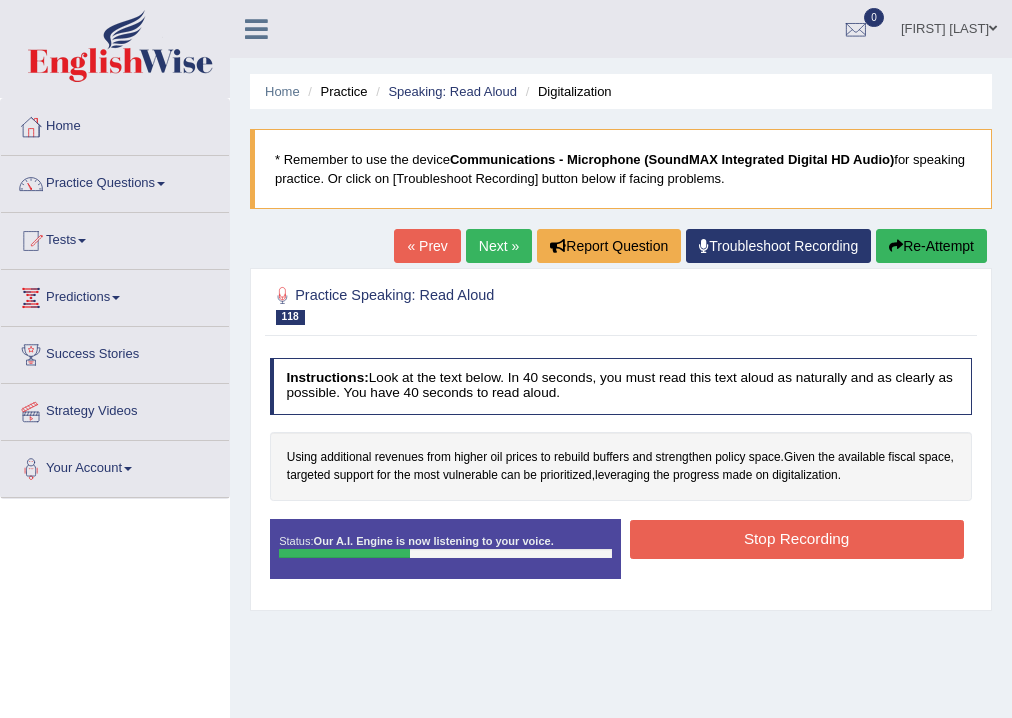 click on "Stop Recording" at bounding box center (797, 539) 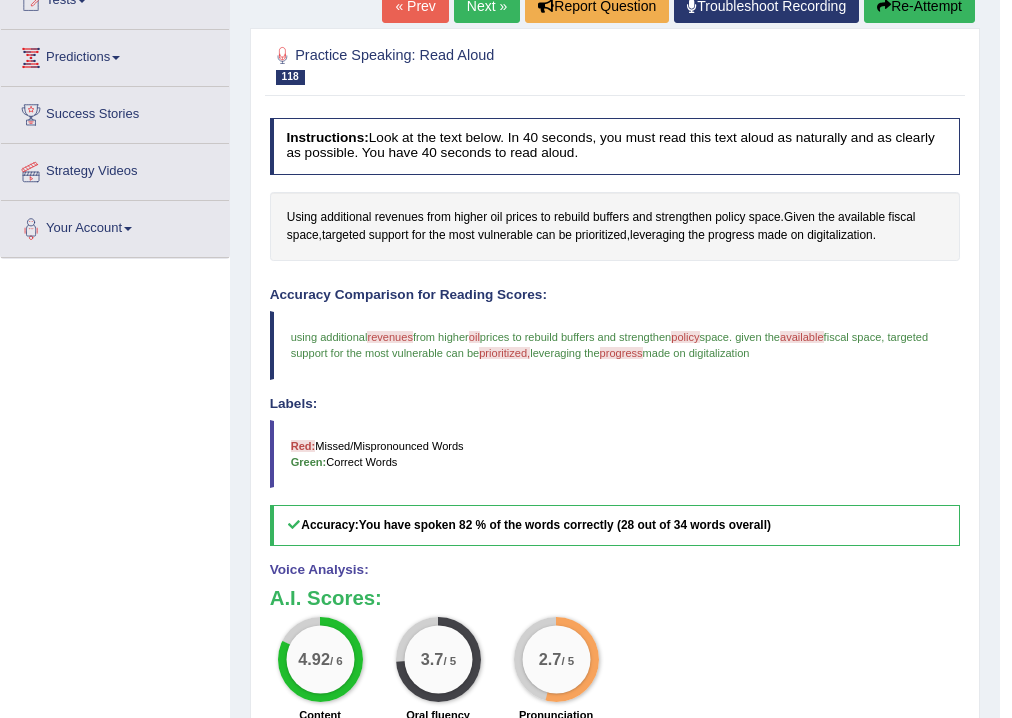scroll, scrollTop: 0, scrollLeft: 0, axis: both 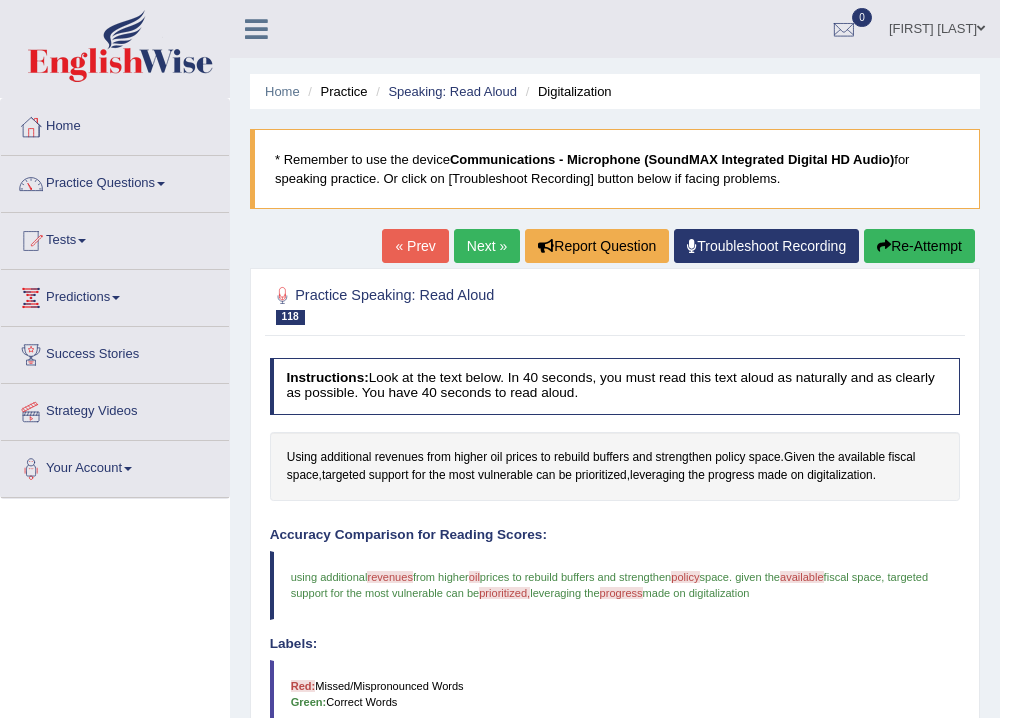 click on "Next »" at bounding box center [487, 246] 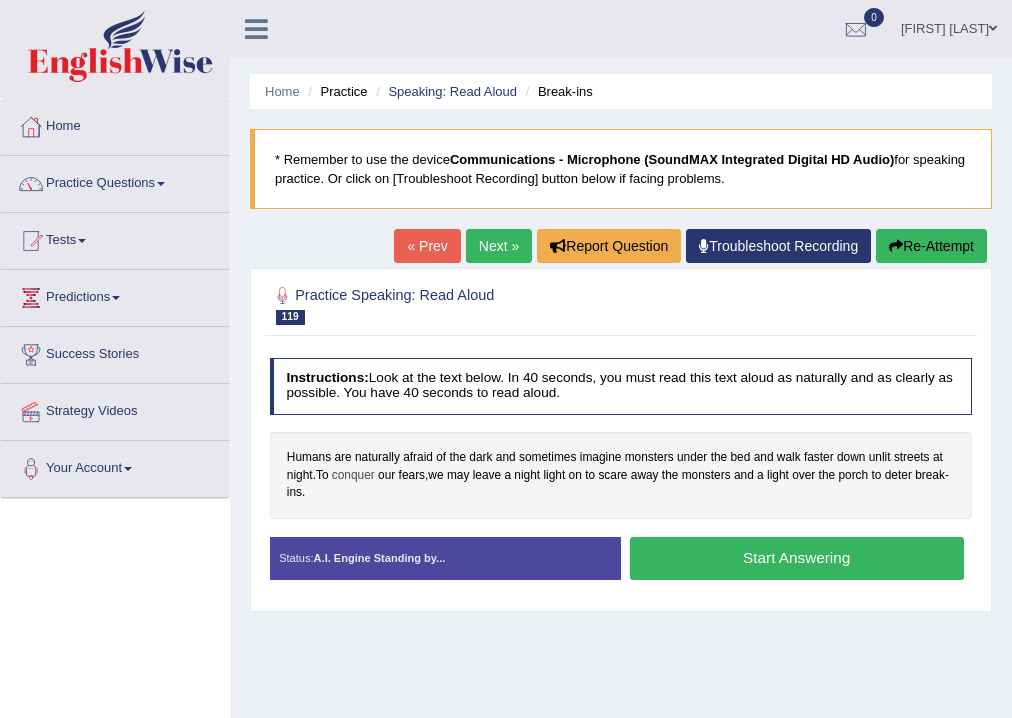 scroll, scrollTop: 0, scrollLeft: 0, axis: both 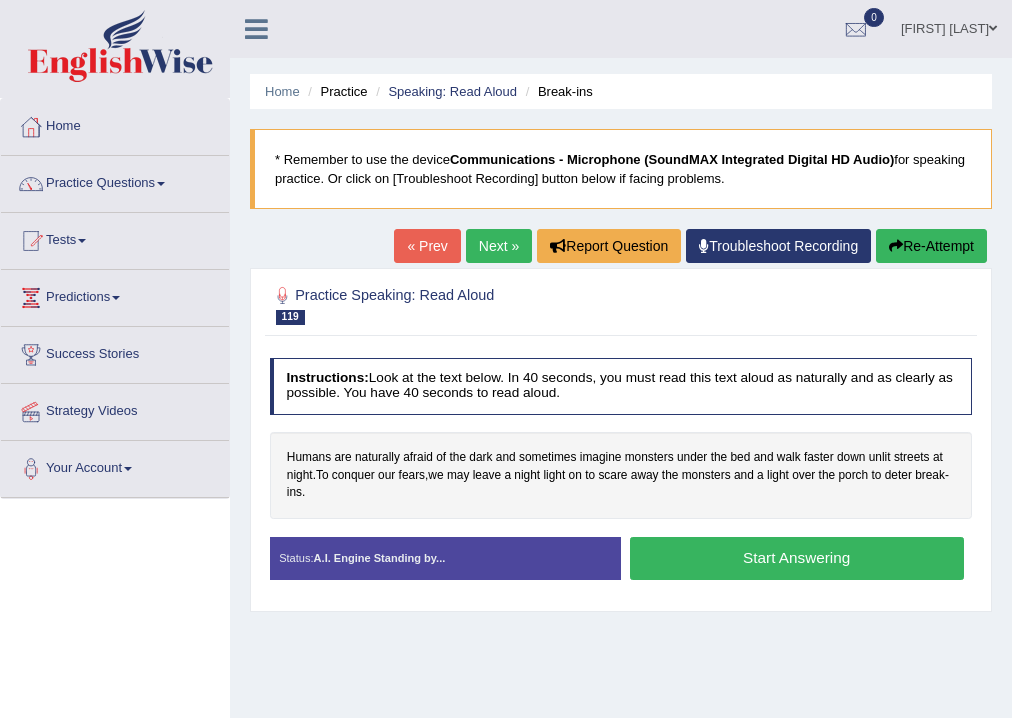 click on "Start Answering" at bounding box center [797, 558] 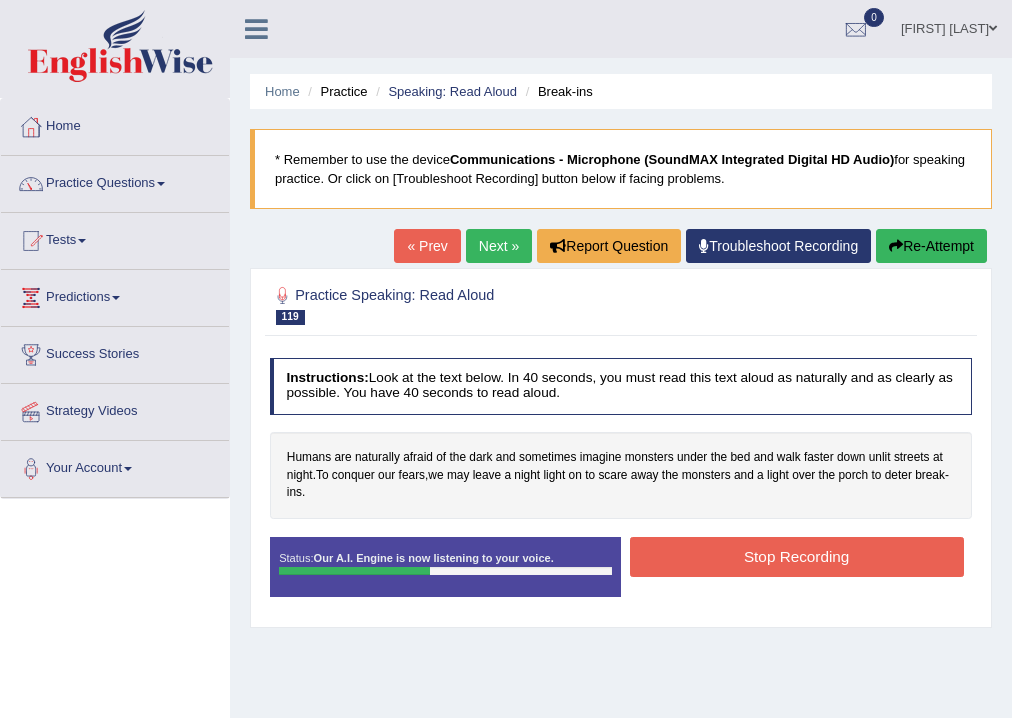 click on "Stop Recording" at bounding box center (797, 556) 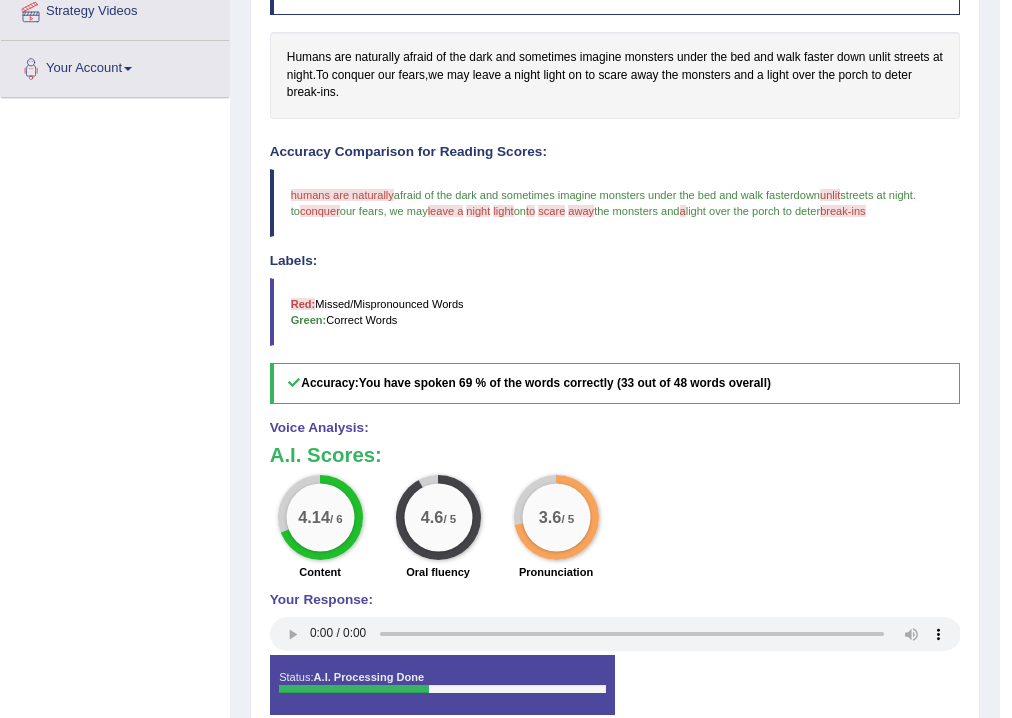 scroll, scrollTop: 0, scrollLeft: 0, axis: both 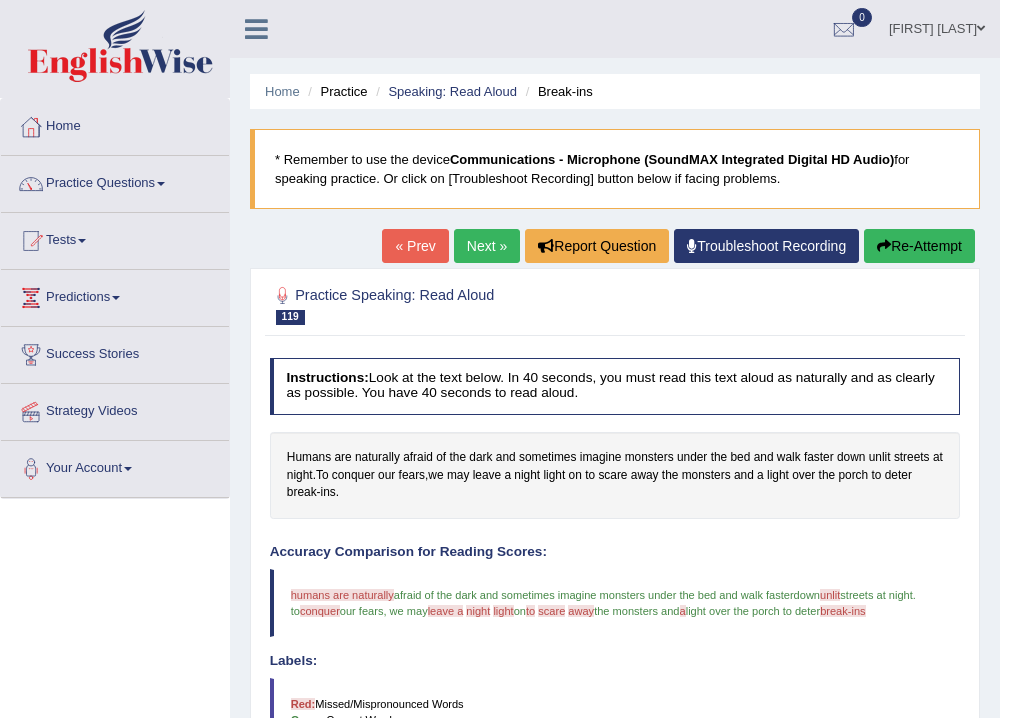 click on "Next »" at bounding box center (487, 246) 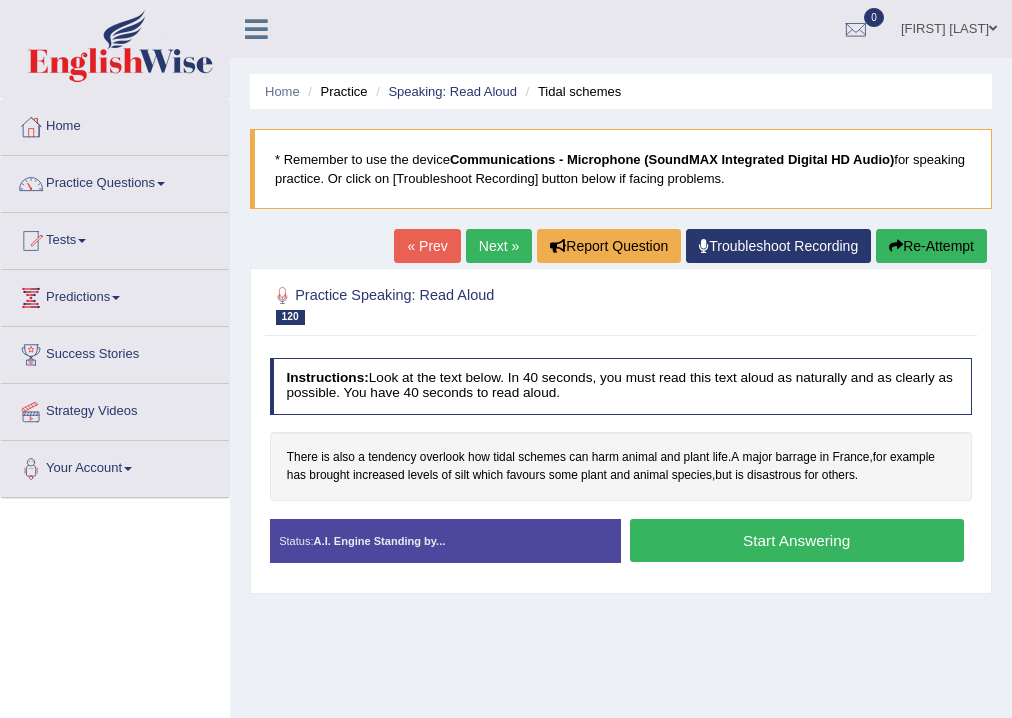 scroll, scrollTop: 0, scrollLeft: 0, axis: both 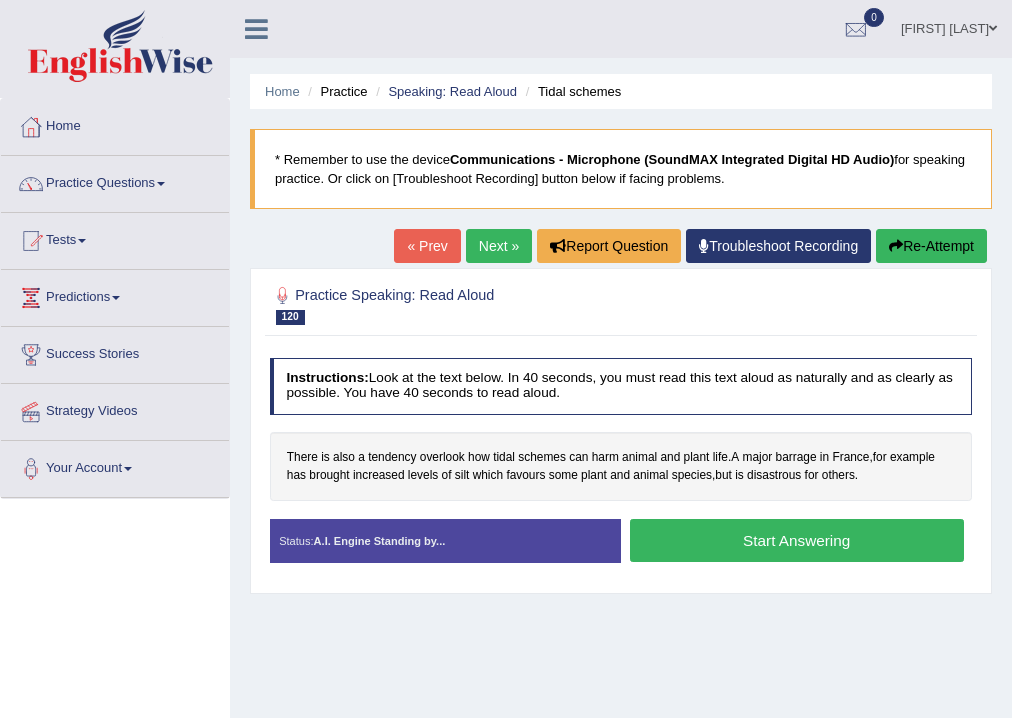 click on "Start Answering" at bounding box center [797, 540] 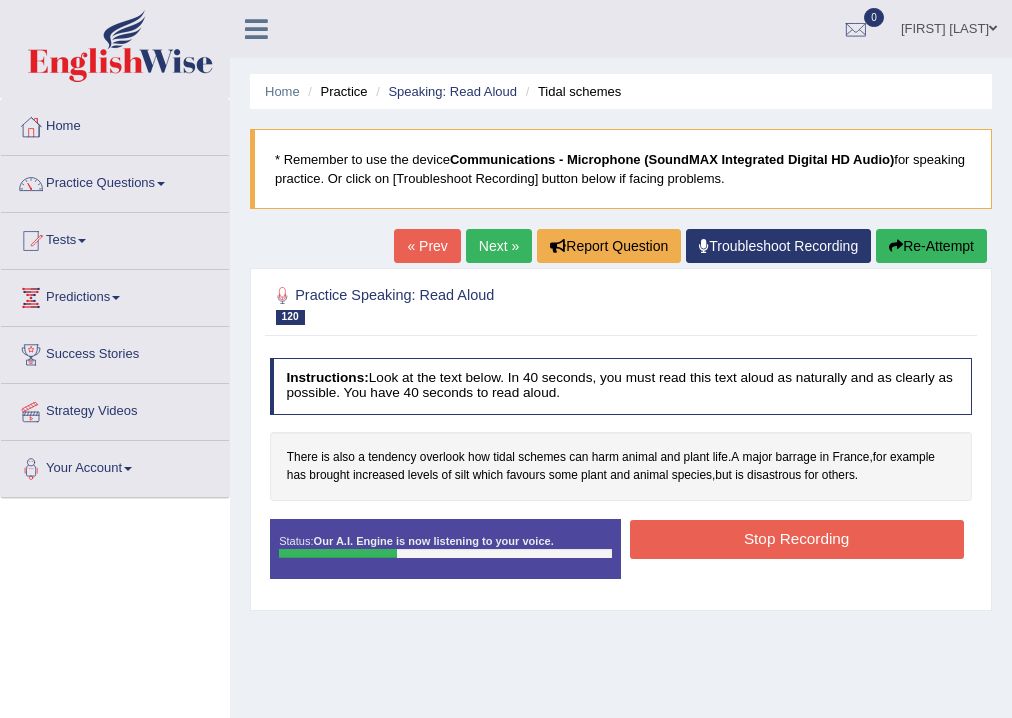click on "Stop Recording" at bounding box center [797, 539] 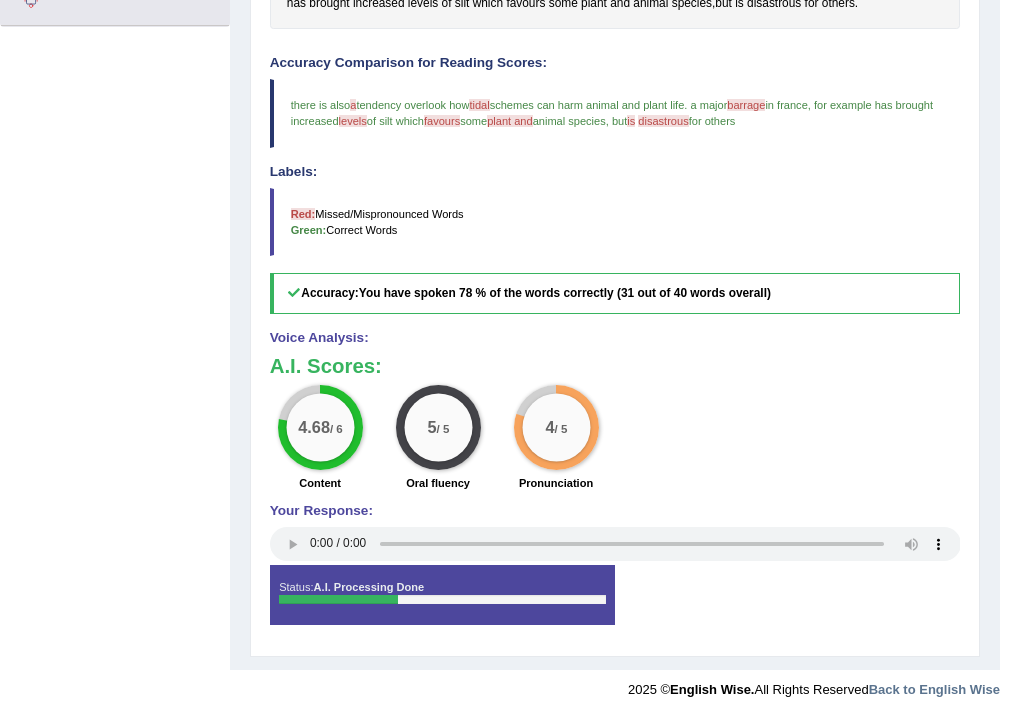 scroll, scrollTop: 0, scrollLeft: 0, axis: both 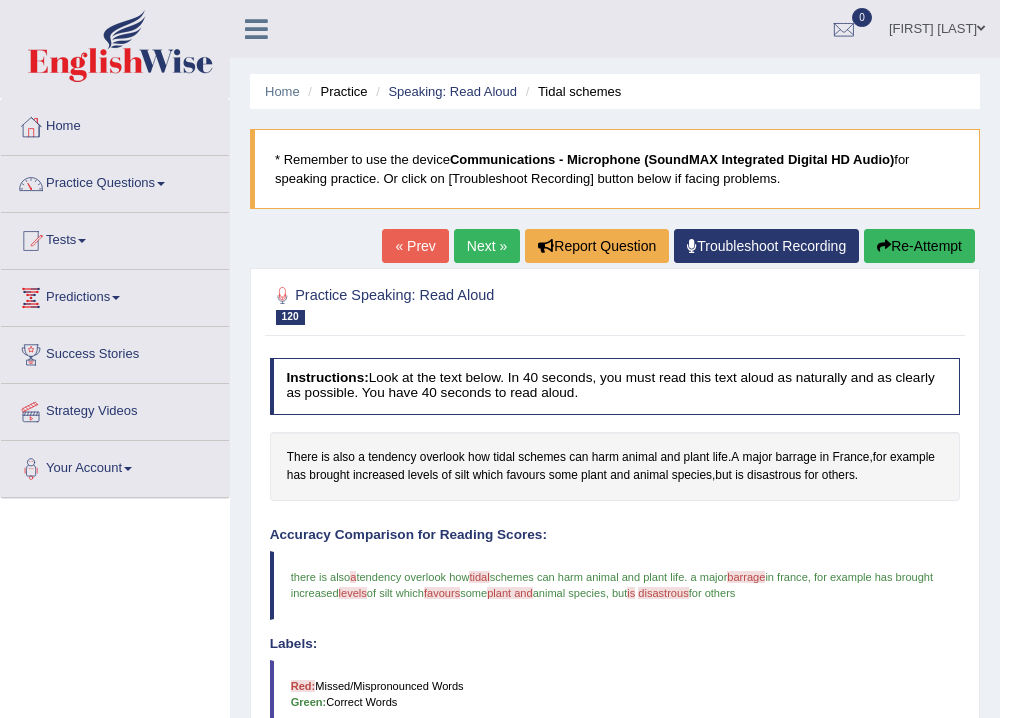 click on "Next »" at bounding box center [487, 246] 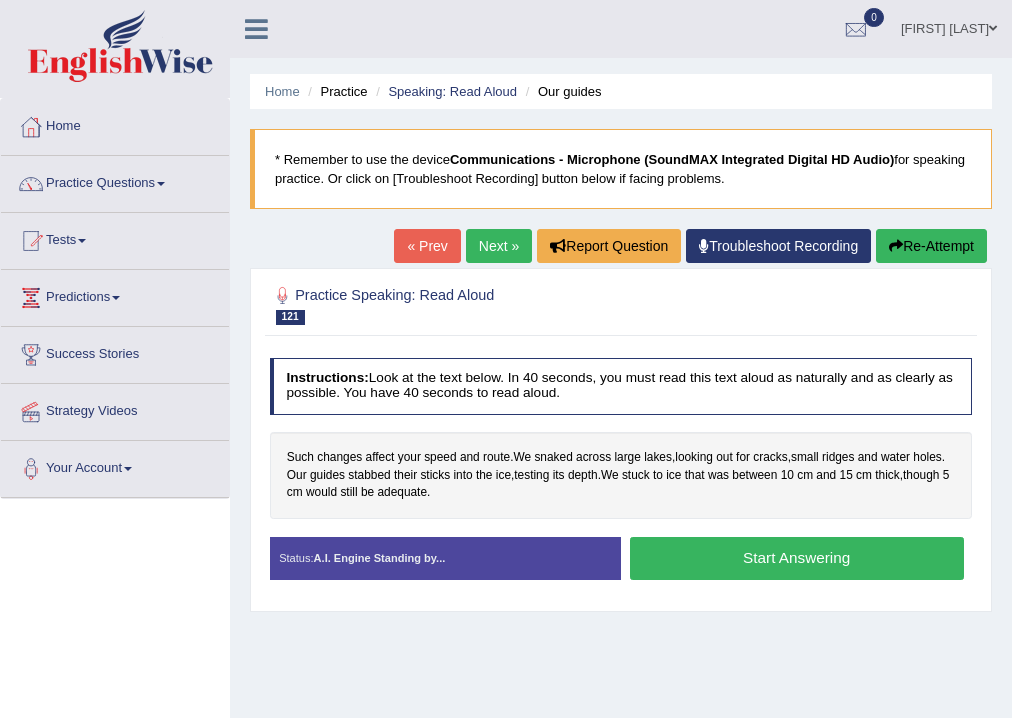 scroll, scrollTop: 0, scrollLeft: 0, axis: both 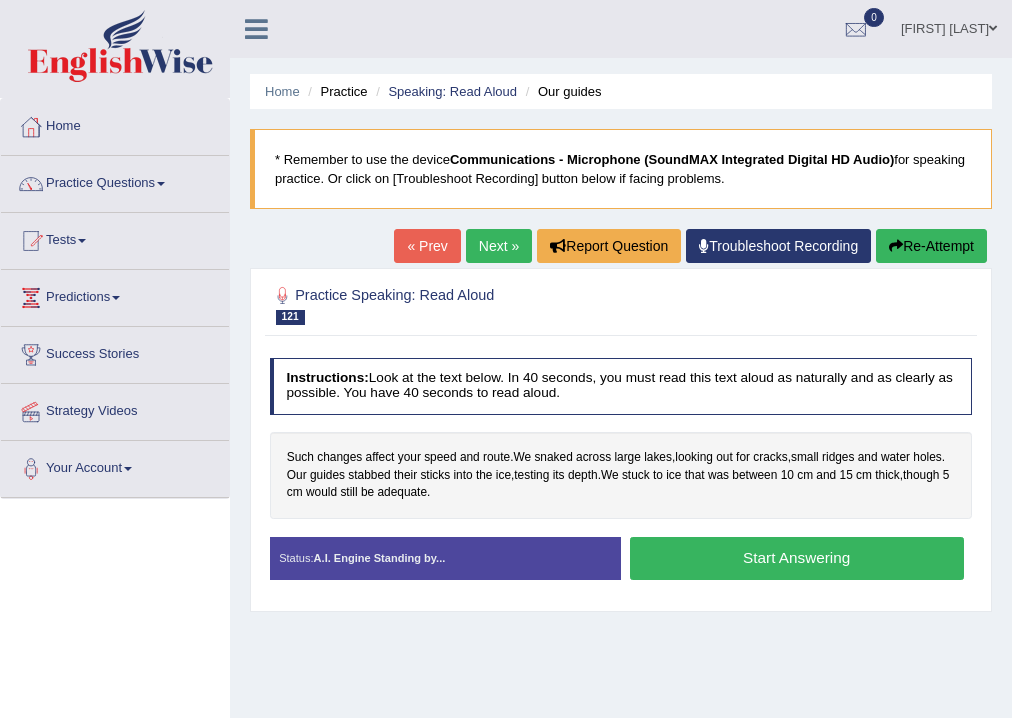 click on "Start Answering" at bounding box center (797, 558) 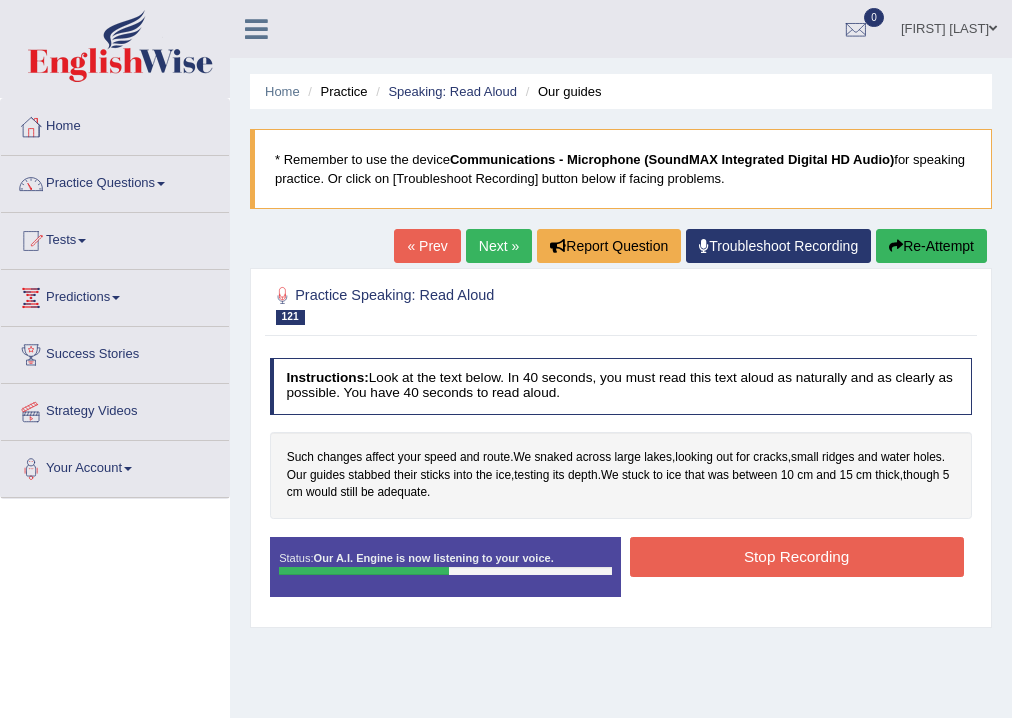 click on "Stop Recording" at bounding box center (797, 556) 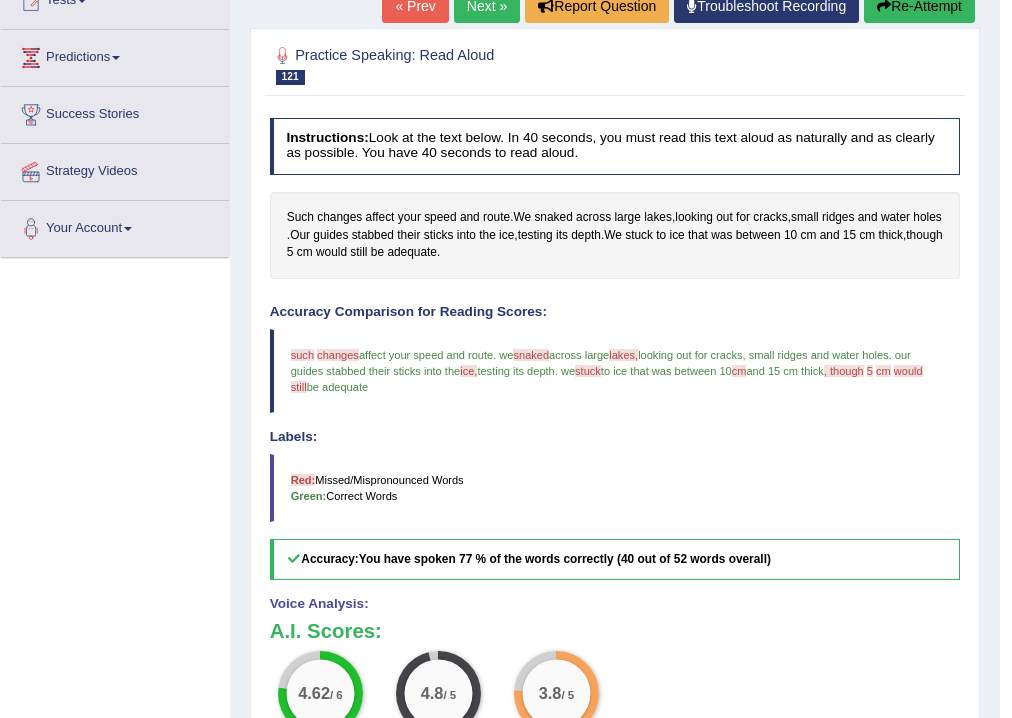 scroll, scrollTop: 0, scrollLeft: 0, axis: both 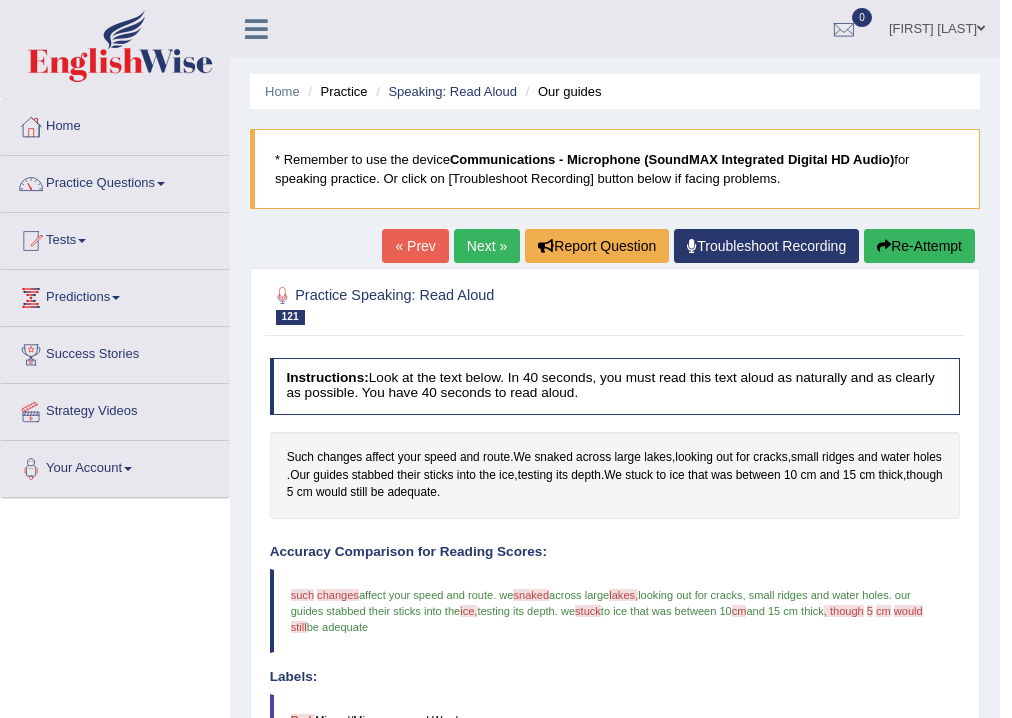click on "Next »" at bounding box center [487, 246] 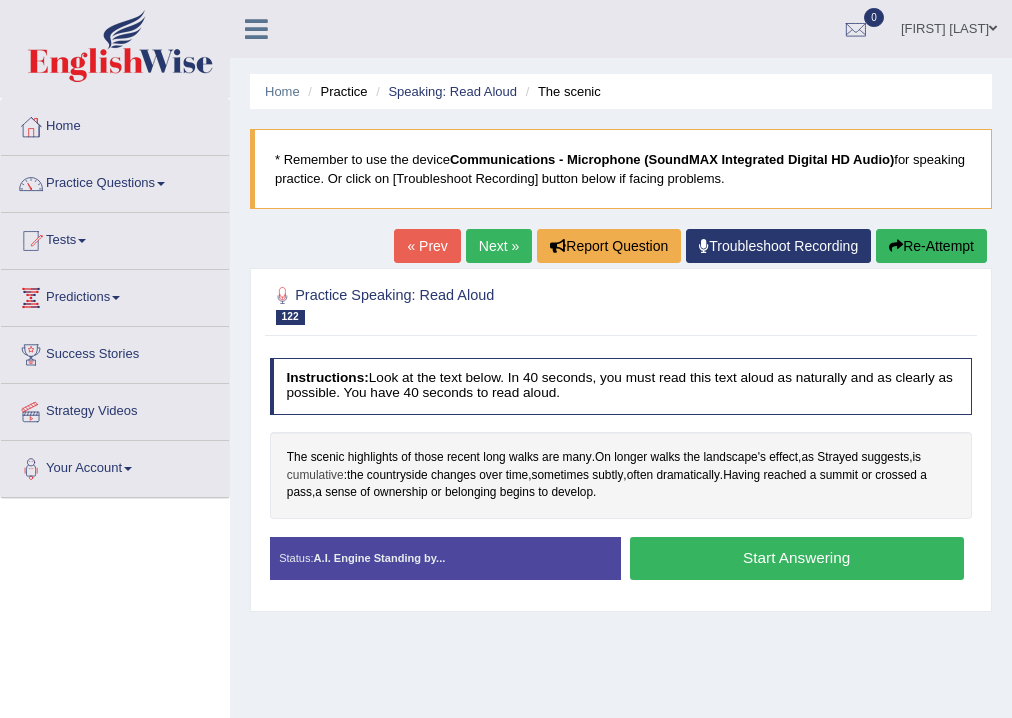 scroll, scrollTop: 0, scrollLeft: 0, axis: both 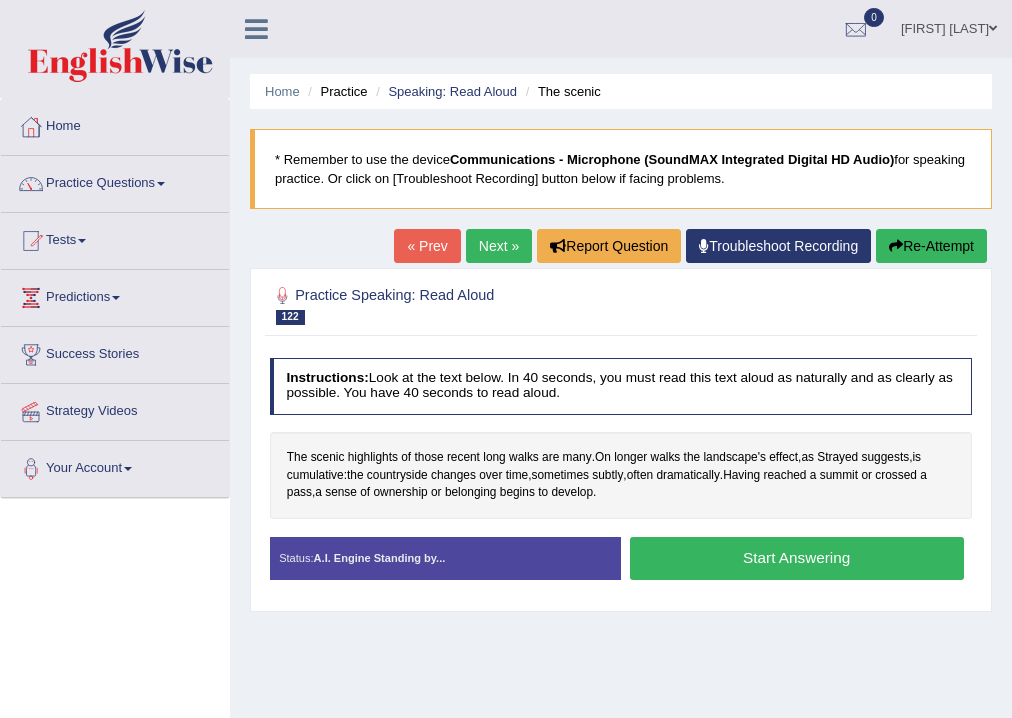 click on "Start Answering" at bounding box center [797, 558] 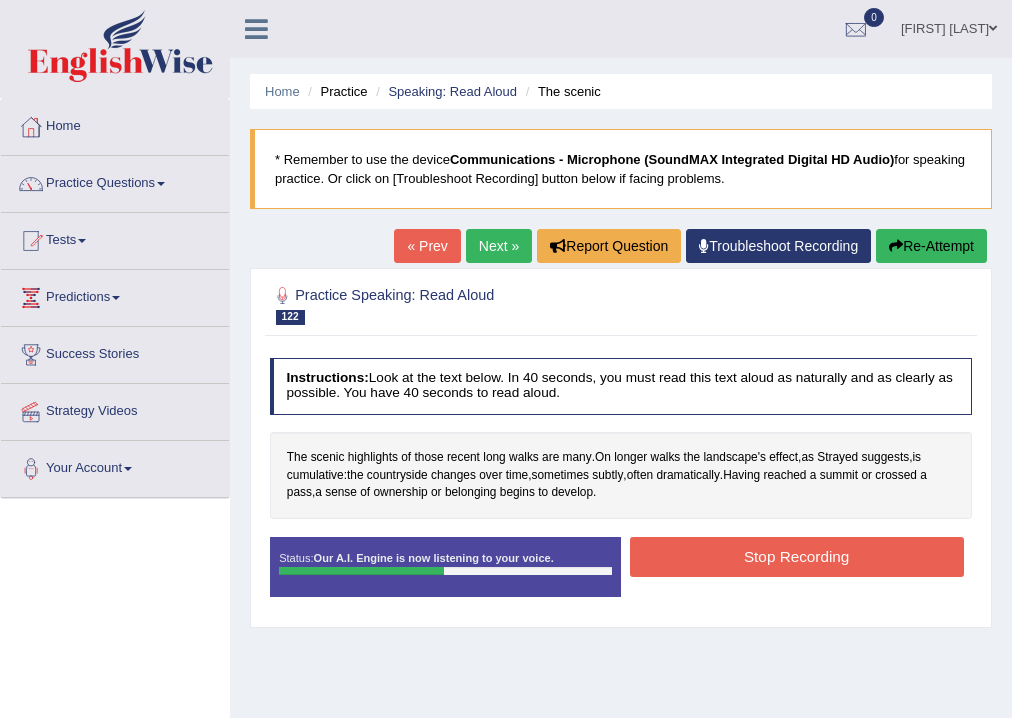 click on "Stop Recording" at bounding box center [797, 556] 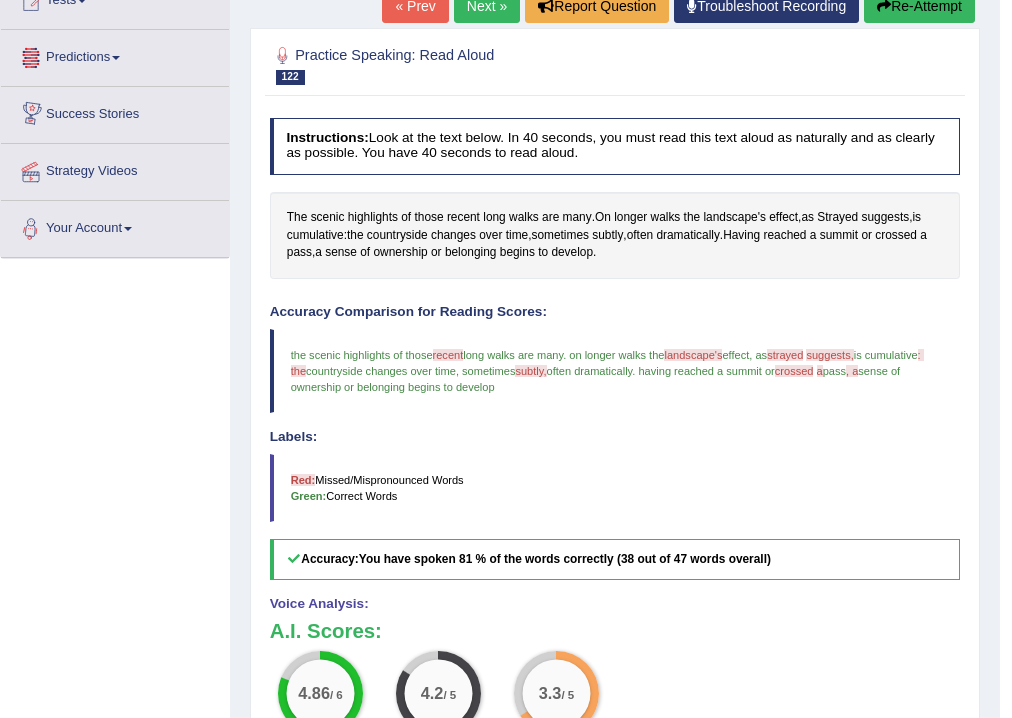 scroll, scrollTop: 160, scrollLeft: 0, axis: vertical 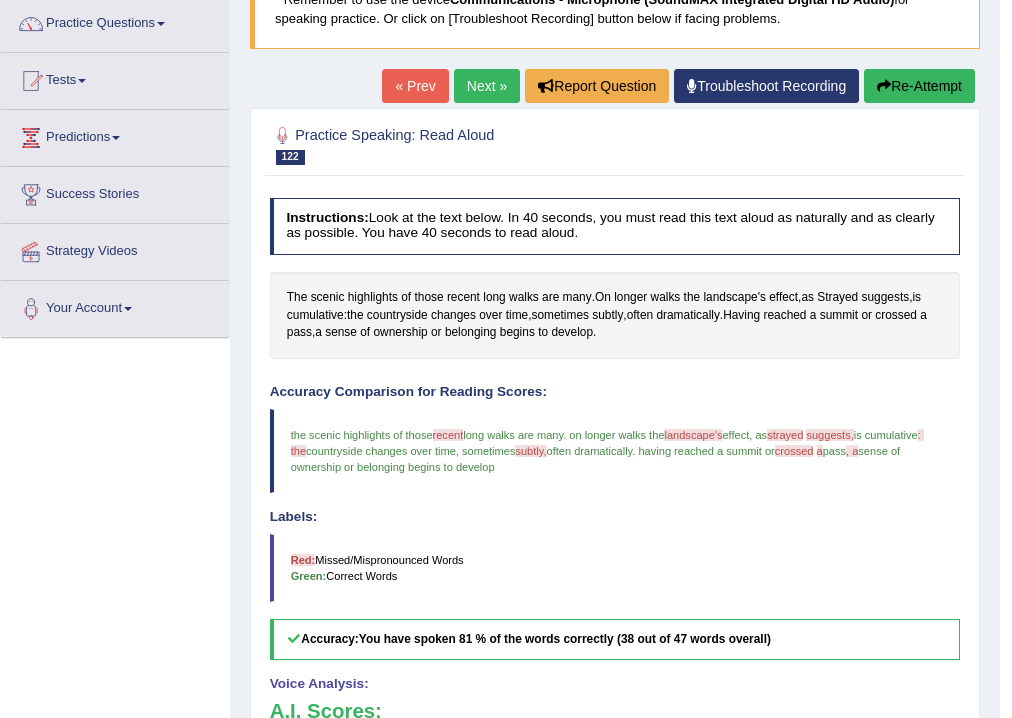 click on "Next »" at bounding box center (487, 86) 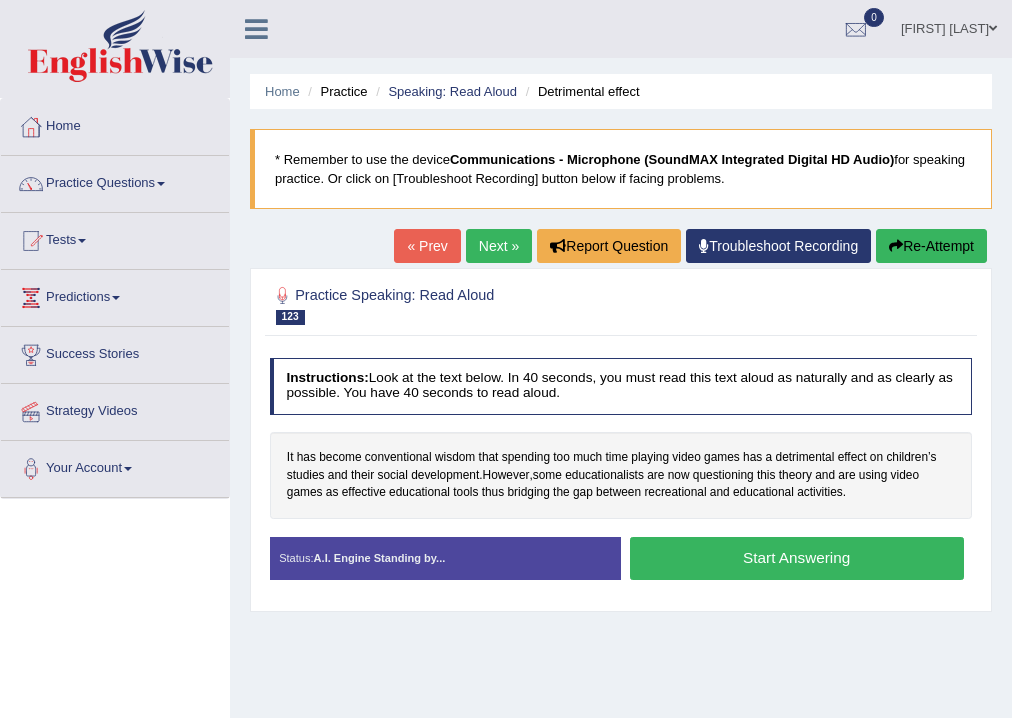 scroll, scrollTop: 0, scrollLeft: 0, axis: both 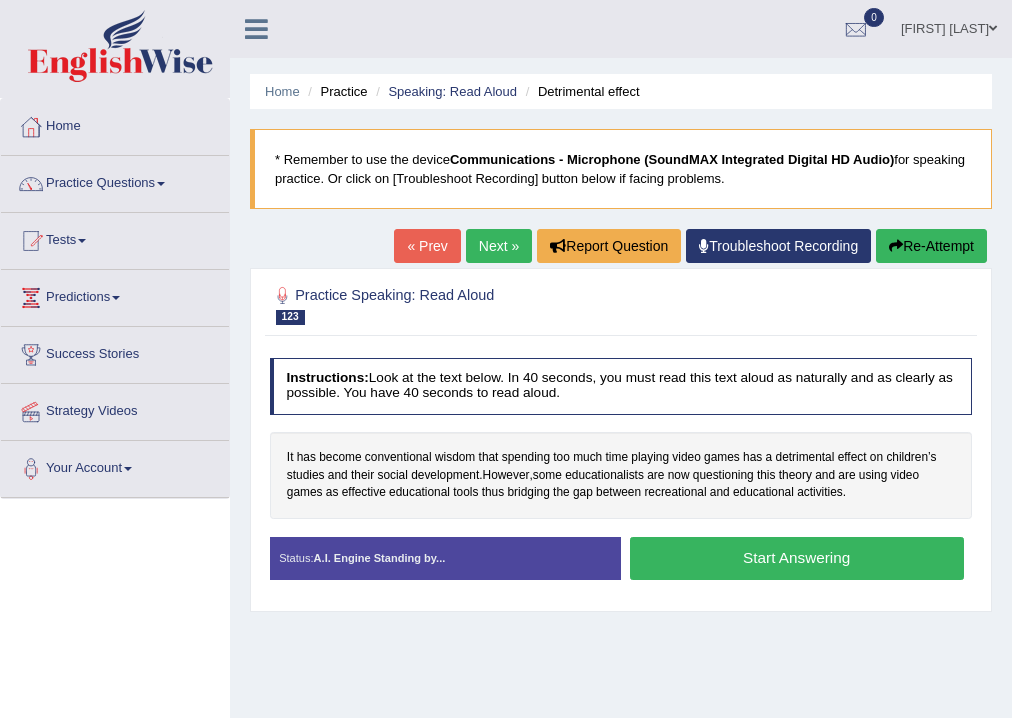 click on "Start Answering" at bounding box center [797, 558] 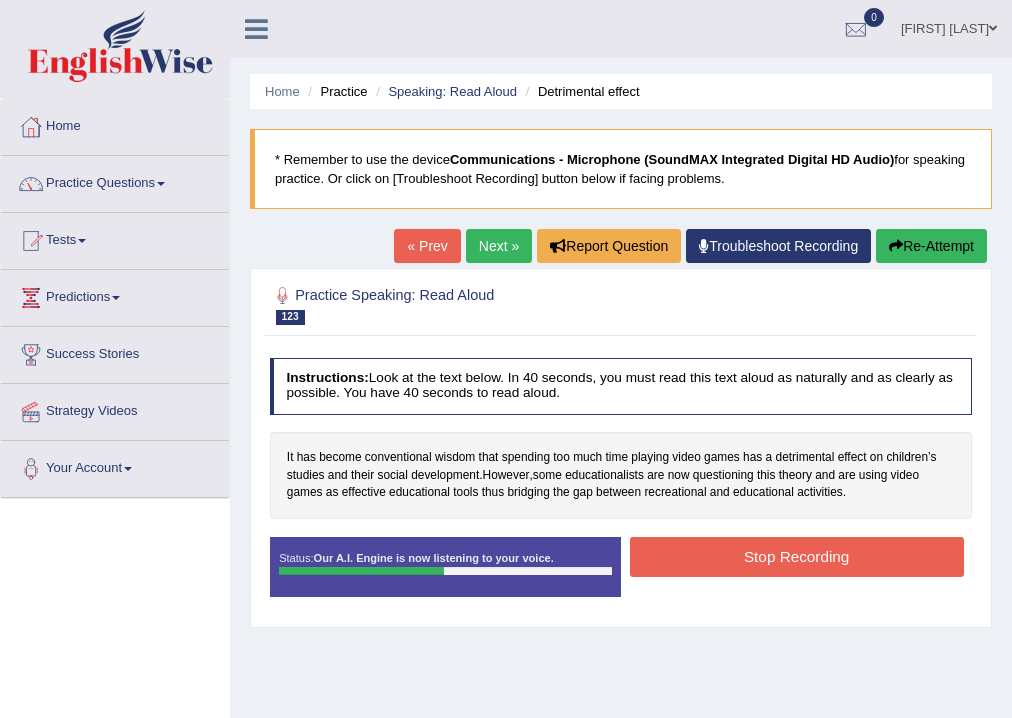 click on "Stop Recording" at bounding box center (797, 556) 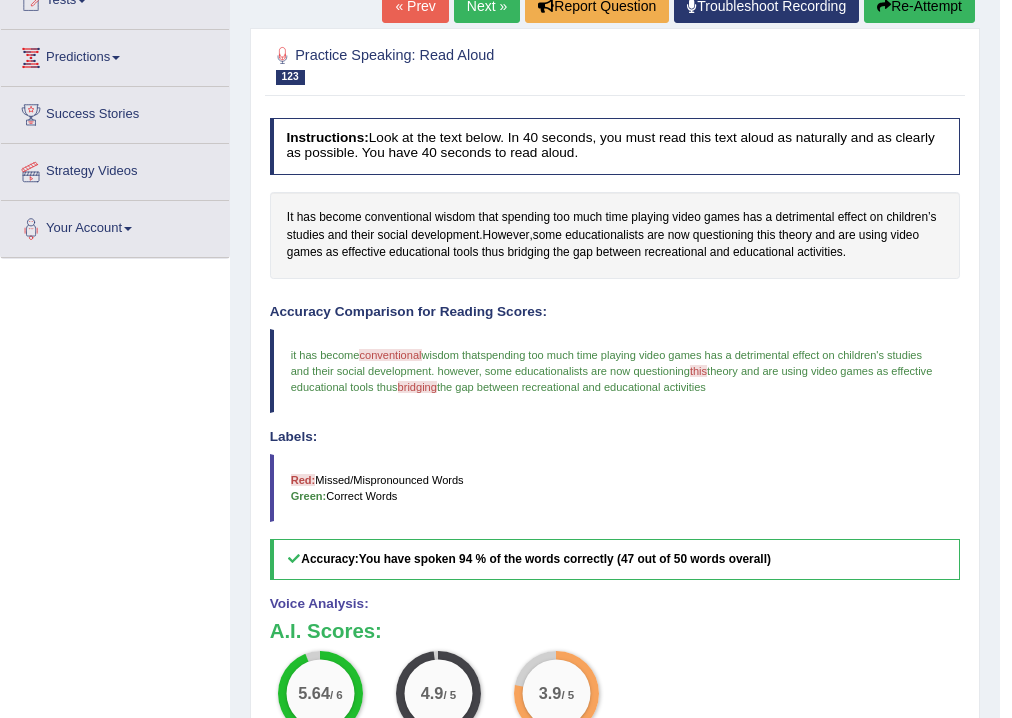 scroll, scrollTop: 320, scrollLeft: 0, axis: vertical 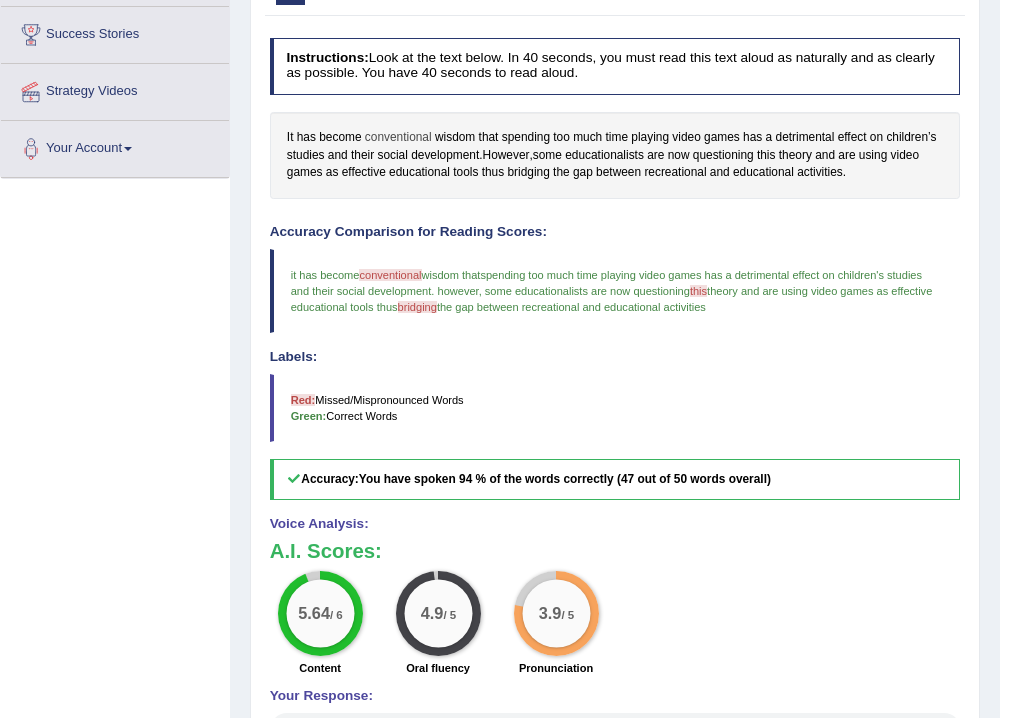 click on "conventional" at bounding box center [398, 138] 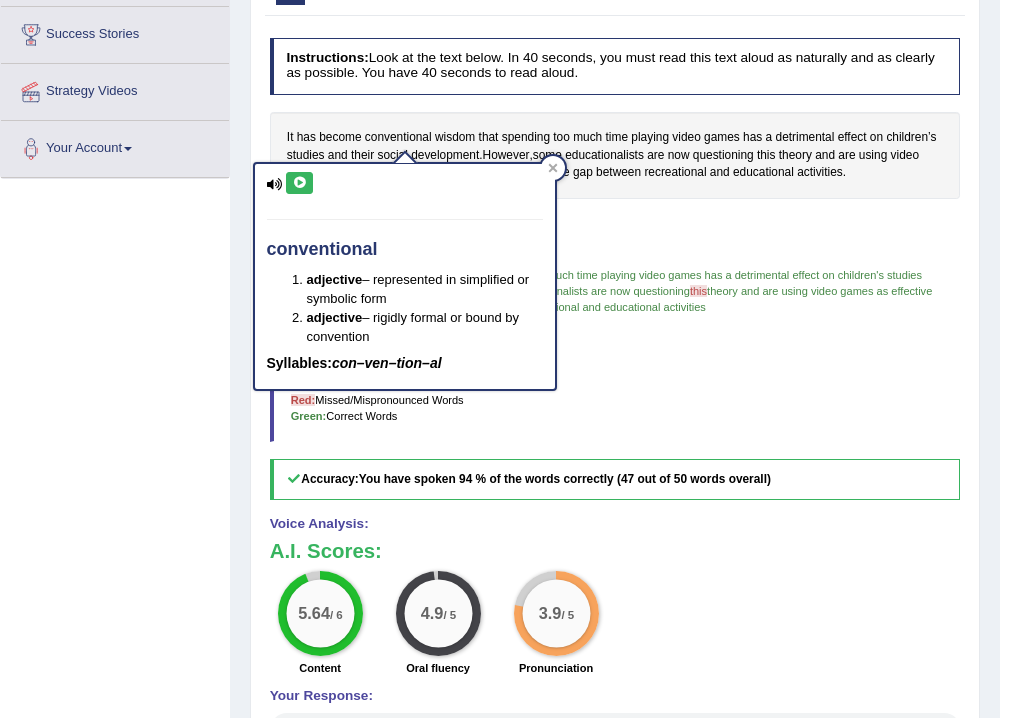 click at bounding box center [299, 183] 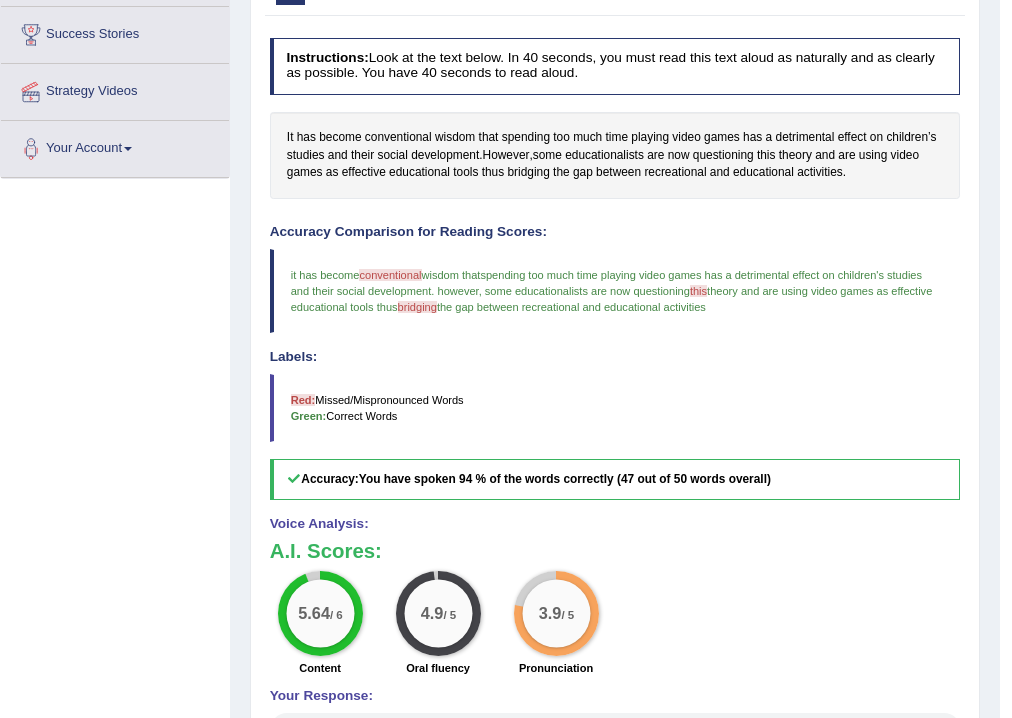 scroll, scrollTop: 80, scrollLeft: 0, axis: vertical 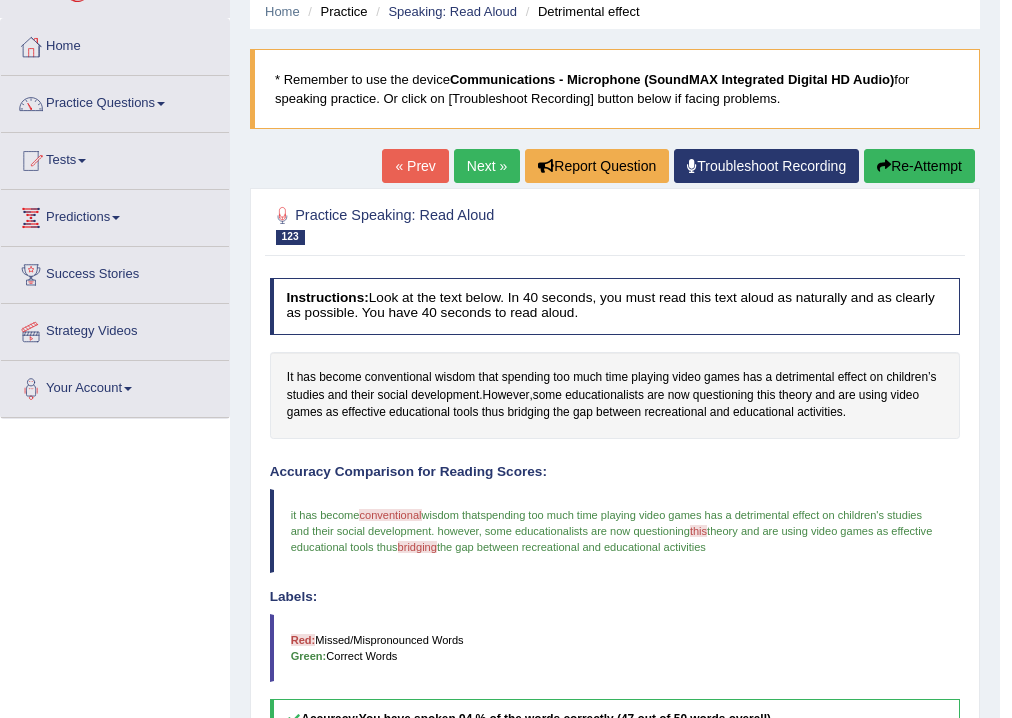 click on "Next »" at bounding box center (487, 166) 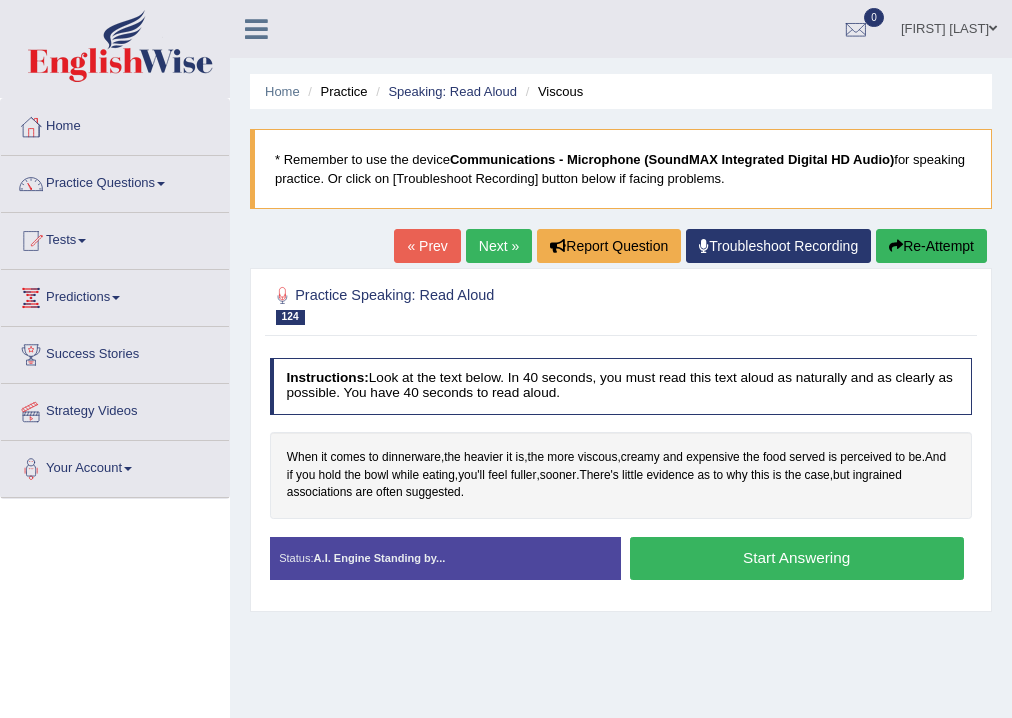 scroll, scrollTop: 0, scrollLeft: 0, axis: both 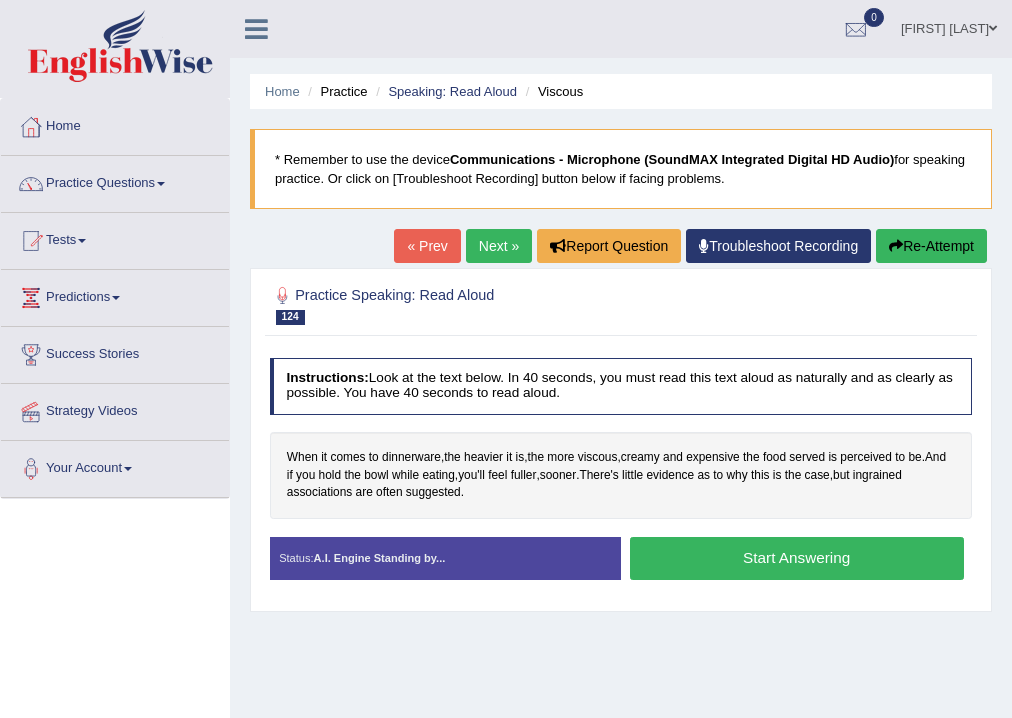 click on "Start Answering" at bounding box center (797, 558) 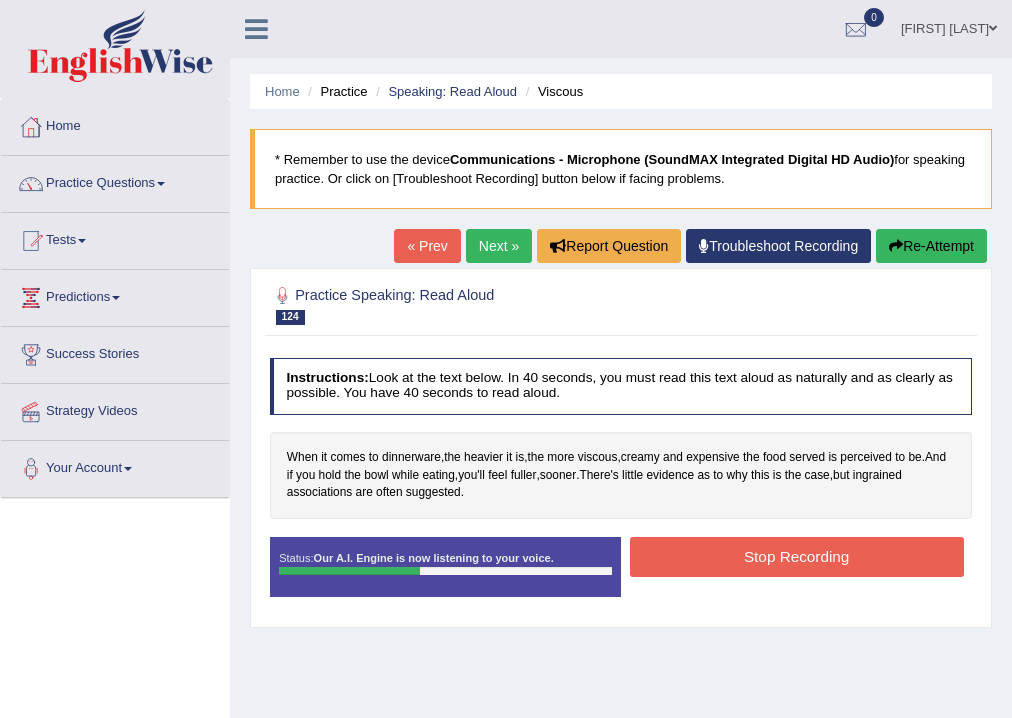 click on "Stop Recording" at bounding box center [797, 556] 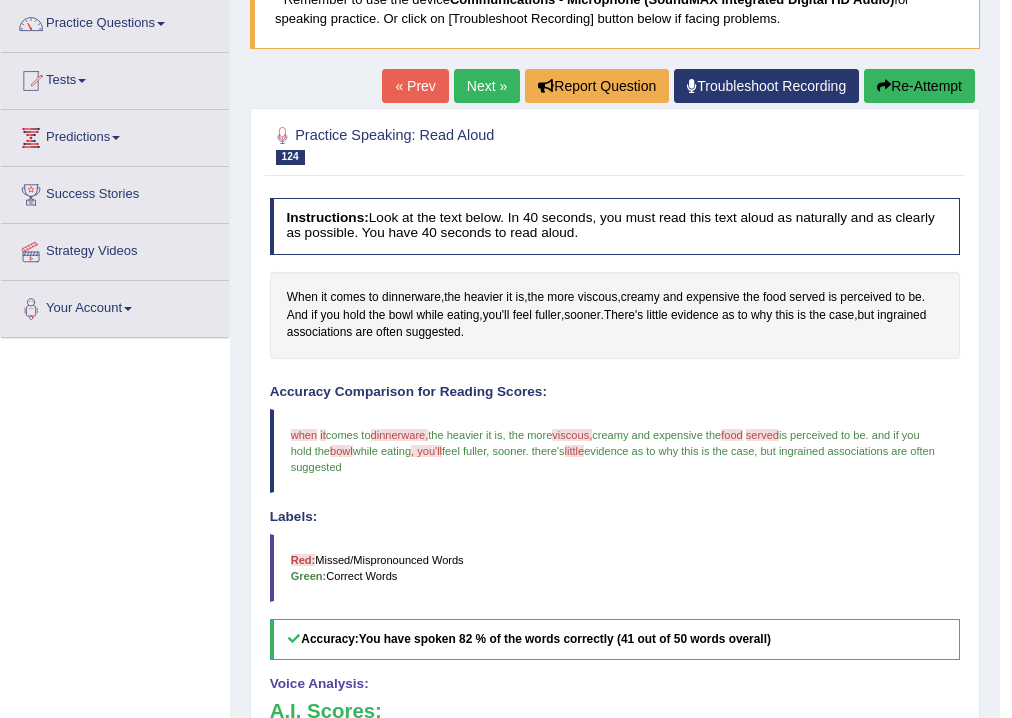 scroll, scrollTop: 0, scrollLeft: 0, axis: both 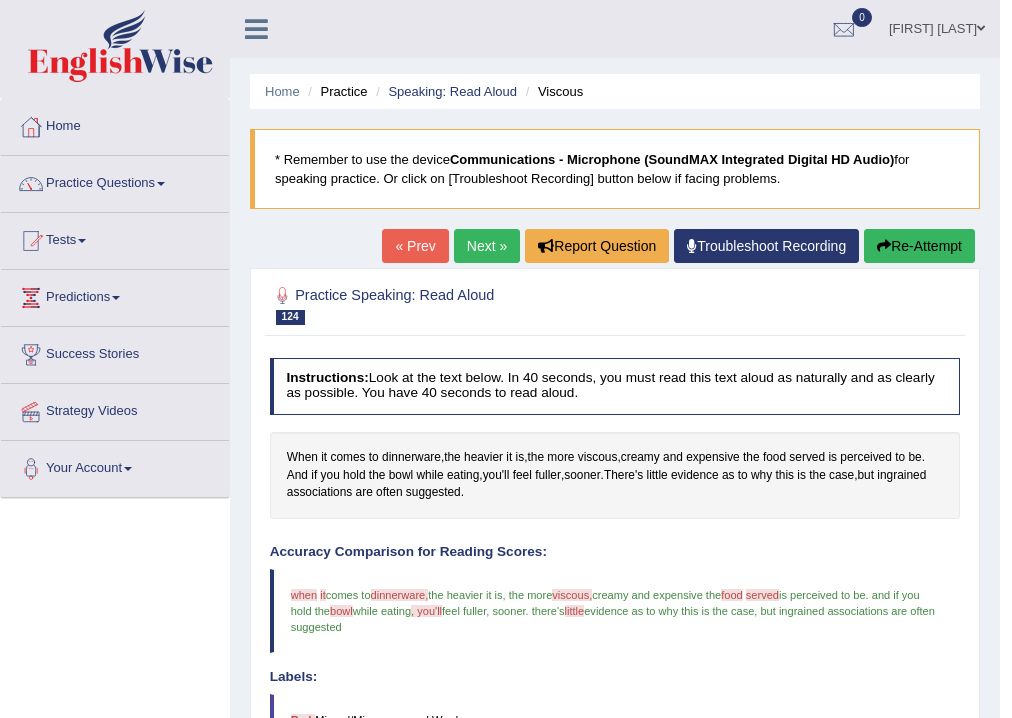 click on "Next »" at bounding box center [487, 246] 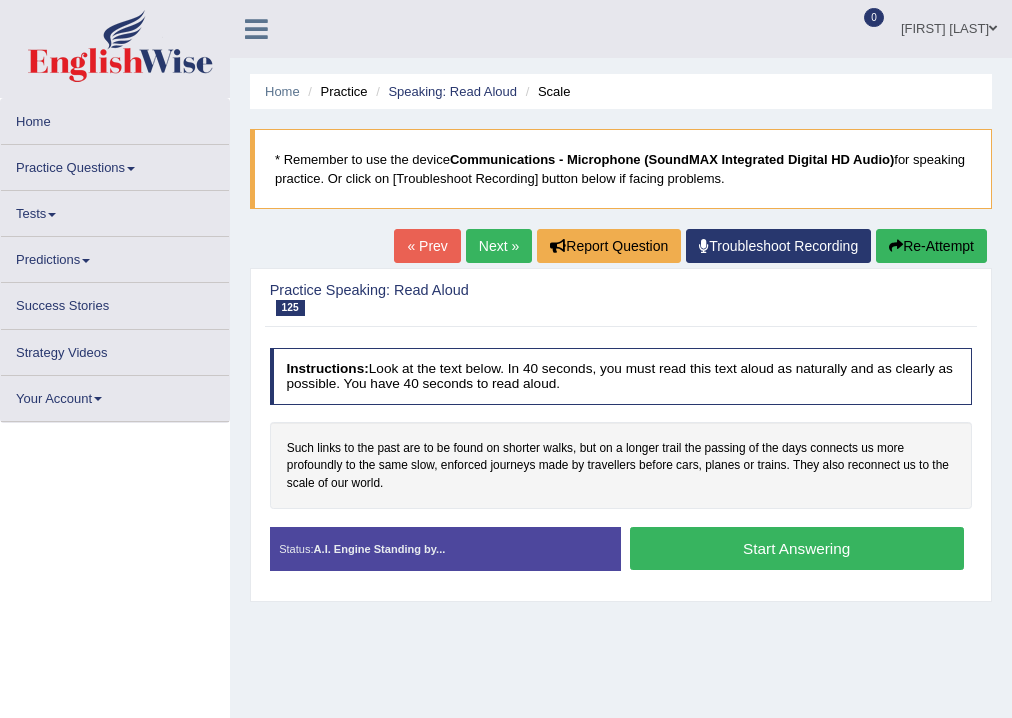scroll, scrollTop: 0, scrollLeft: 0, axis: both 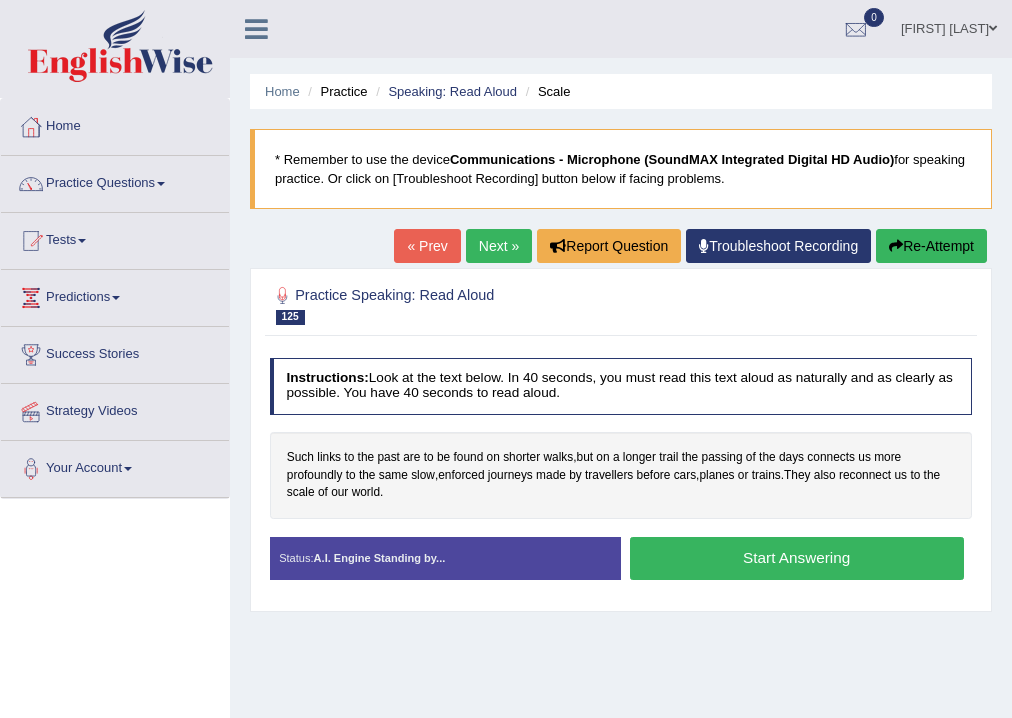 click on "Start Answering" at bounding box center [797, 558] 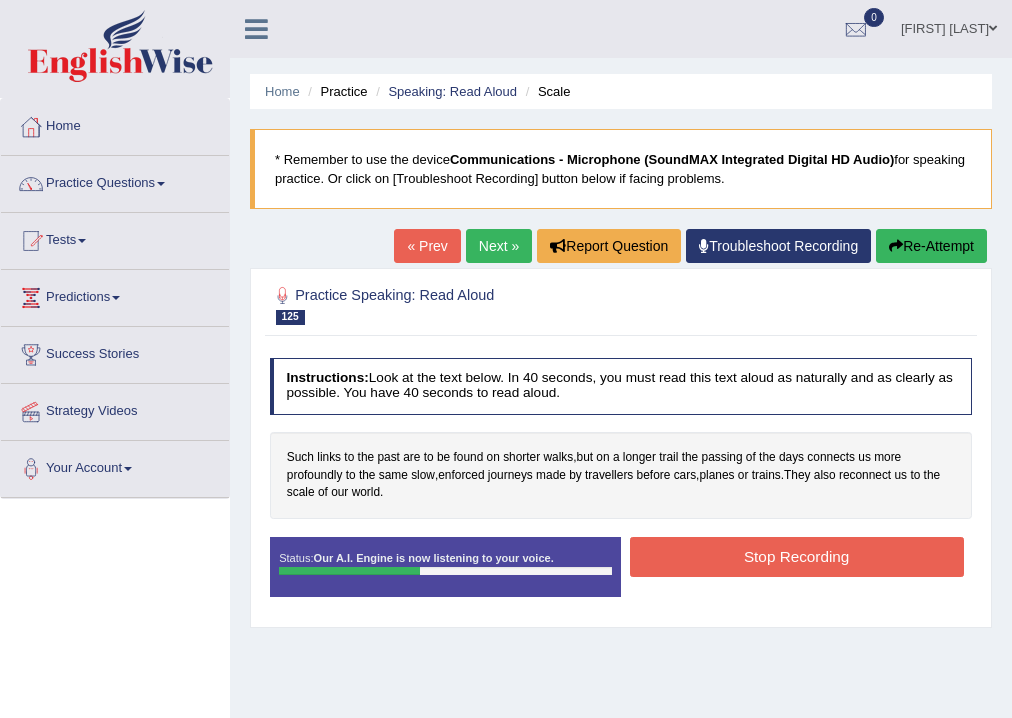 click on "Stop Recording" at bounding box center (797, 556) 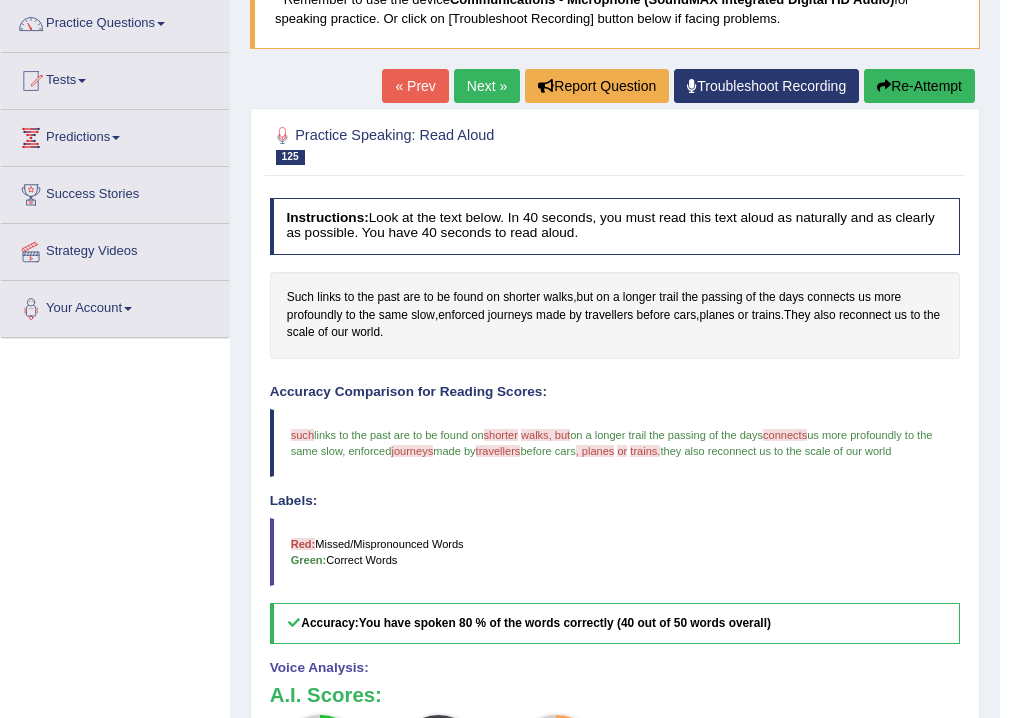 scroll, scrollTop: 0, scrollLeft: 0, axis: both 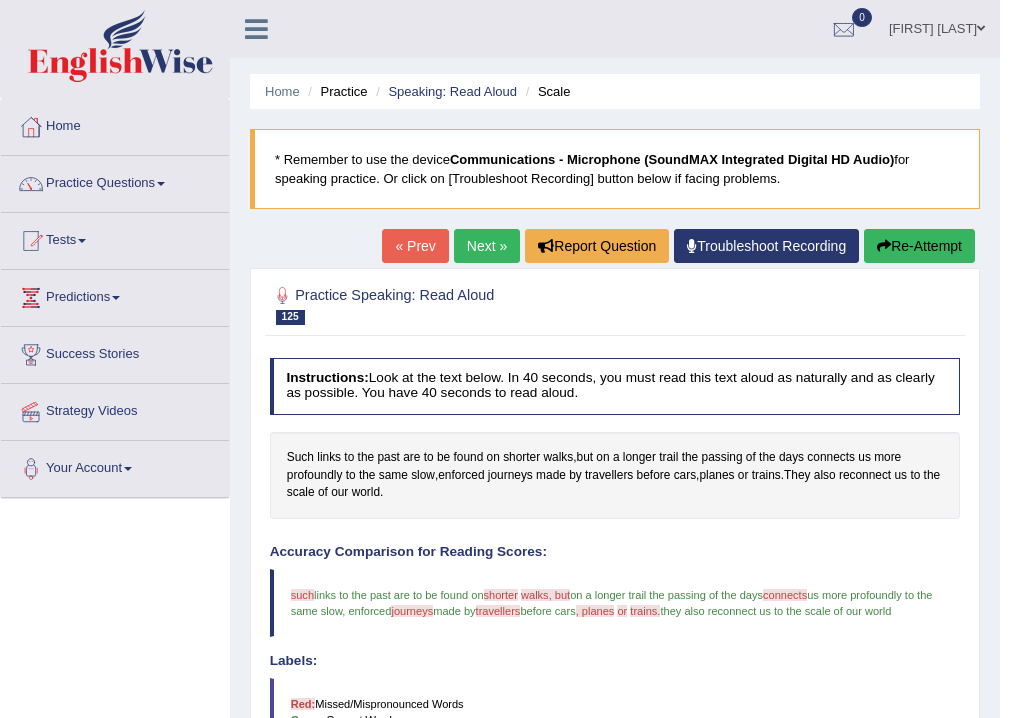 click on "Next »" at bounding box center [487, 246] 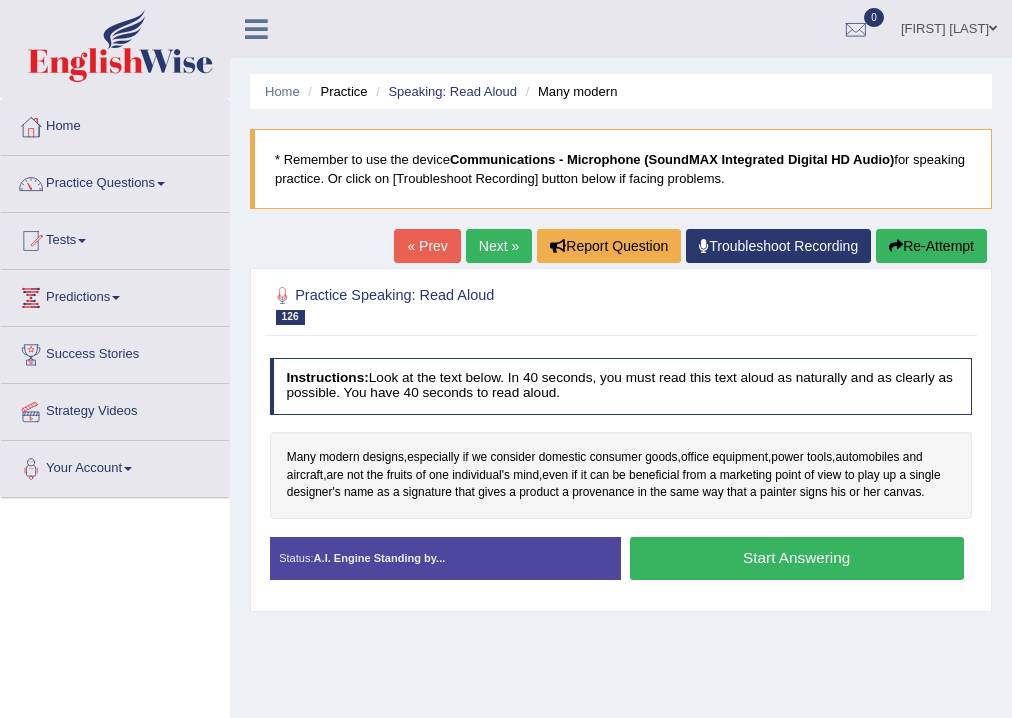 scroll, scrollTop: 0, scrollLeft: 0, axis: both 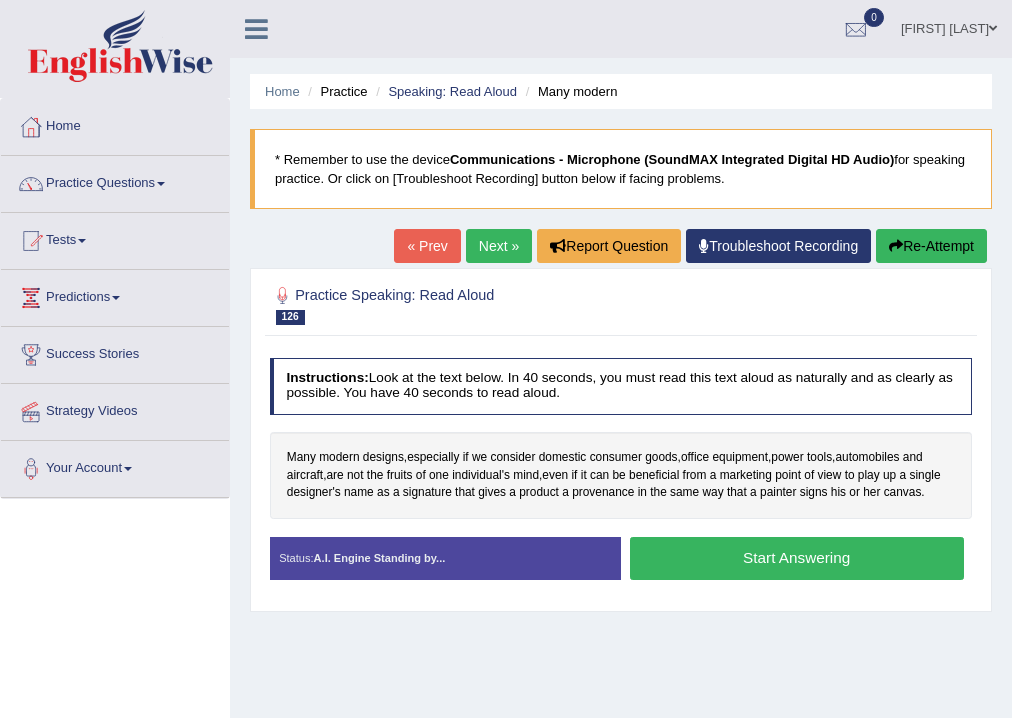click on "Start Answering" at bounding box center [797, 558] 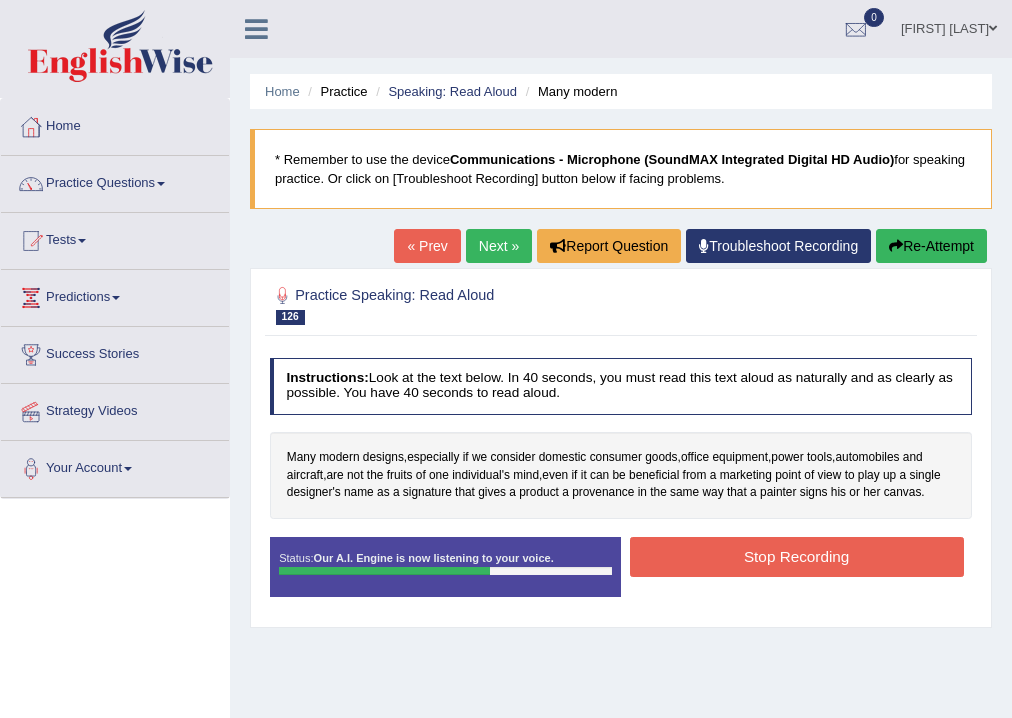 click on "Stop Recording" at bounding box center (797, 556) 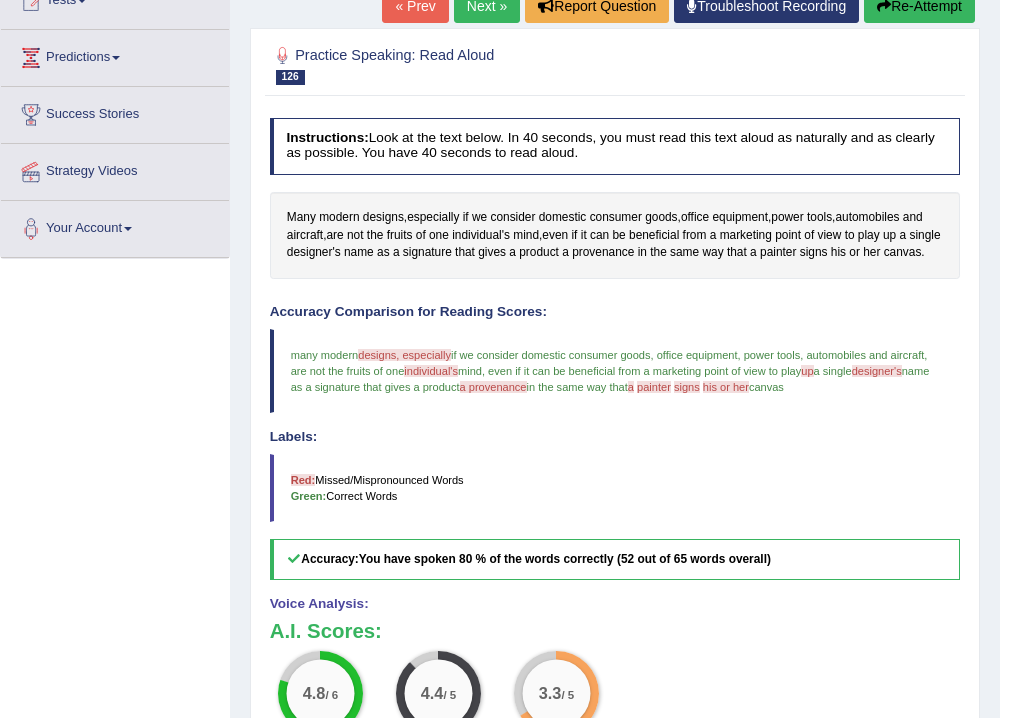 scroll, scrollTop: 0, scrollLeft: 0, axis: both 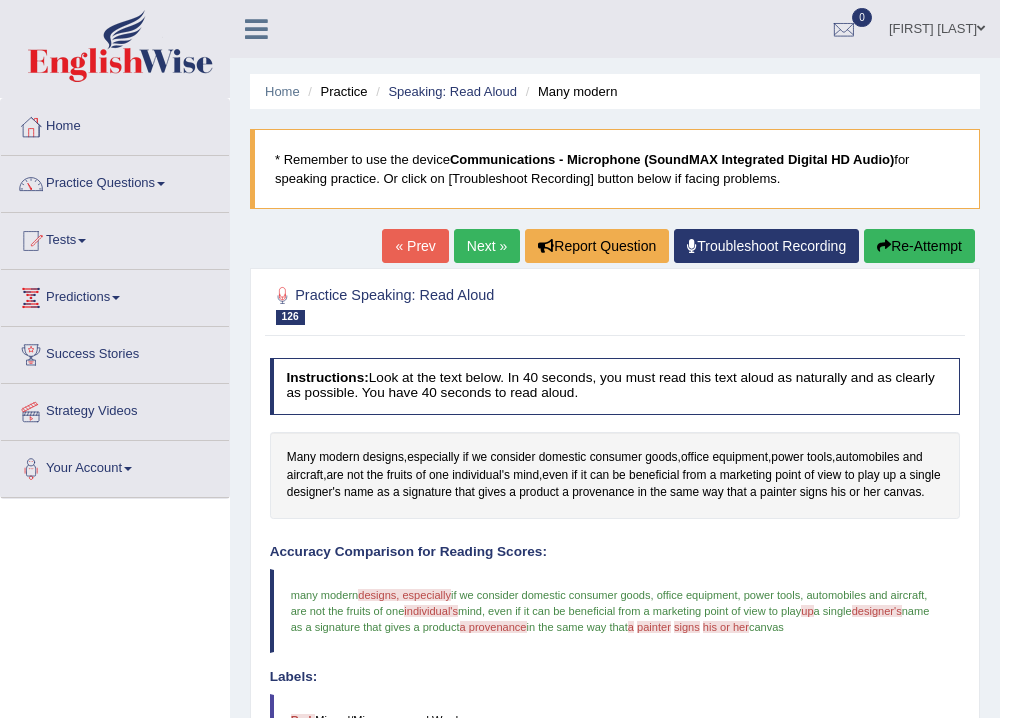 click on "Next »" at bounding box center [487, 246] 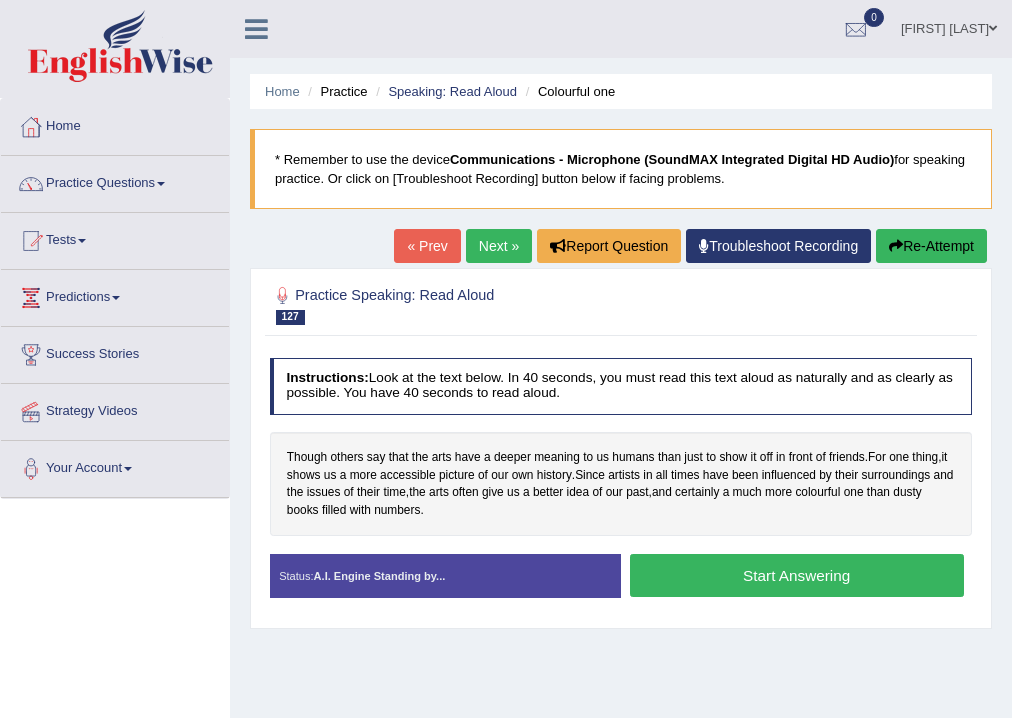 scroll, scrollTop: 0, scrollLeft: 0, axis: both 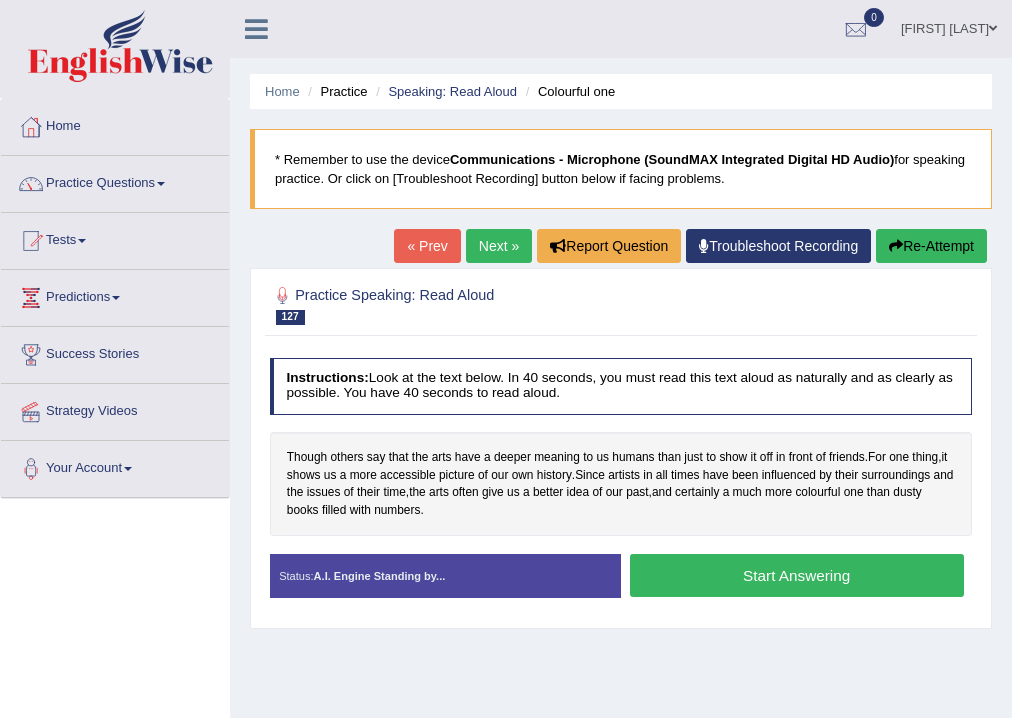click on "Start Answering" at bounding box center (797, 575) 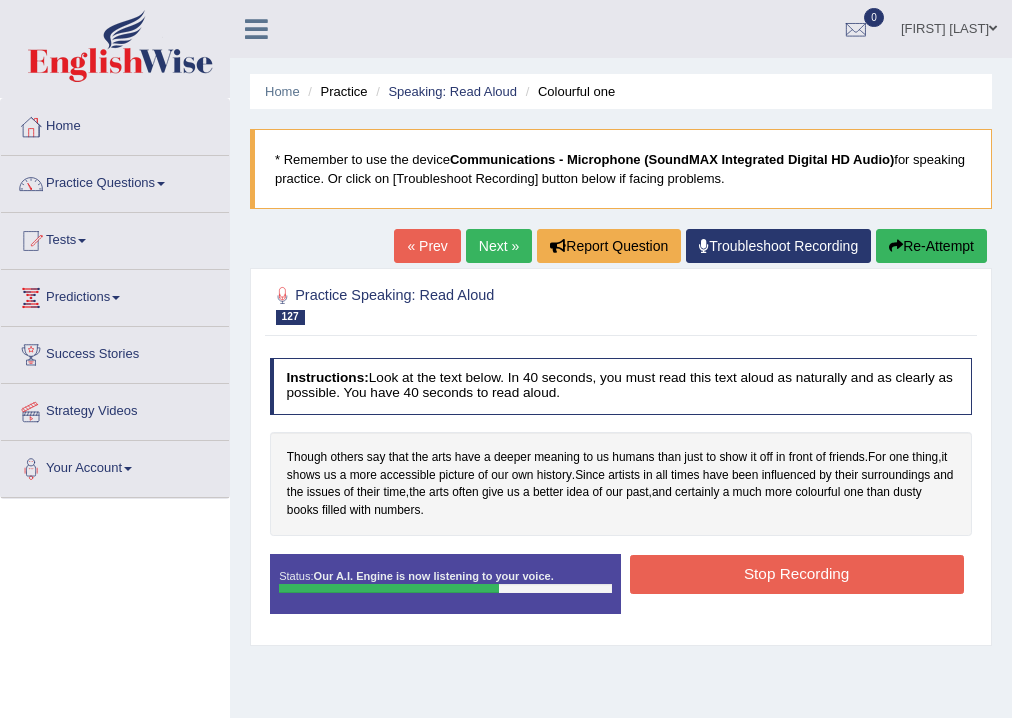 click on "Stop Recording" at bounding box center (797, 574) 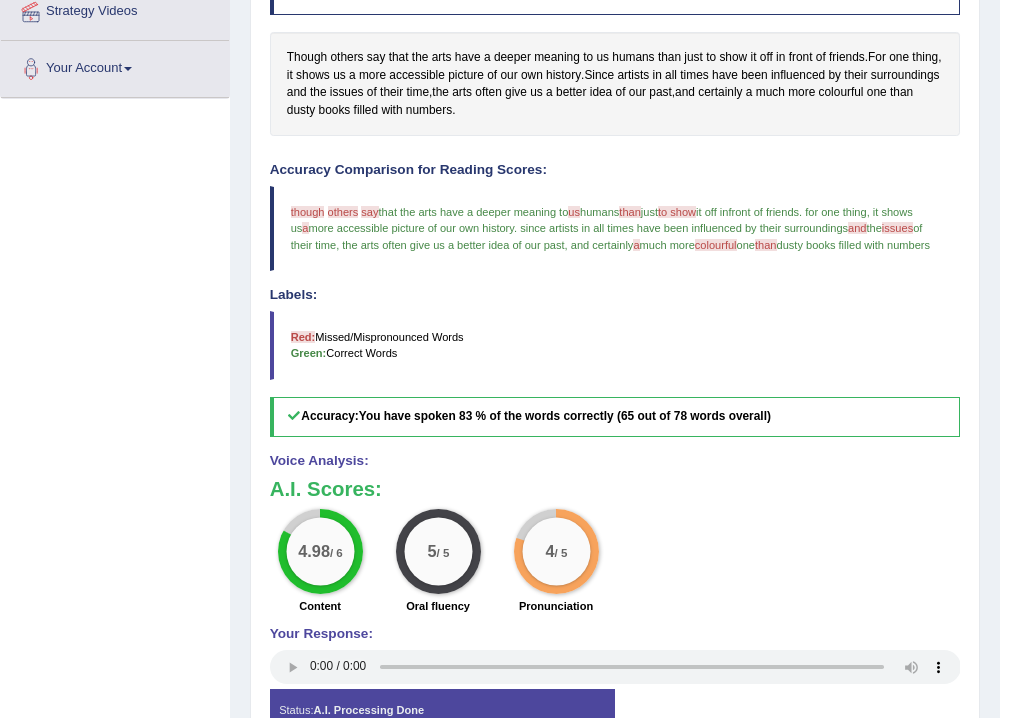 scroll, scrollTop: 0, scrollLeft: 0, axis: both 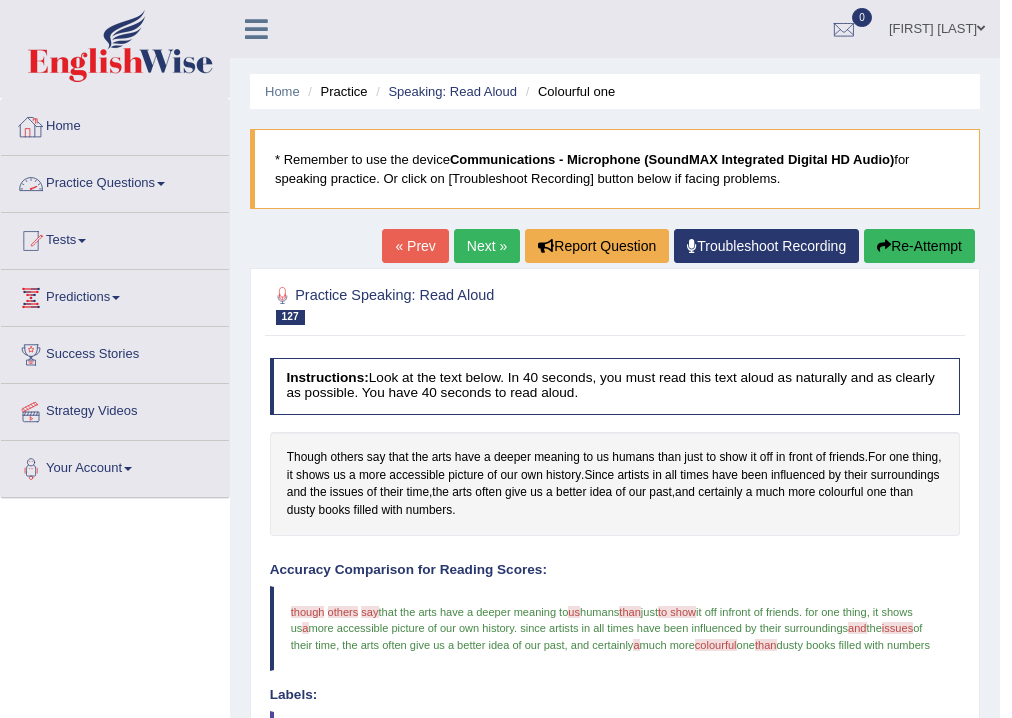 click on "Practice Questions" at bounding box center (115, 181) 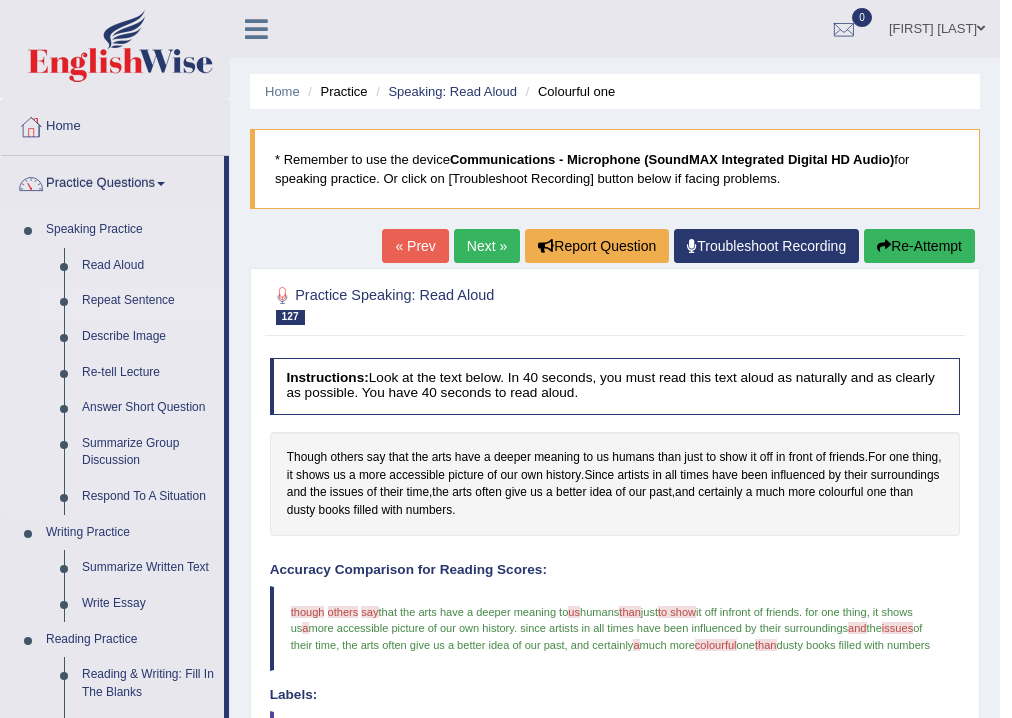 click on "Repeat Sentence" at bounding box center [148, 301] 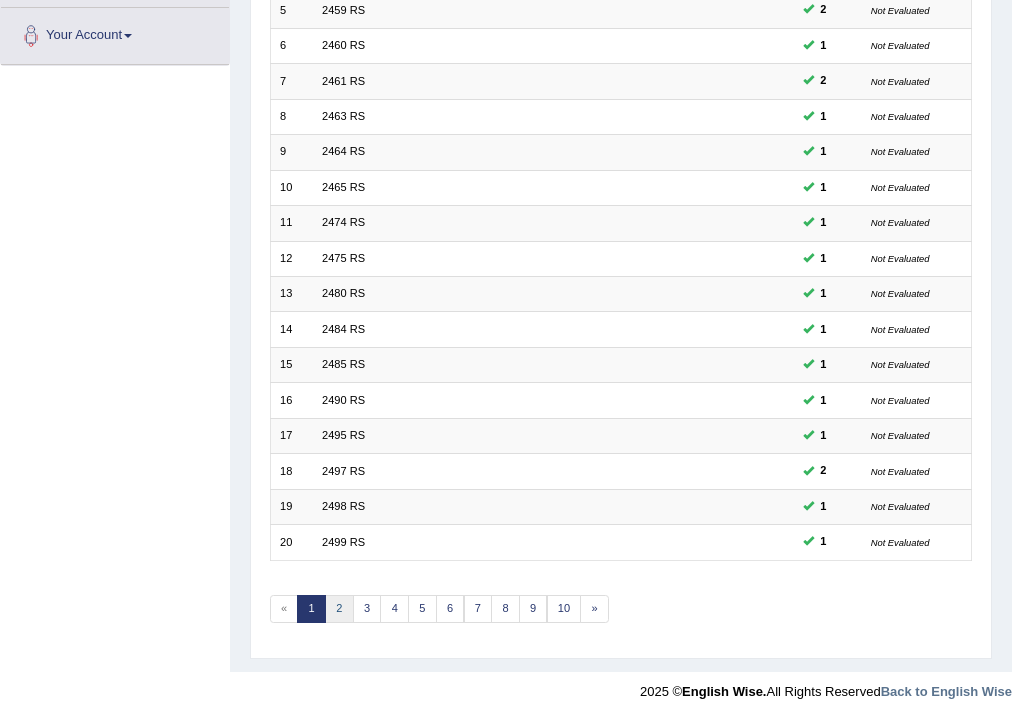 scroll, scrollTop: 433, scrollLeft: 0, axis: vertical 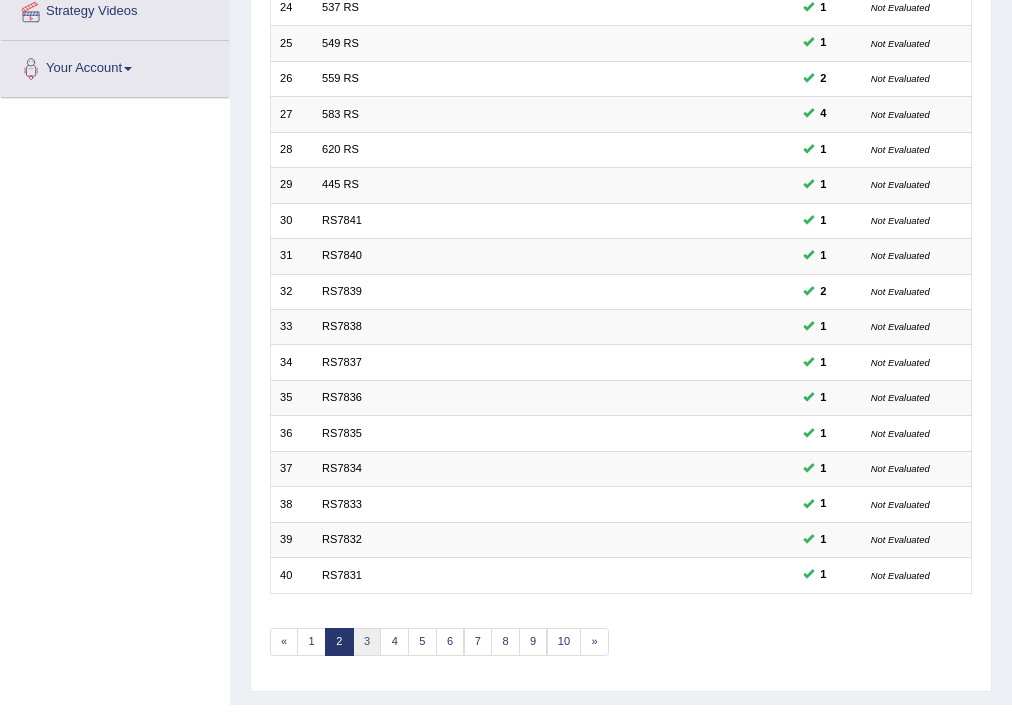 click on "3" at bounding box center (367, 642) 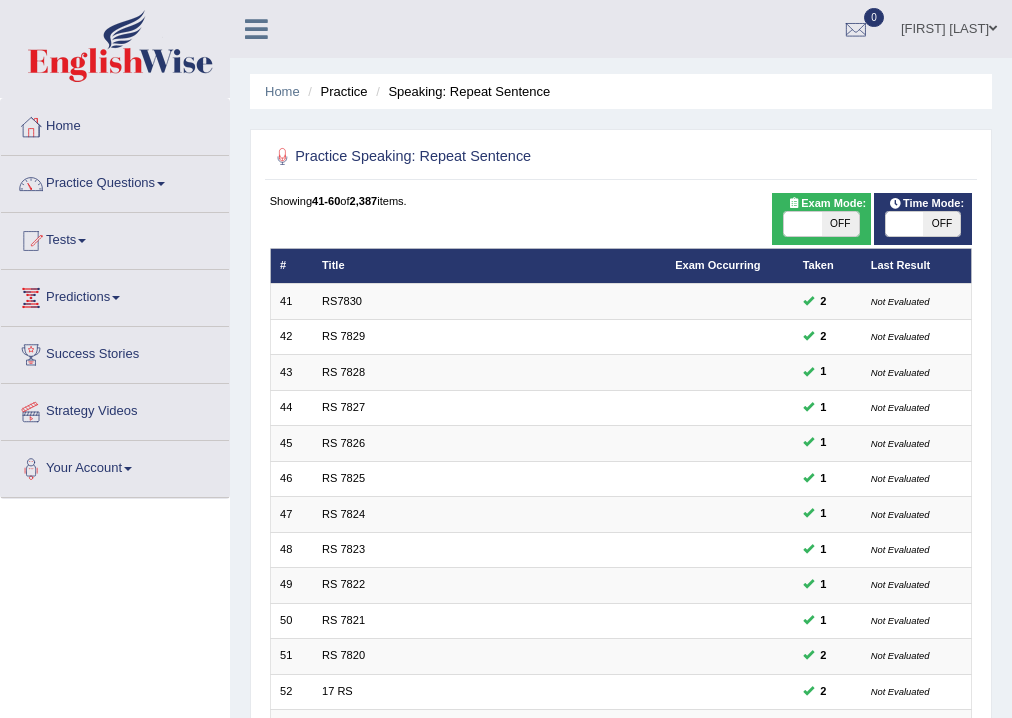 scroll, scrollTop: 400, scrollLeft: 0, axis: vertical 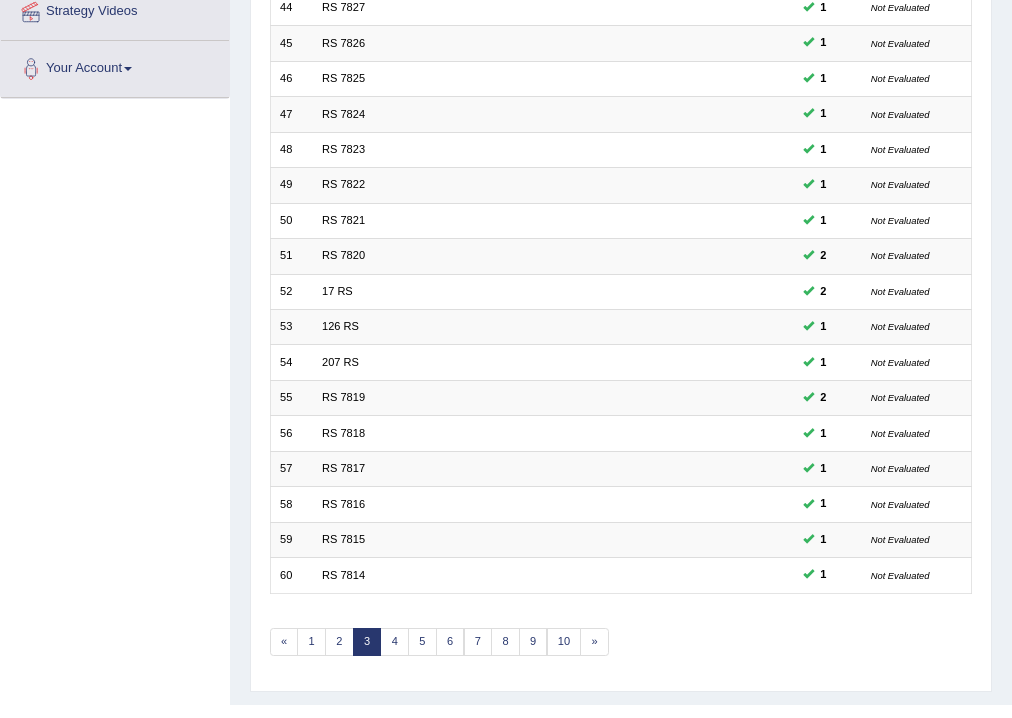 click on "4" at bounding box center (394, 642) 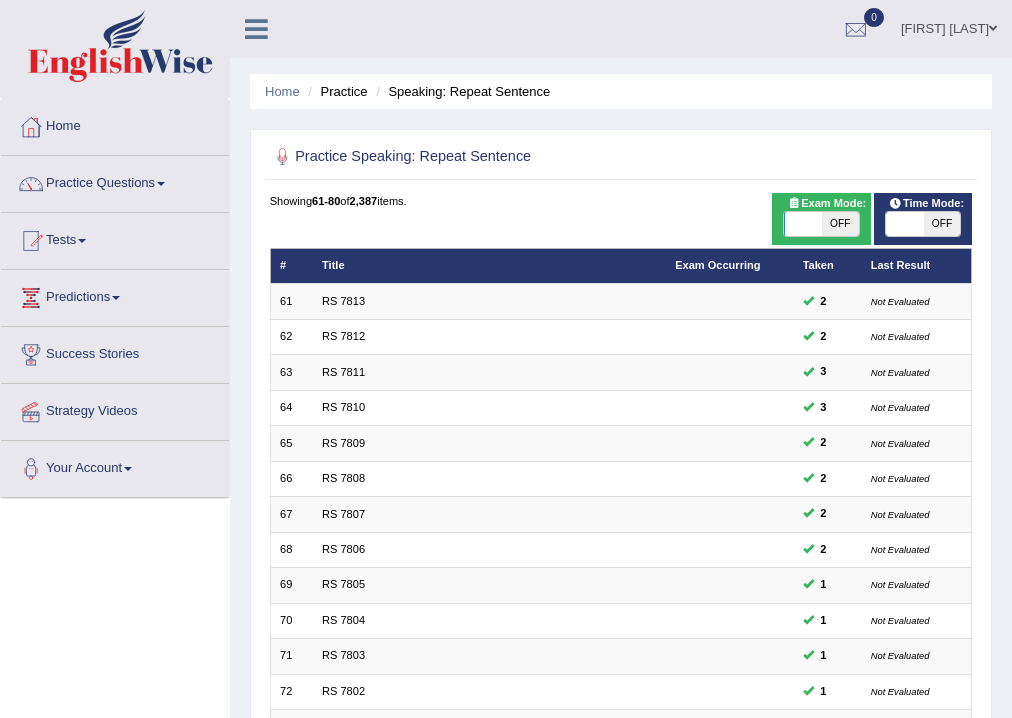 scroll, scrollTop: 433, scrollLeft: 0, axis: vertical 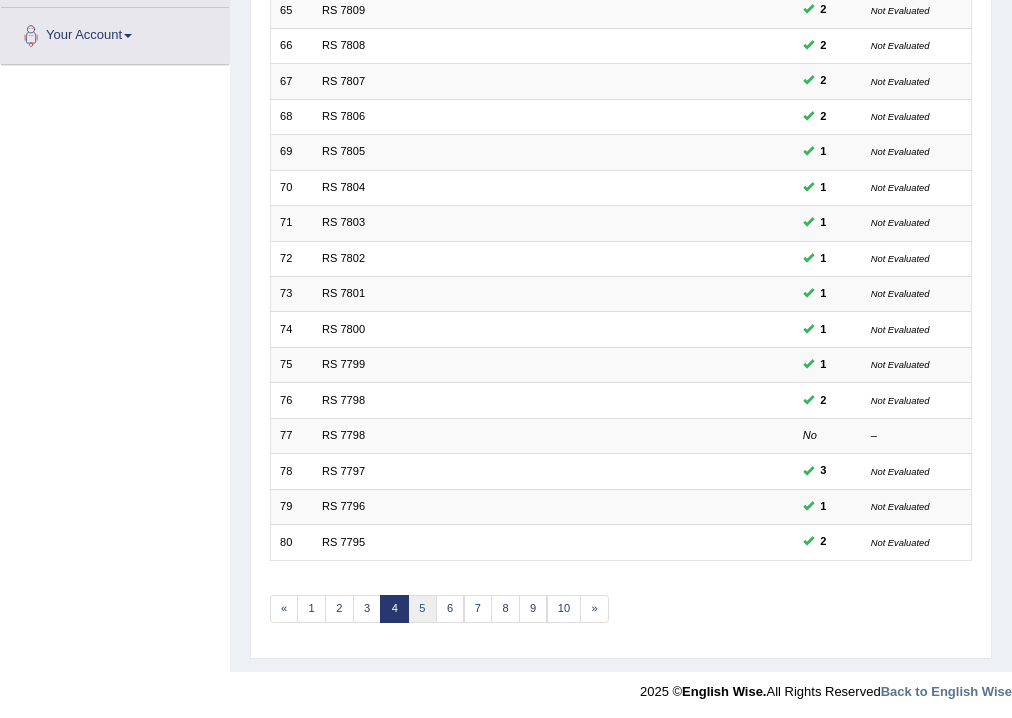 click on "5" at bounding box center [422, 609] 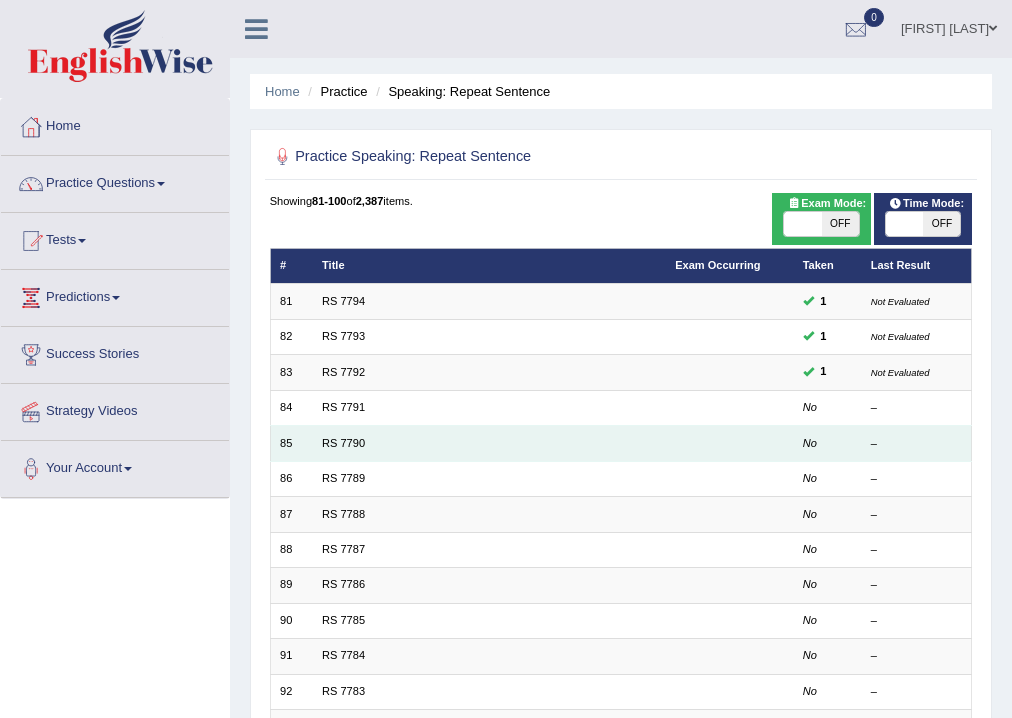 scroll, scrollTop: 0, scrollLeft: 0, axis: both 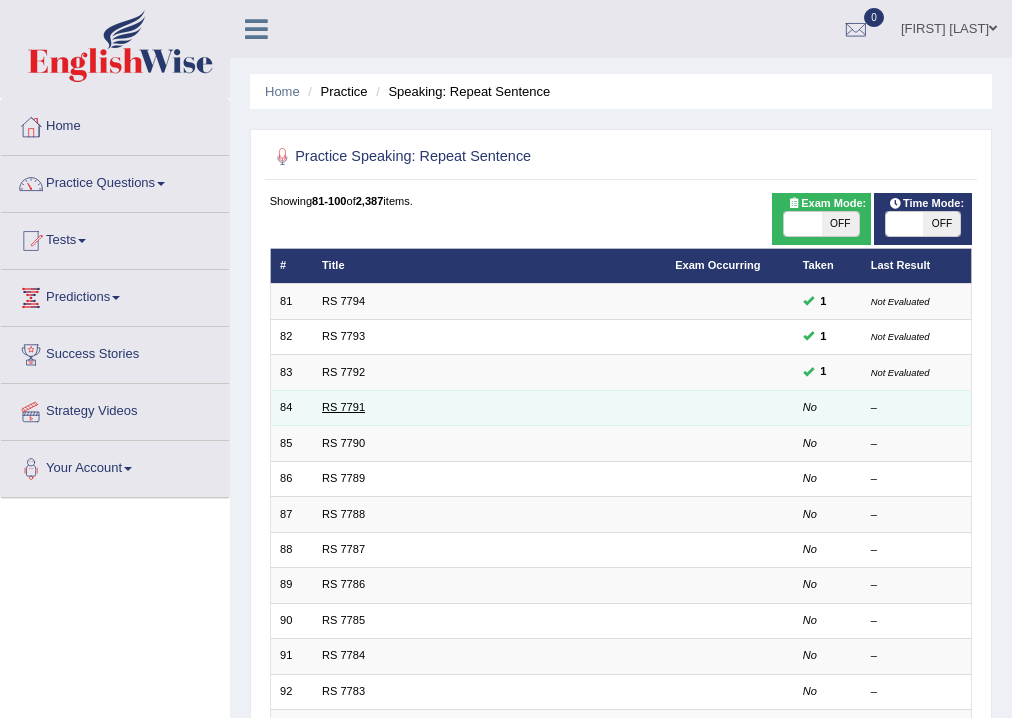 click on "RS 7791" at bounding box center (343, 407) 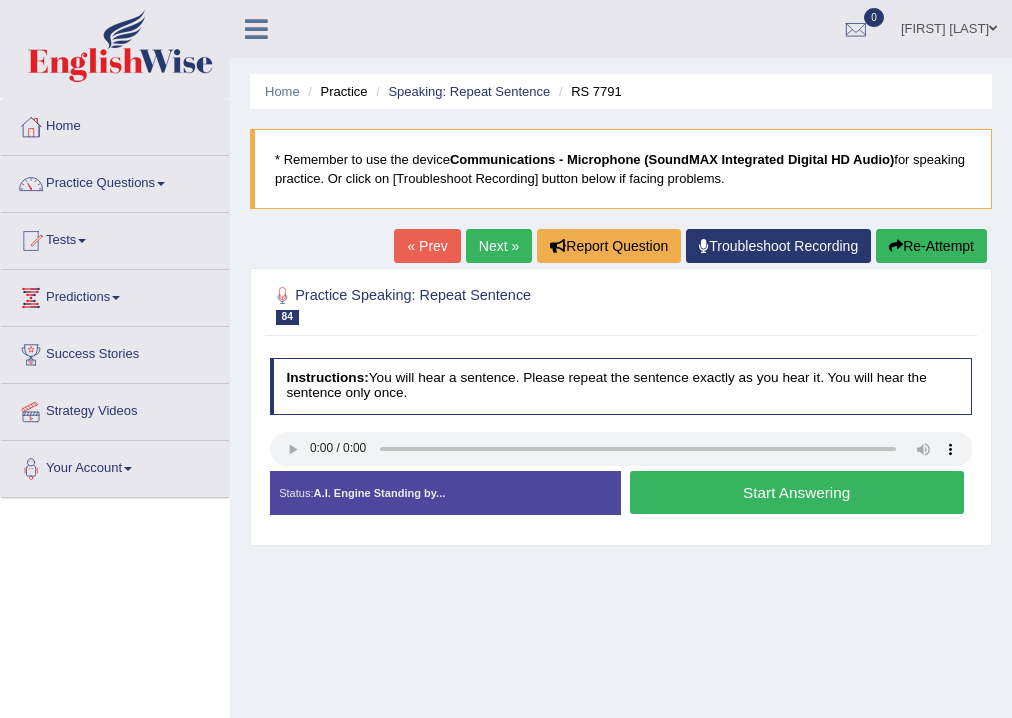scroll, scrollTop: 0, scrollLeft: 0, axis: both 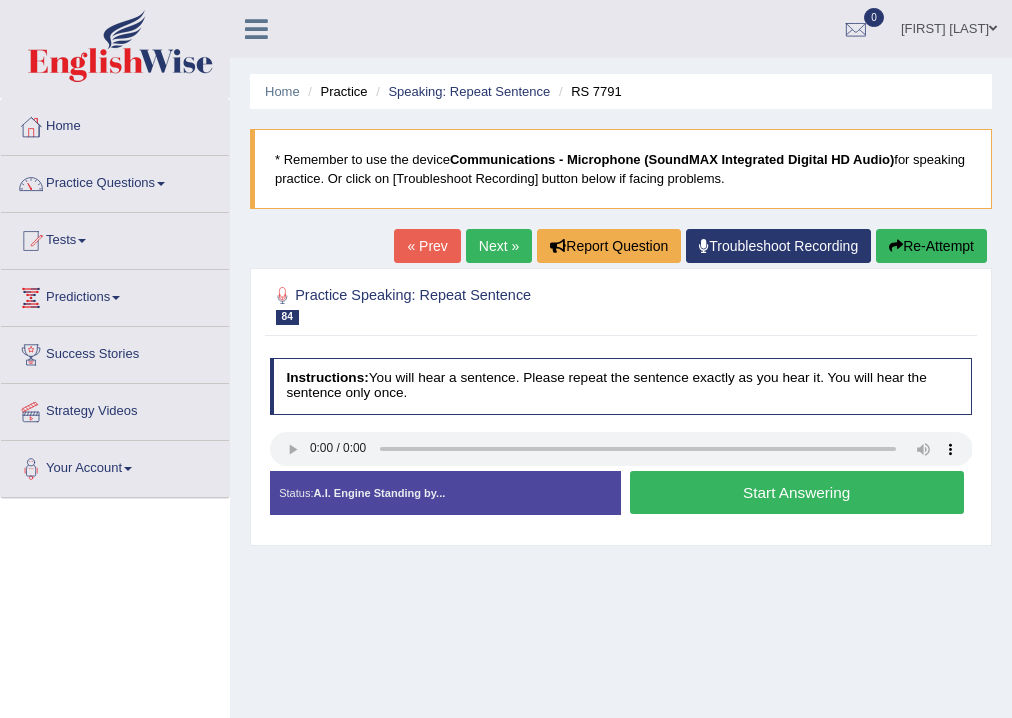 drag, startPoint x: 789, startPoint y: 490, endPoint x: 795, endPoint y: 500, distance: 11.661903 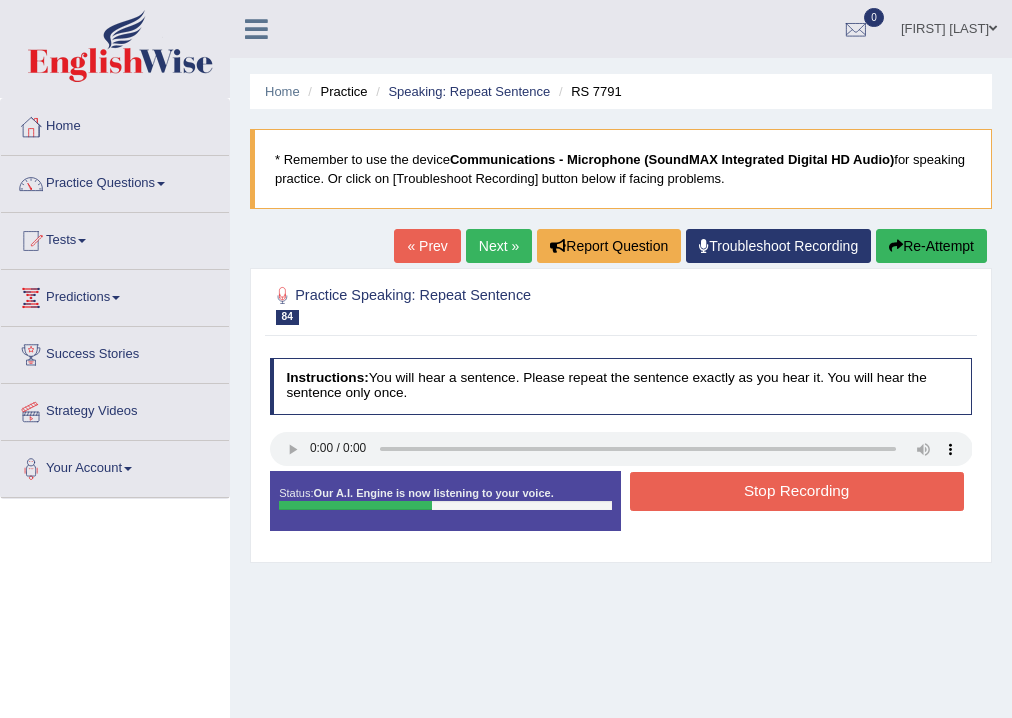 click on "Stop Recording" at bounding box center (797, 491) 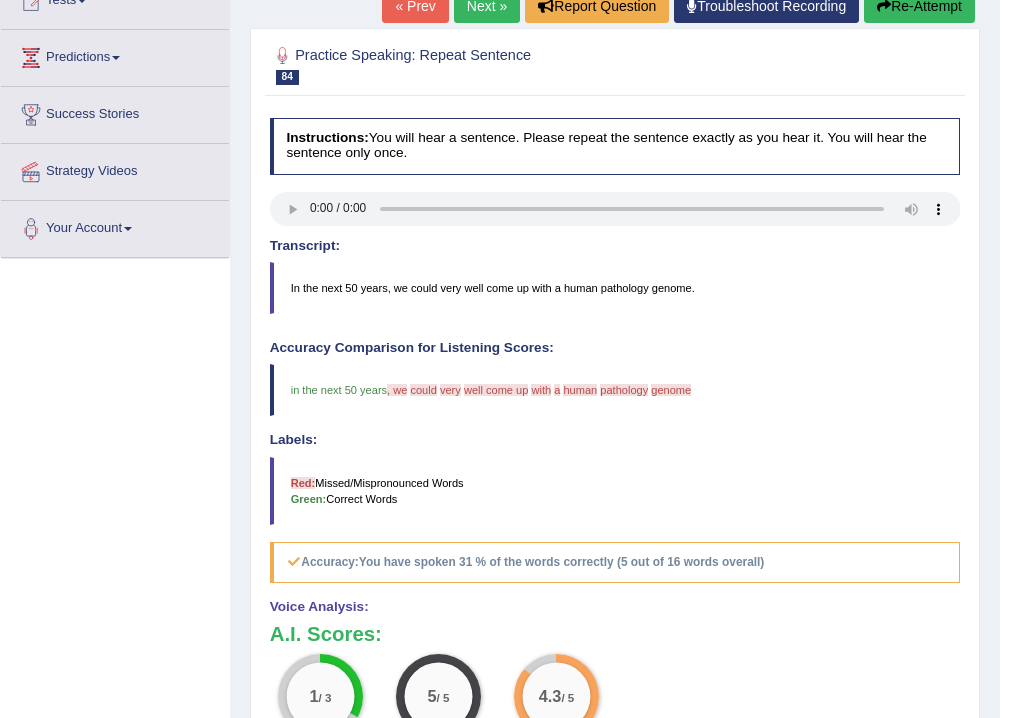 scroll, scrollTop: 0, scrollLeft: 0, axis: both 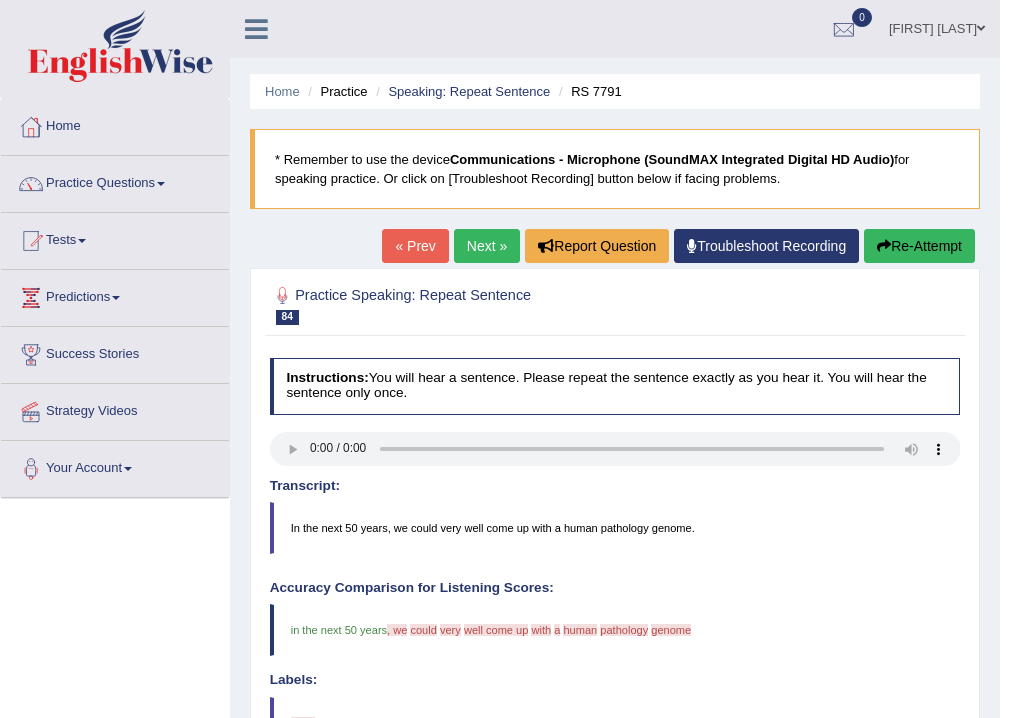 click on "Next »" at bounding box center [487, 246] 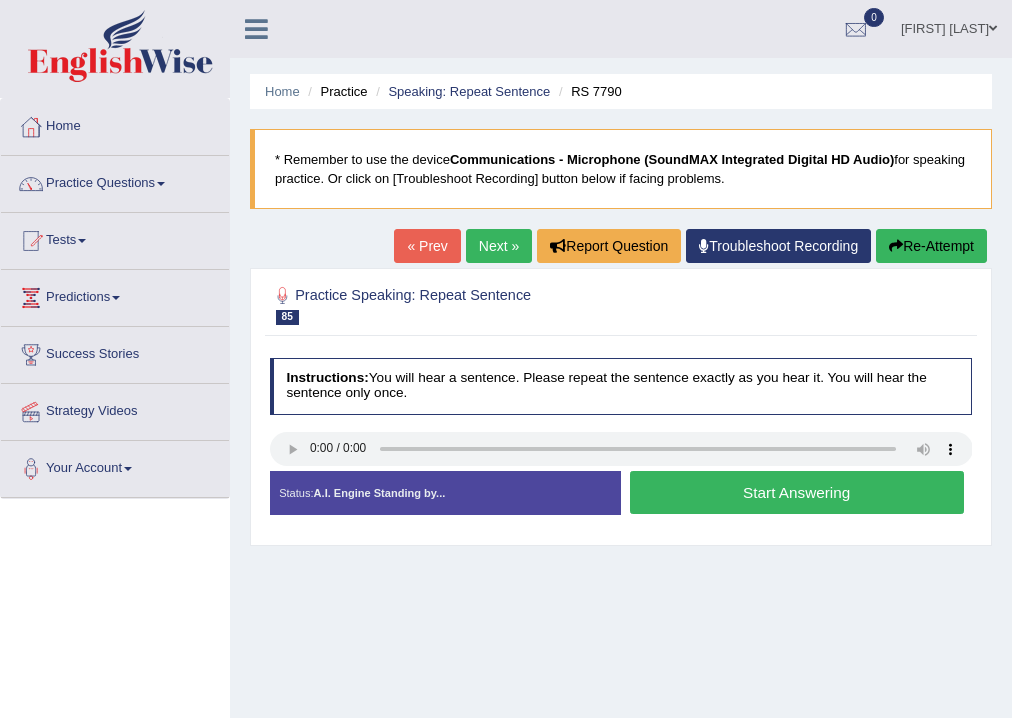 scroll, scrollTop: 0, scrollLeft: 0, axis: both 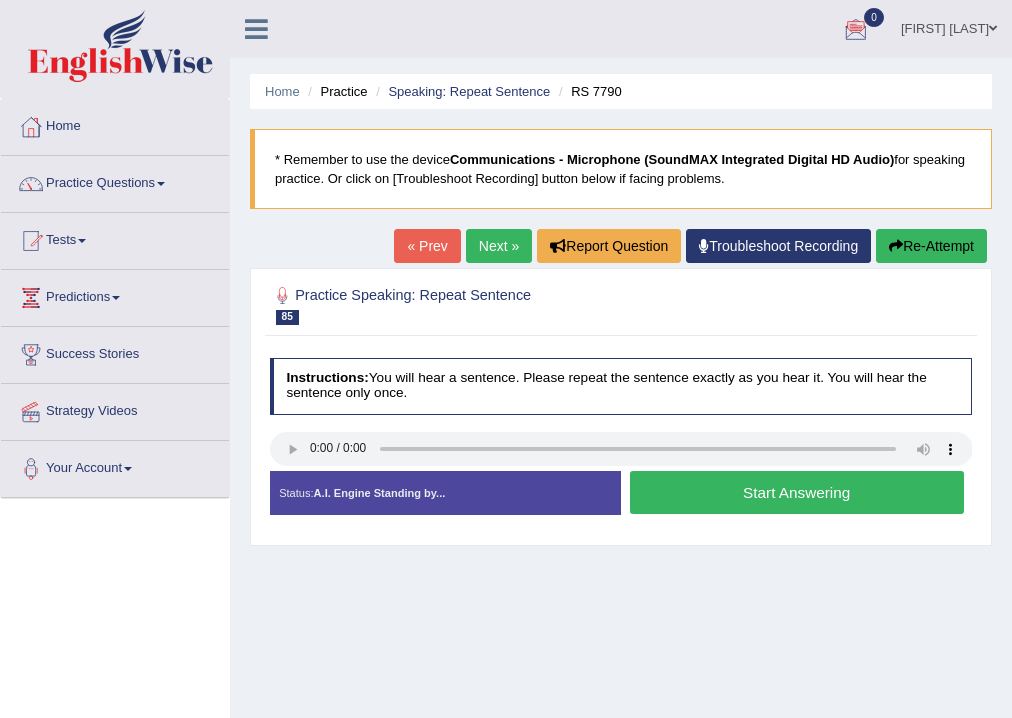 click on "Start Answering" at bounding box center [797, 492] 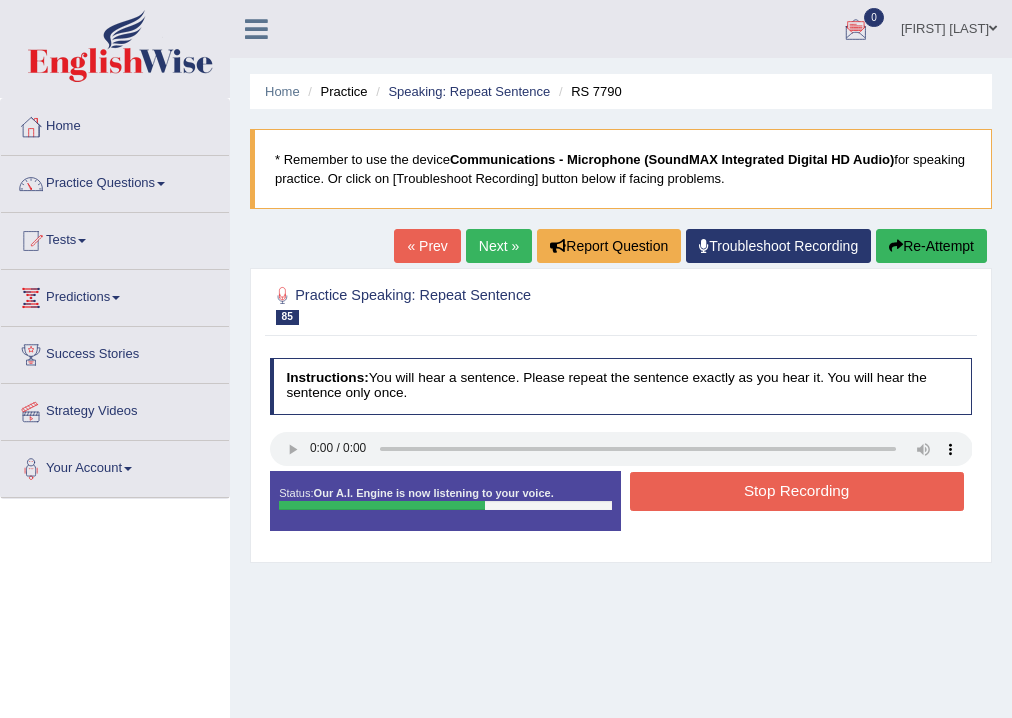 click on "Stop Recording" at bounding box center (797, 491) 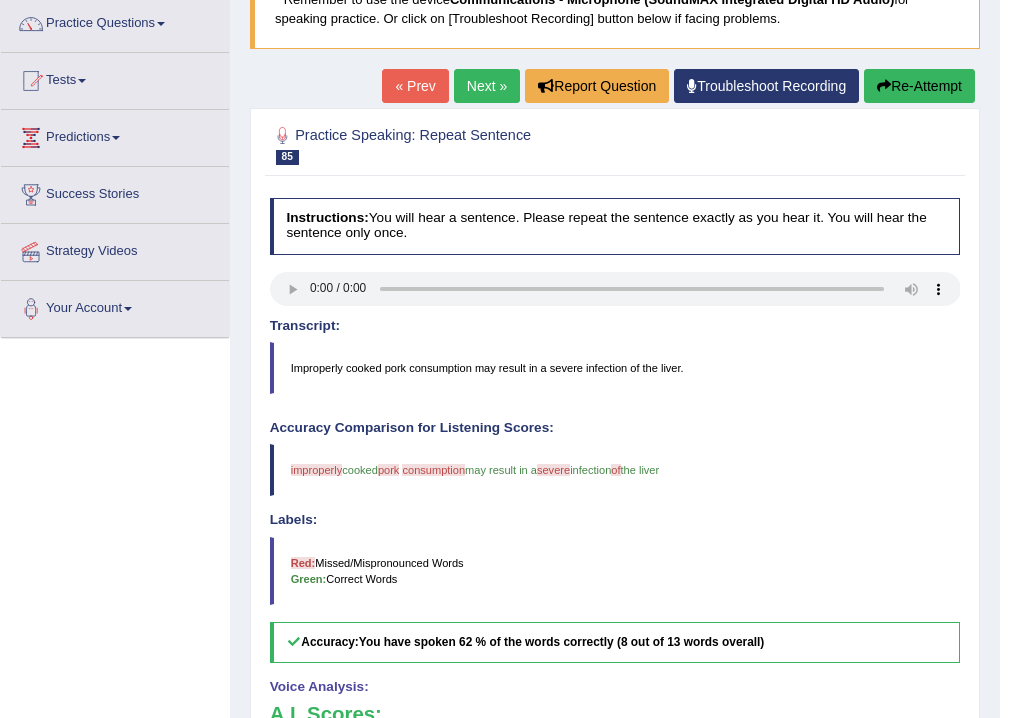 scroll, scrollTop: 0, scrollLeft: 0, axis: both 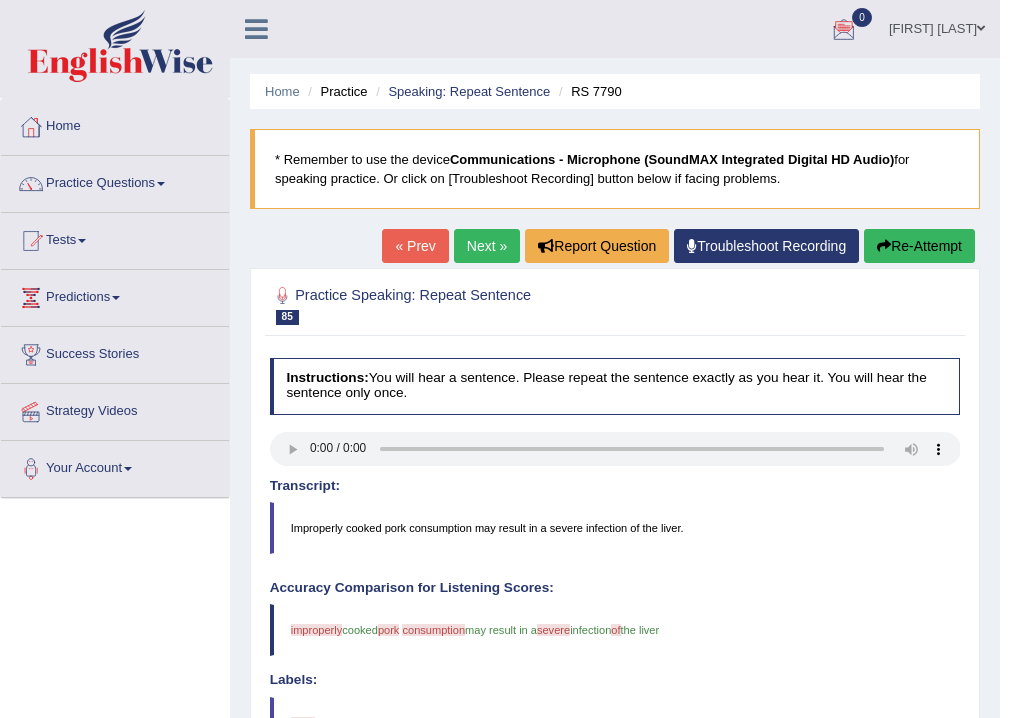click on "Next »" at bounding box center [487, 246] 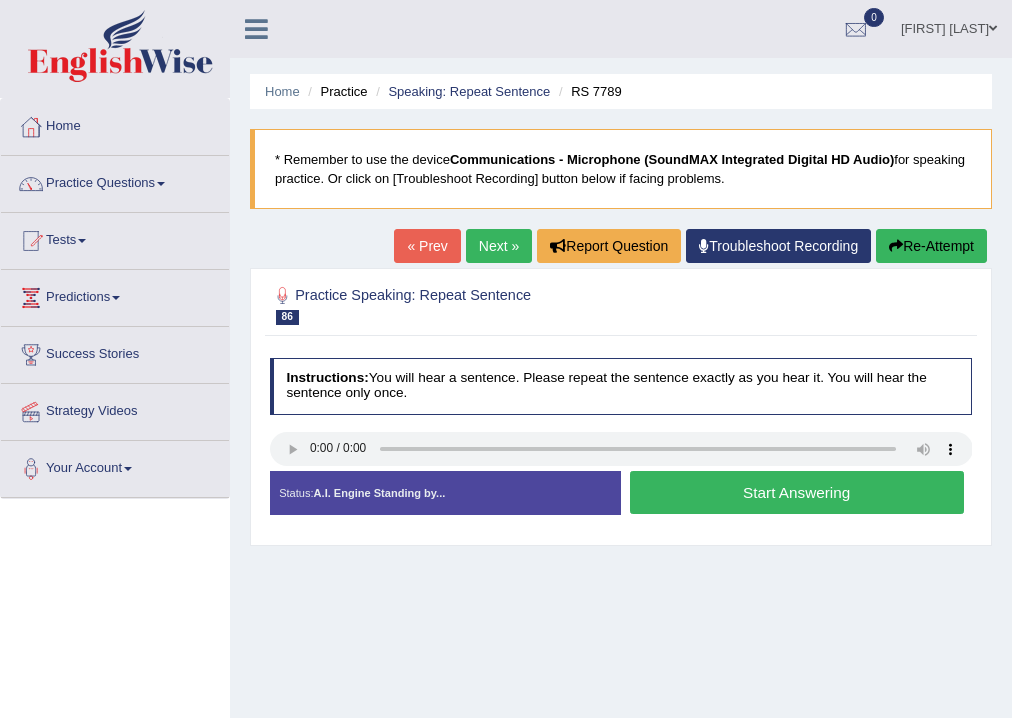 scroll, scrollTop: 0, scrollLeft: 0, axis: both 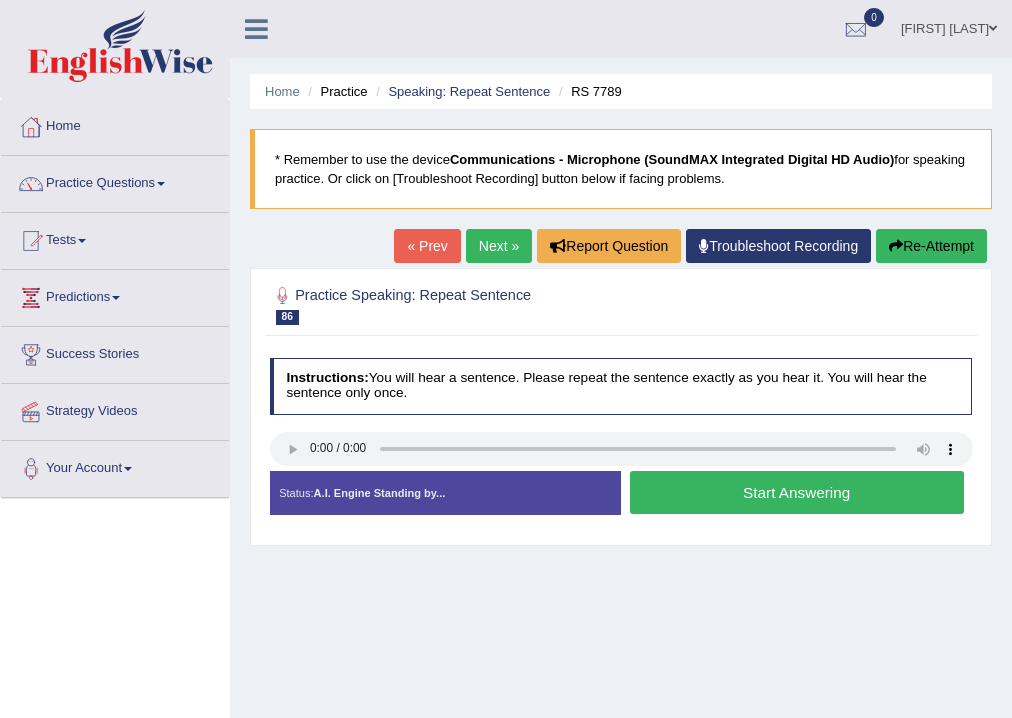 click on "Start Answering" at bounding box center (797, 492) 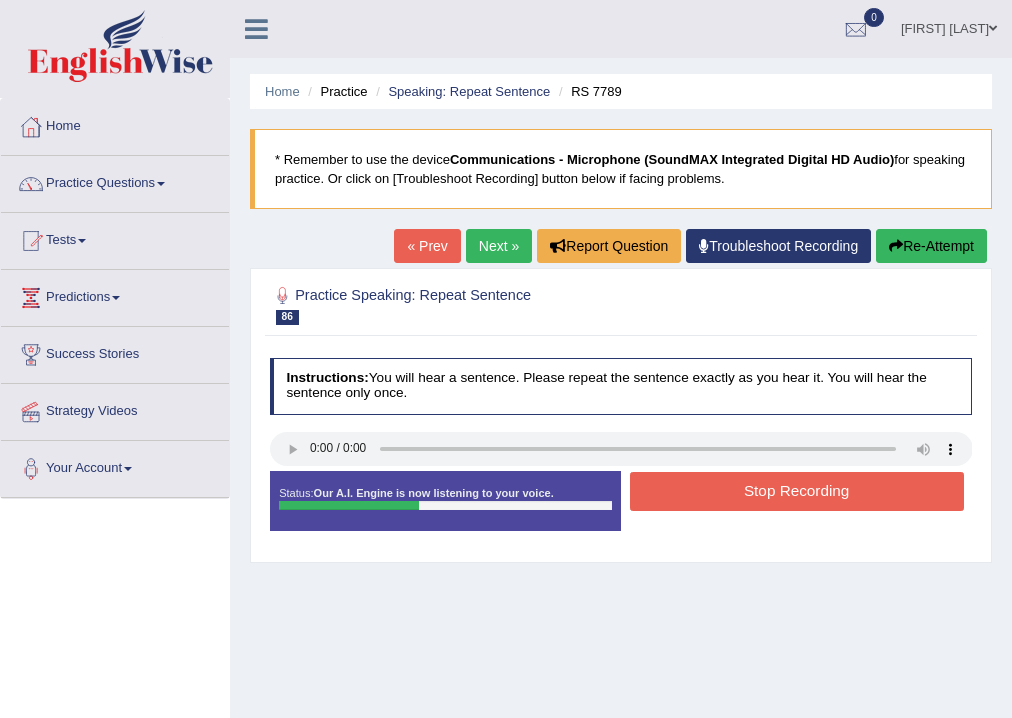 click on "Stop Recording" at bounding box center (797, 491) 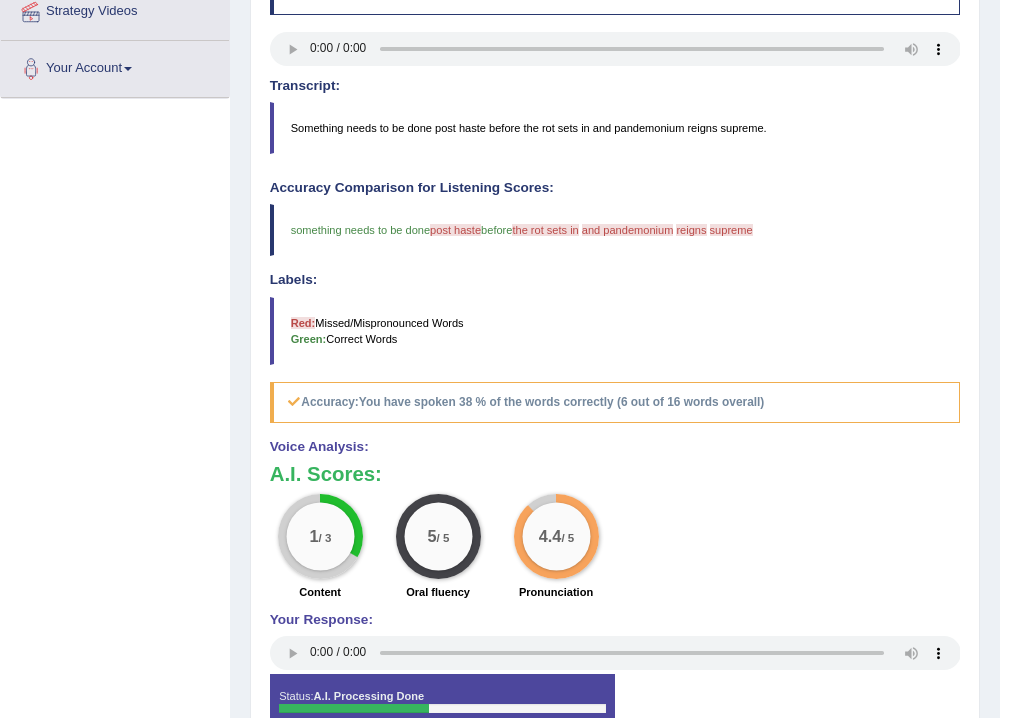 scroll, scrollTop: 80, scrollLeft: 0, axis: vertical 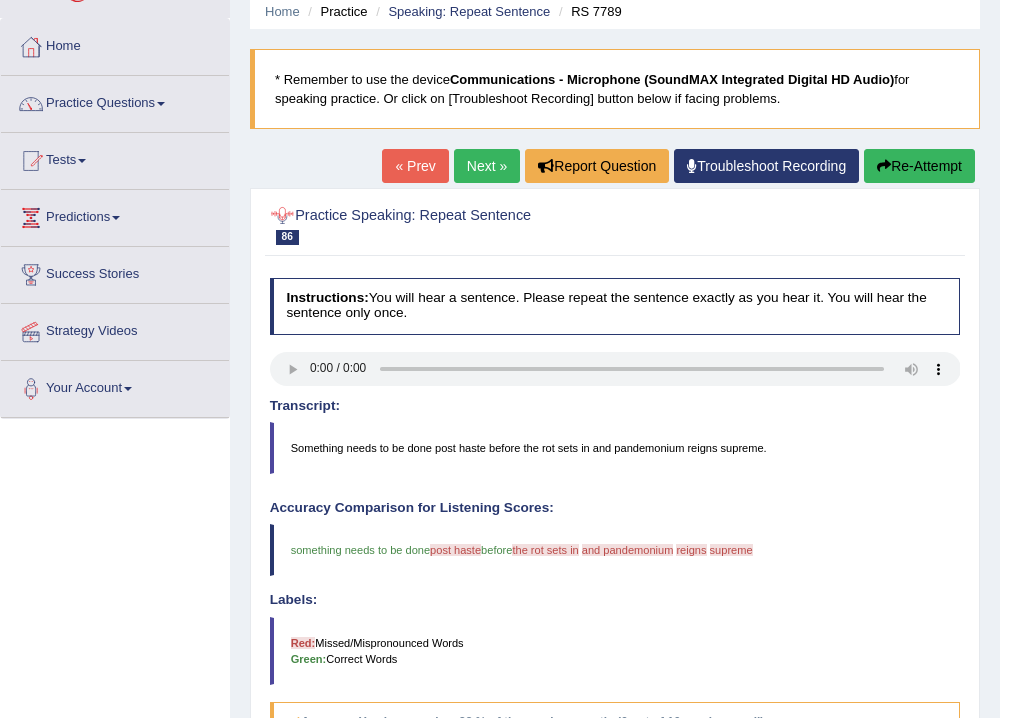 click on "Next »" at bounding box center [487, 166] 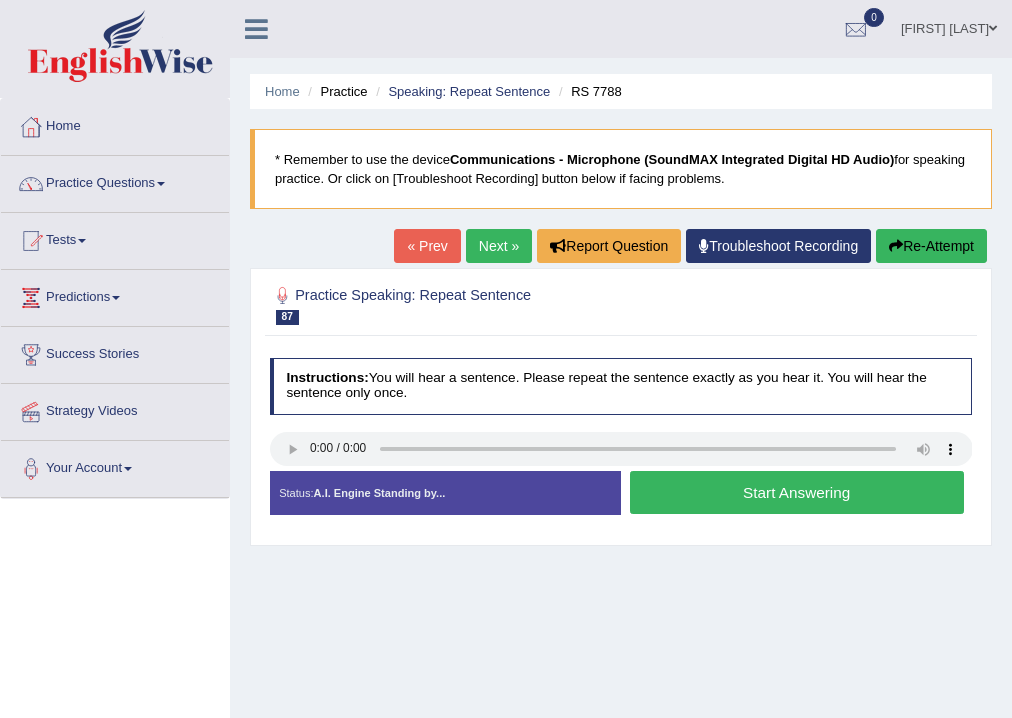 scroll, scrollTop: 0, scrollLeft: 0, axis: both 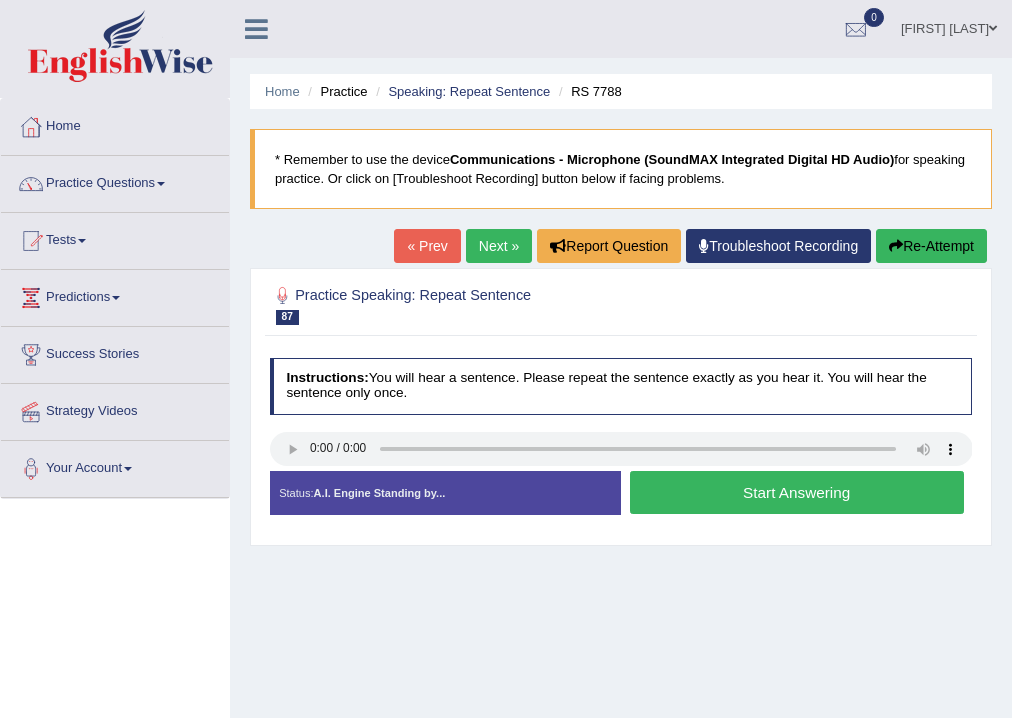 click on "Start Answering" at bounding box center (797, 492) 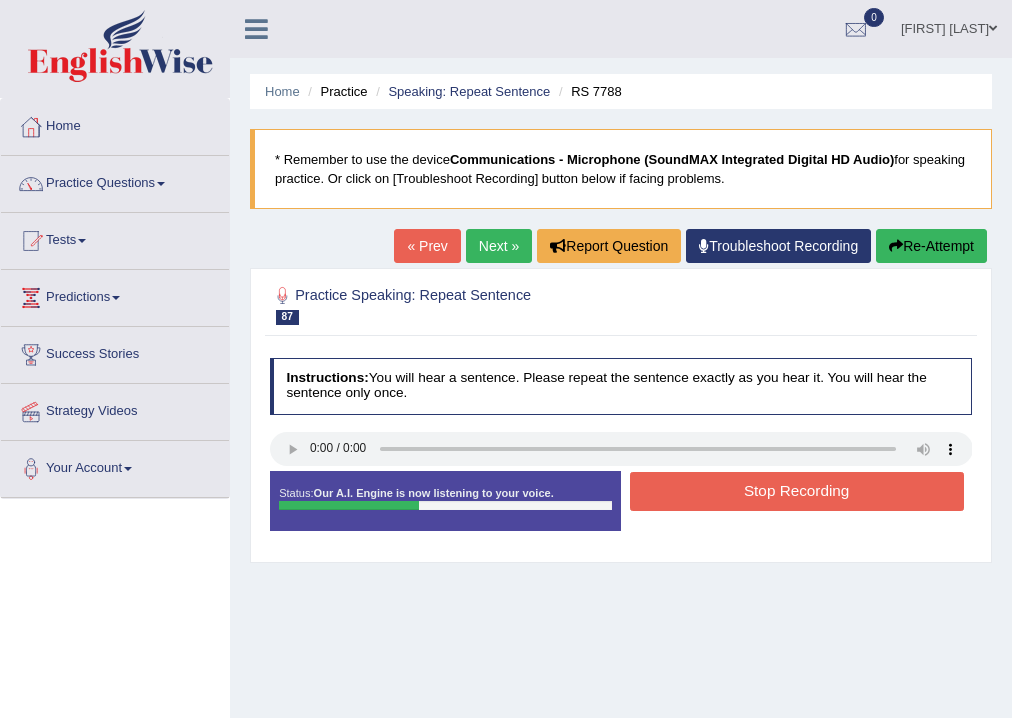 click on "Stop Recording" at bounding box center (797, 491) 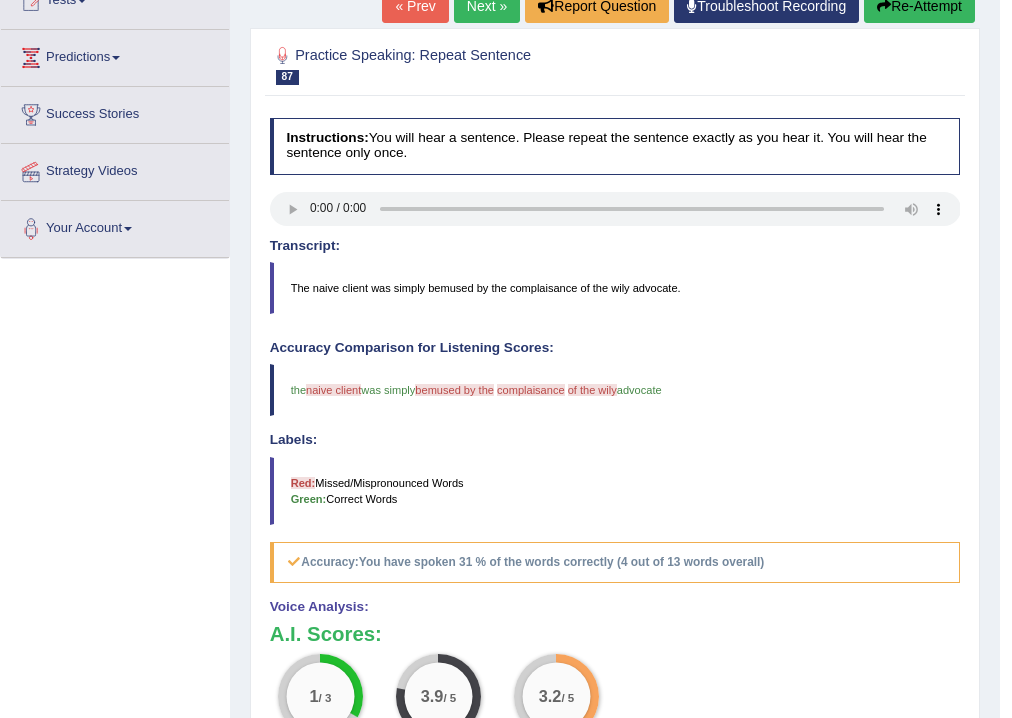 scroll, scrollTop: 0, scrollLeft: 0, axis: both 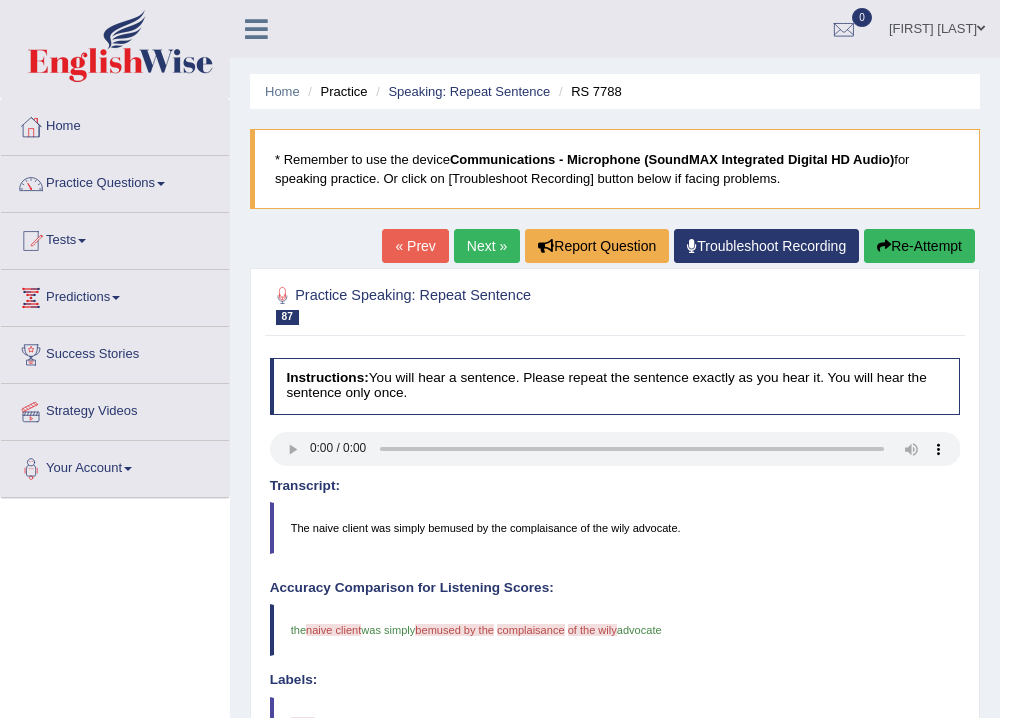 click on "Next »" at bounding box center (487, 246) 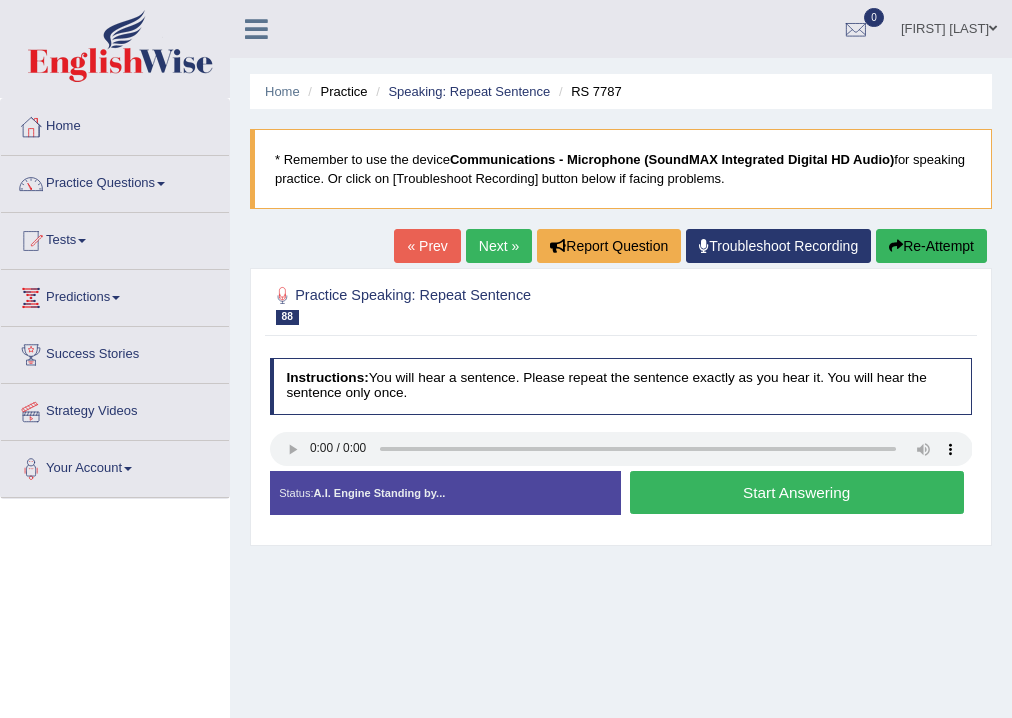 scroll, scrollTop: 0, scrollLeft: 0, axis: both 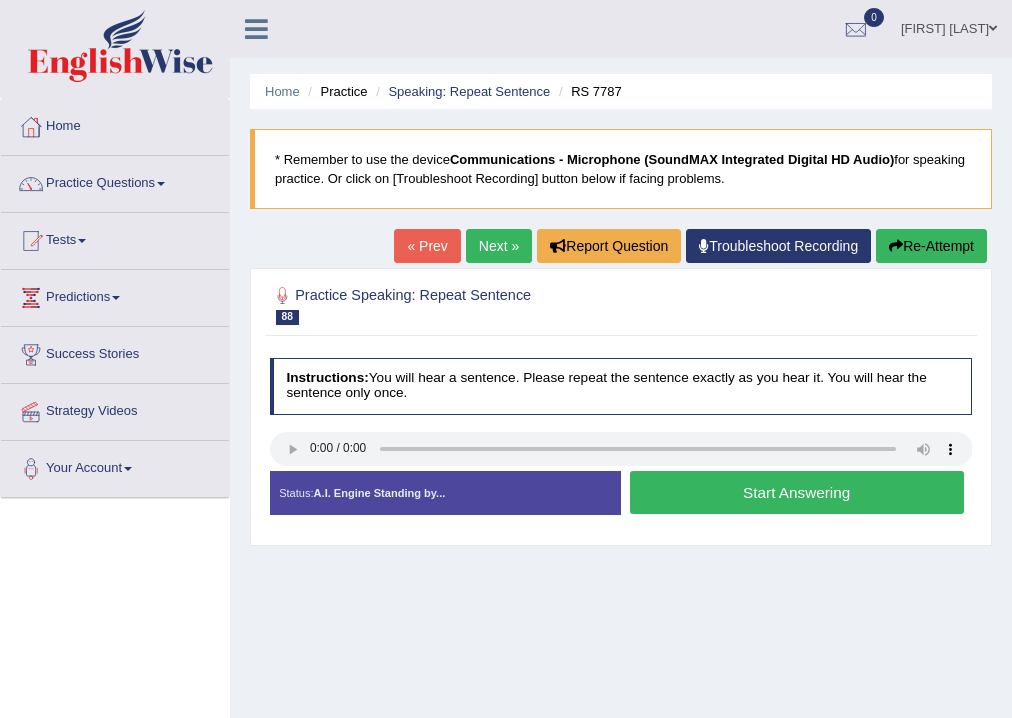 click on "Start Answering" at bounding box center [797, 492] 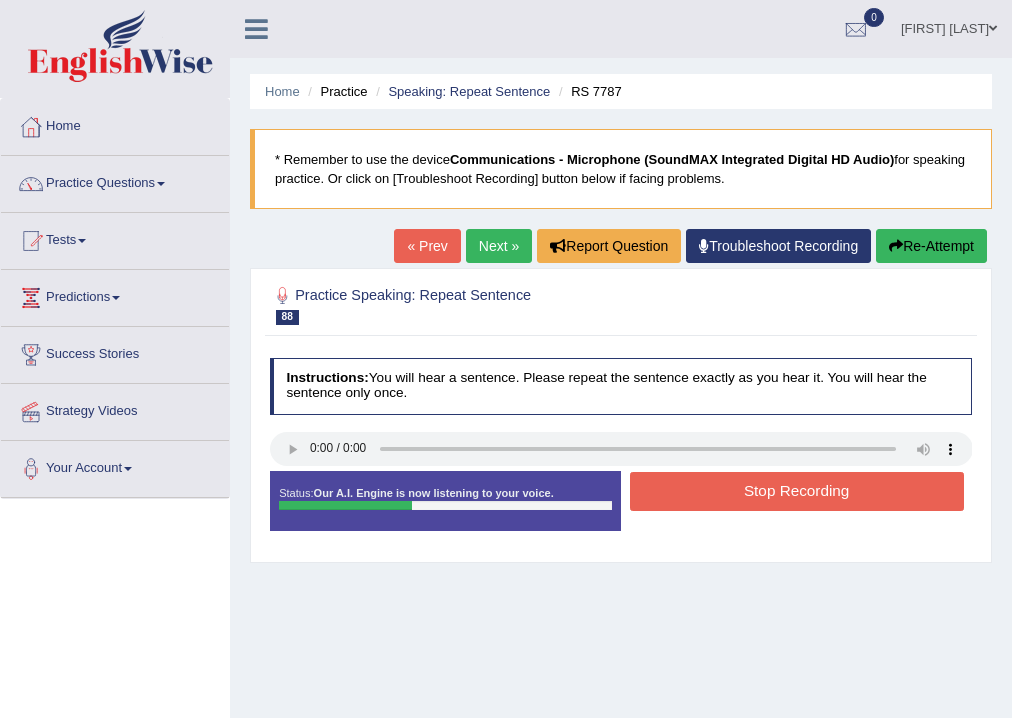 click on "Stop Recording" at bounding box center (797, 491) 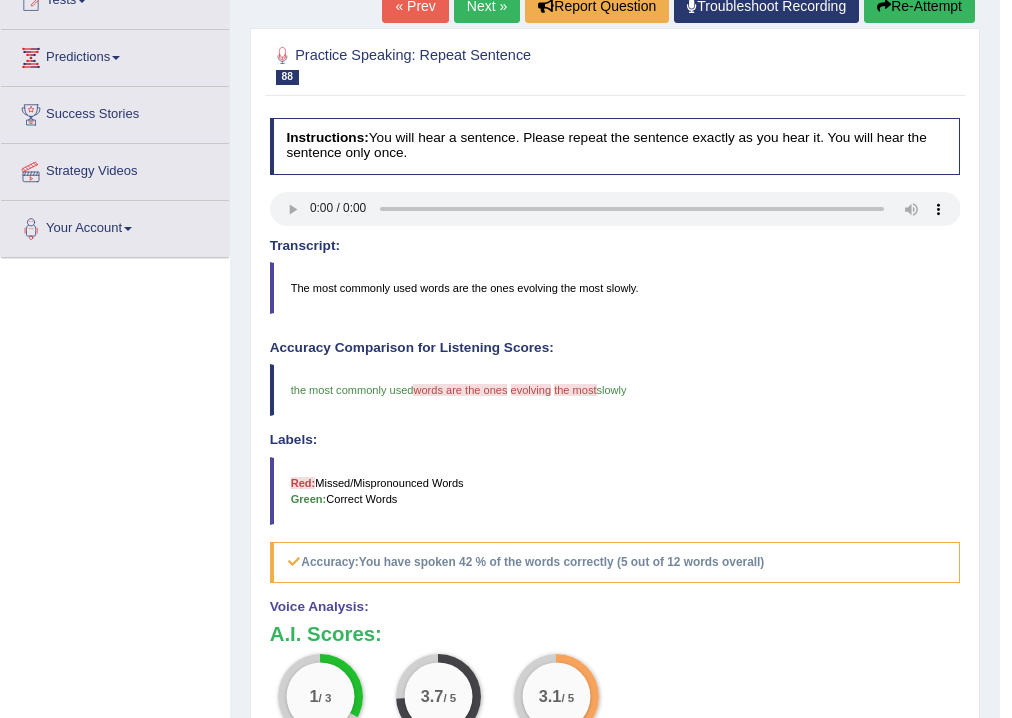 scroll, scrollTop: 0, scrollLeft: 0, axis: both 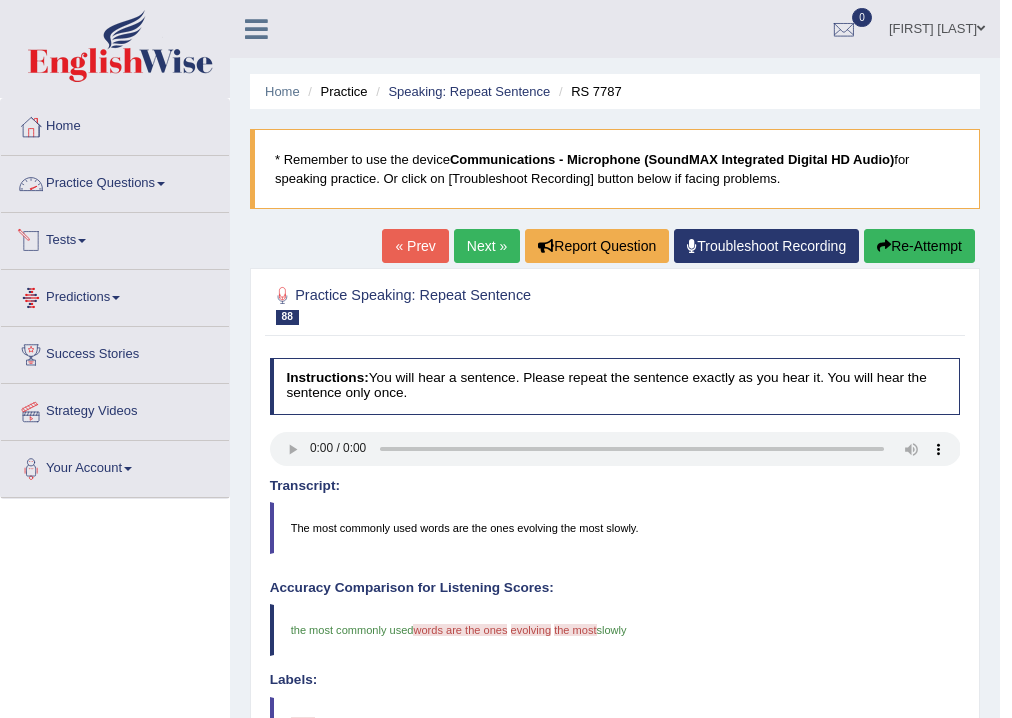 click on "Practice Questions" at bounding box center (115, 181) 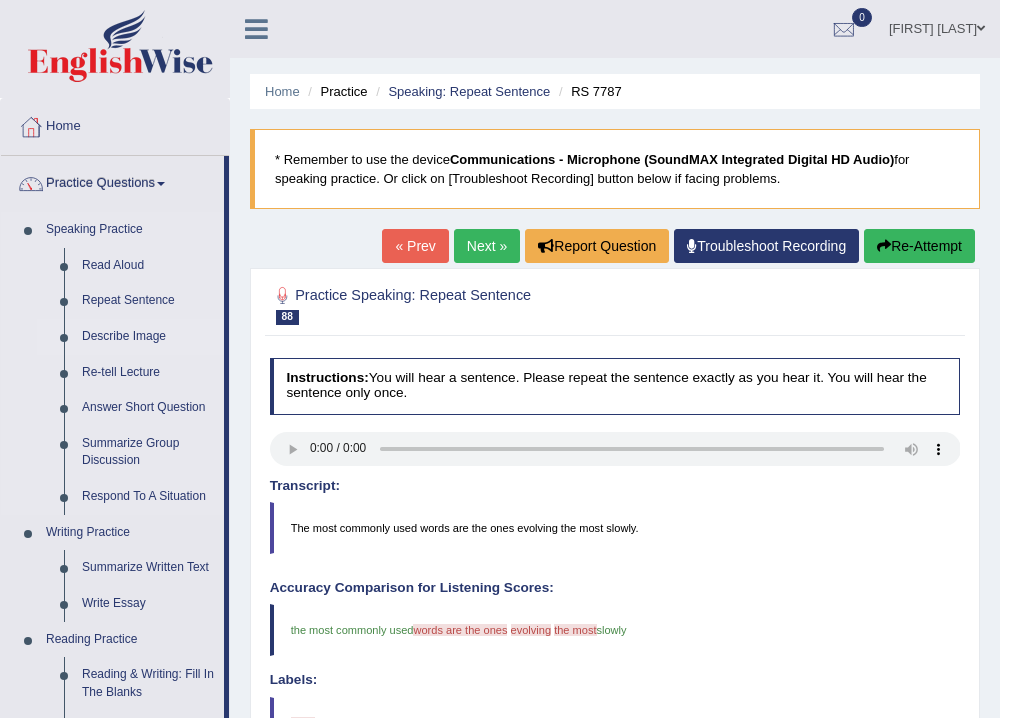 click on "Describe Image" at bounding box center [148, 337] 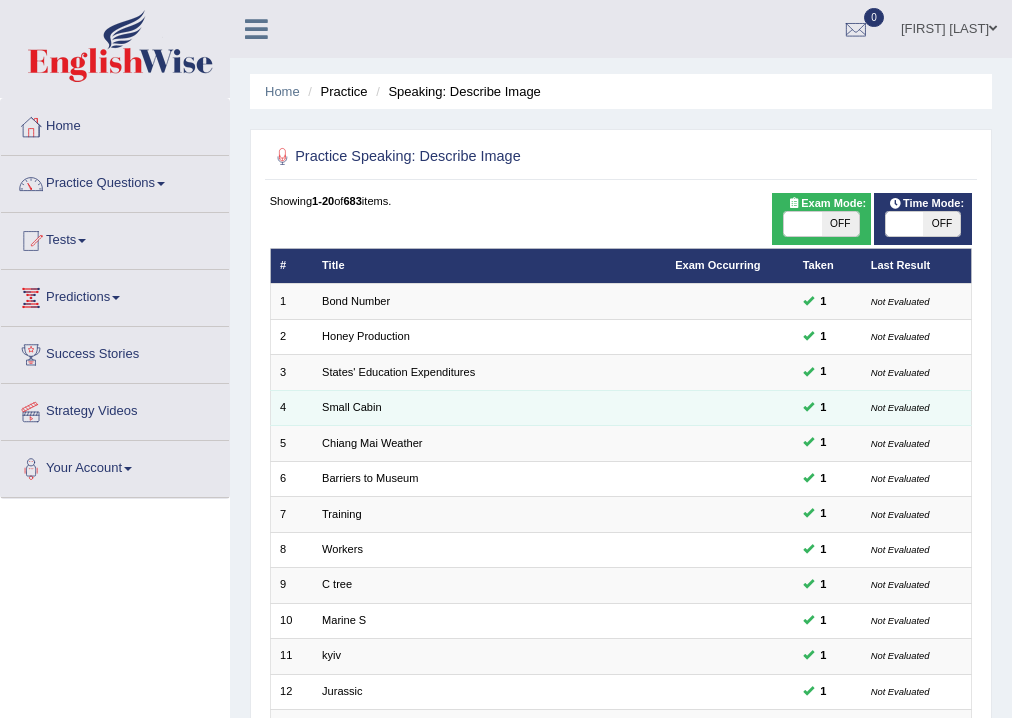 scroll, scrollTop: 0, scrollLeft: 0, axis: both 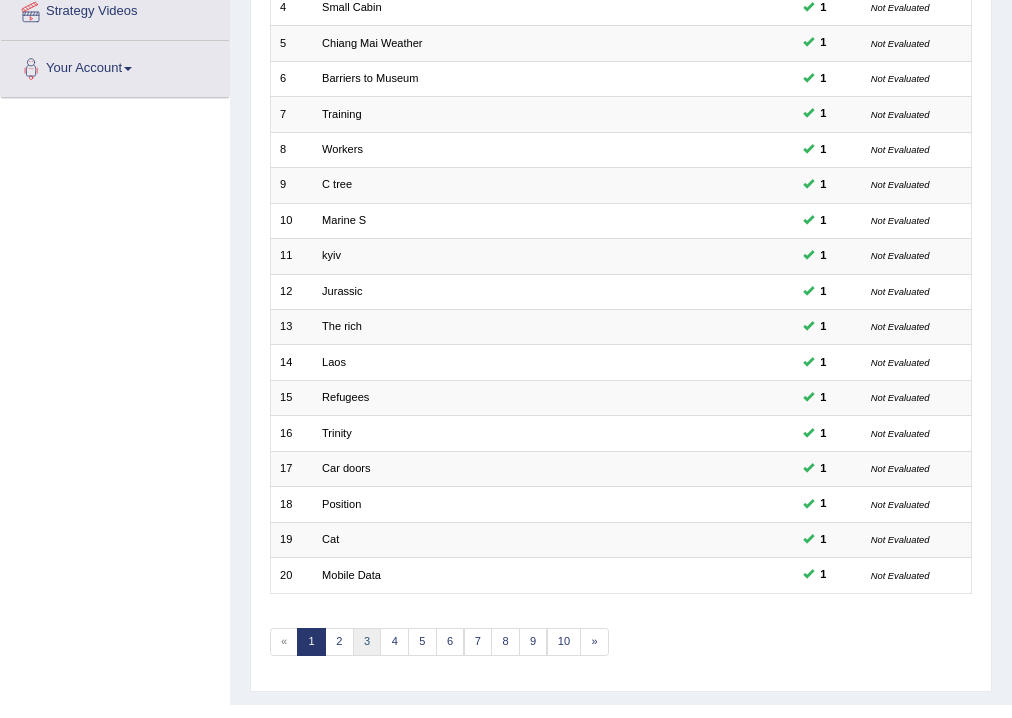 click on "3" at bounding box center [367, 642] 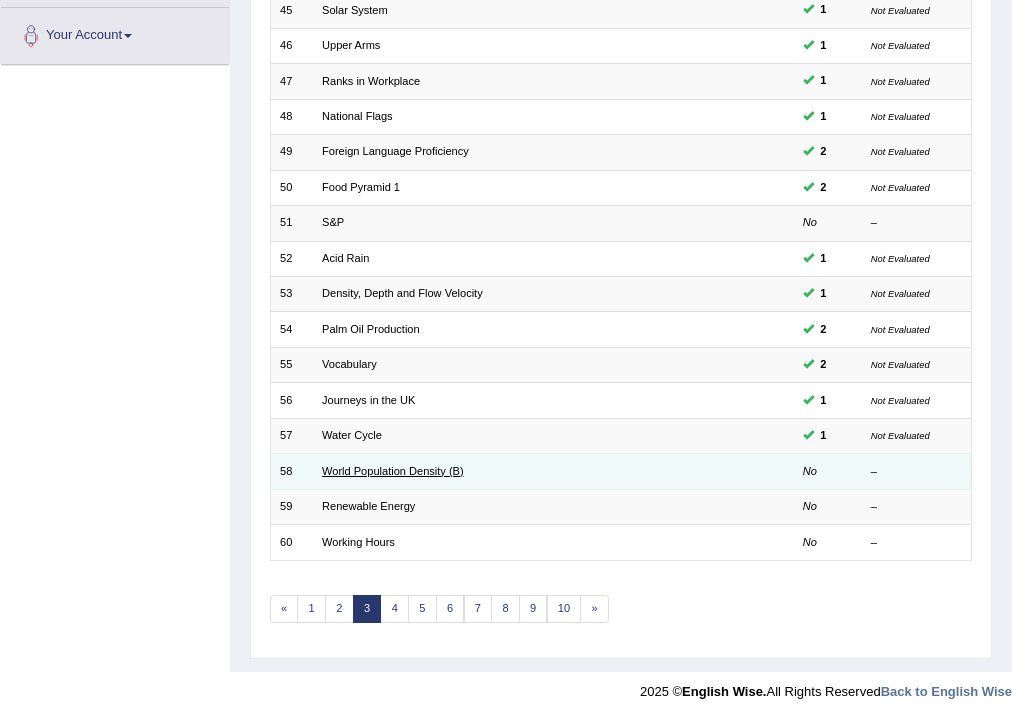 scroll, scrollTop: 433, scrollLeft: 0, axis: vertical 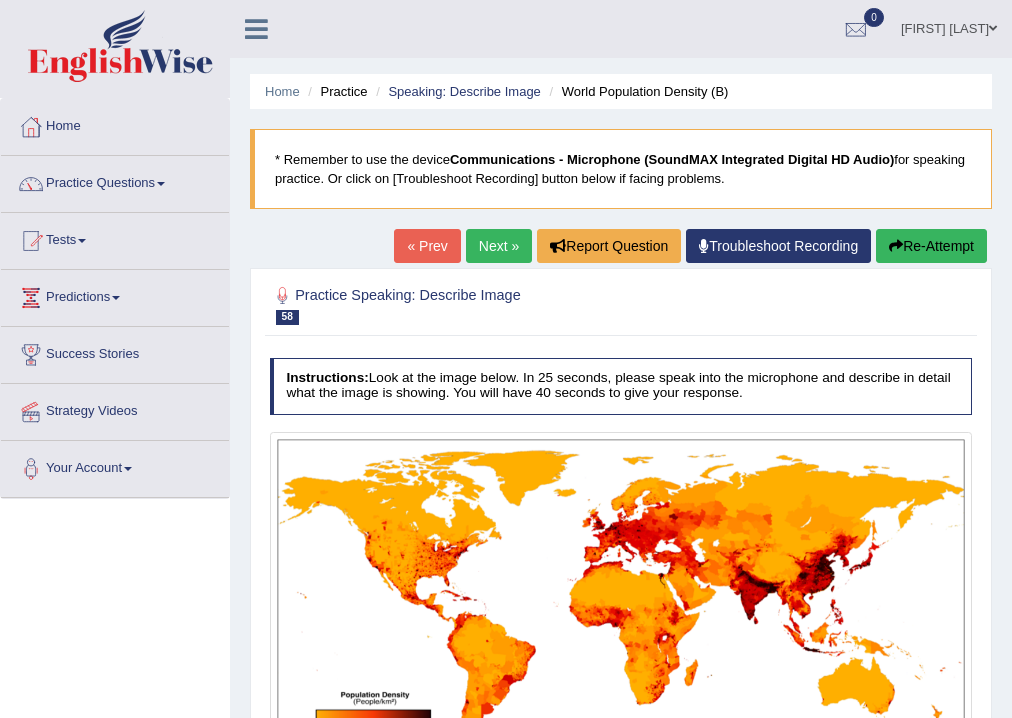 click on "Next »" at bounding box center (499, 246) 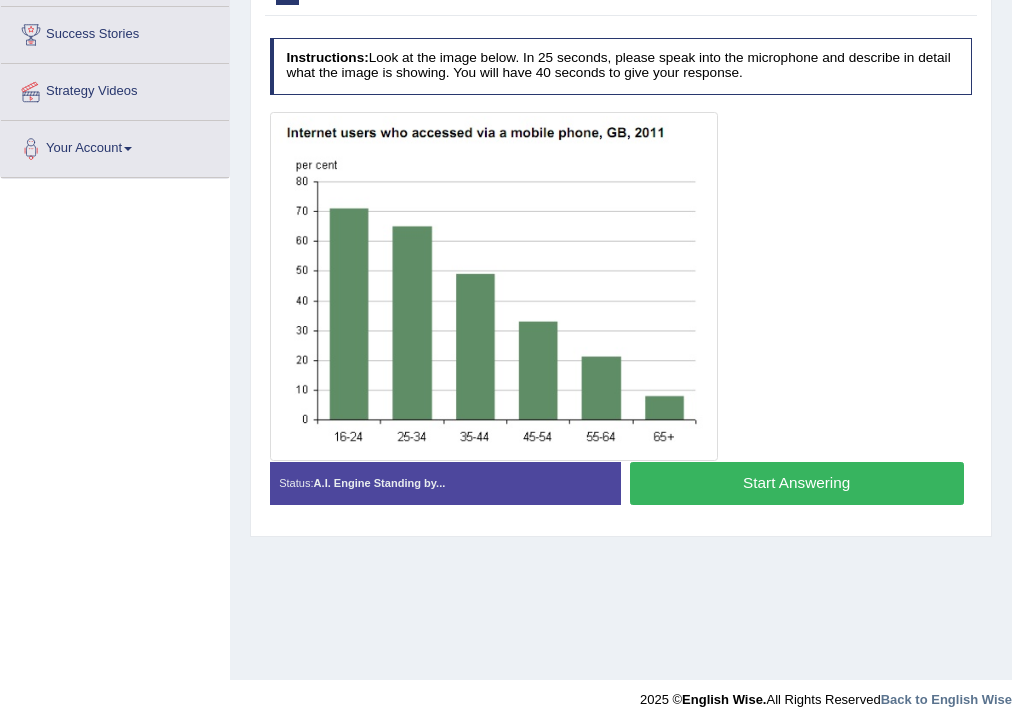 scroll, scrollTop: 320, scrollLeft: 0, axis: vertical 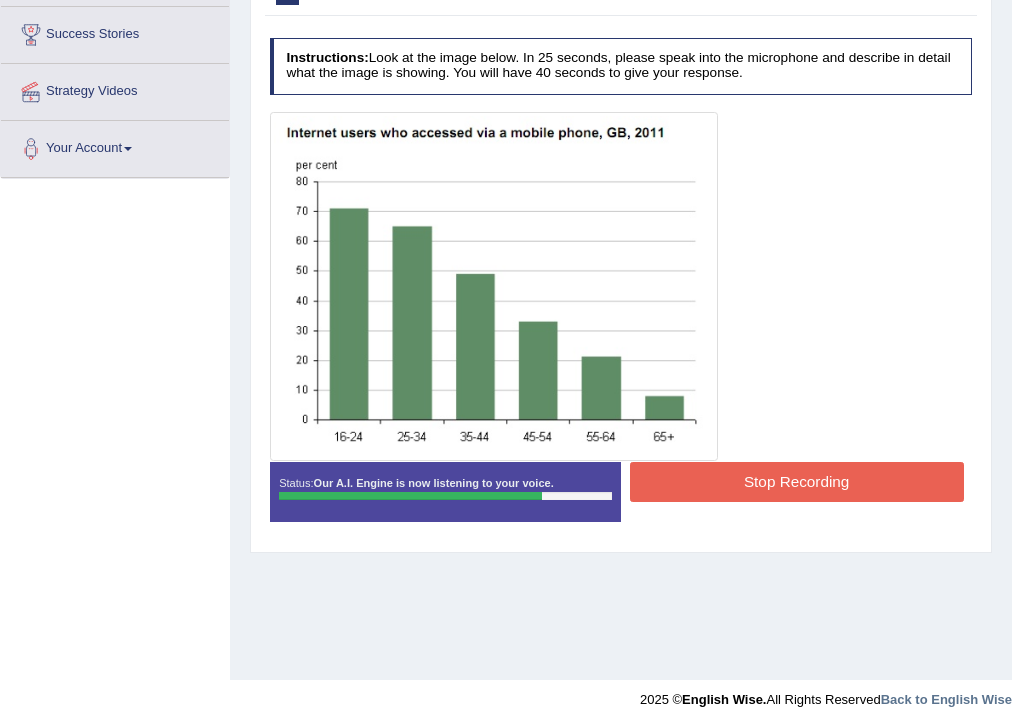 click on "Stop Recording" at bounding box center (797, 481) 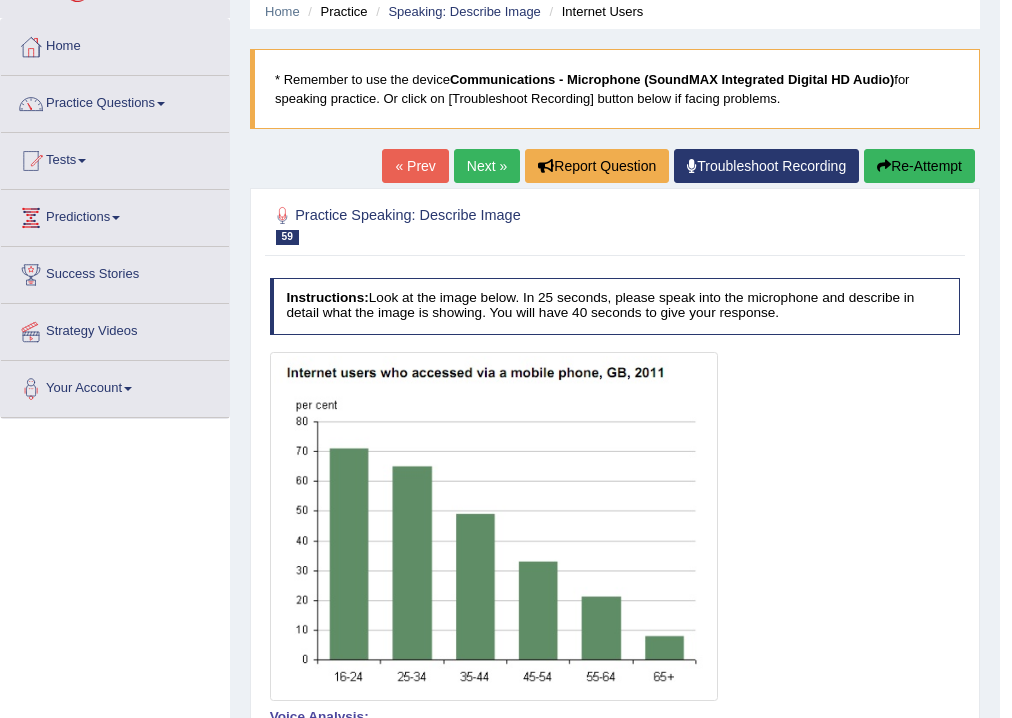 scroll, scrollTop: 560, scrollLeft: 0, axis: vertical 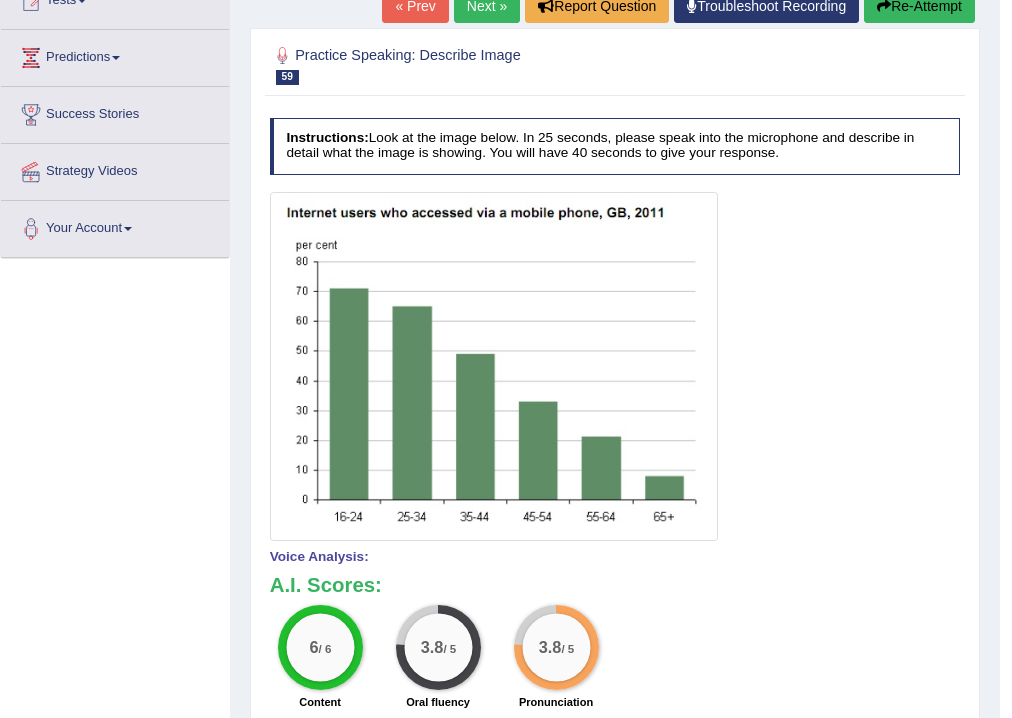 click on "Next »" at bounding box center [487, 6] 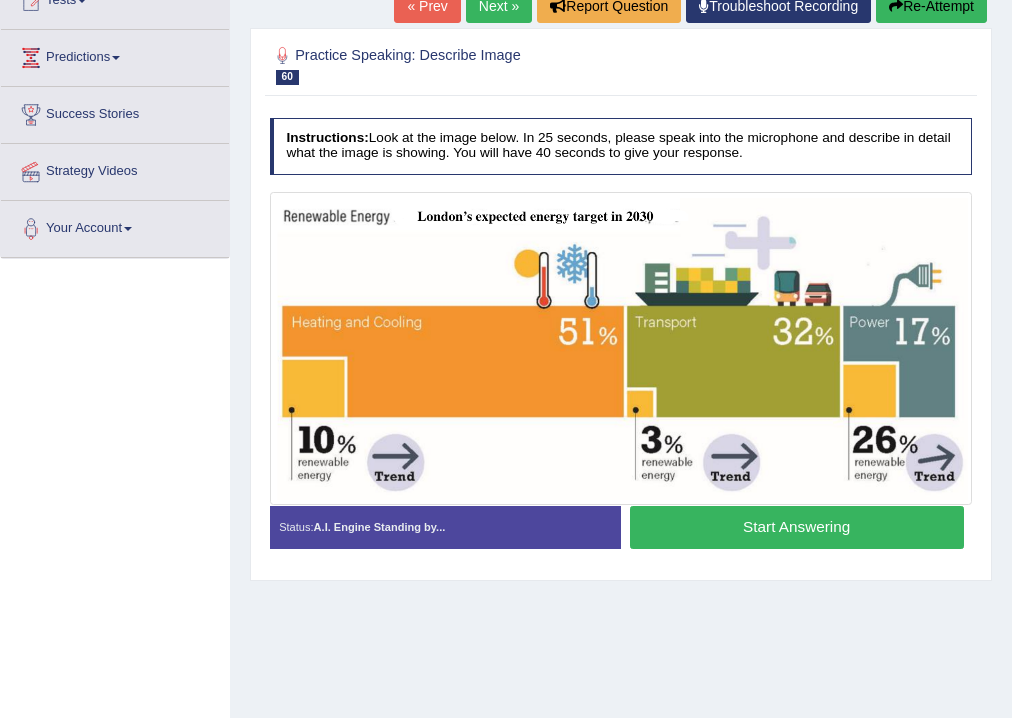 scroll, scrollTop: 332, scrollLeft: 0, axis: vertical 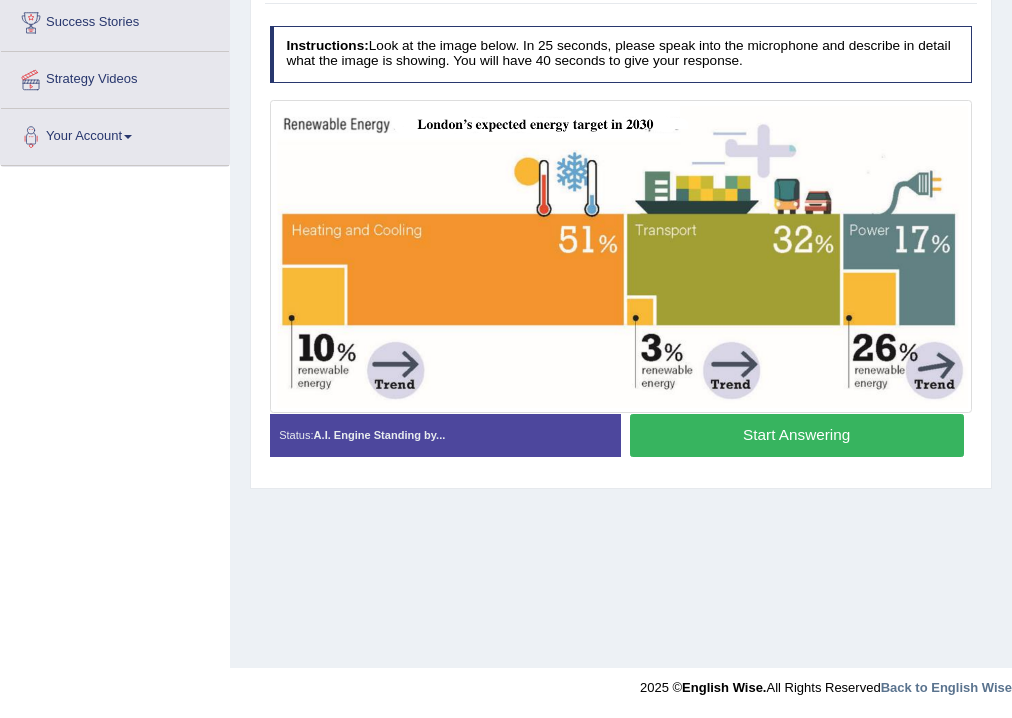 click on "Start Answering" at bounding box center (797, 435) 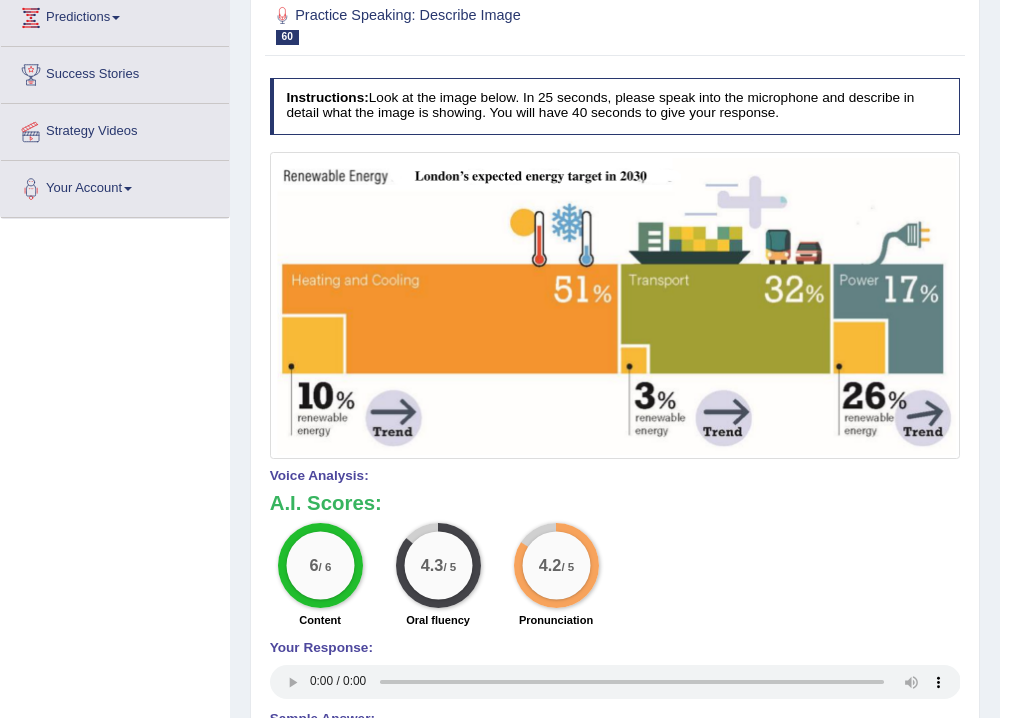 scroll, scrollTop: 200, scrollLeft: 0, axis: vertical 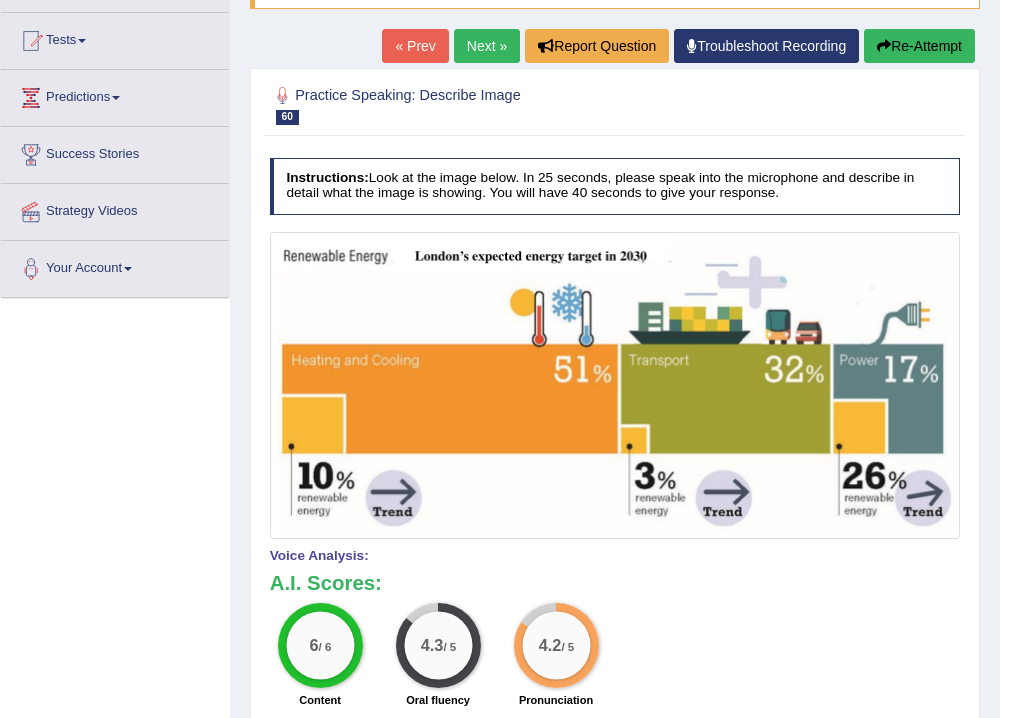 click on "Re-Attempt" at bounding box center [919, 46] 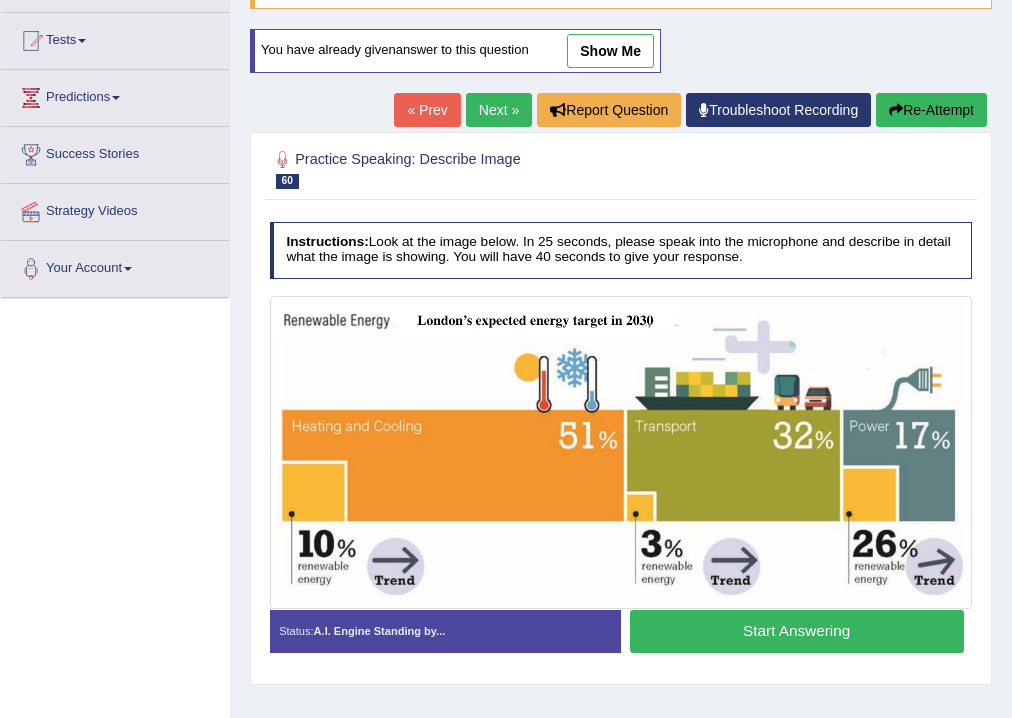 scroll, scrollTop: 332, scrollLeft: 0, axis: vertical 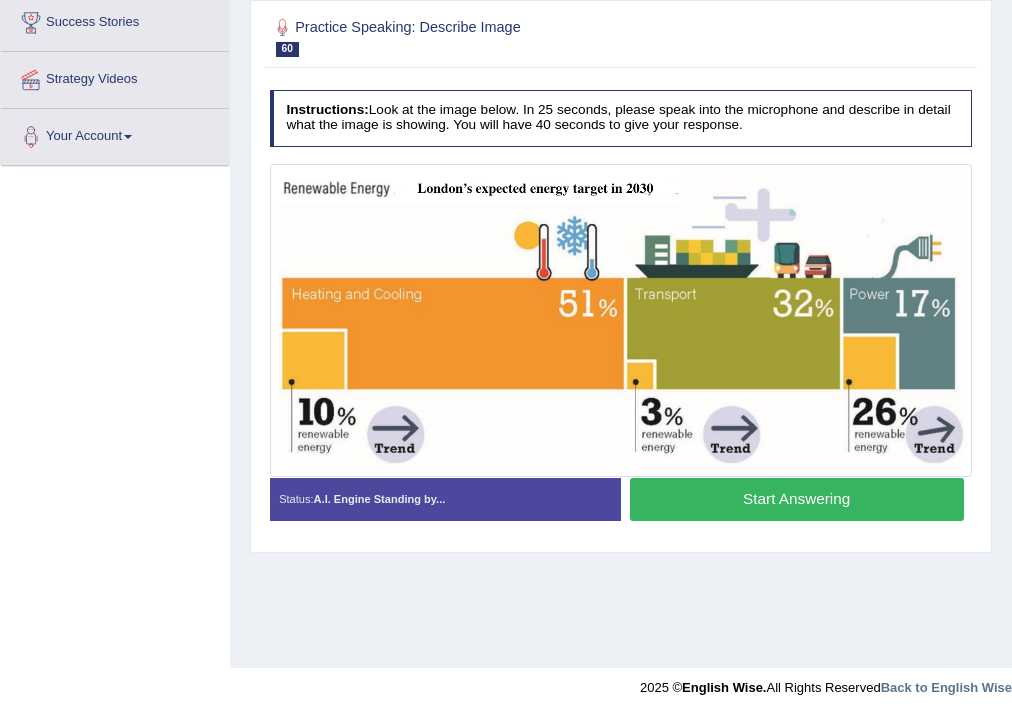 click on "Start Answering" at bounding box center [797, 499] 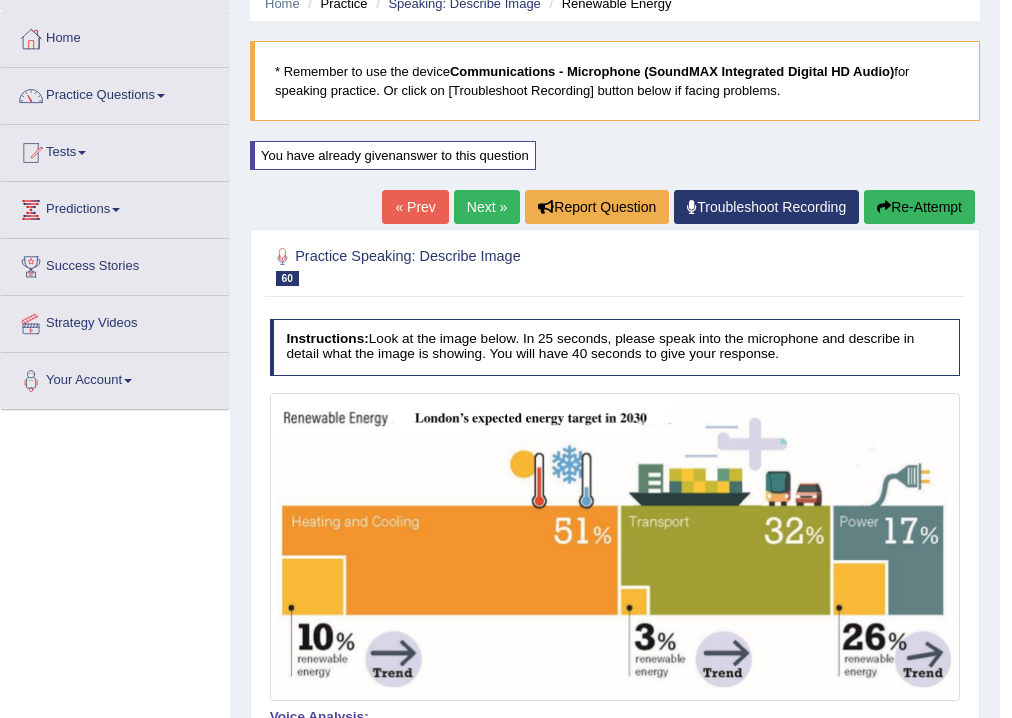 scroll, scrollTop: 0, scrollLeft: 0, axis: both 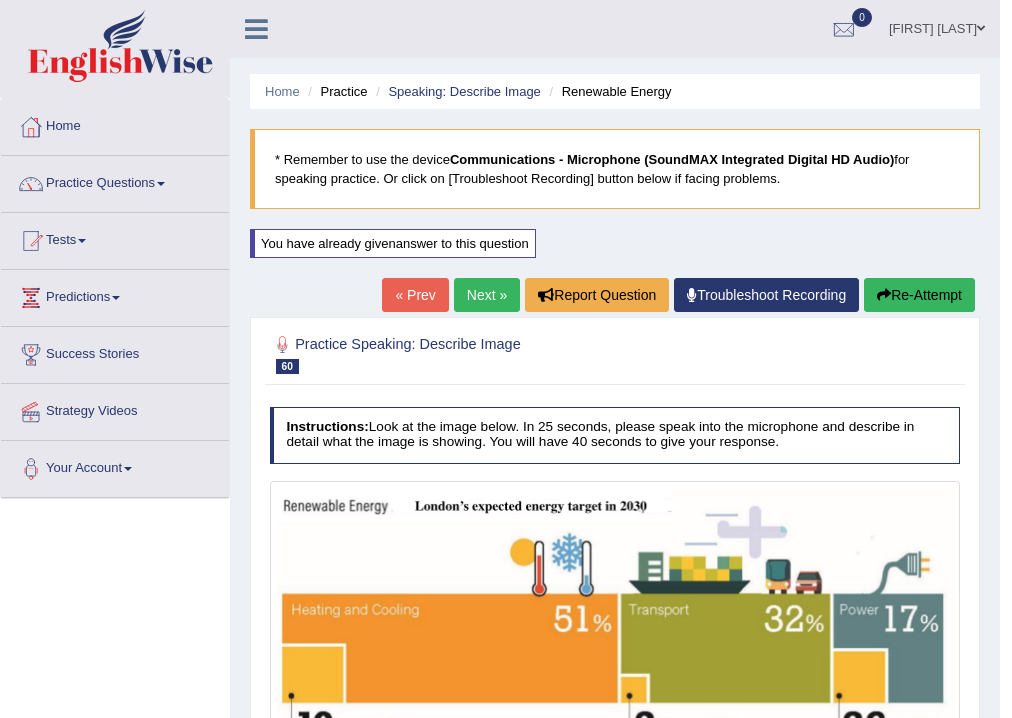 click on "Next »" at bounding box center [487, 295] 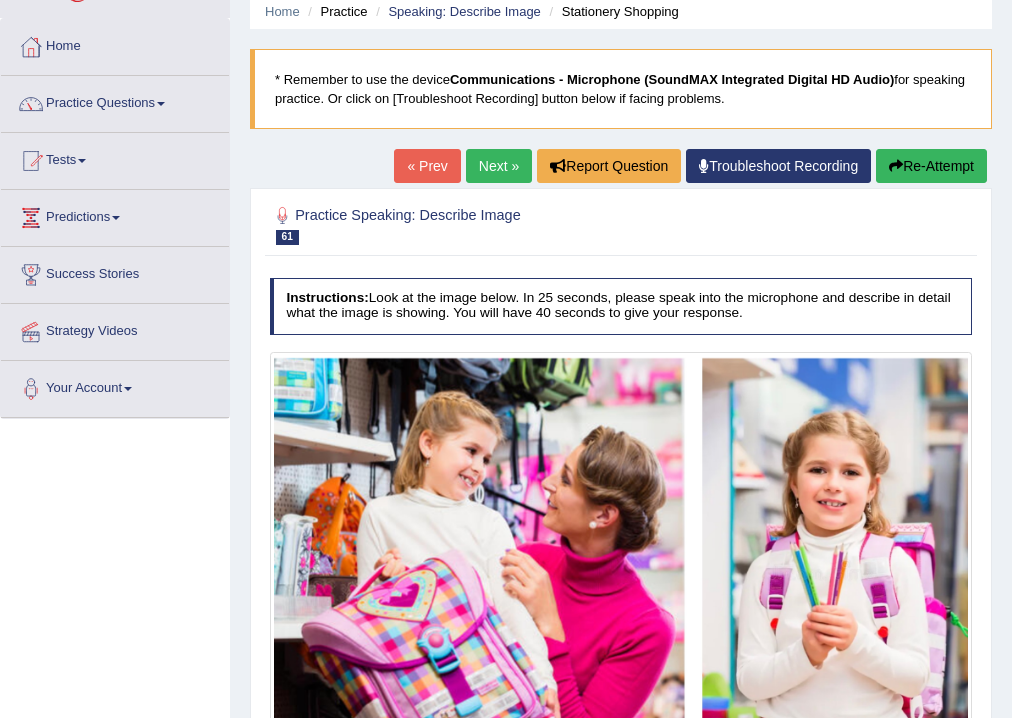scroll, scrollTop: 160, scrollLeft: 0, axis: vertical 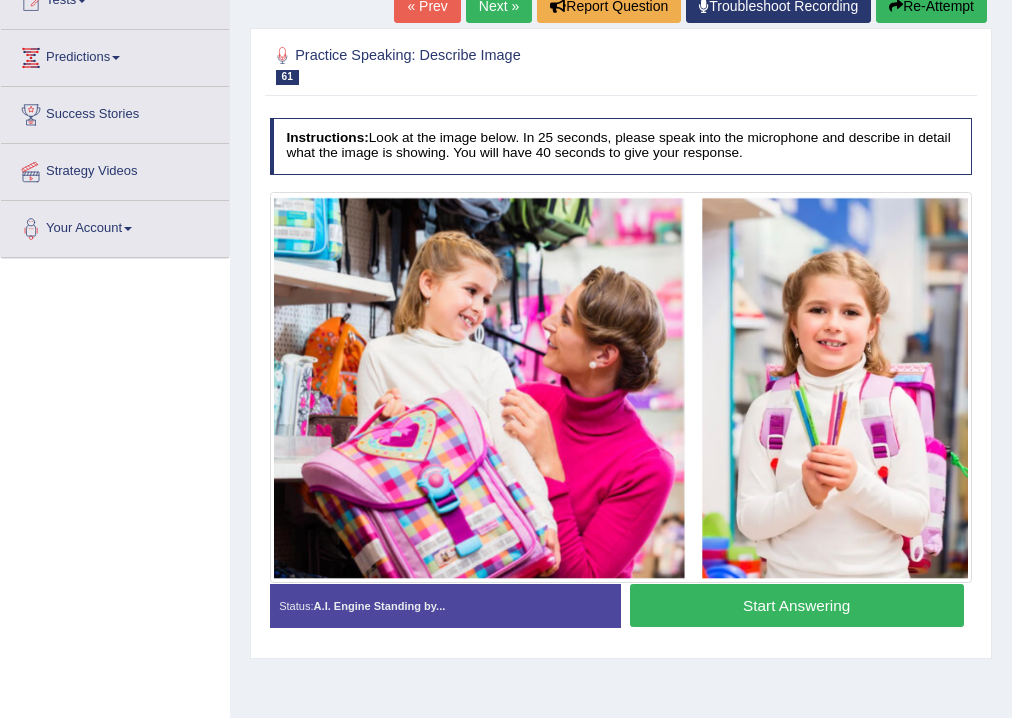 click on "Start Answering" at bounding box center [797, 605] 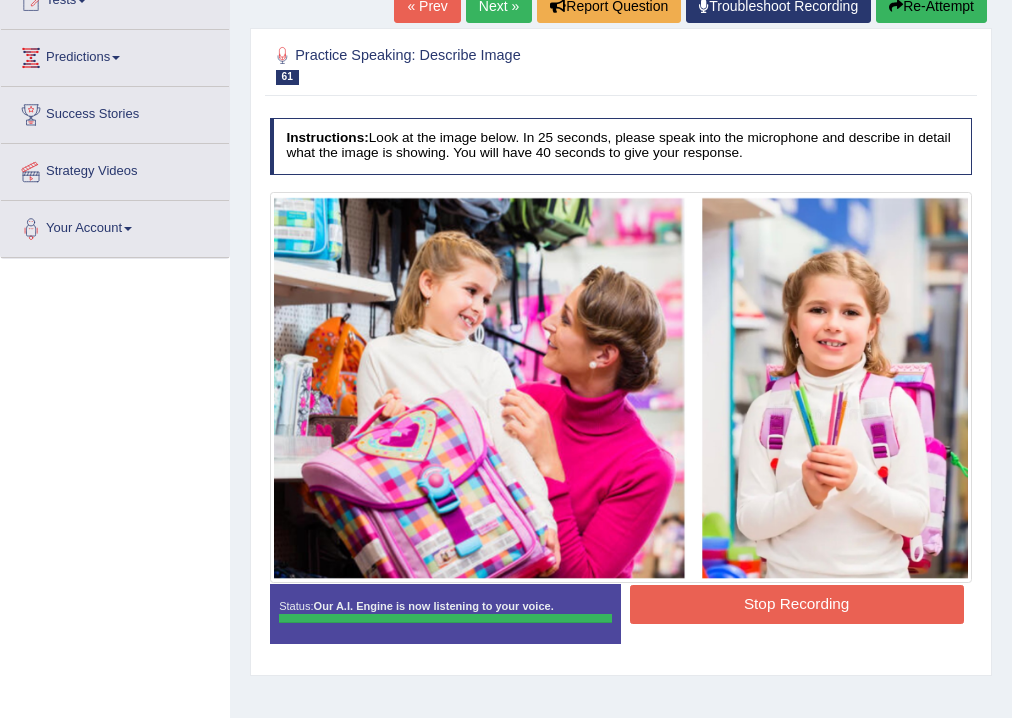 click on "Stop Recording" at bounding box center (797, 604) 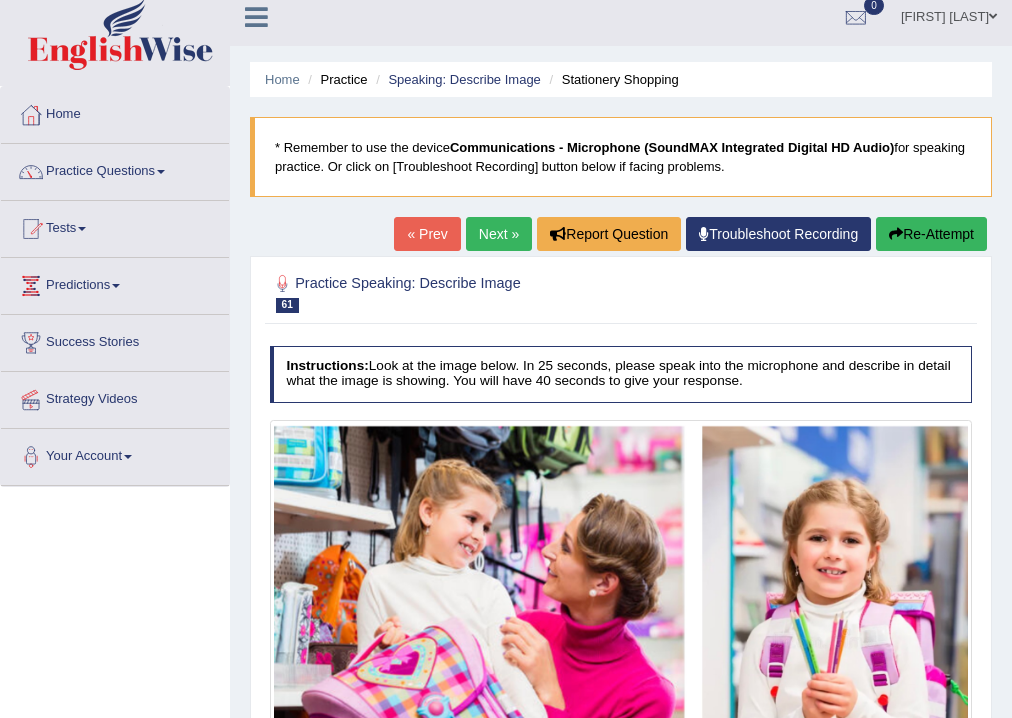 scroll, scrollTop: 332, scrollLeft: 0, axis: vertical 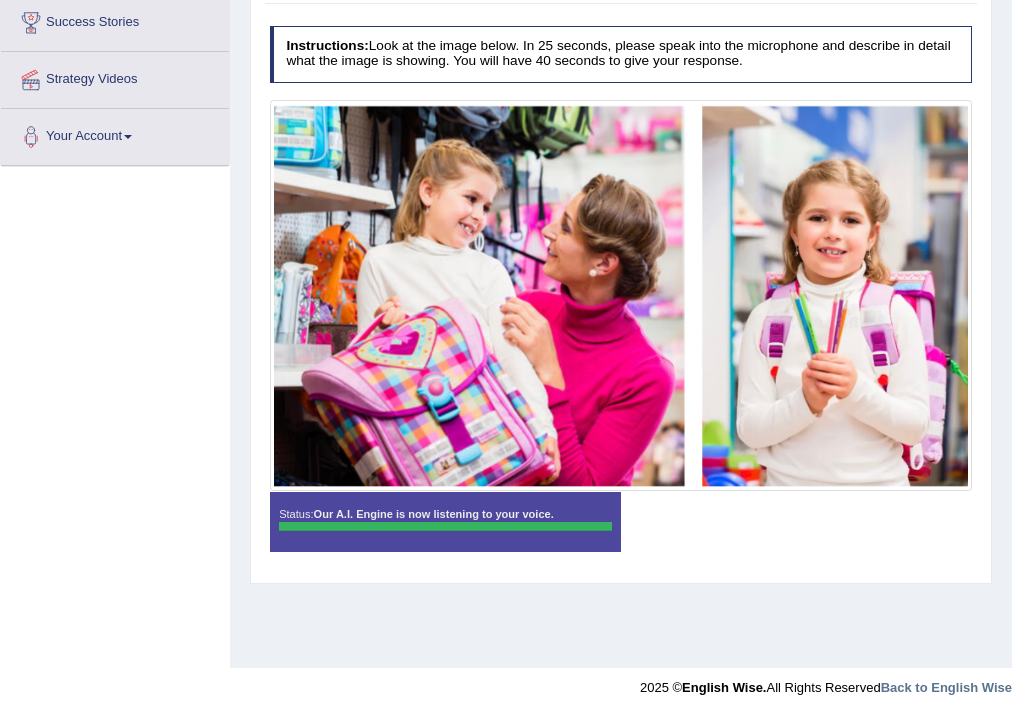 drag, startPoint x: 714, startPoint y: 556, endPoint x: 712, endPoint y: 542, distance: 14.142136 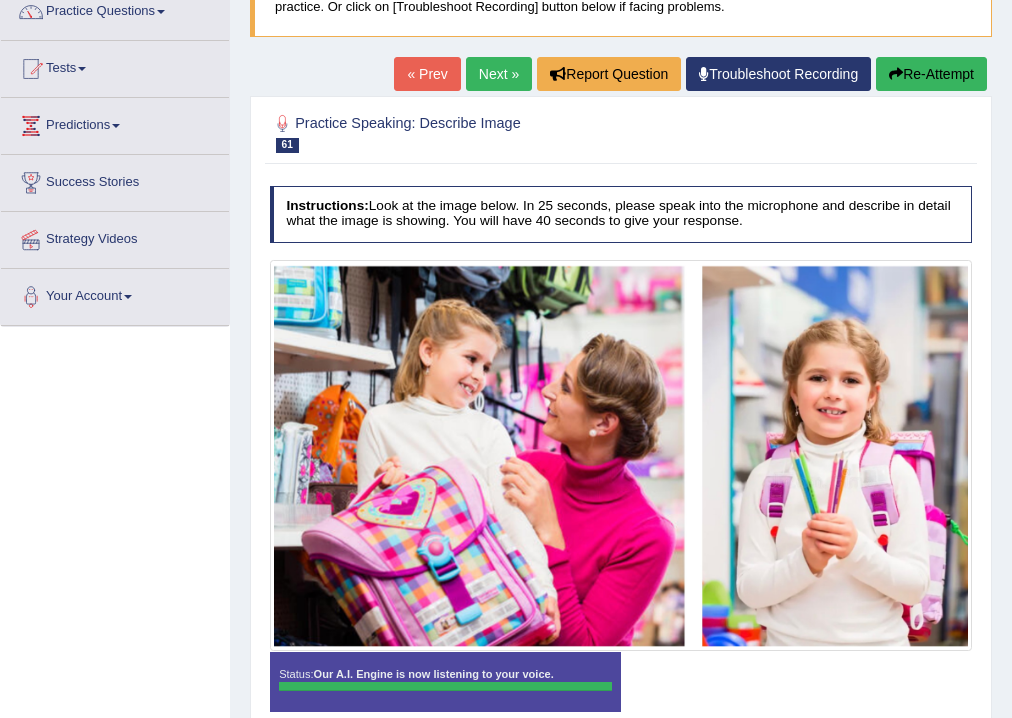 scroll, scrollTop: 0, scrollLeft: 0, axis: both 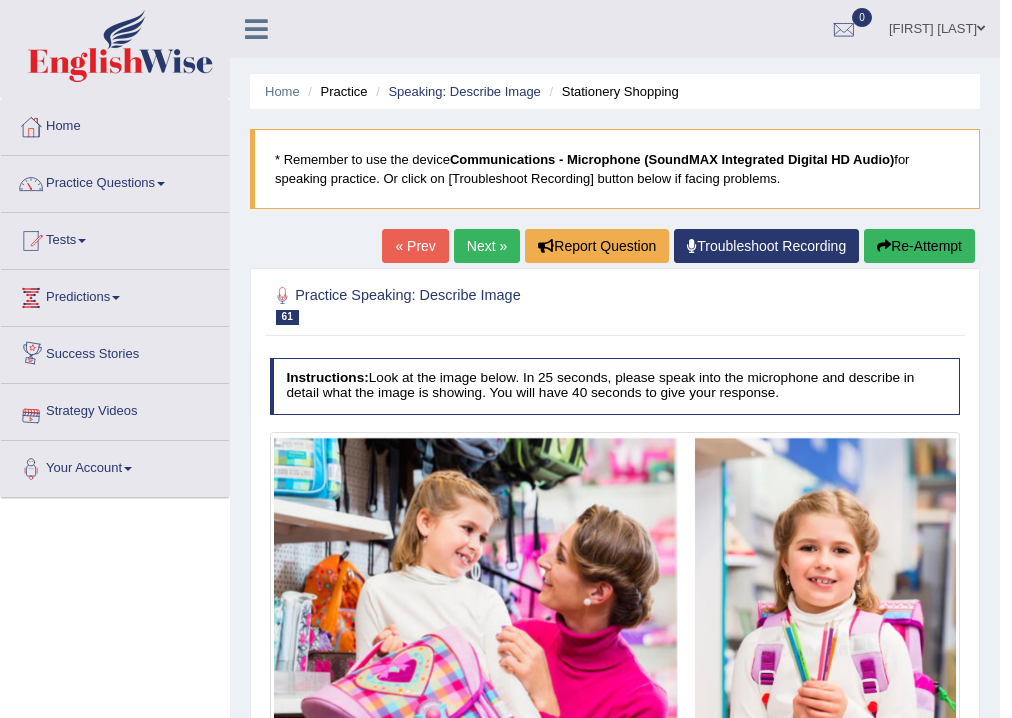 click on "Next »" at bounding box center (487, 246) 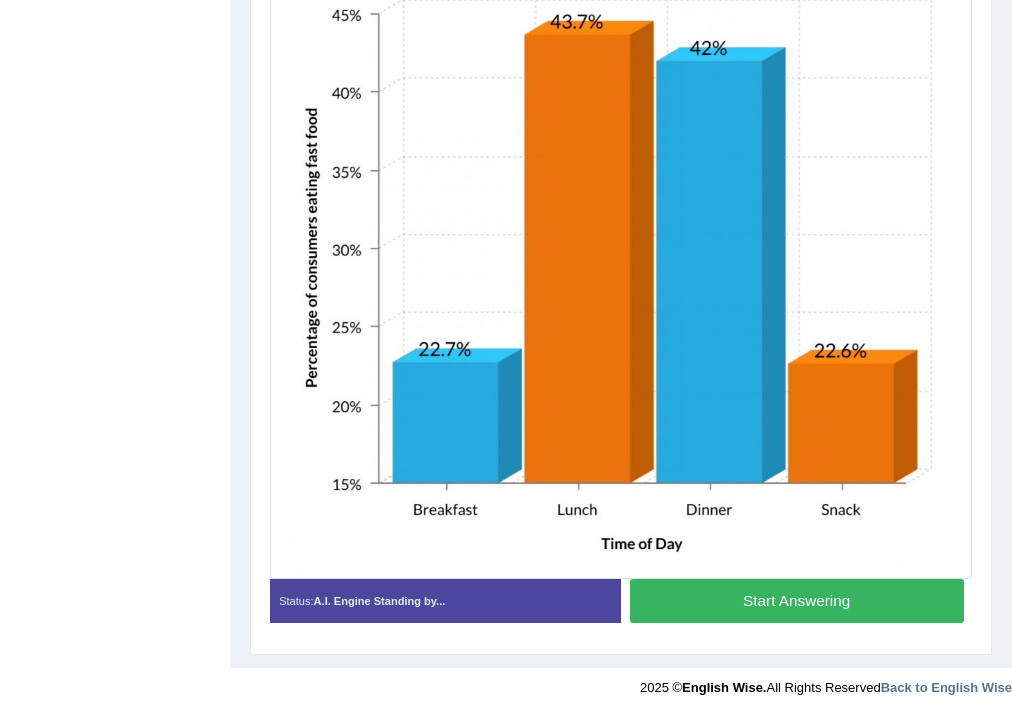 scroll, scrollTop: 0, scrollLeft: 0, axis: both 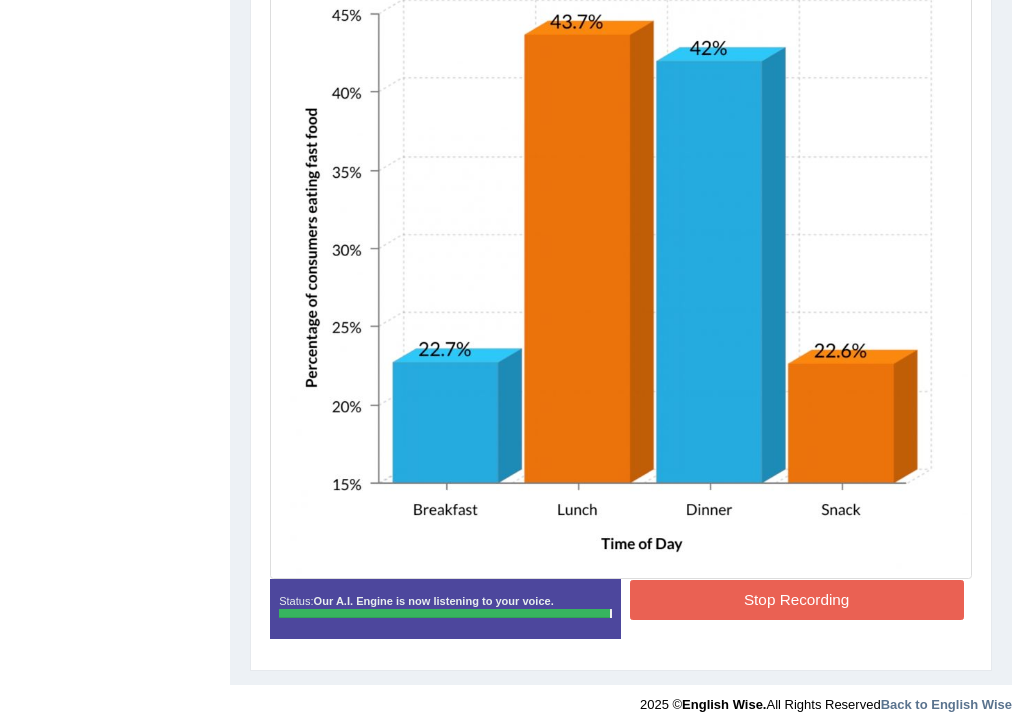 click on "Instructions:  Look at the image below. In 25 seconds, please speak into the microphone and describe in detail what the image is showing. You will have 40 seconds to give your response.
Created with Highcharts 7.1.2 Too low Too high Time Pitch meter: 0 10 20 30 40 Created with Highcharts 7.1.2 Great Too slow Too fast Time Speech pace meter: 0 10 20 30 40 Spoken Keywords: Voice Analysis: Your Response: Sample Answer: . Status:  Our A.I. Engine is now listening to your voice. Start Answering Stop Recording" at bounding box center [620, 227] 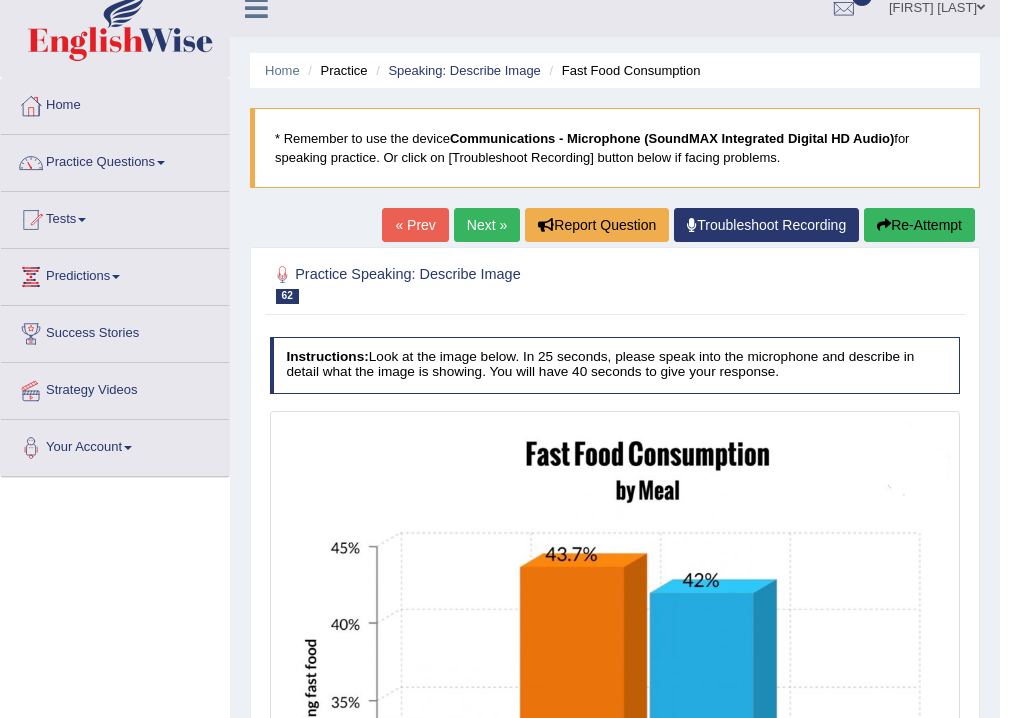scroll, scrollTop: 0, scrollLeft: 0, axis: both 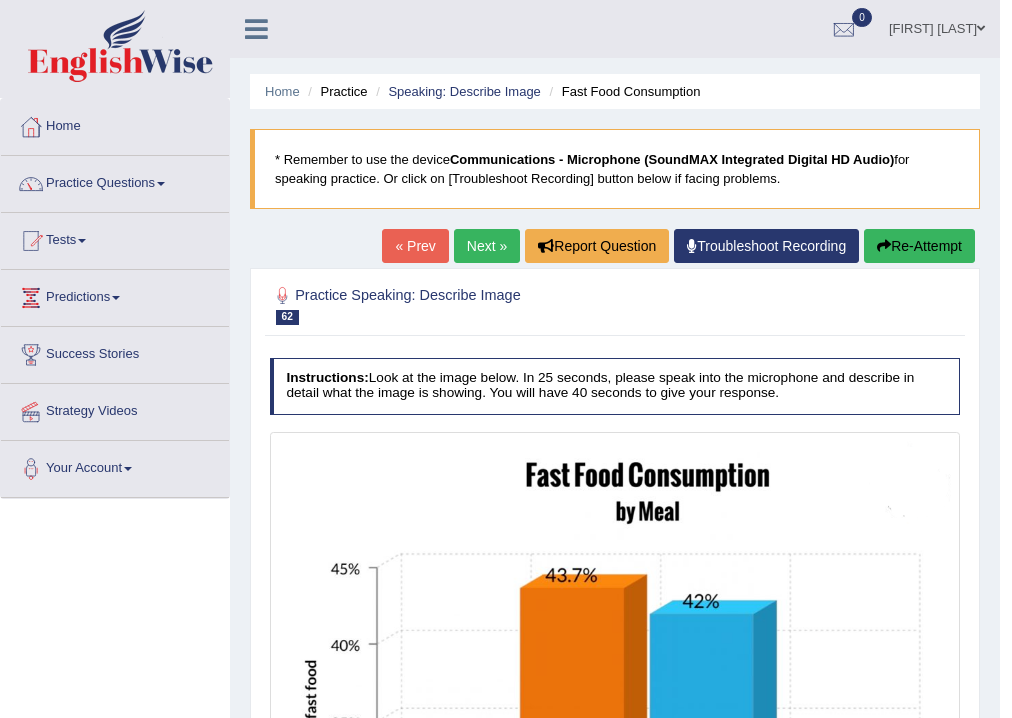 click on "Next »" at bounding box center [487, 246] 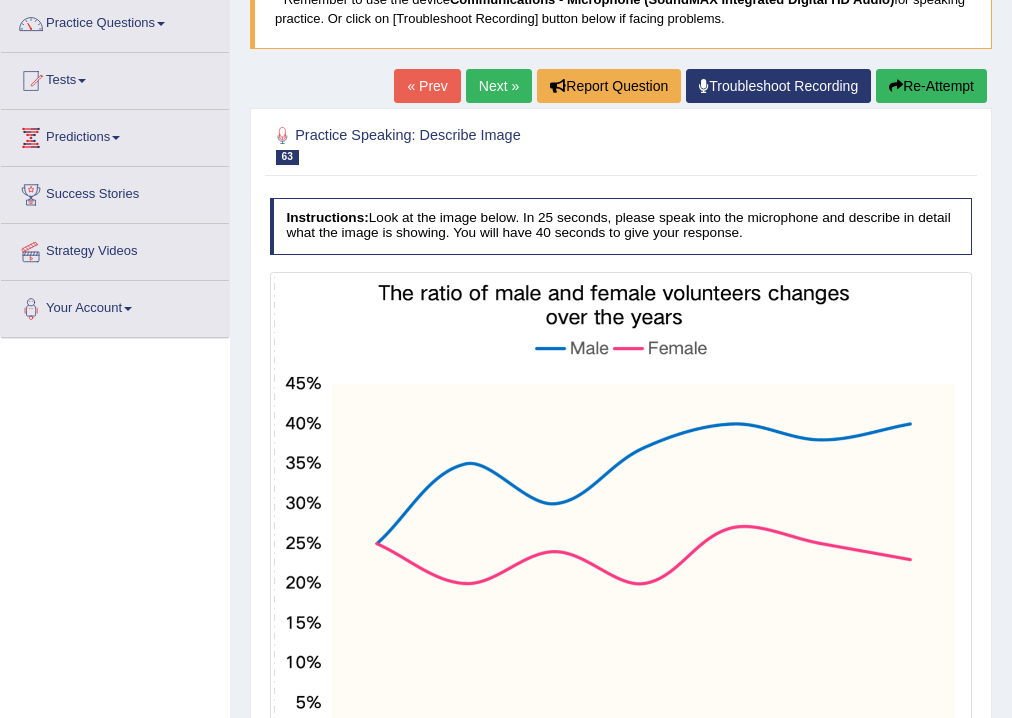scroll, scrollTop: 240, scrollLeft: 0, axis: vertical 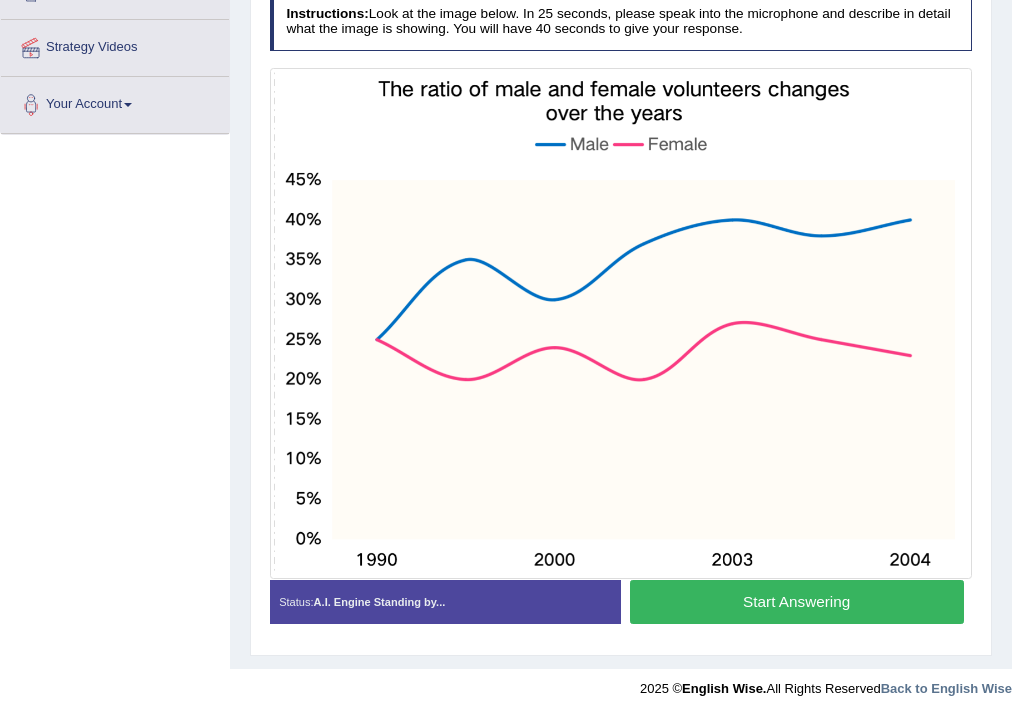 click on "Start Answering" at bounding box center [797, 601] 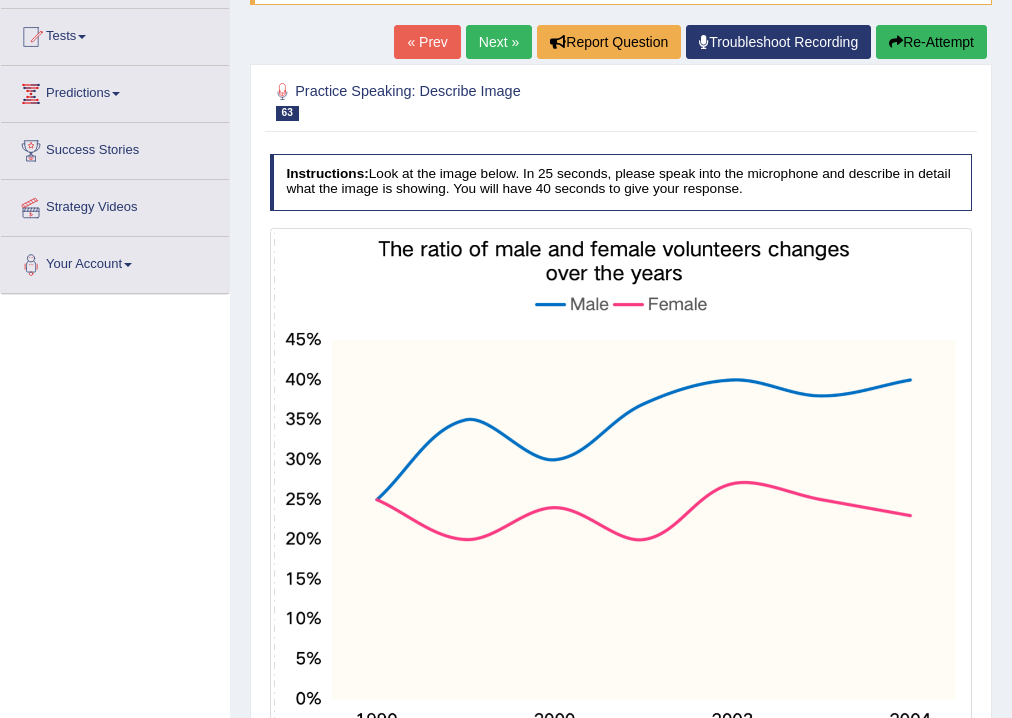 scroll, scrollTop: 284, scrollLeft: 0, axis: vertical 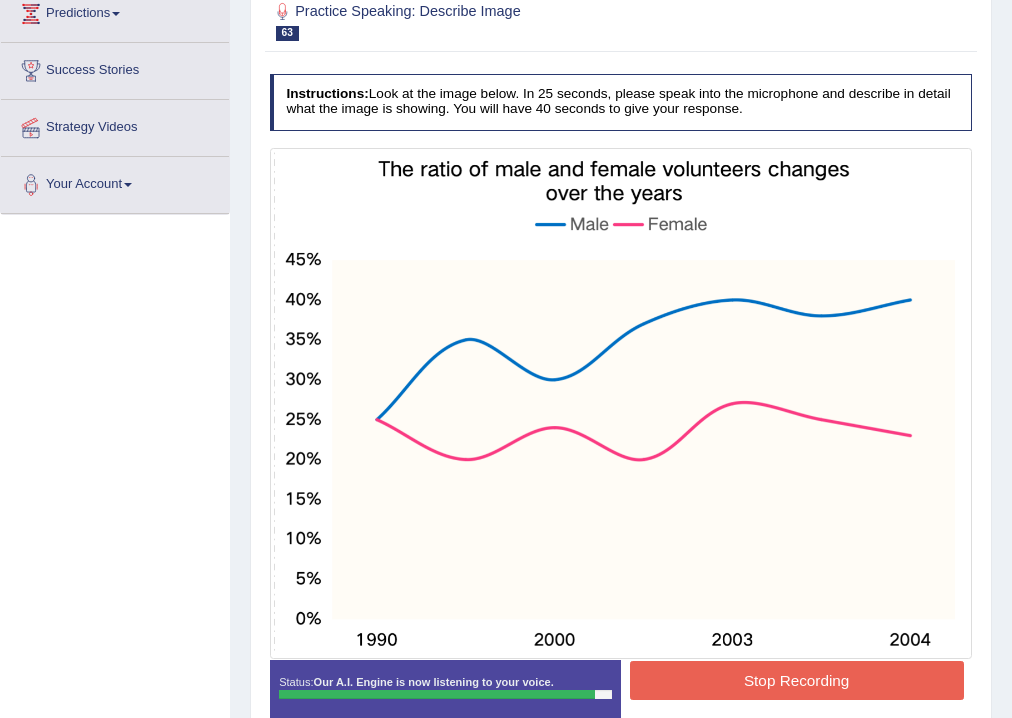 click on "Stop Recording" at bounding box center (797, 680) 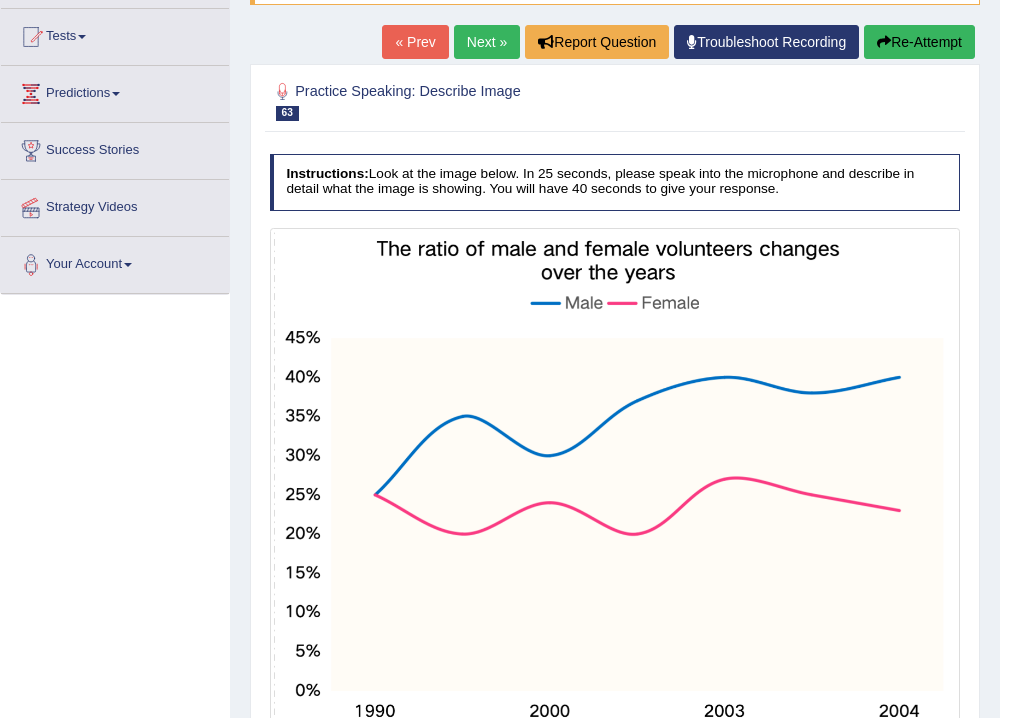 scroll, scrollTop: 0, scrollLeft: 0, axis: both 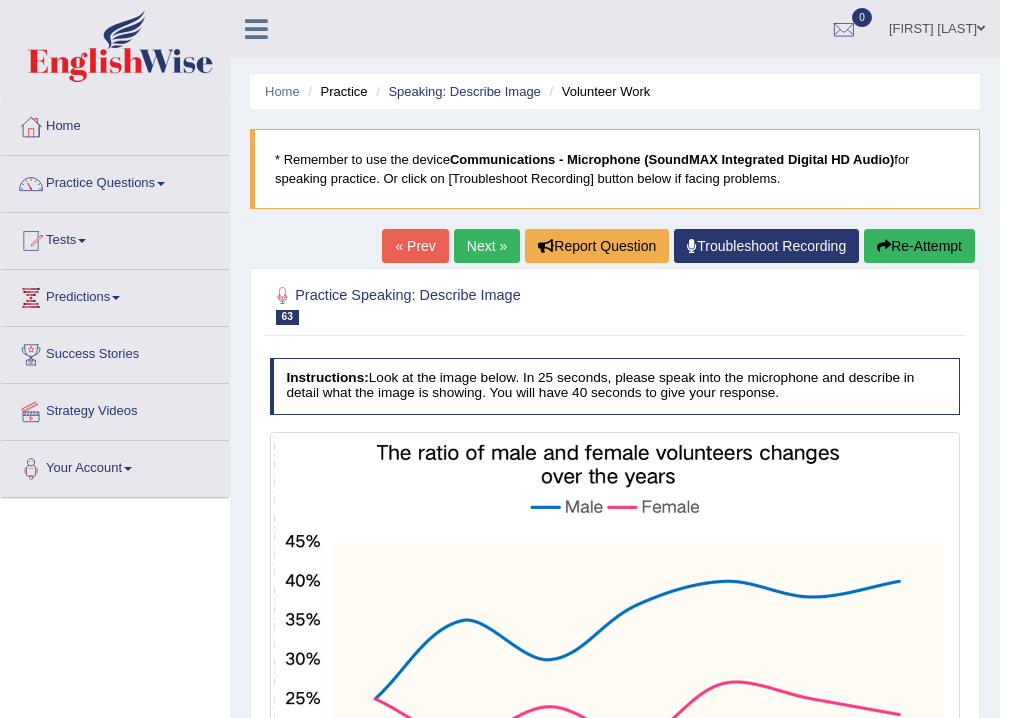 click on "Next »" at bounding box center (487, 246) 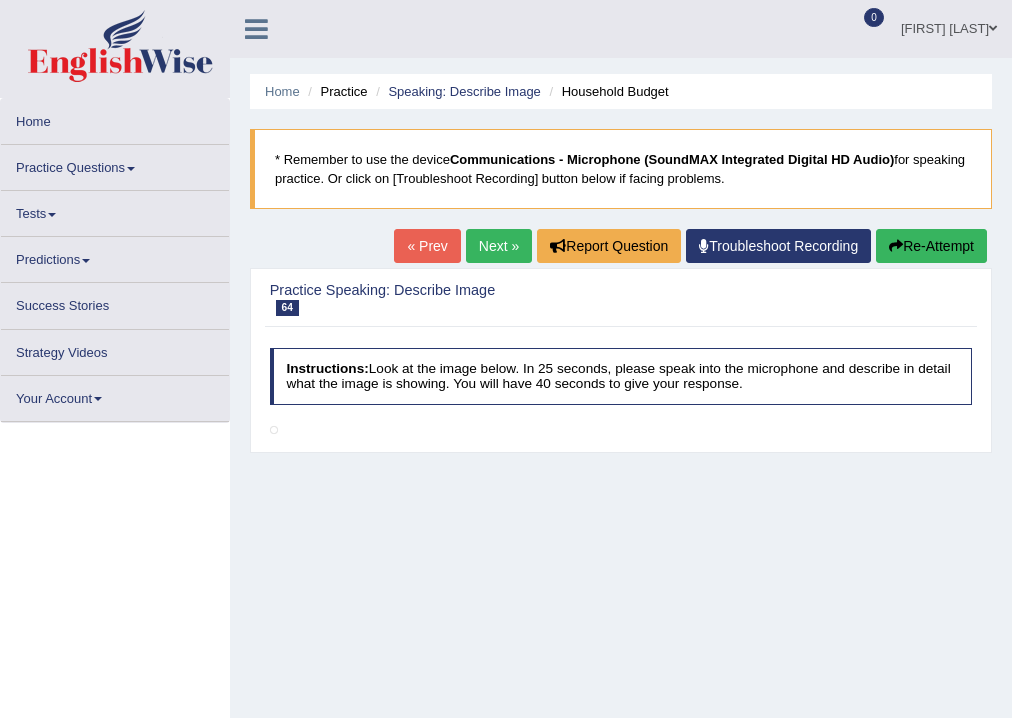 scroll, scrollTop: 0, scrollLeft: 0, axis: both 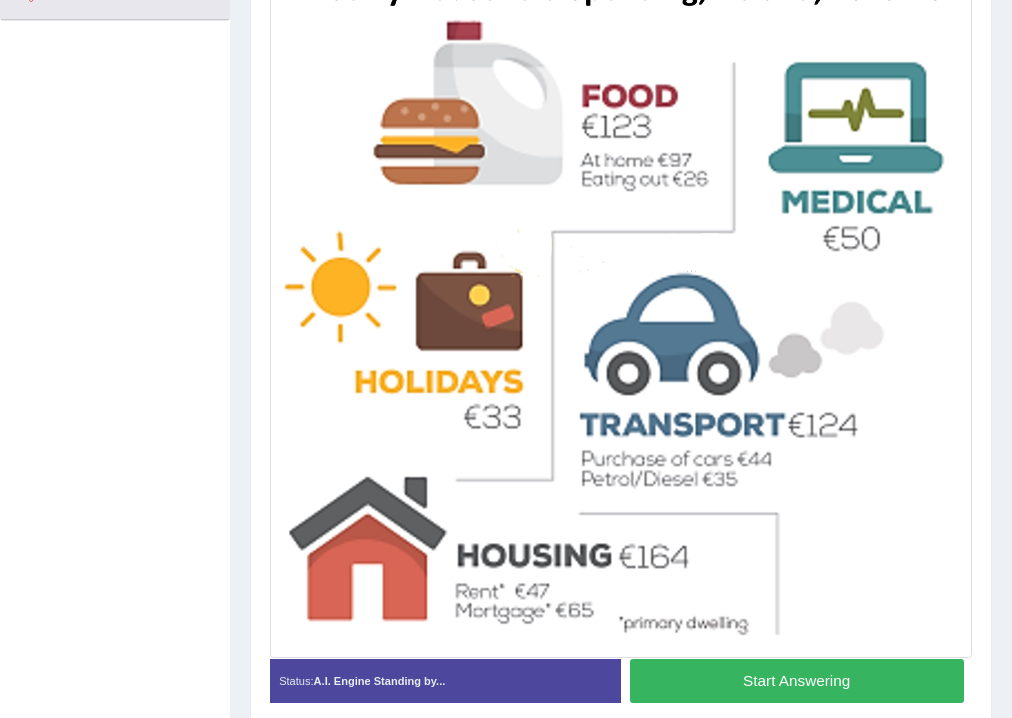 click on "Start Answering" at bounding box center [797, 680] 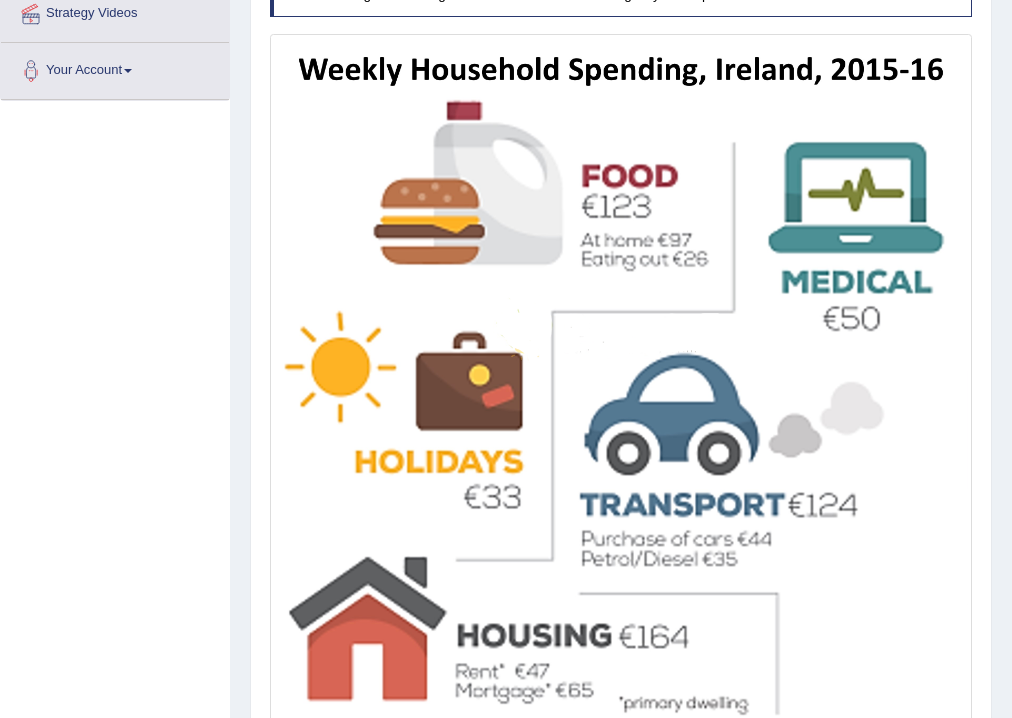 scroll, scrollTop: 478, scrollLeft: 0, axis: vertical 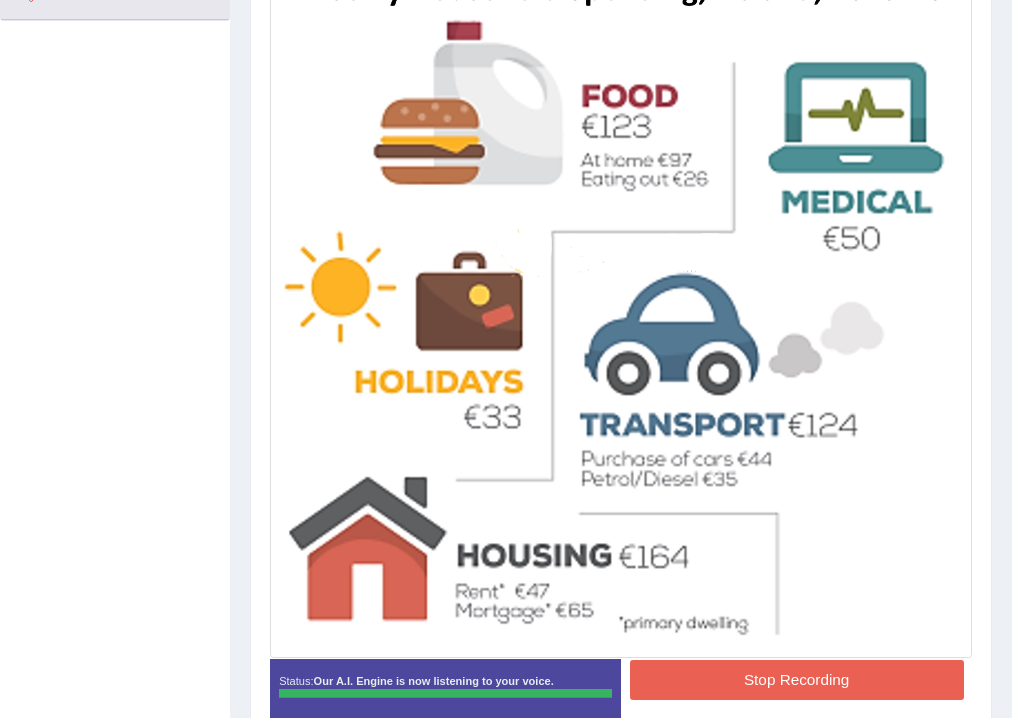 click on "Stop Recording" at bounding box center [797, 679] 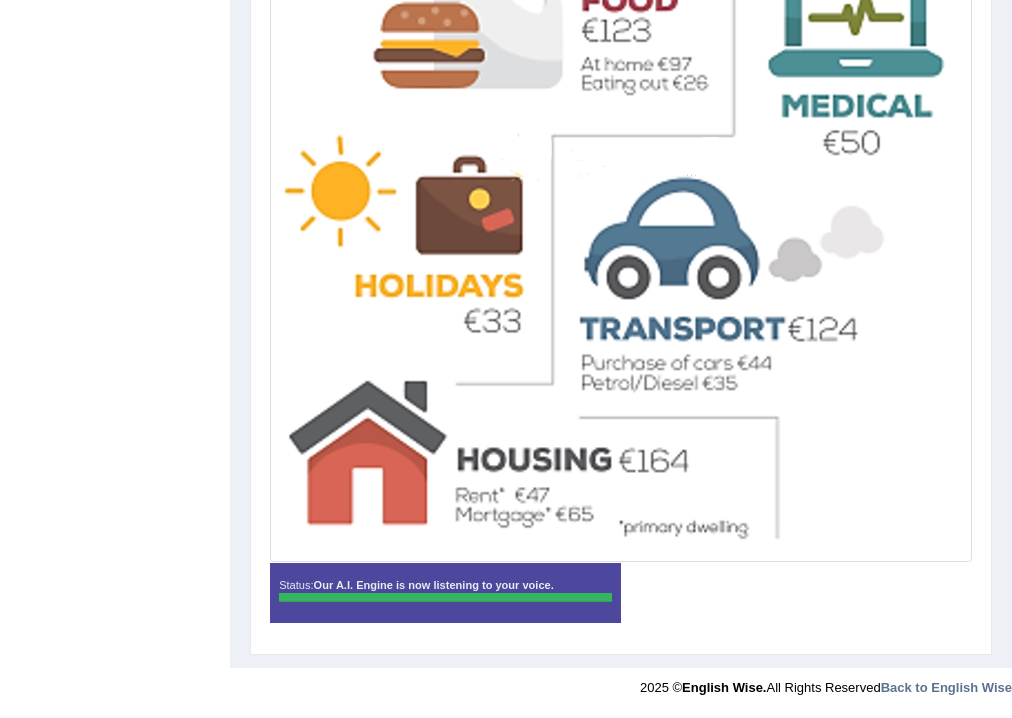 scroll, scrollTop: 254, scrollLeft: 0, axis: vertical 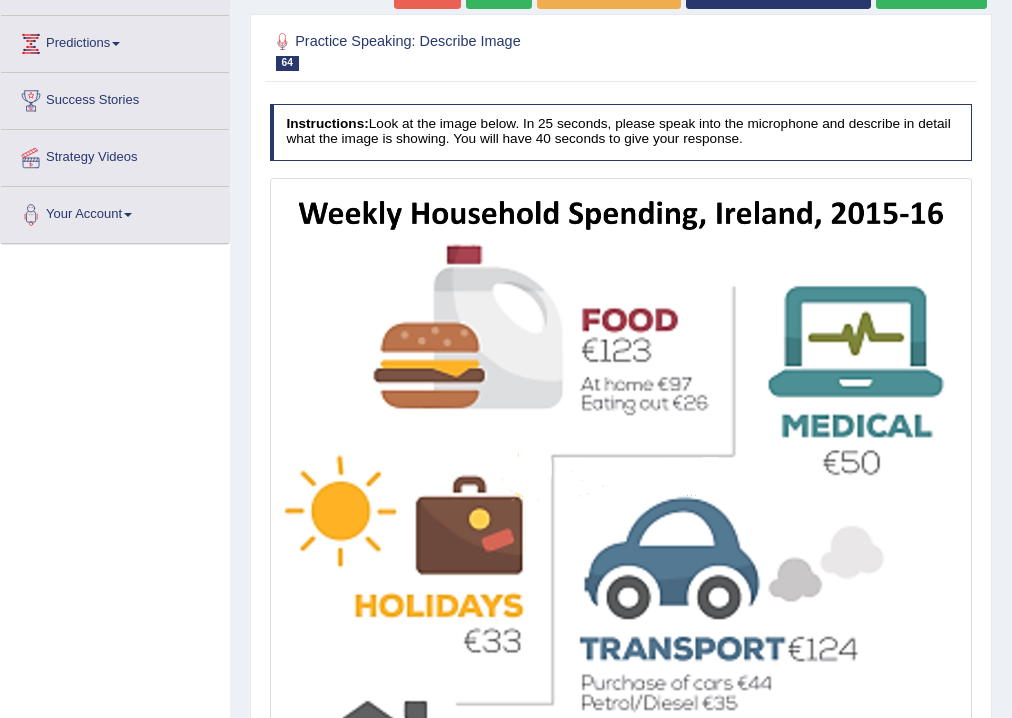 click at bounding box center [621, 530] 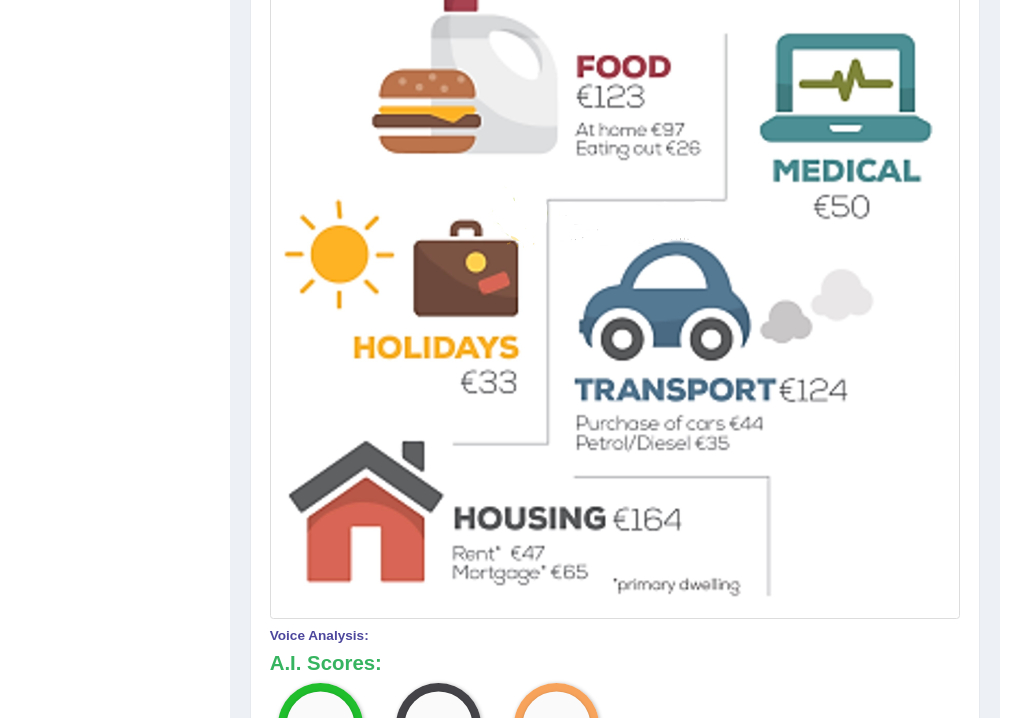 scroll, scrollTop: 185, scrollLeft: 0, axis: vertical 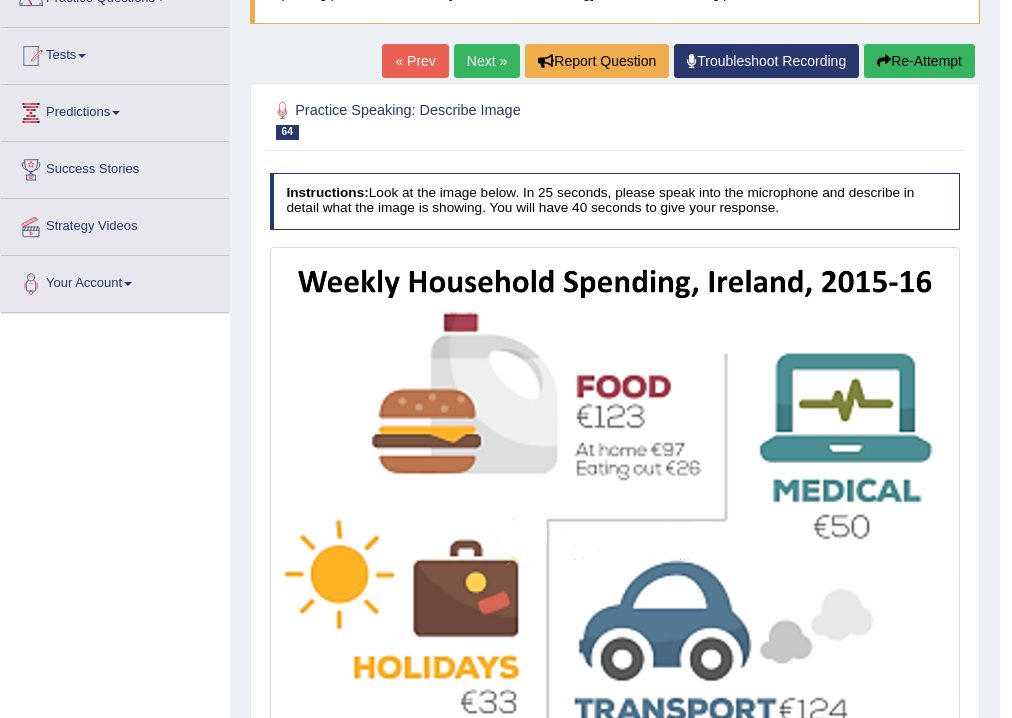 click on "Next »" at bounding box center (487, 61) 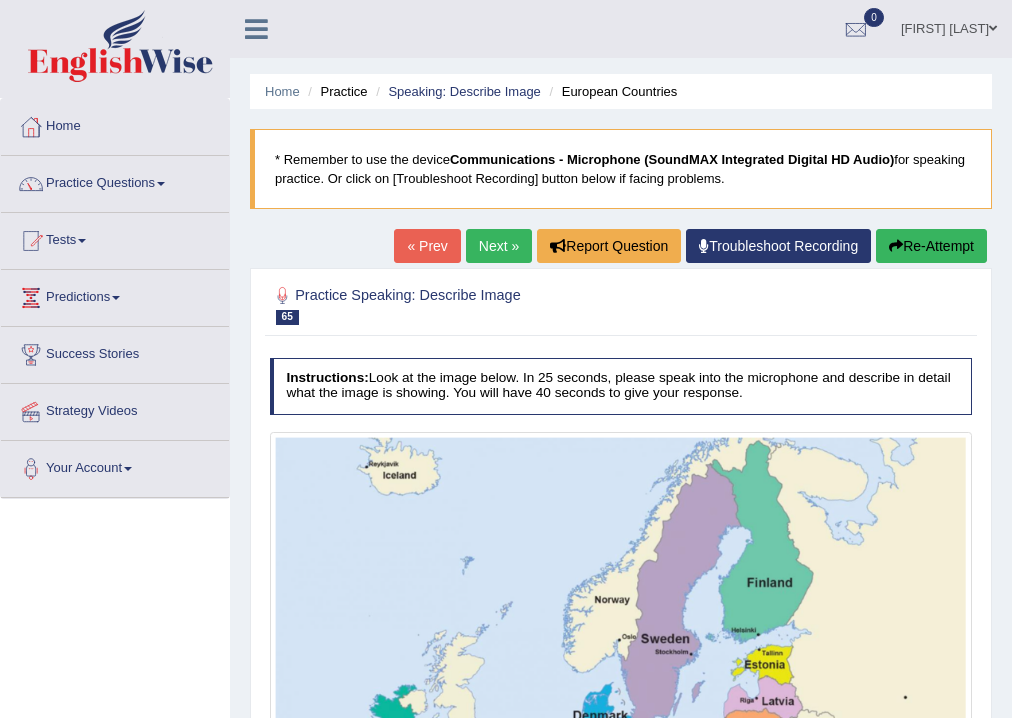 scroll, scrollTop: 320, scrollLeft: 0, axis: vertical 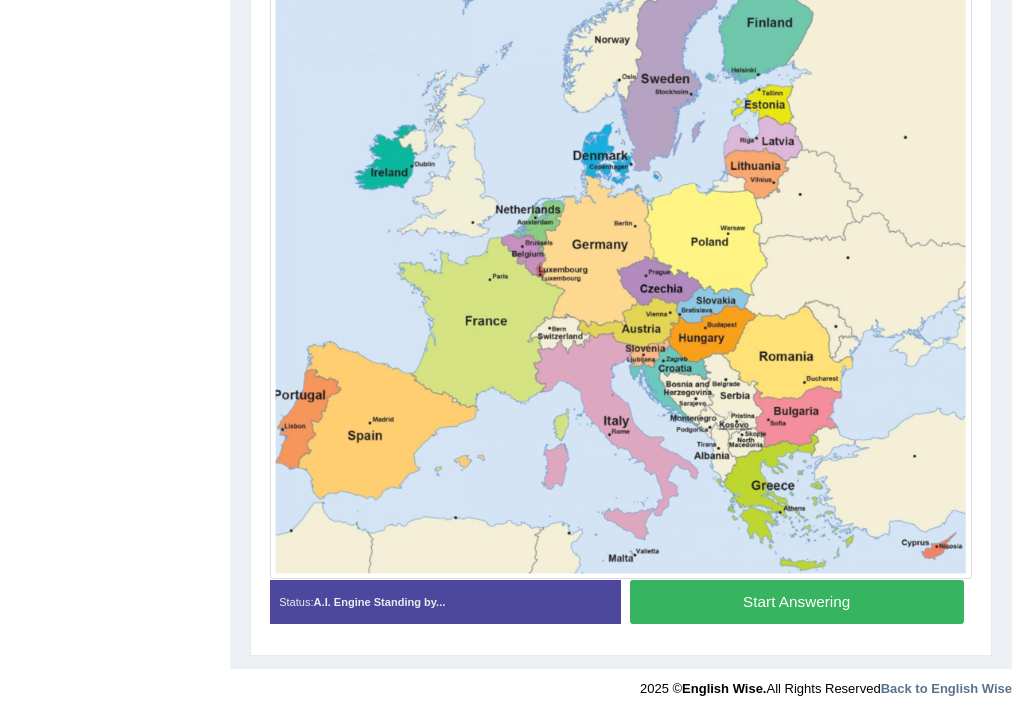 click on "Start Answering" at bounding box center [797, 601] 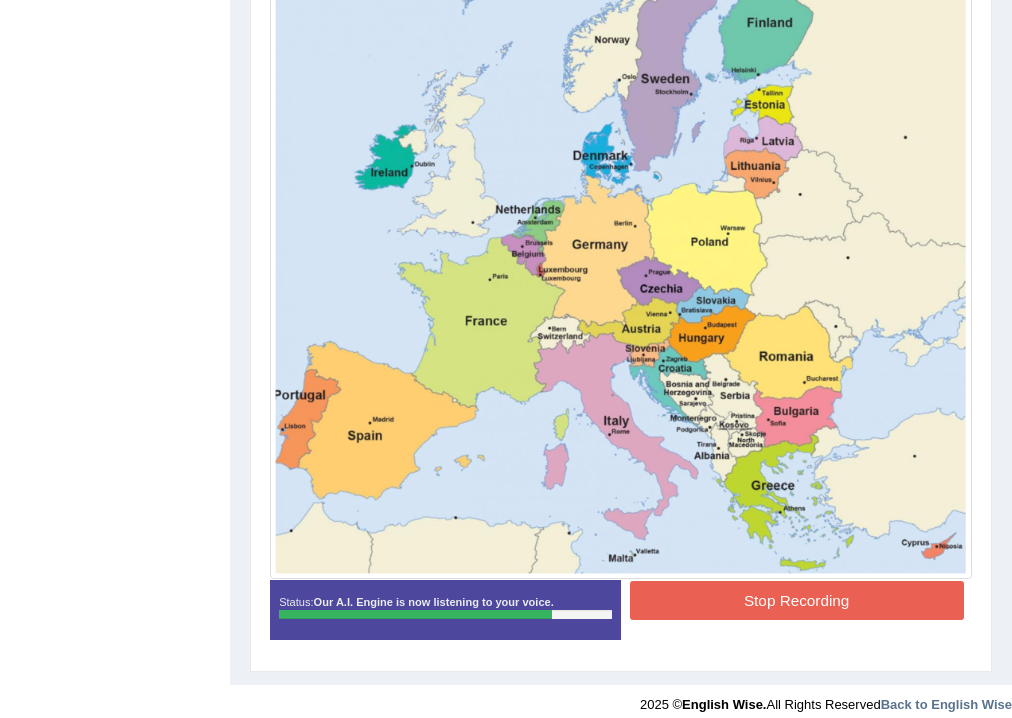 scroll, scrollTop: 576, scrollLeft: 0, axis: vertical 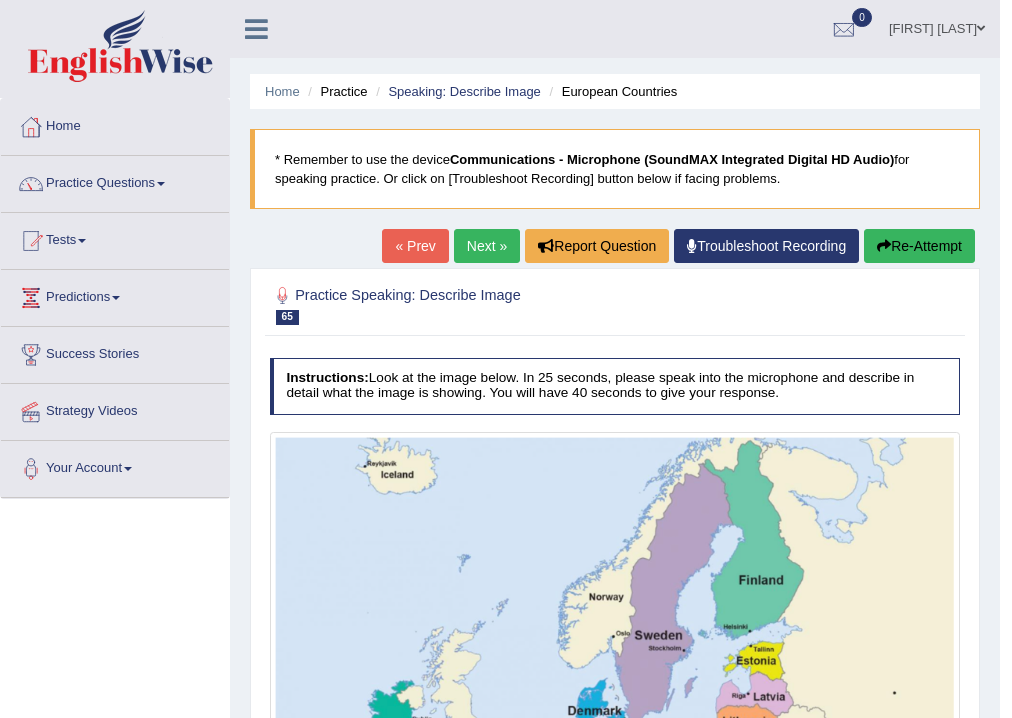 click on "Next »" at bounding box center (487, 246) 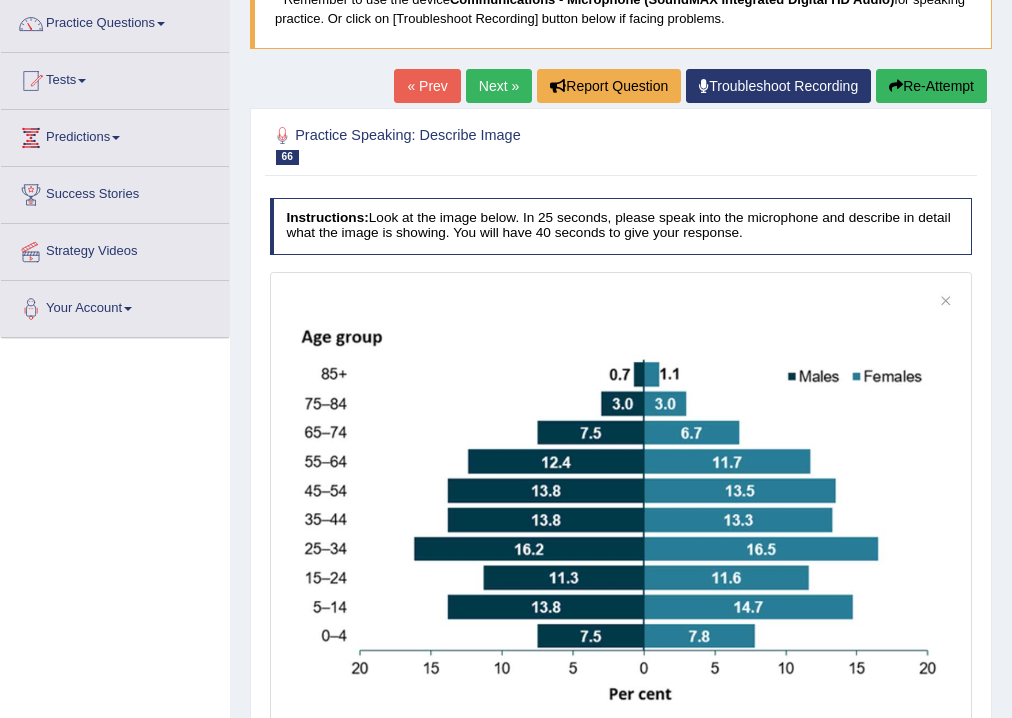 scroll, scrollTop: 320, scrollLeft: 0, axis: vertical 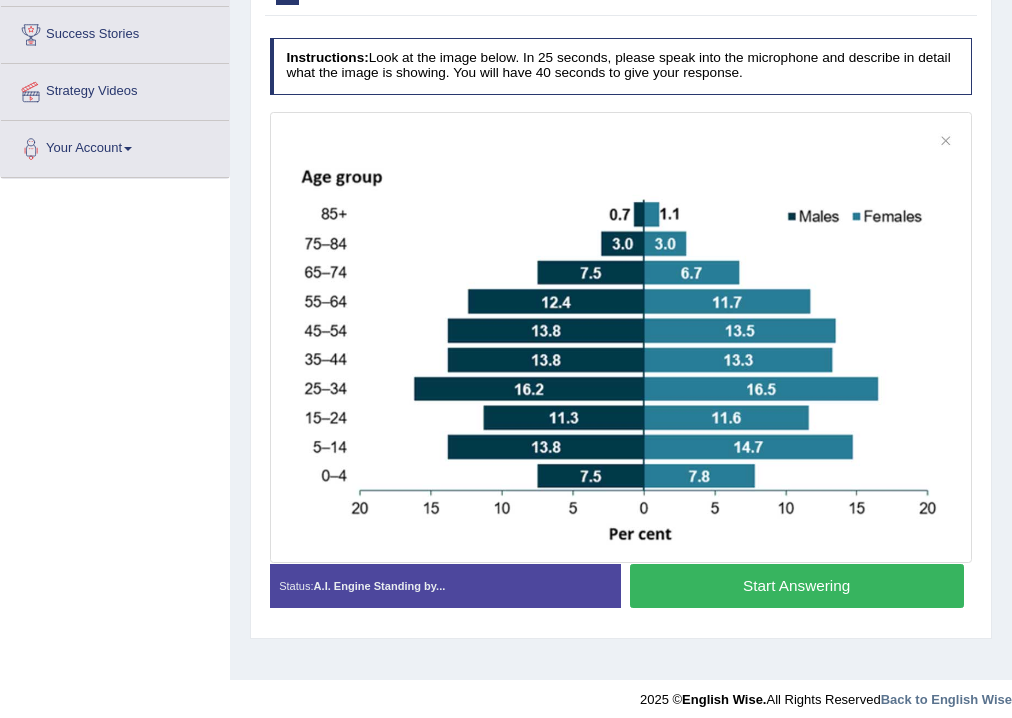 click on "Start Answering" at bounding box center (797, 585) 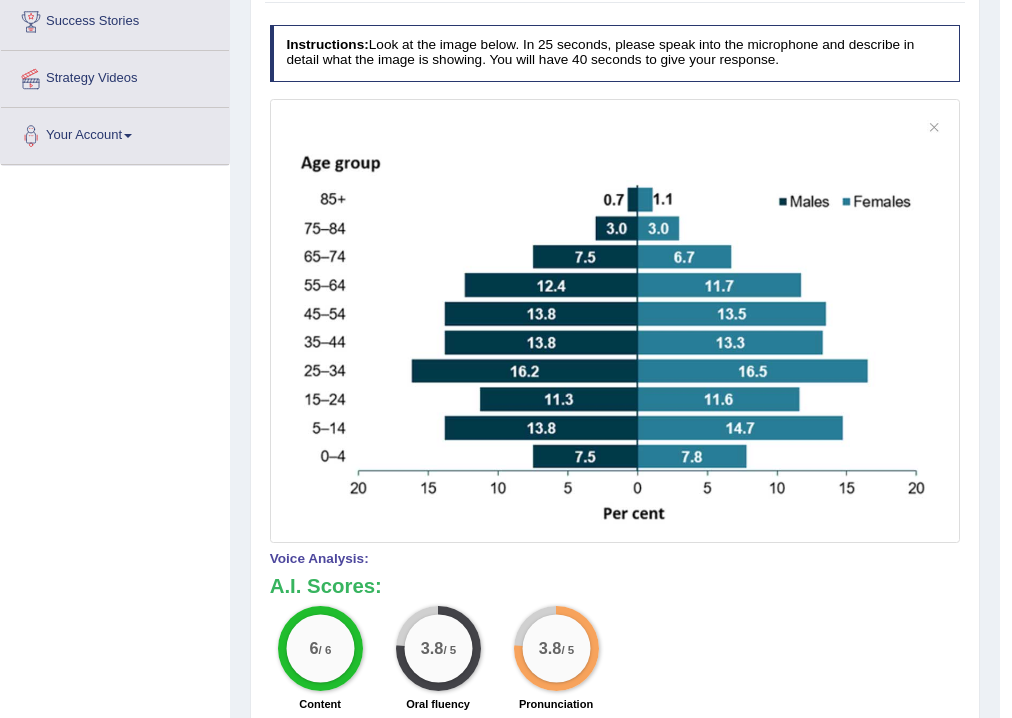 scroll, scrollTop: 0, scrollLeft: 0, axis: both 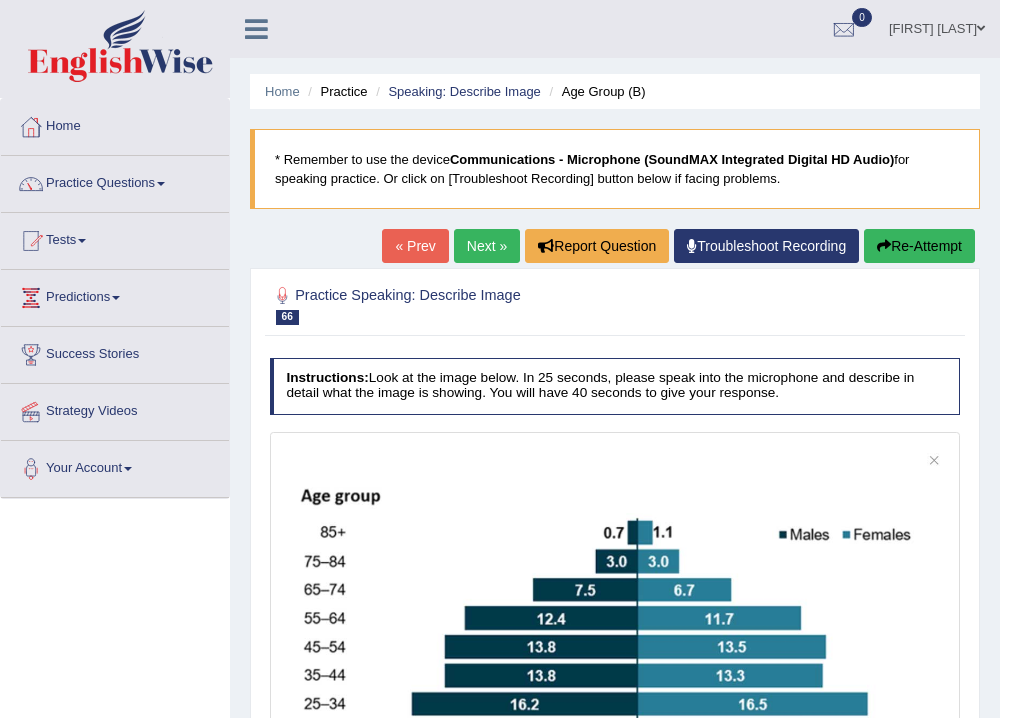 click on "Next »" at bounding box center (487, 246) 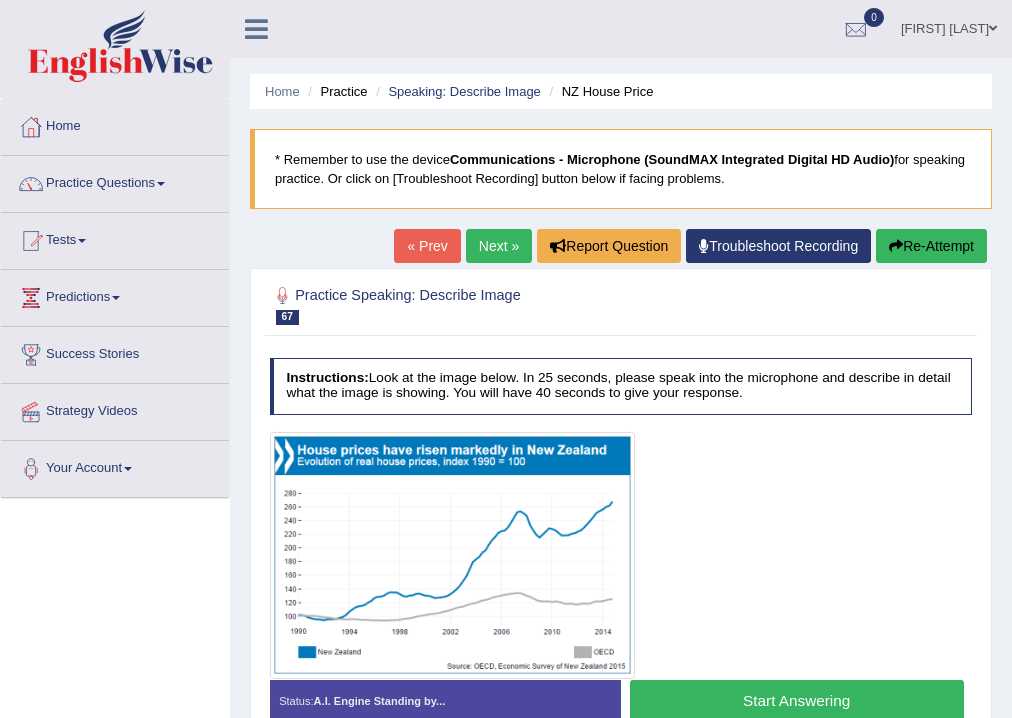 scroll, scrollTop: 240, scrollLeft: 0, axis: vertical 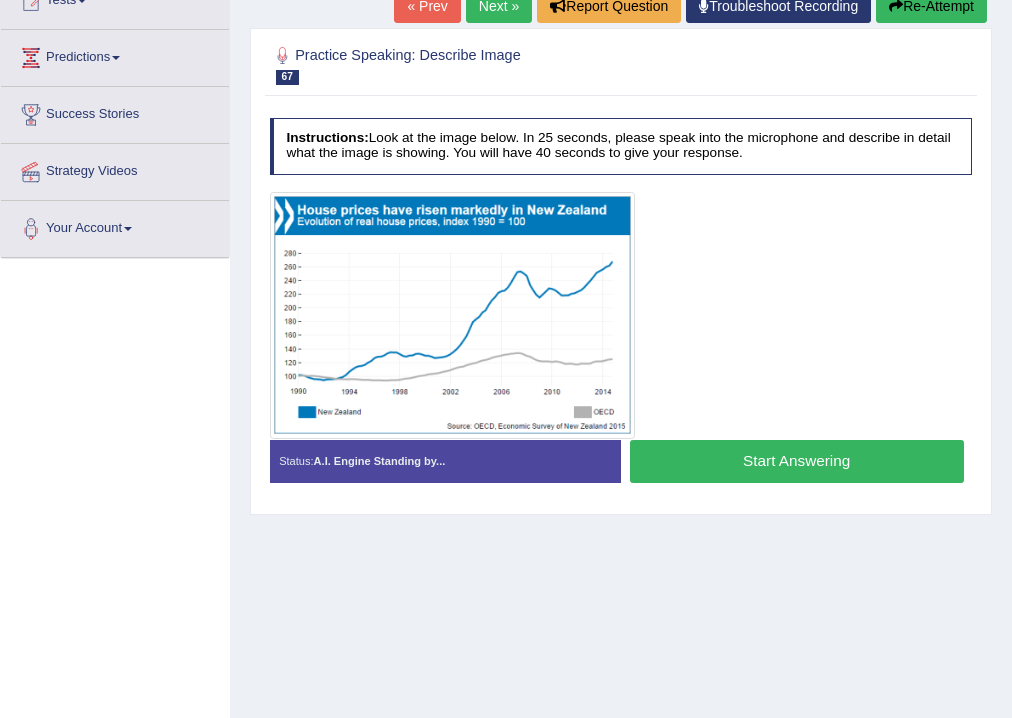 click on "Start Answering" at bounding box center [797, 461] 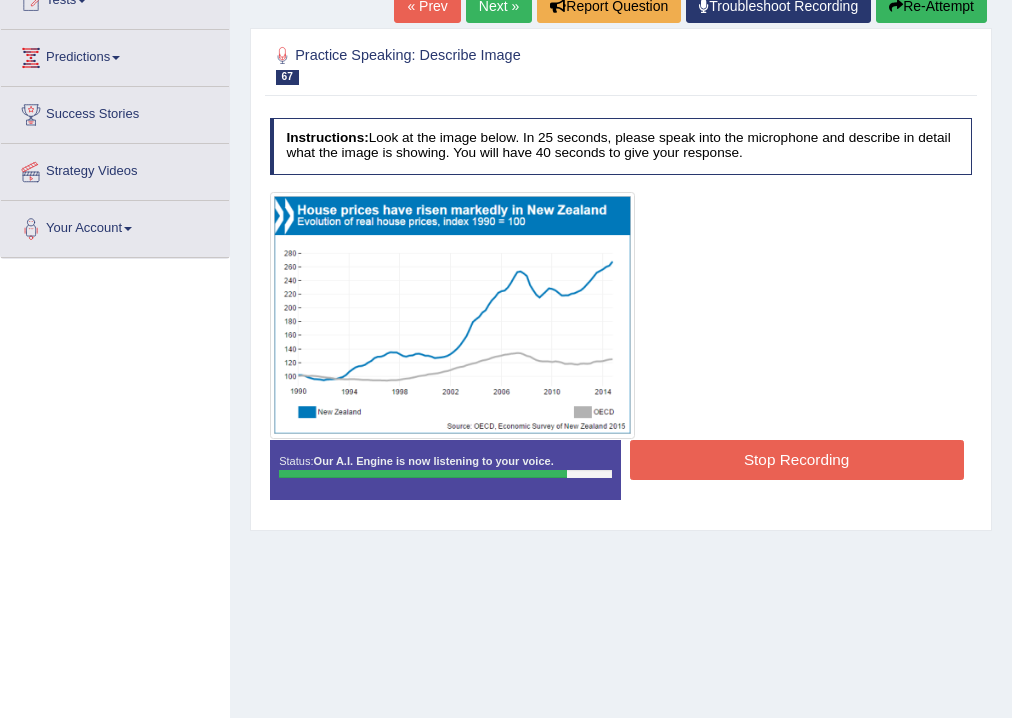 drag, startPoint x: 684, startPoint y: 436, endPoint x: 682, endPoint y: 453, distance: 17.117243 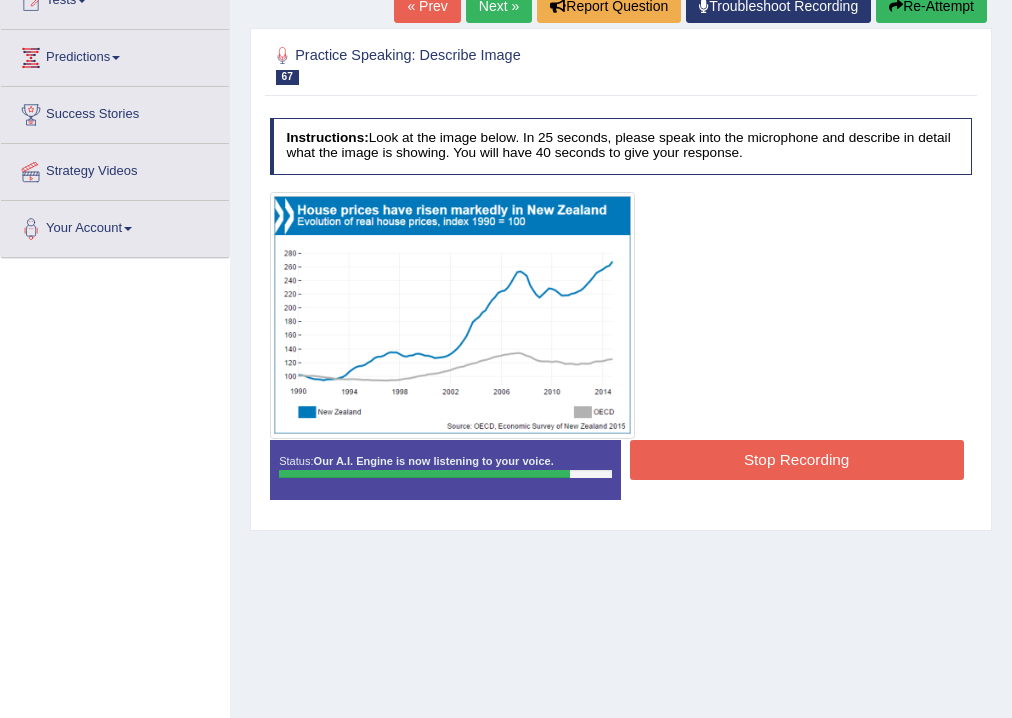 click on "Stop Recording" at bounding box center [797, 459] 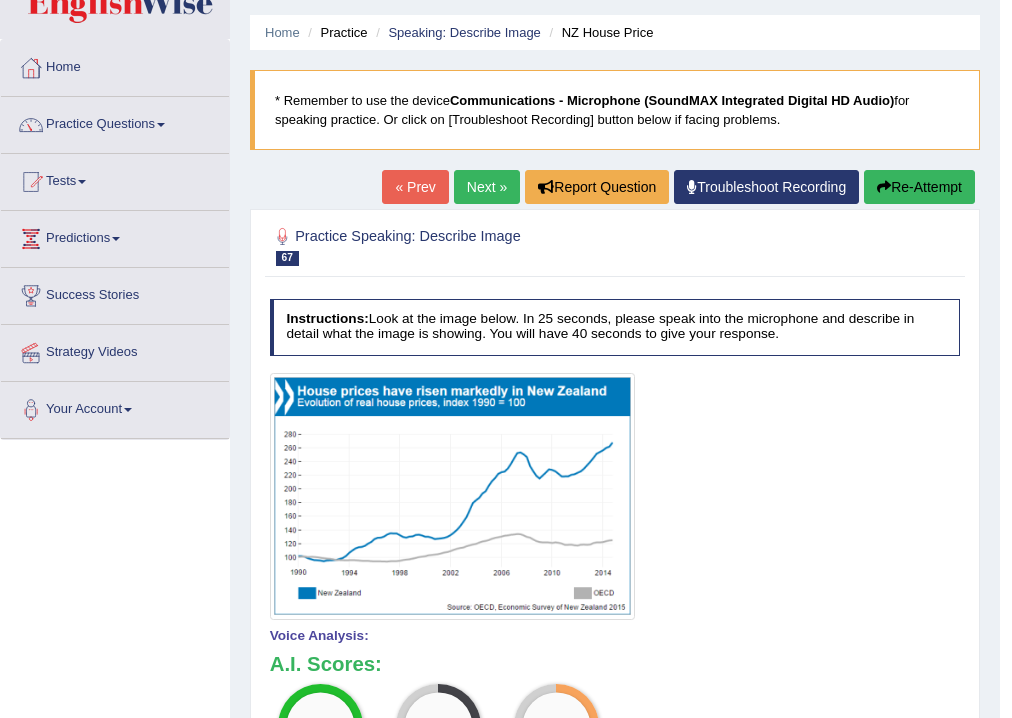 scroll, scrollTop: 0, scrollLeft: 0, axis: both 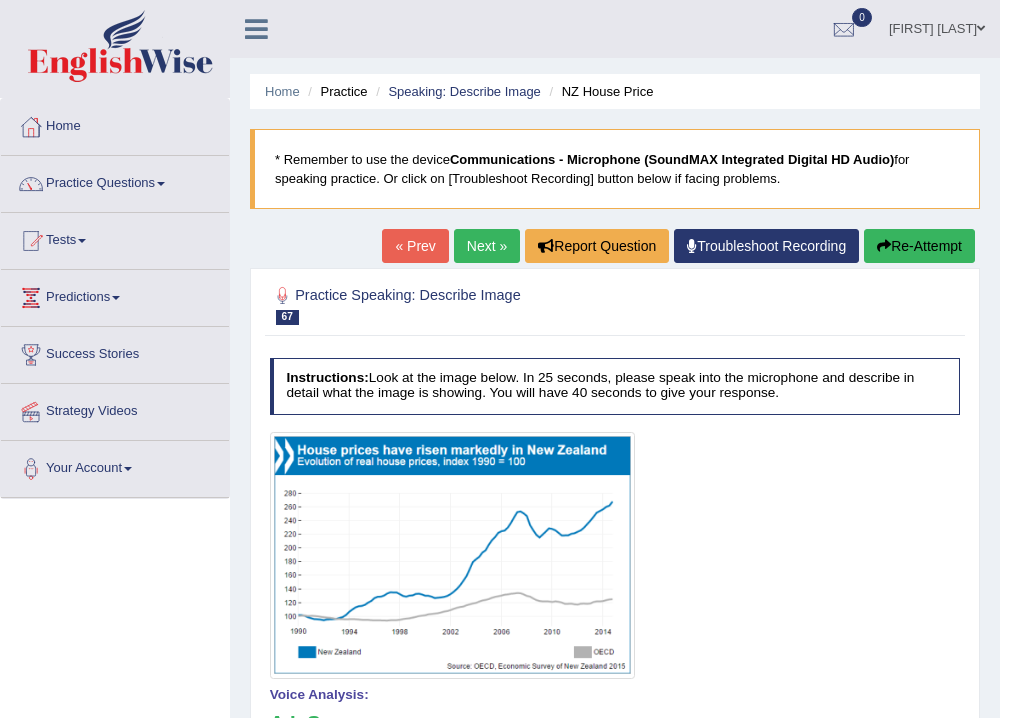click on "Next »" at bounding box center [487, 246] 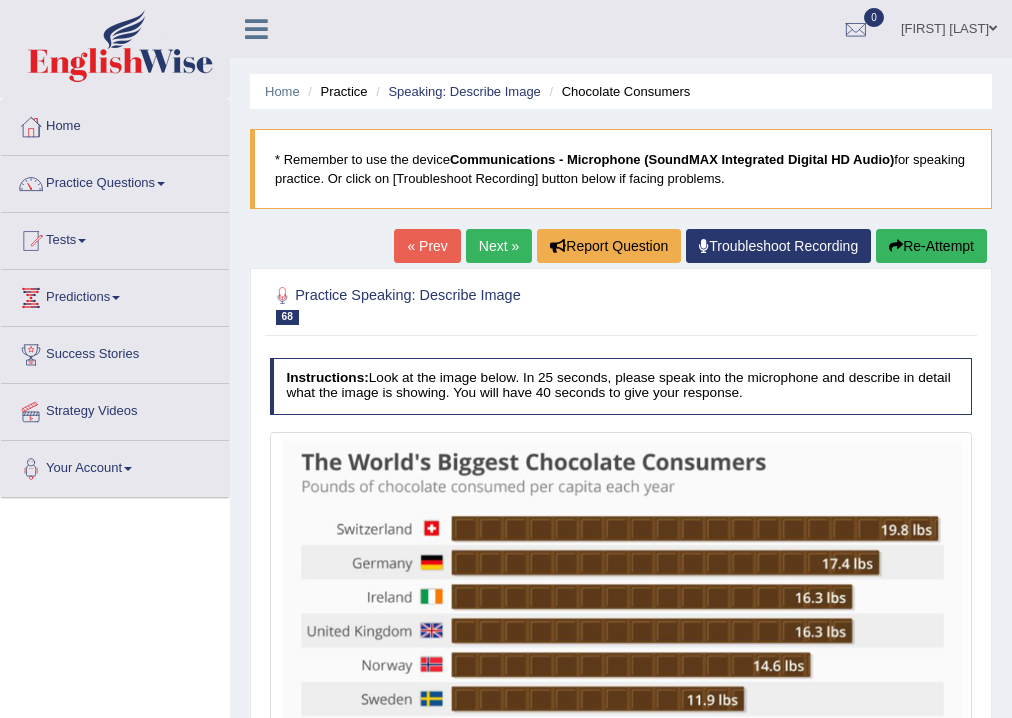 scroll, scrollTop: 240, scrollLeft: 0, axis: vertical 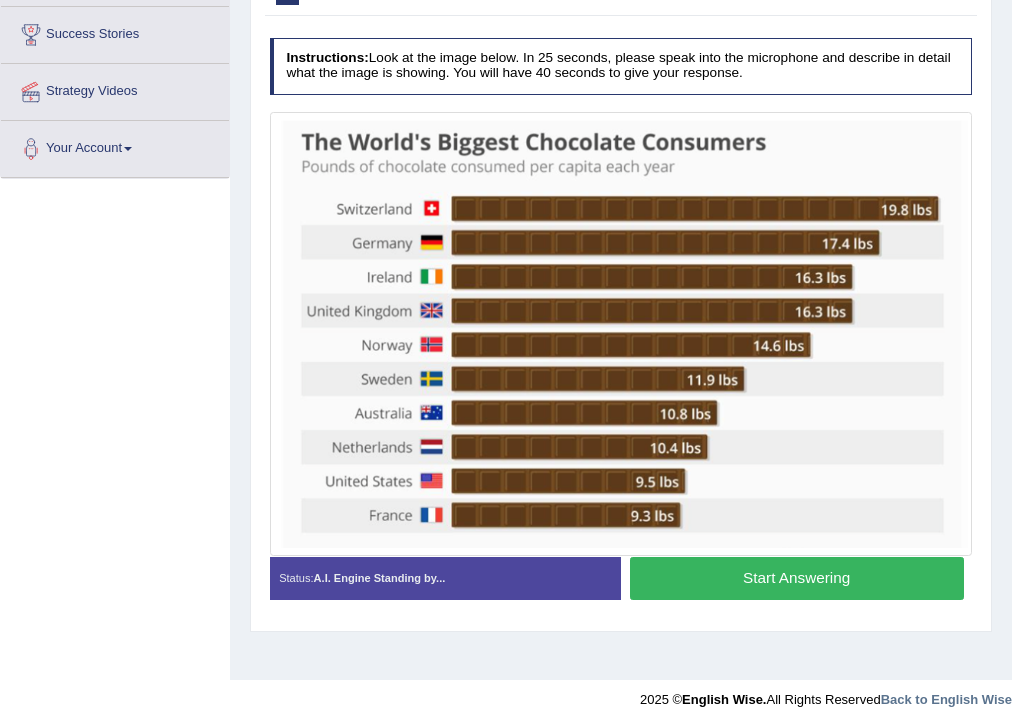 click on "Start Answering" at bounding box center (797, 578) 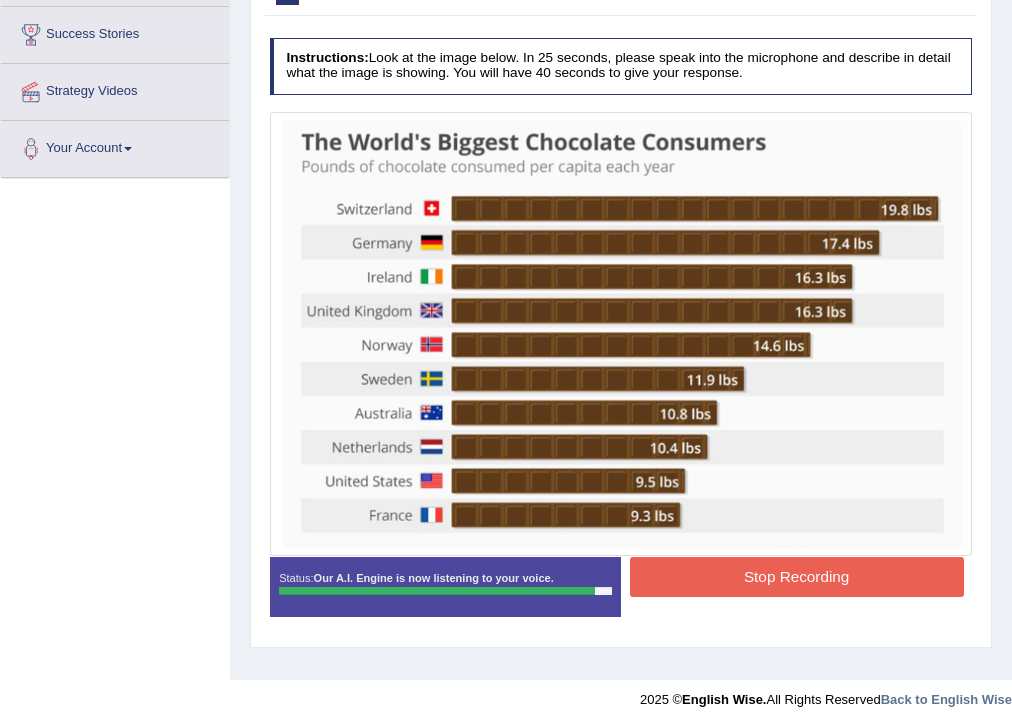 click on "Stop Recording" at bounding box center (797, 576) 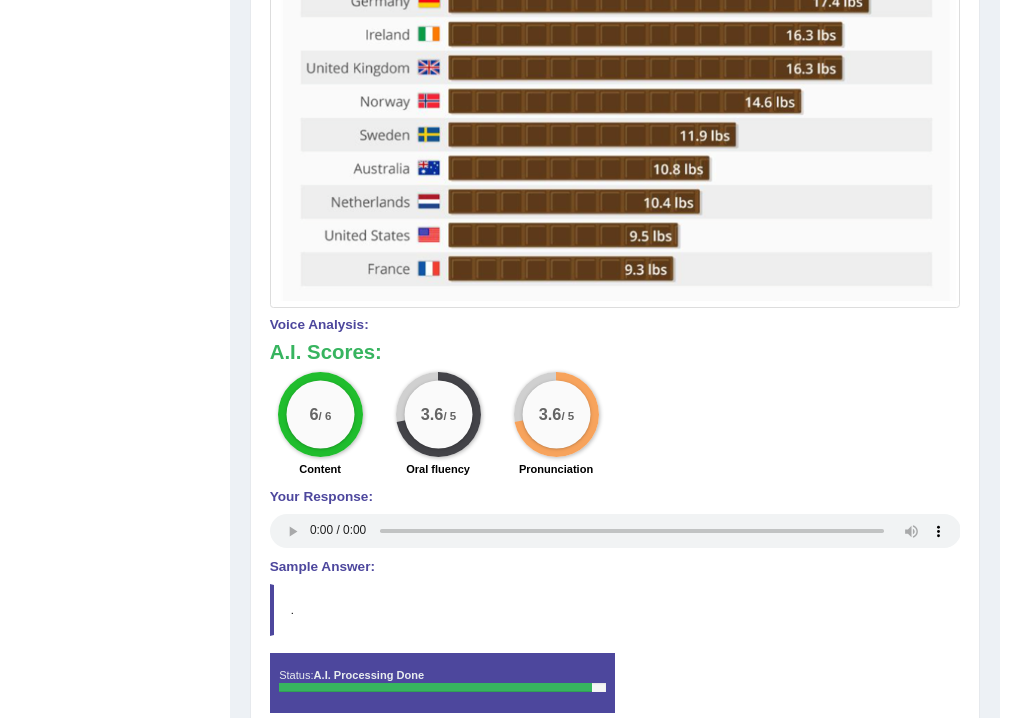 scroll, scrollTop: 160, scrollLeft: 0, axis: vertical 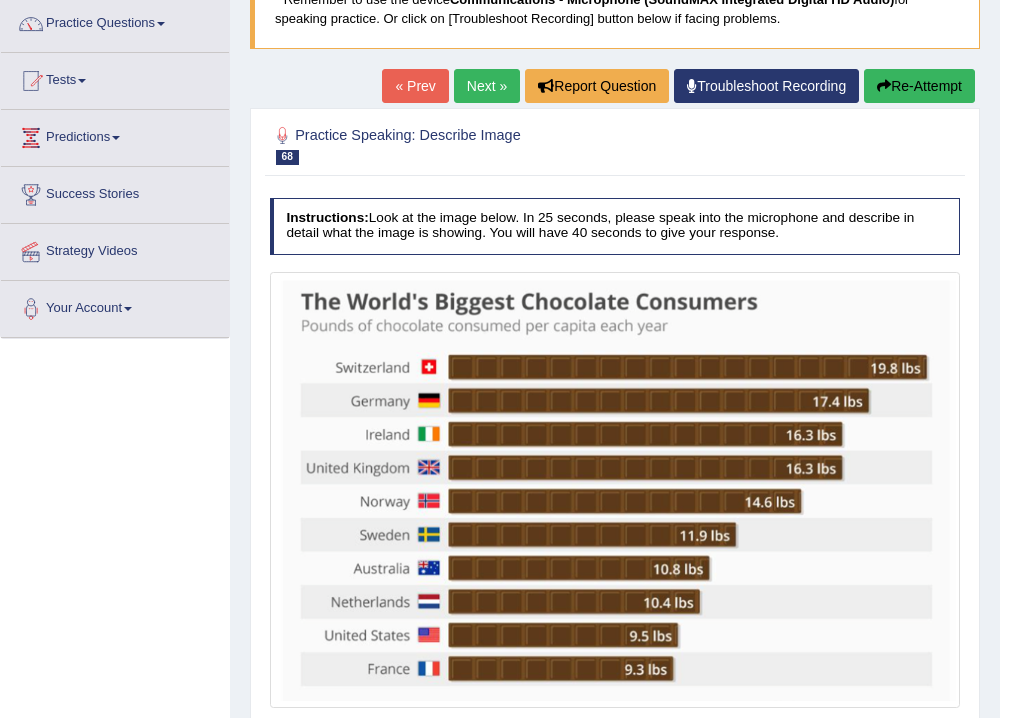 click on "Next »" at bounding box center (487, 86) 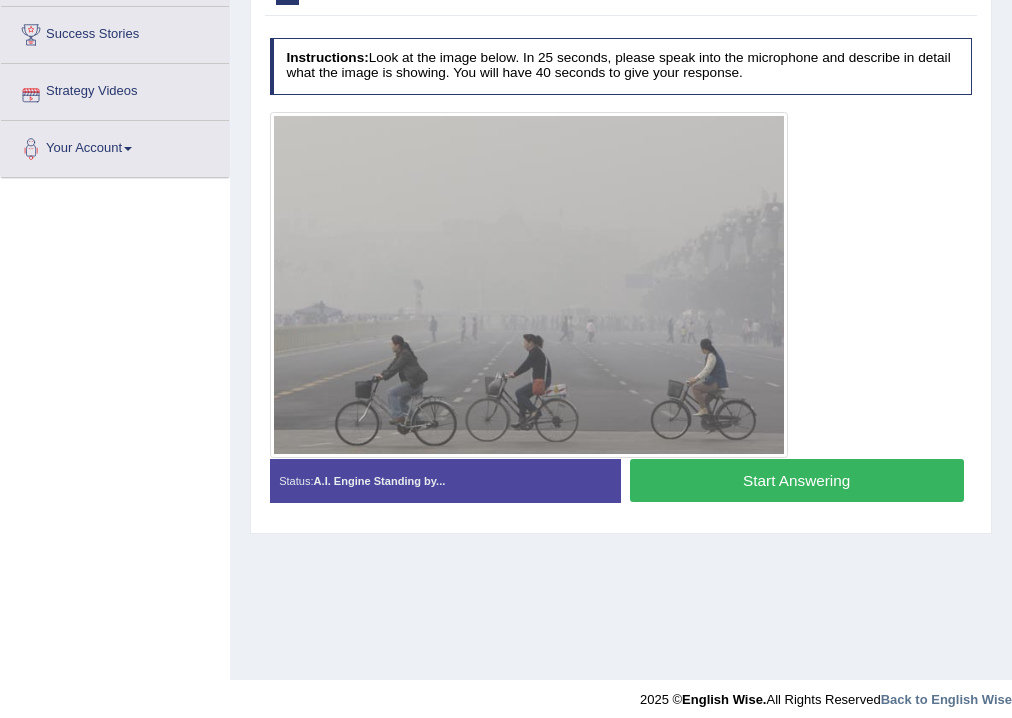 scroll, scrollTop: 320, scrollLeft: 0, axis: vertical 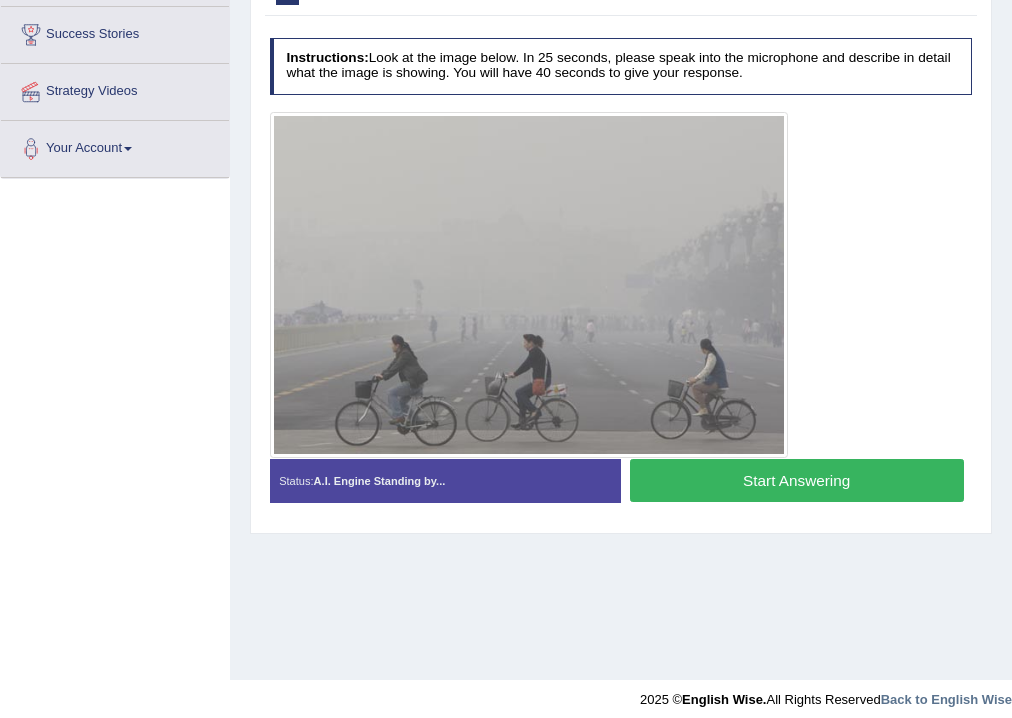 click on "Start Answering" at bounding box center (797, 480) 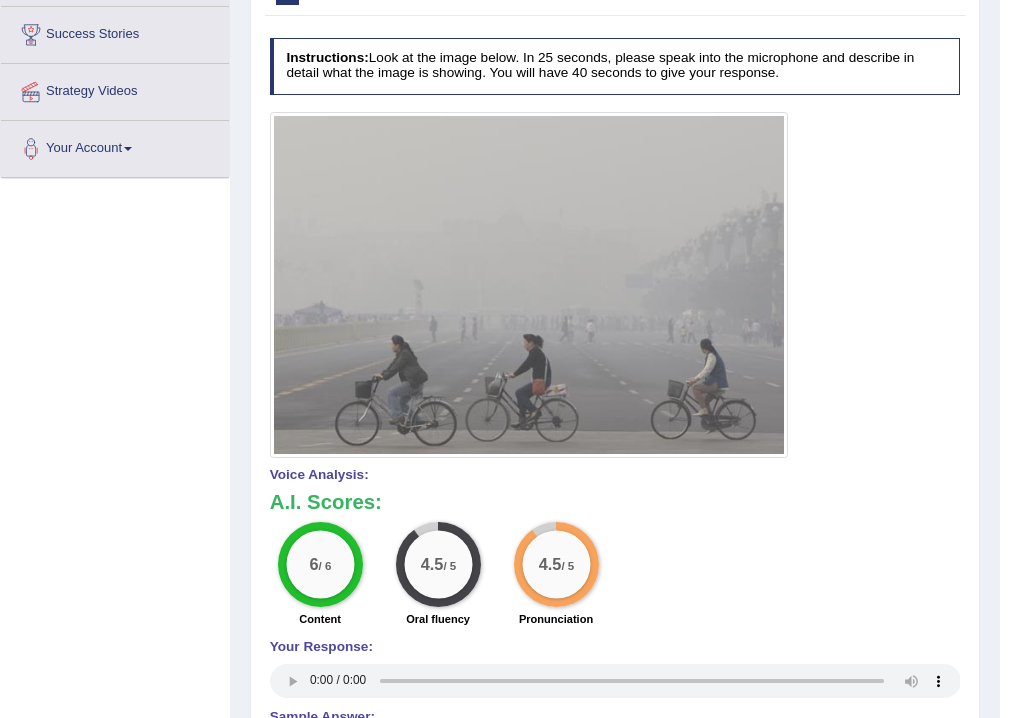 scroll, scrollTop: 0, scrollLeft: 0, axis: both 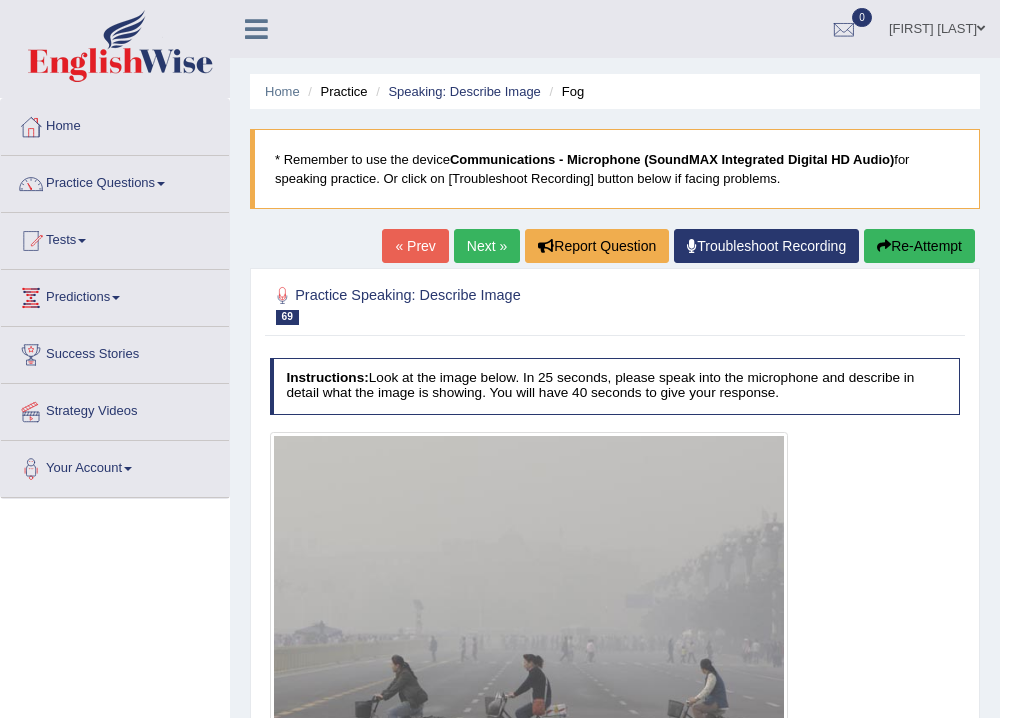 click on "Next »" at bounding box center (487, 246) 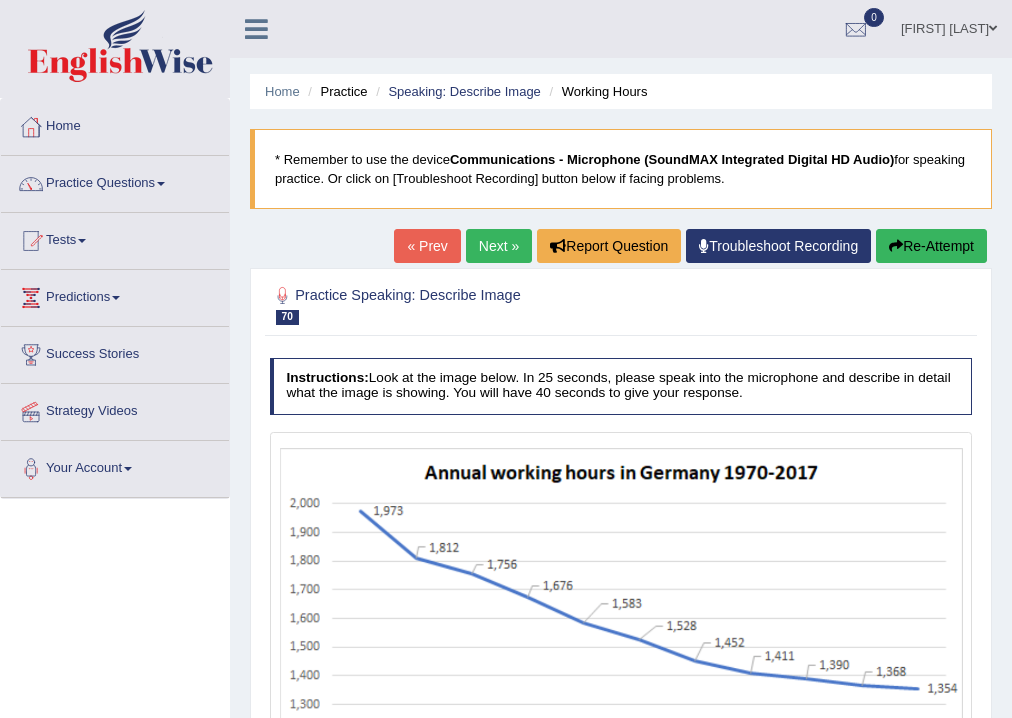 scroll, scrollTop: 320, scrollLeft: 0, axis: vertical 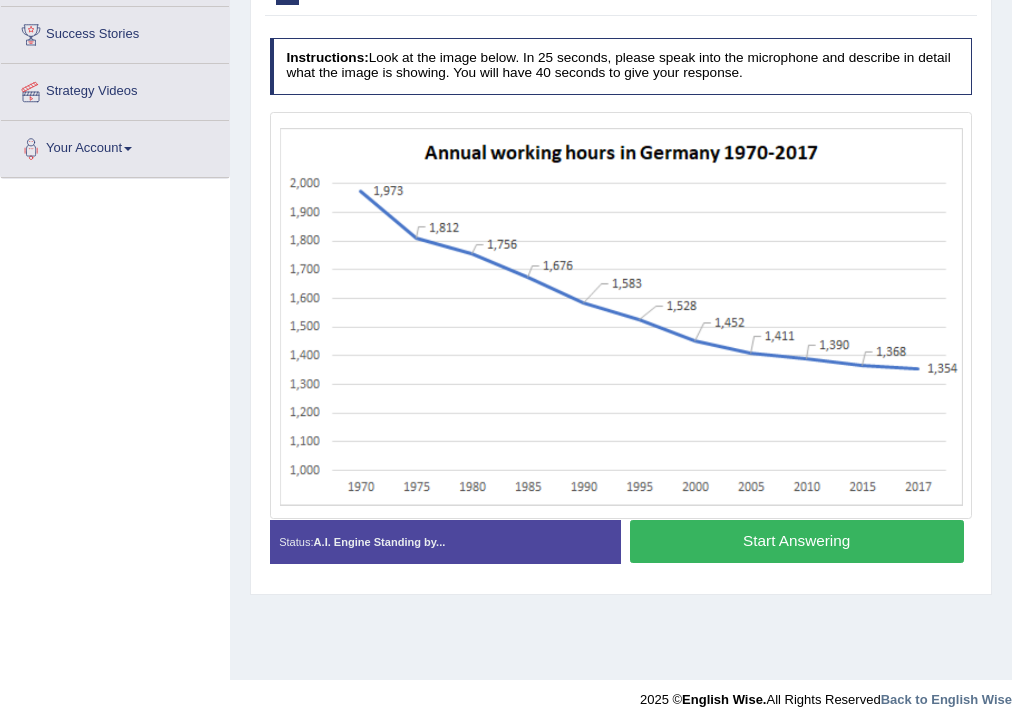 click on "Start Answering" at bounding box center (797, 541) 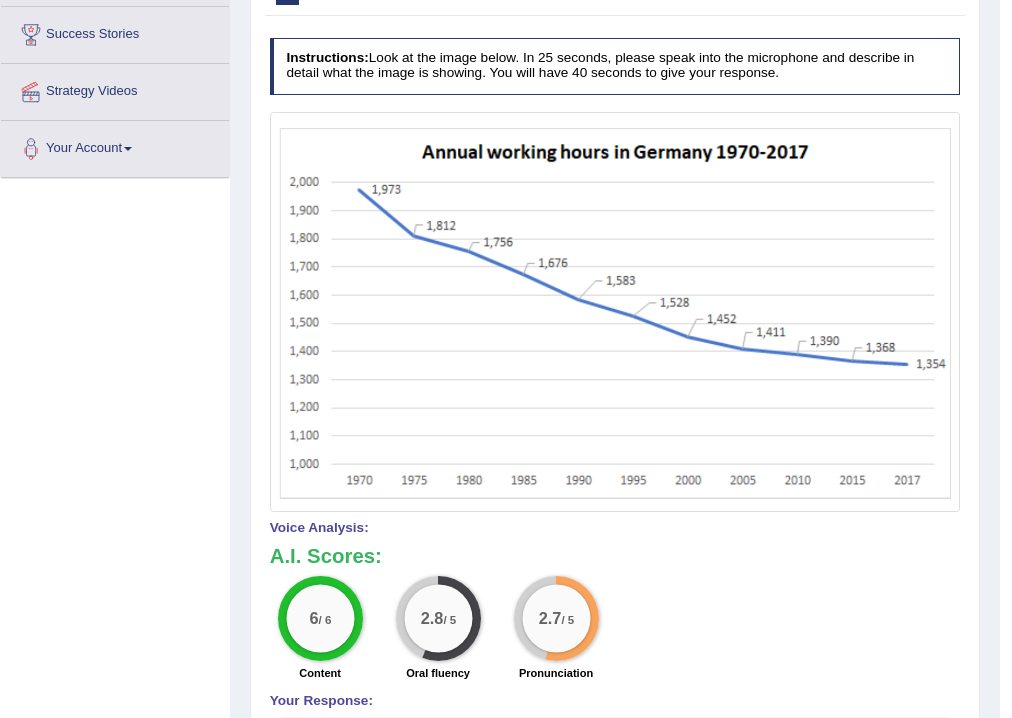 scroll, scrollTop: 0, scrollLeft: 0, axis: both 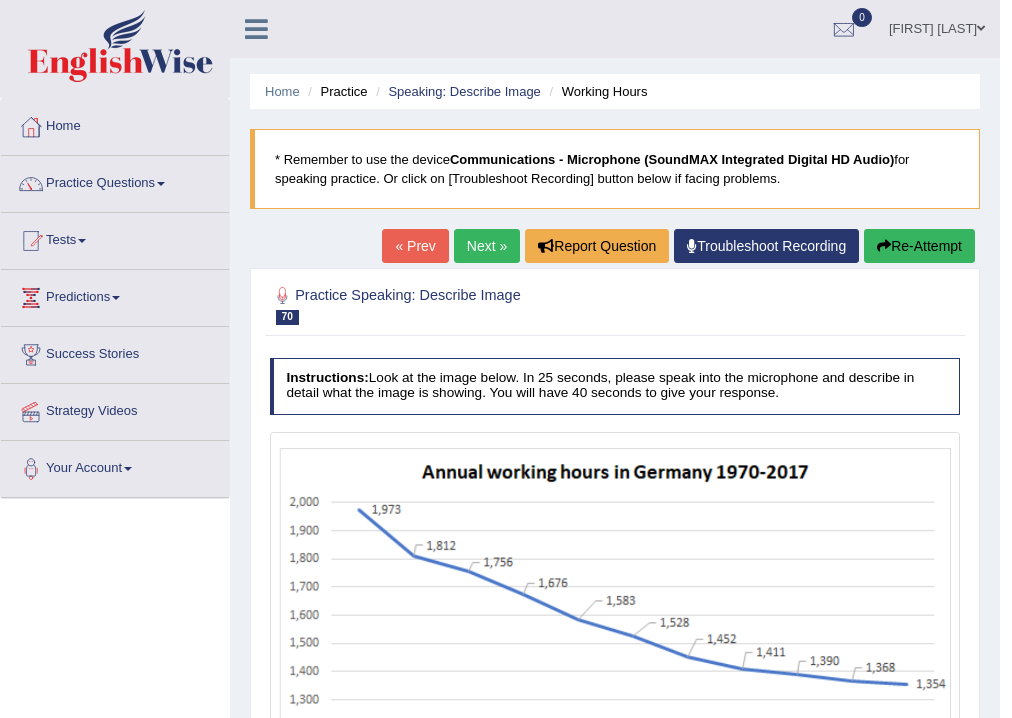 click on "Next »" at bounding box center [487, 246] 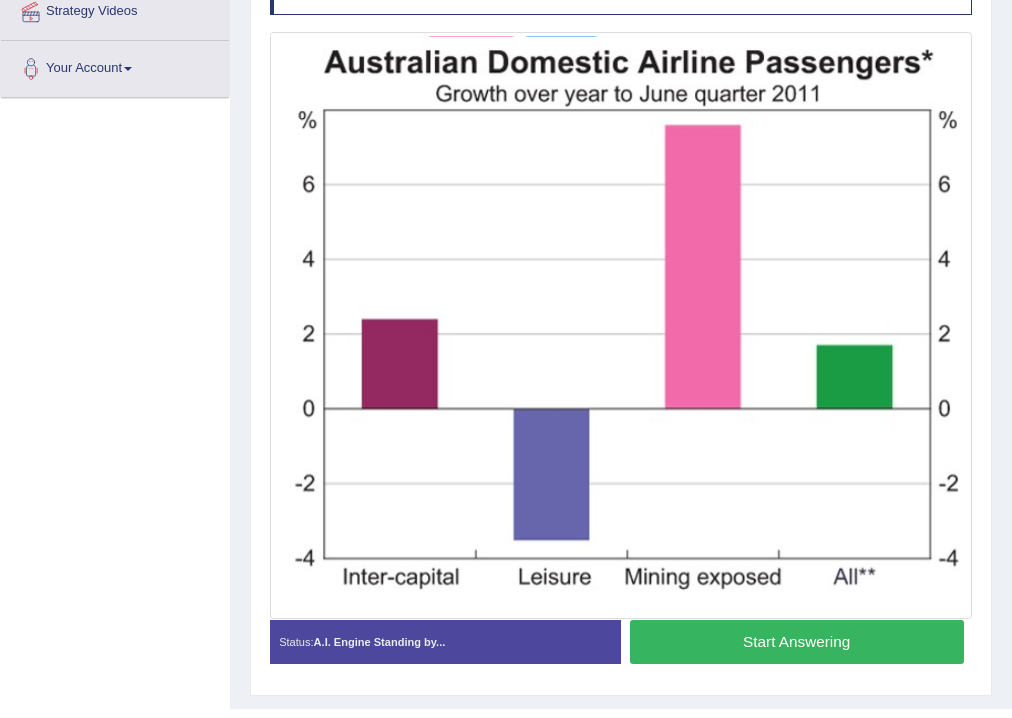 scroll, scrollTop: 400, scrollLeft: 0, axis: vertical 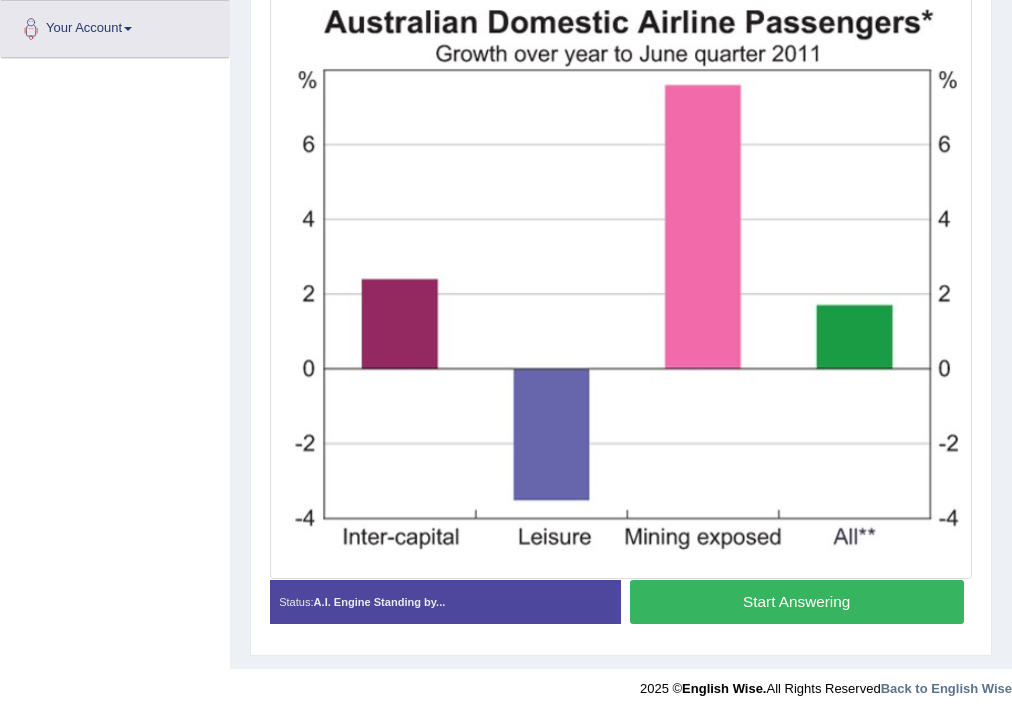 click on "Start Answering" at bounding box center (797, 601) 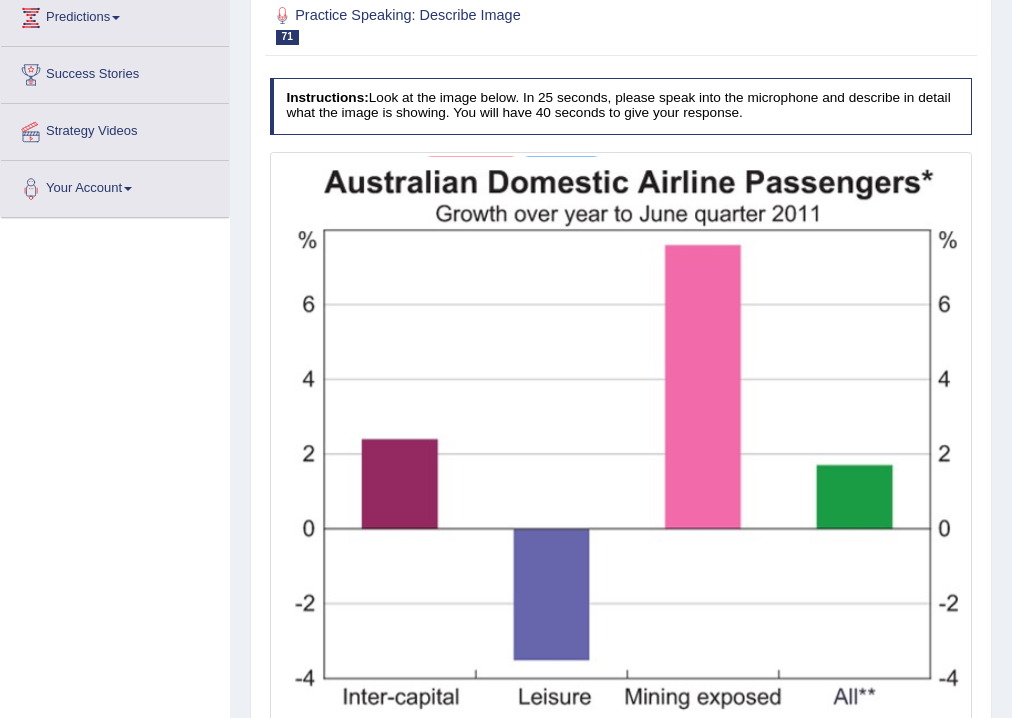 scroll, scrollTop: 456, scrollLeft: 0, axis: vertical 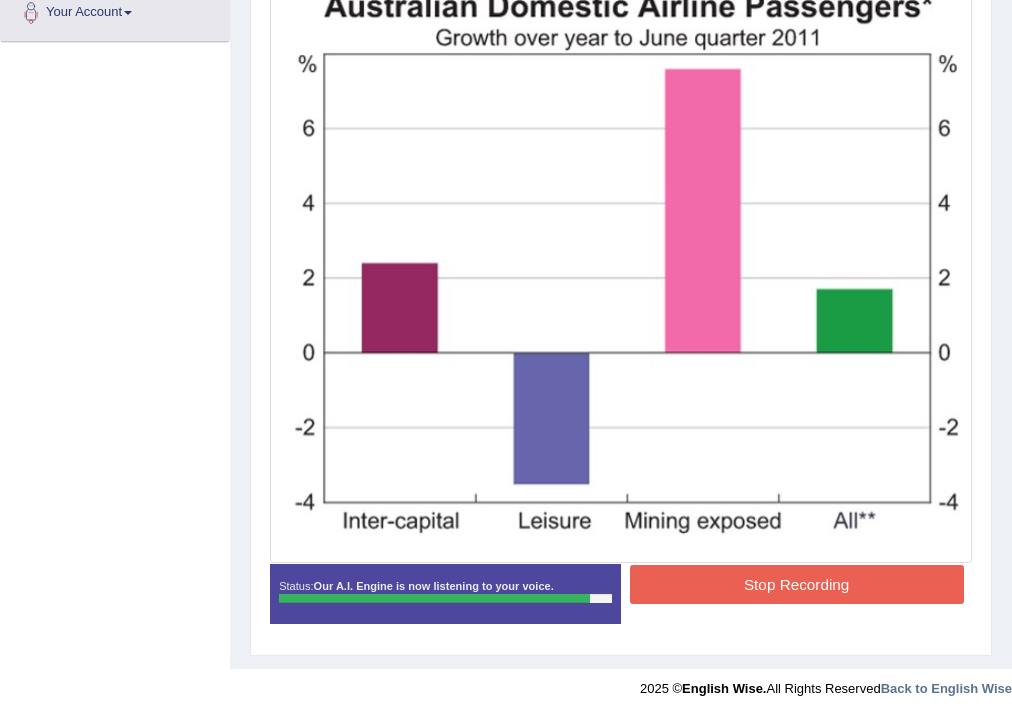click on "Stop Recording" at bounding box center (797, 584) 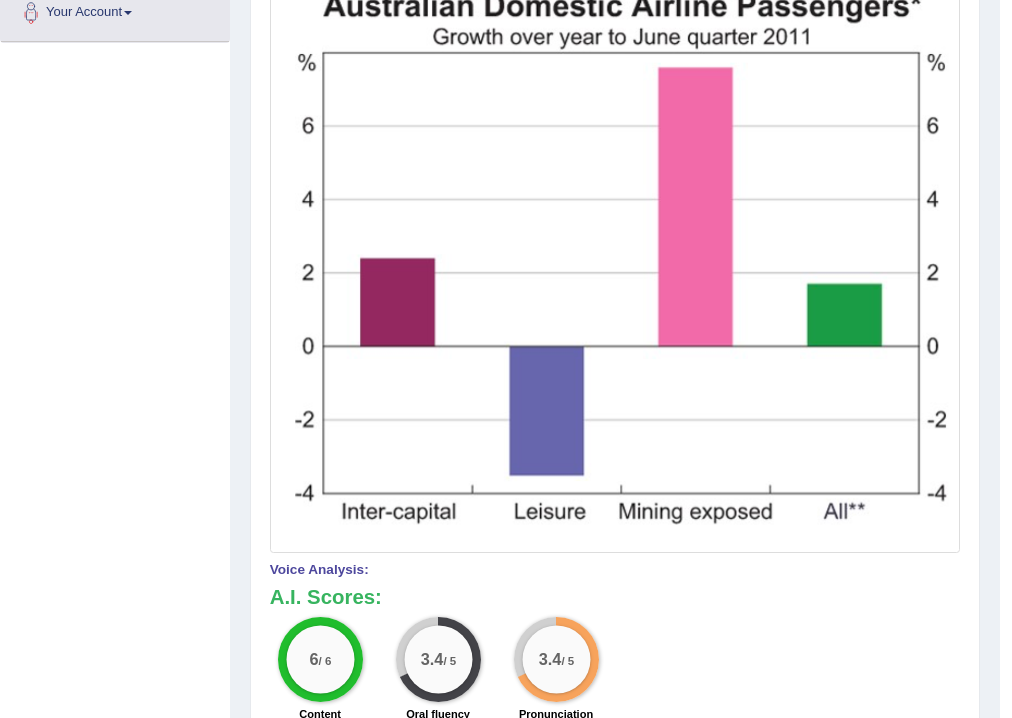 scroll, scrollTop: 56, scrollLeft: 0, axis: vertical 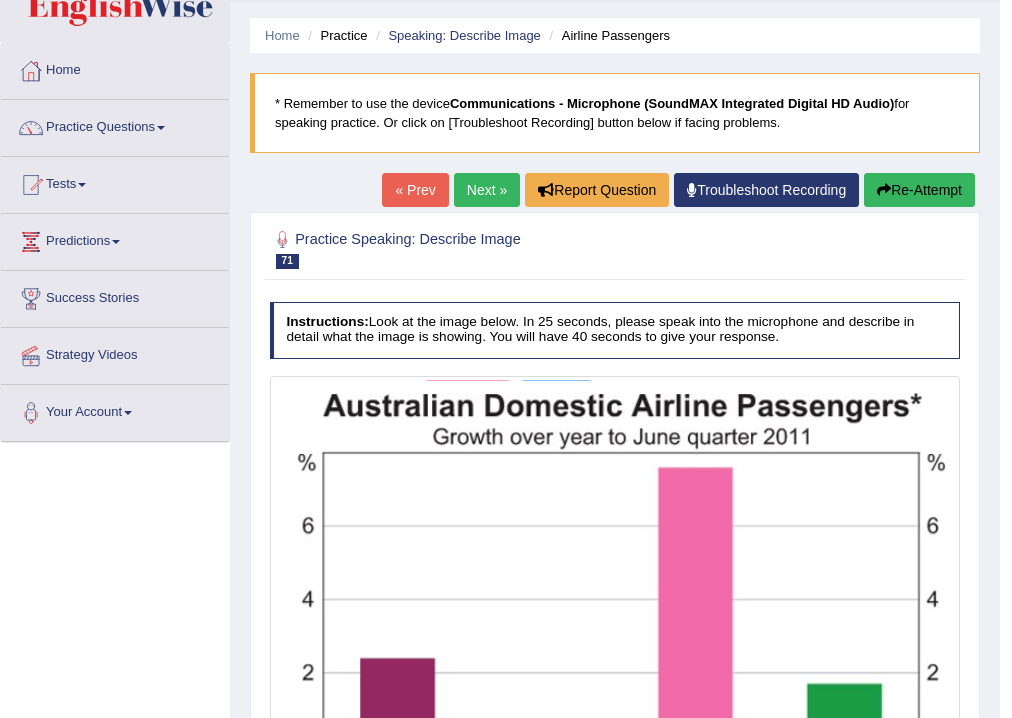click on "Next »" at bounding box center (487, 190) 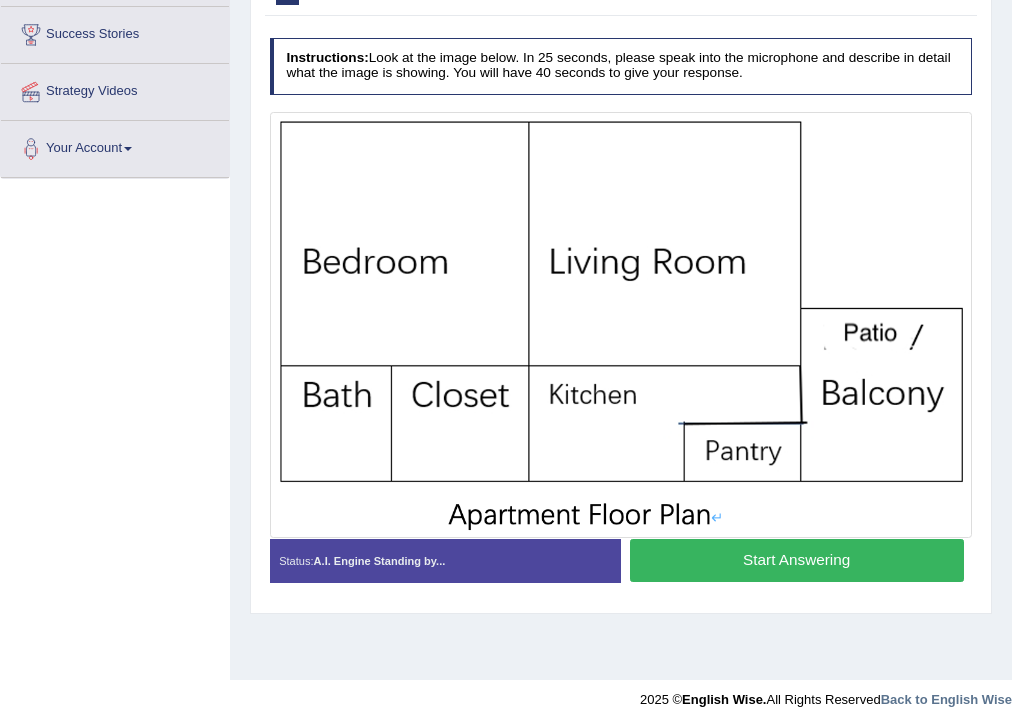 scroll, scrollTop: 332, scrollLeft: 0, axis: vertical 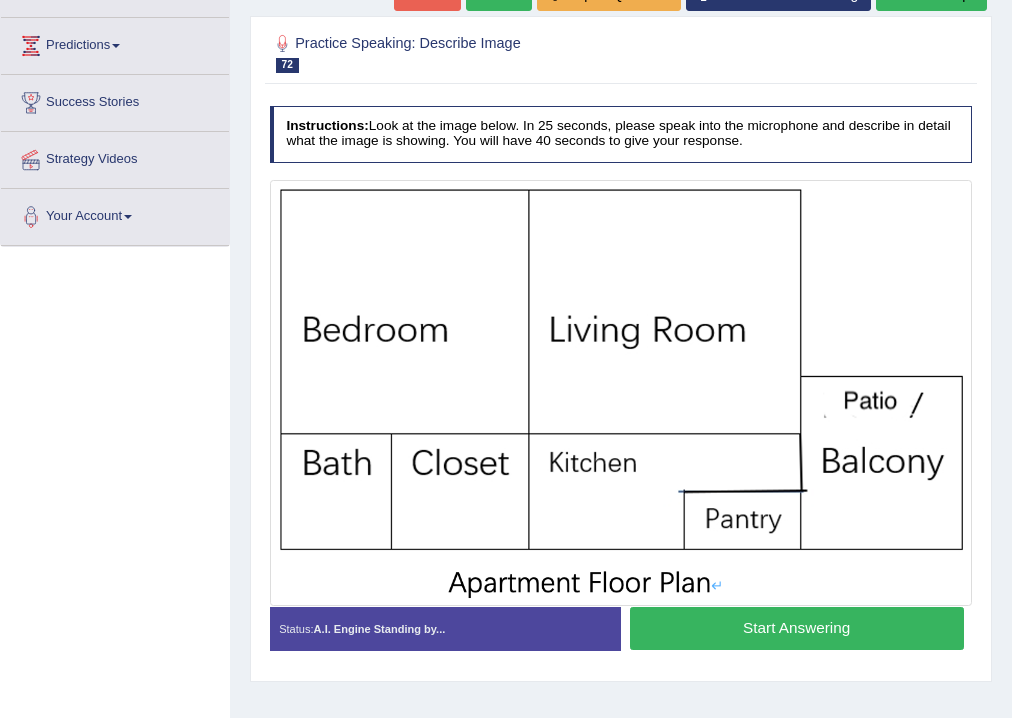 click on "Start Answering" at bounding box center (797, 628) 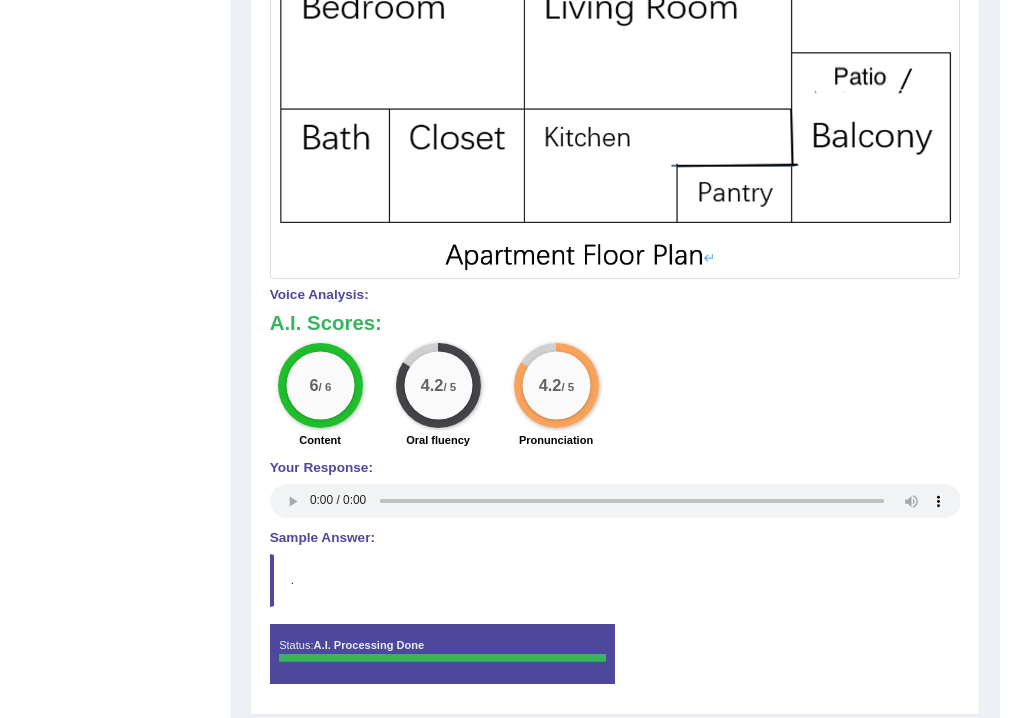 scroll, scrollTop: 172, scrollLeft: 0, axis: vertical 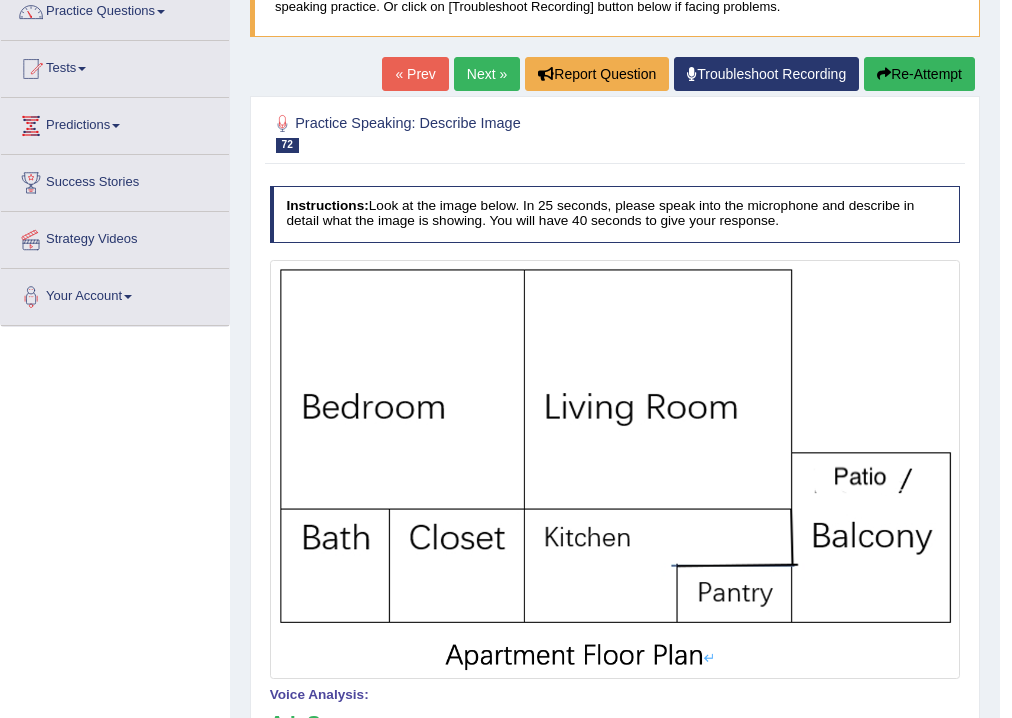 click on "Next »" at bounding box center (487, 74) 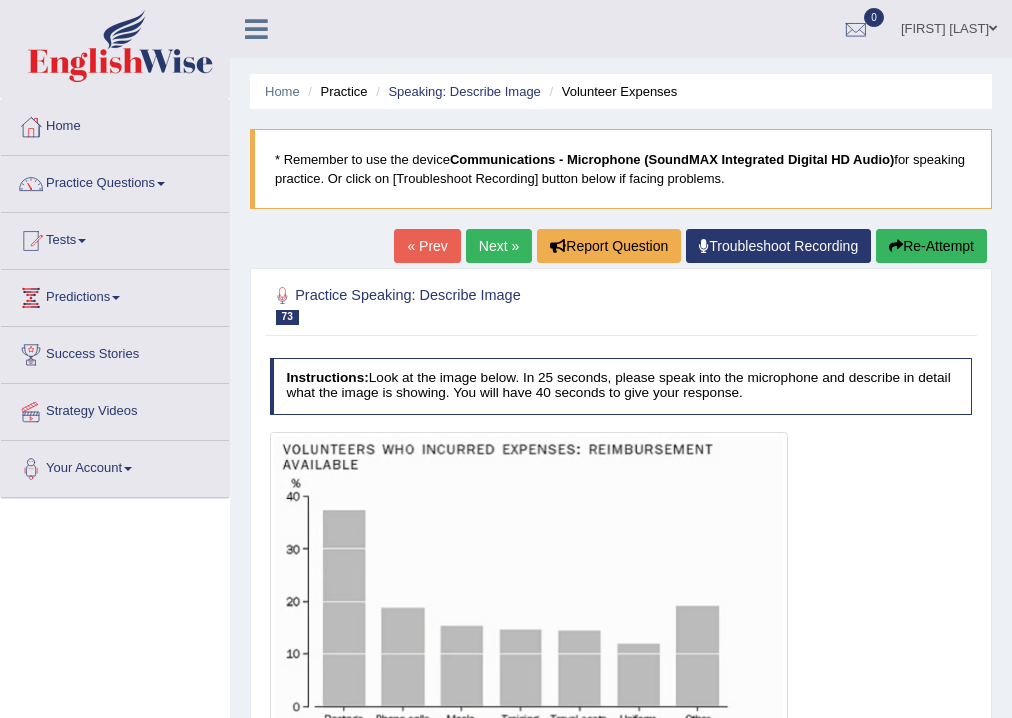 scroll, scrollTop: 240, scrollLeft: 0, axis: vertical 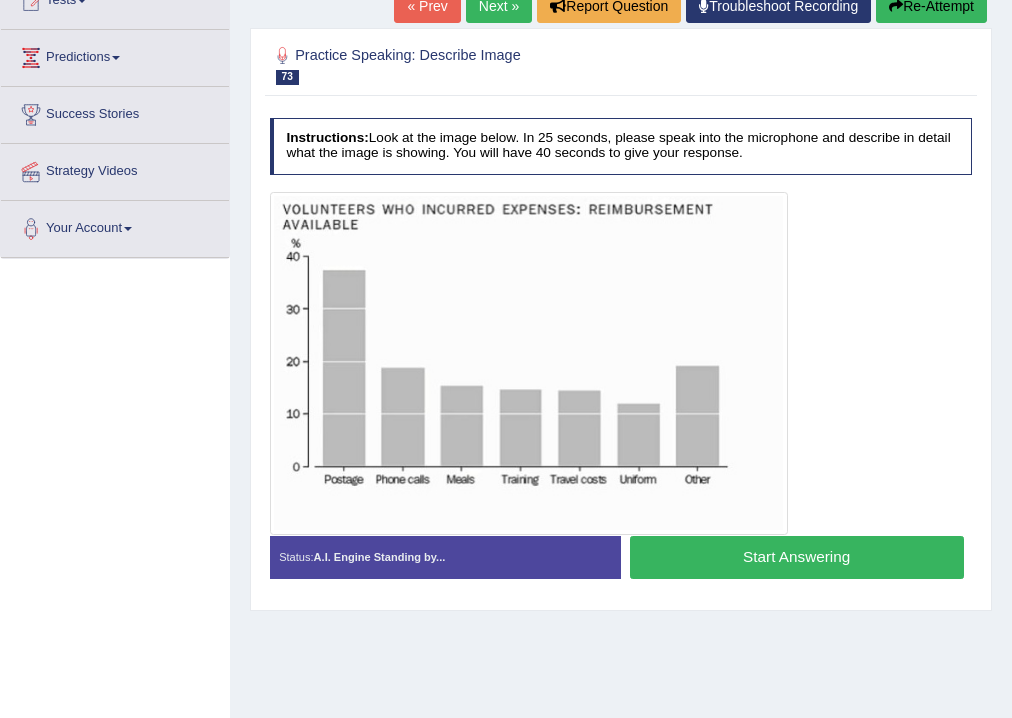click on "Start Answering" at bounding box center [797, 557] 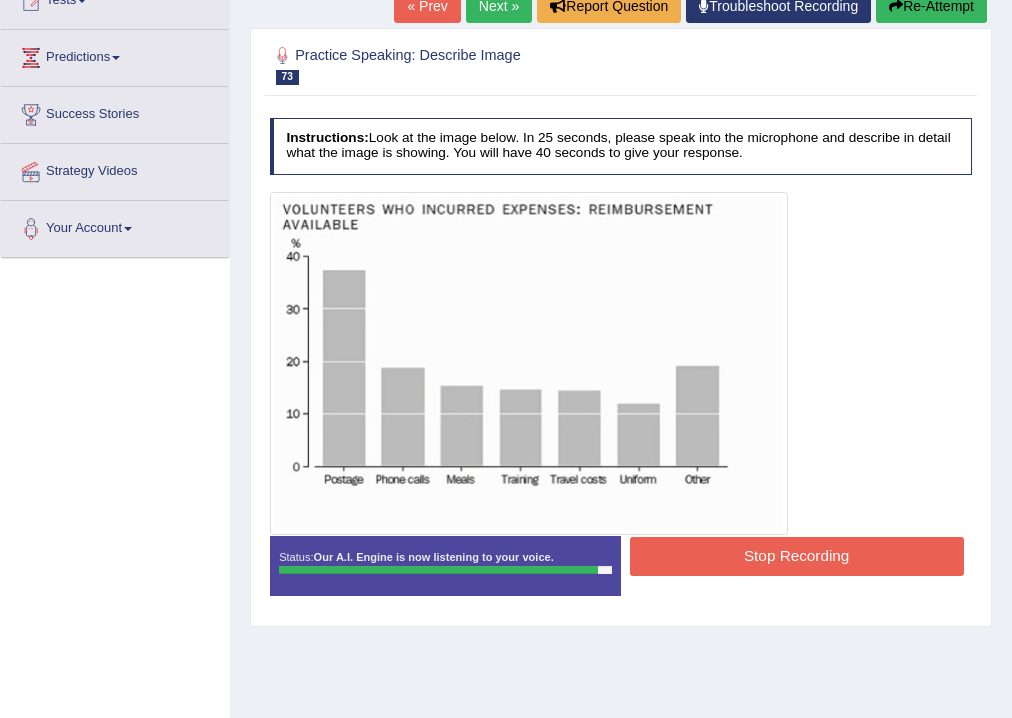 click on "Stop Recording" at bounding box center (797, 556) 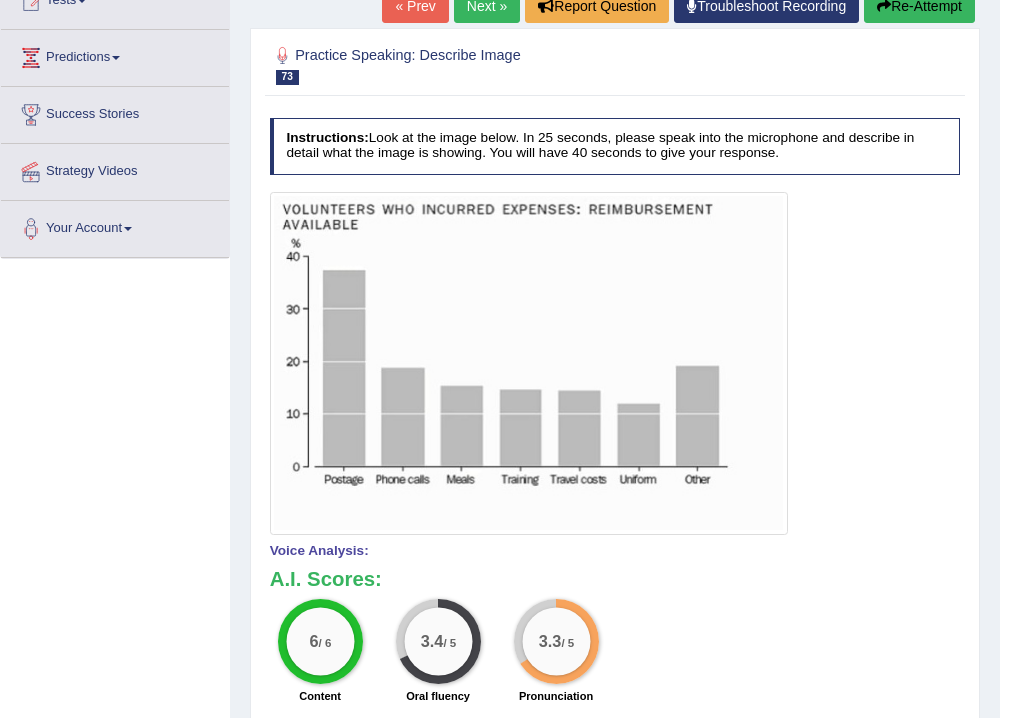 scroll, scrollTop: 0, scrollLeft: 0, axis: both 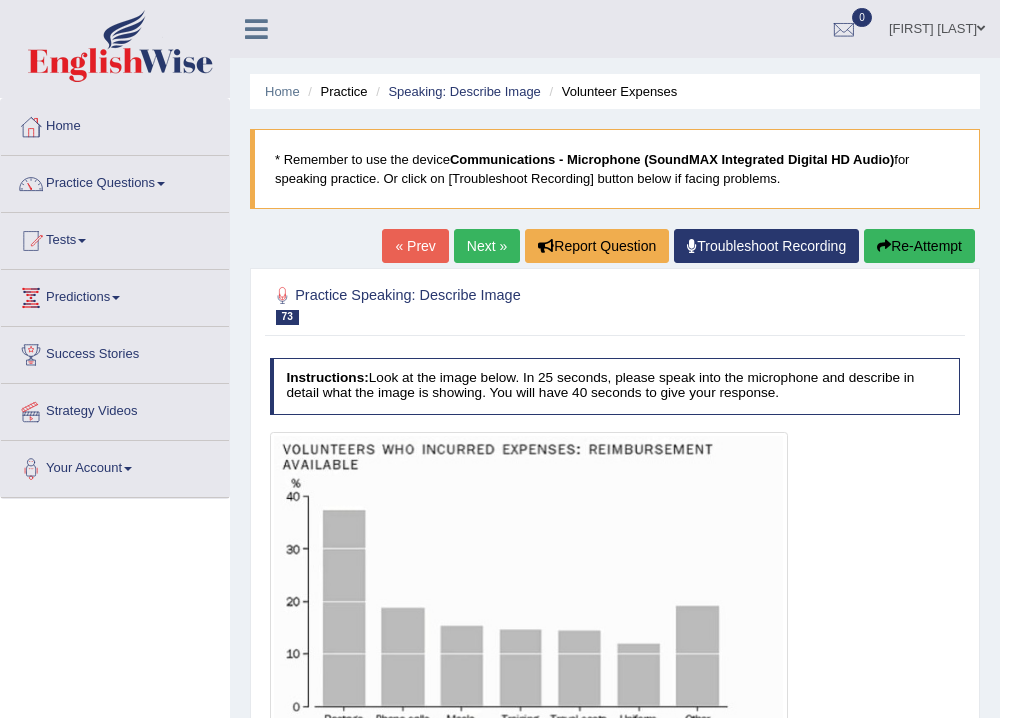 click on "Next »" at bounding box center [487, 246] 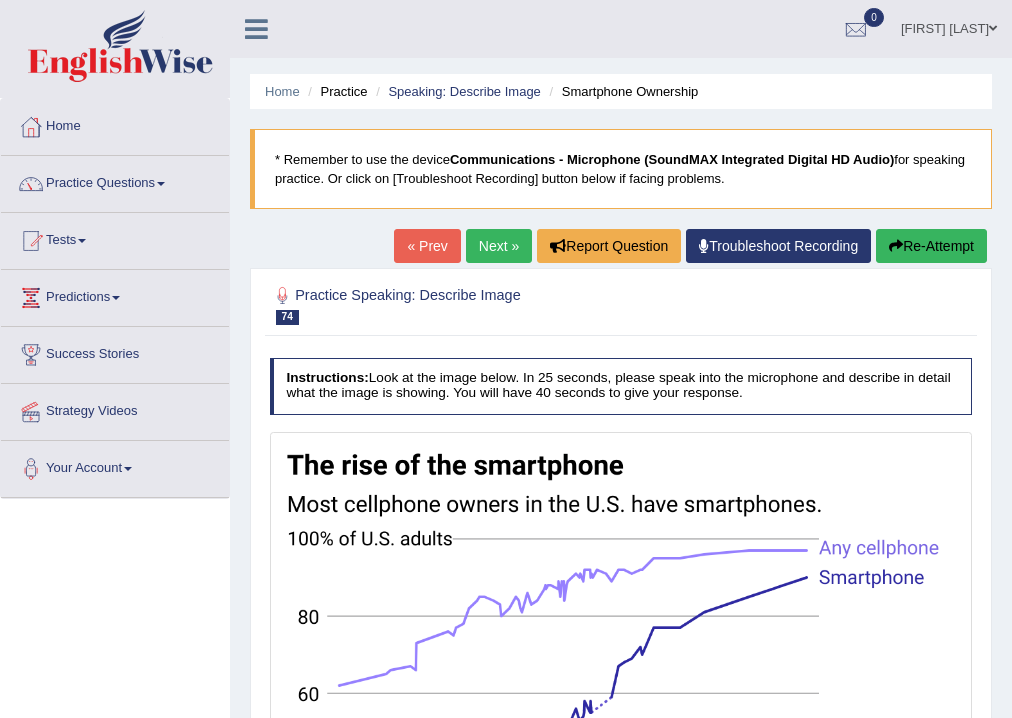 scroll, scrollTop: 0, scrollLeft: 0, axis: both 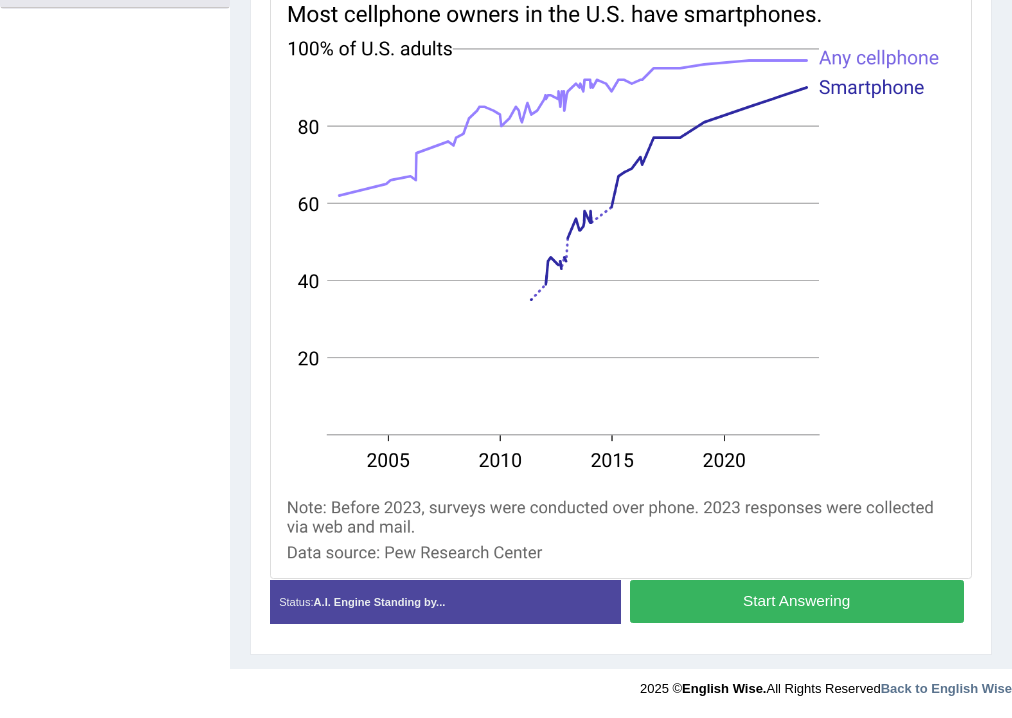 click on "Start Answering" at bounding box center (797, 601) 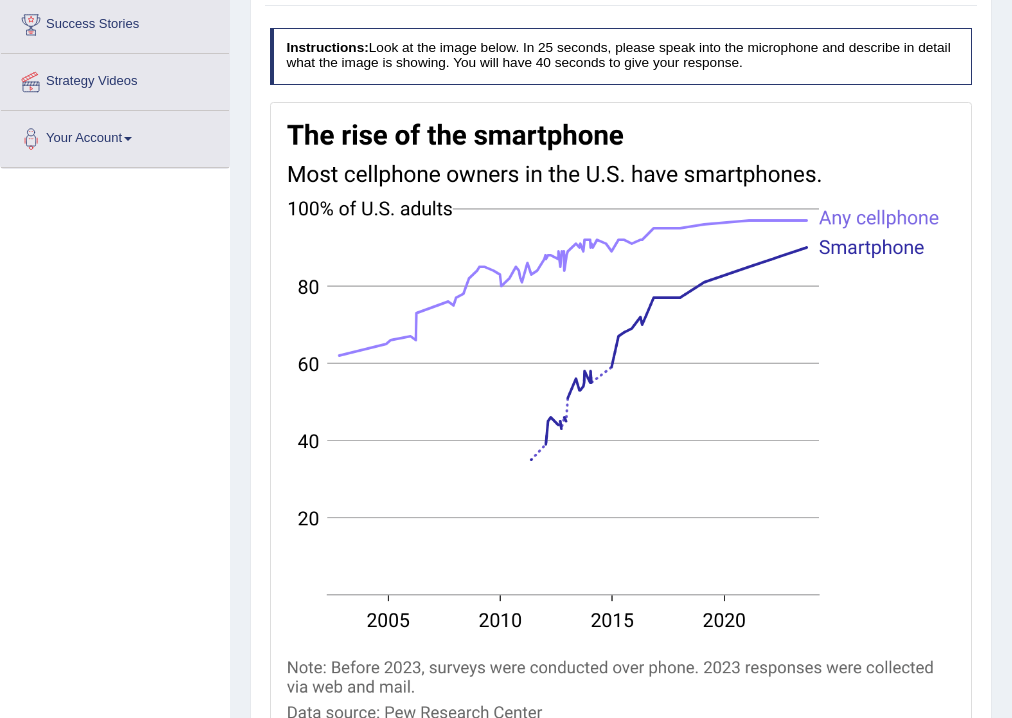 scroll, scrollTop: 410, scrollLeft: 0, axis: vertical 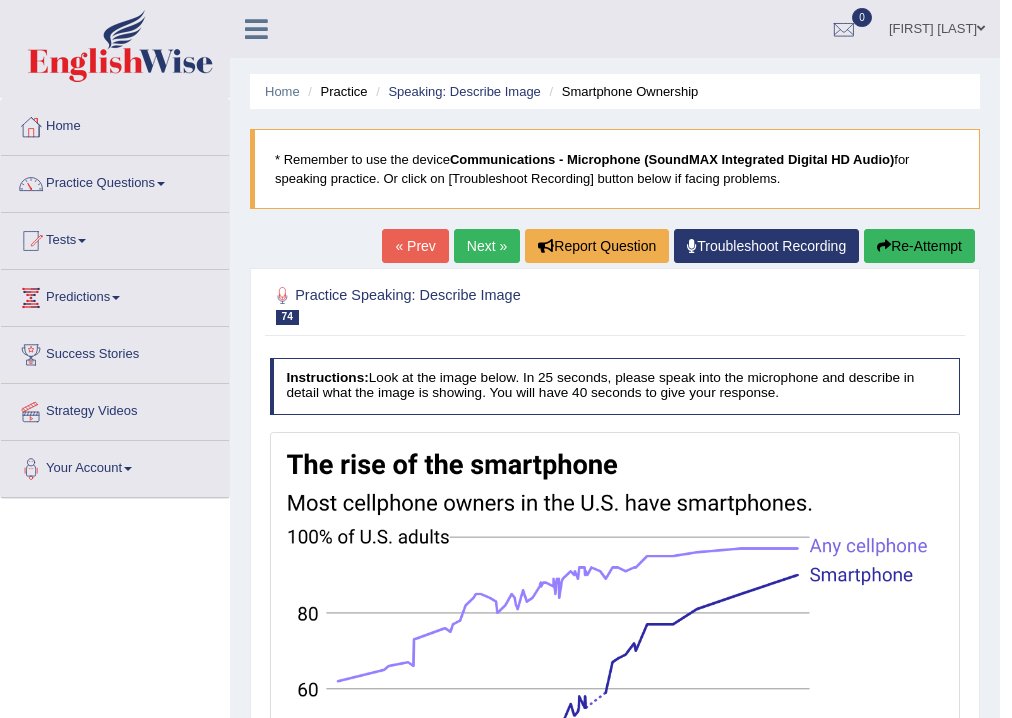 click on "Next »" at bounding box center [487, 246] 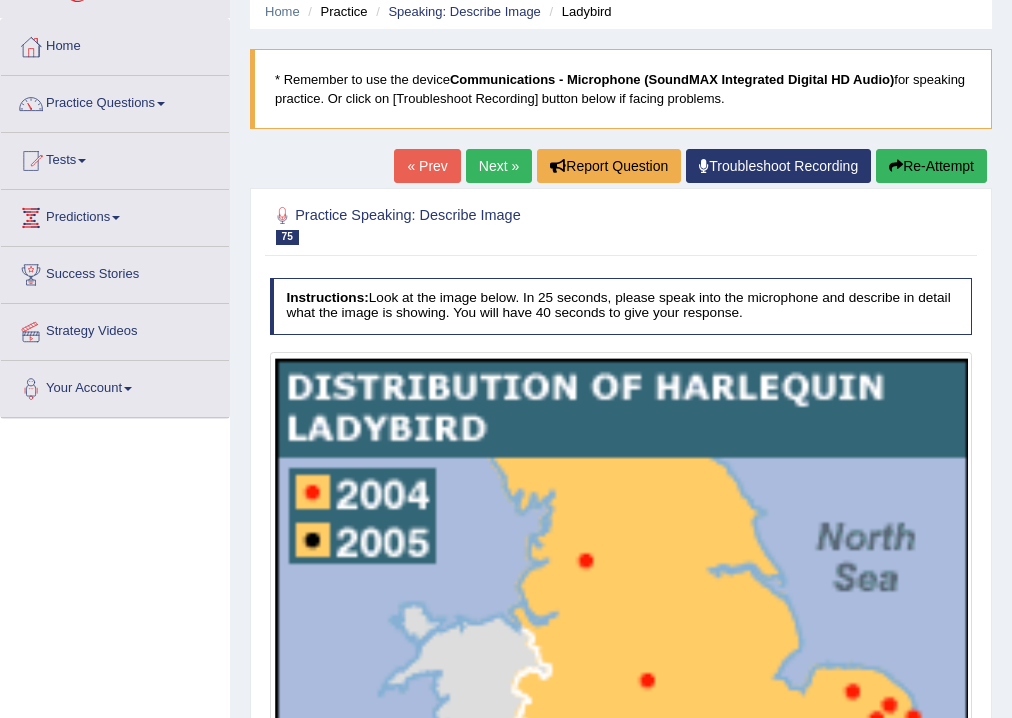 scroll, scrollTop: 240, scrollLeft: 0, axis: vertical 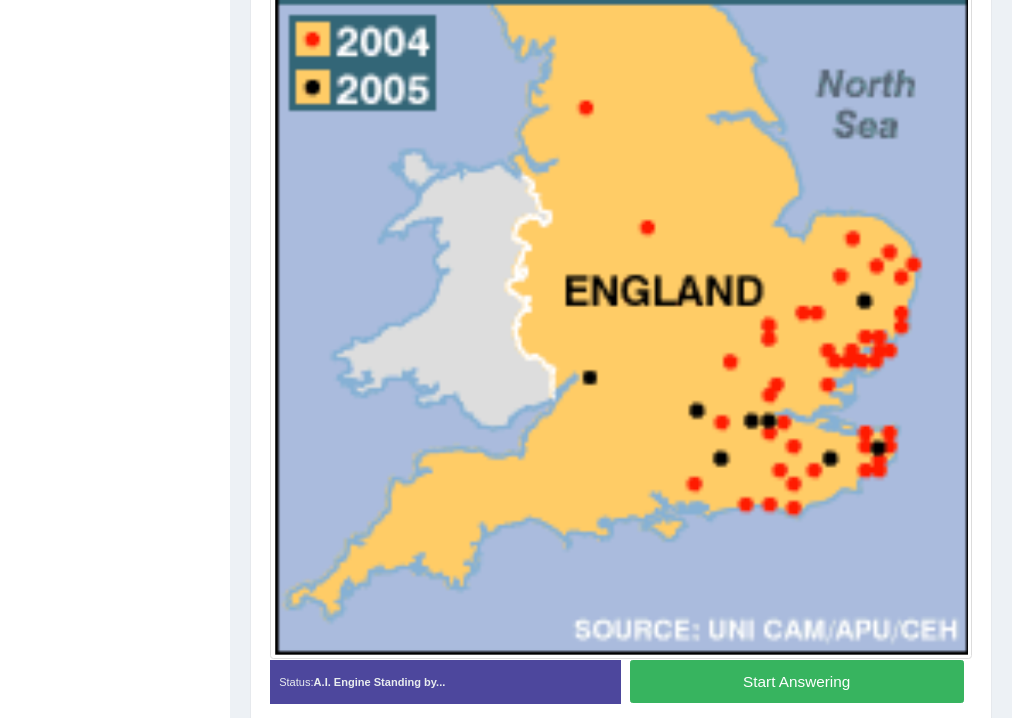 click on "Start Answering" at bounding box center [797, 681] 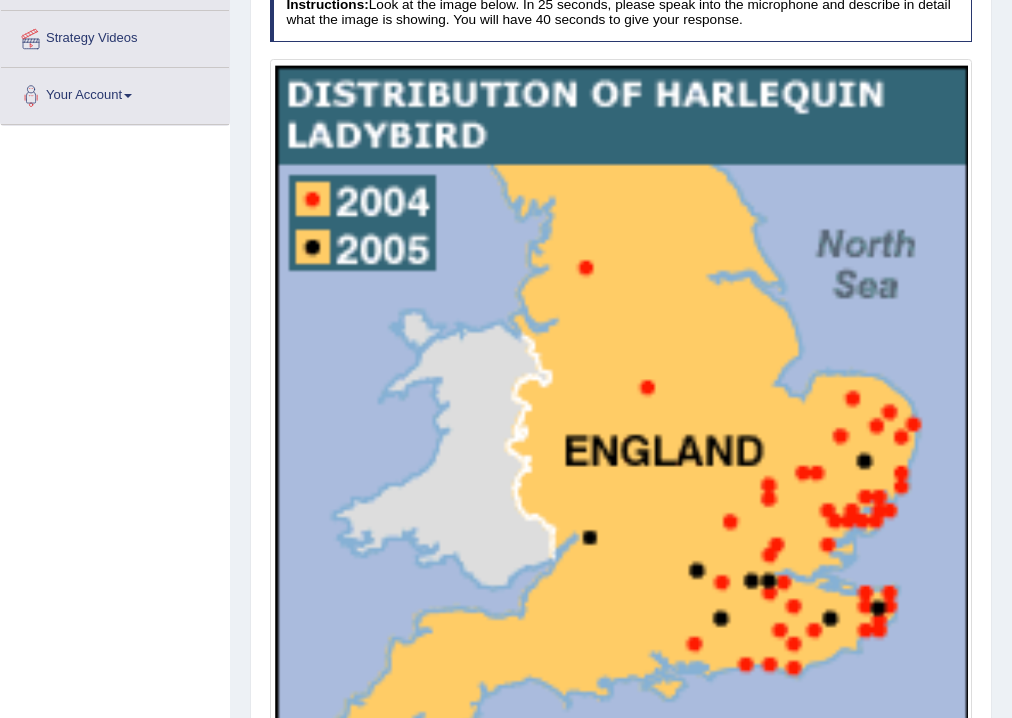 scroll, scrollTop: 533, scrollLeft: 0, axis: vertical 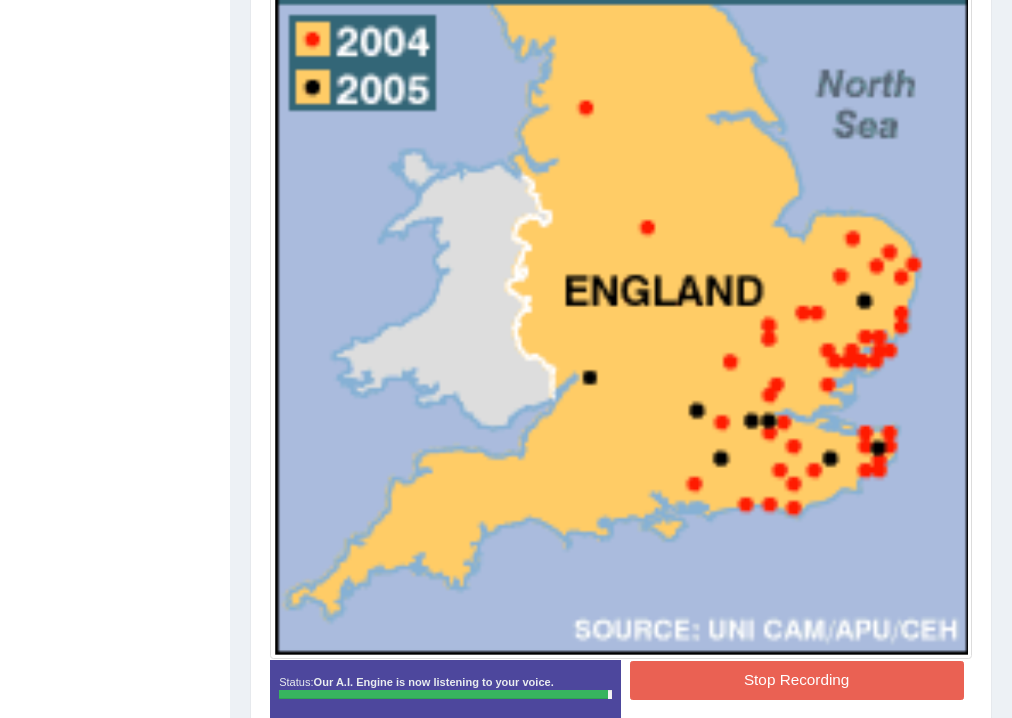 click on "Stop Recording" at bounding box center (797, 680) 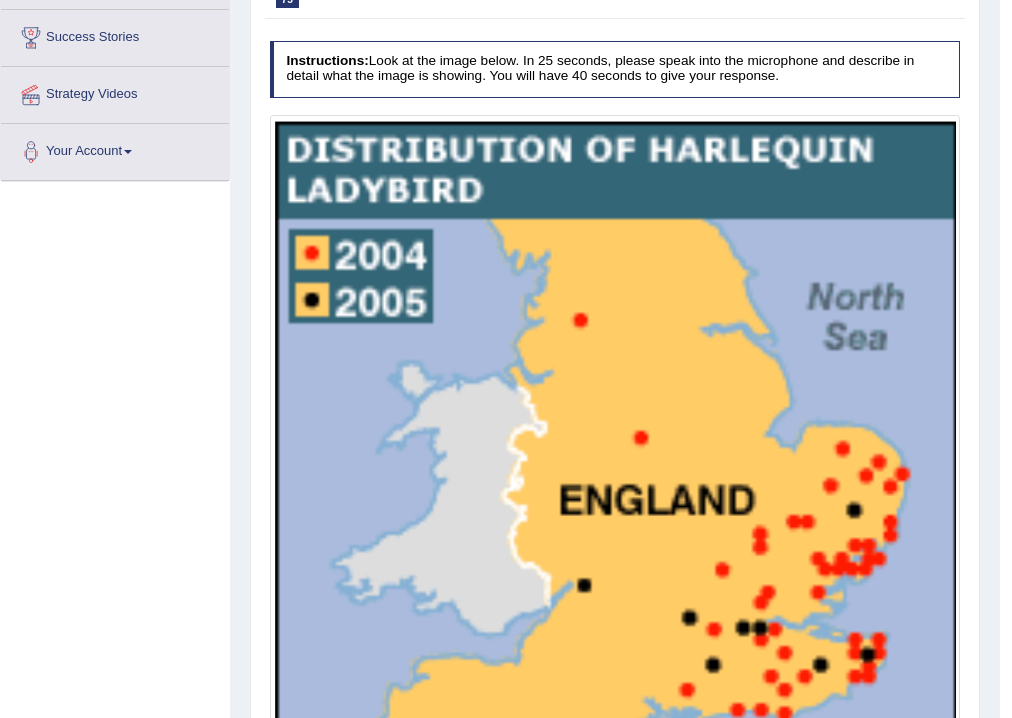 scroll, scrollTop: 0, scrollLeft: 0, axis: both 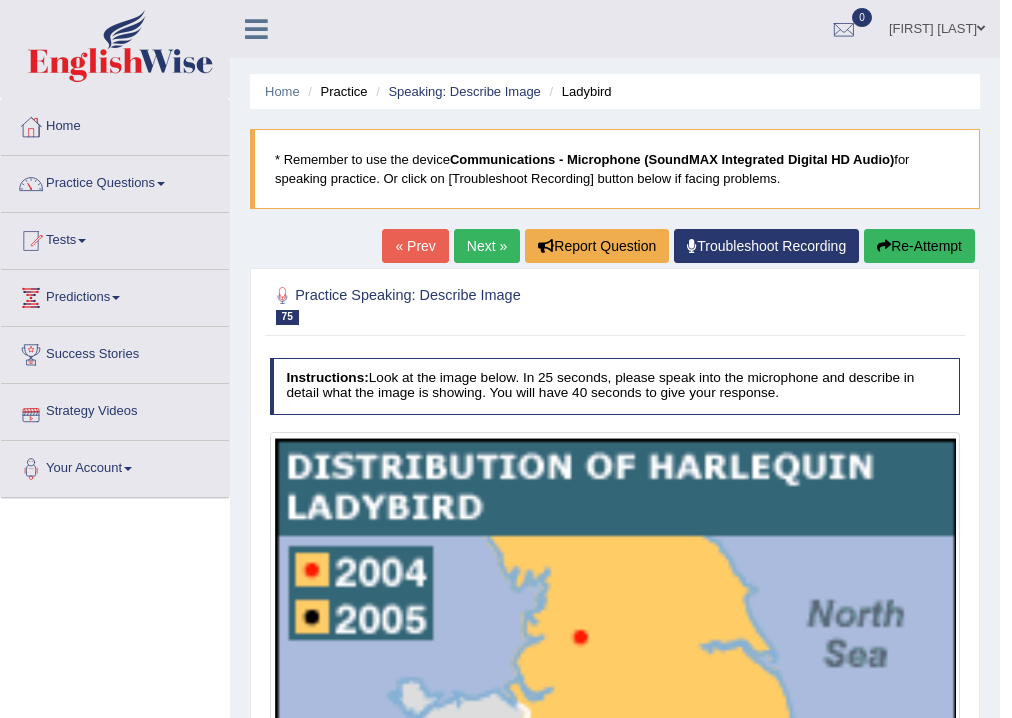 click on "Next »" at bounding box center (487, 246) 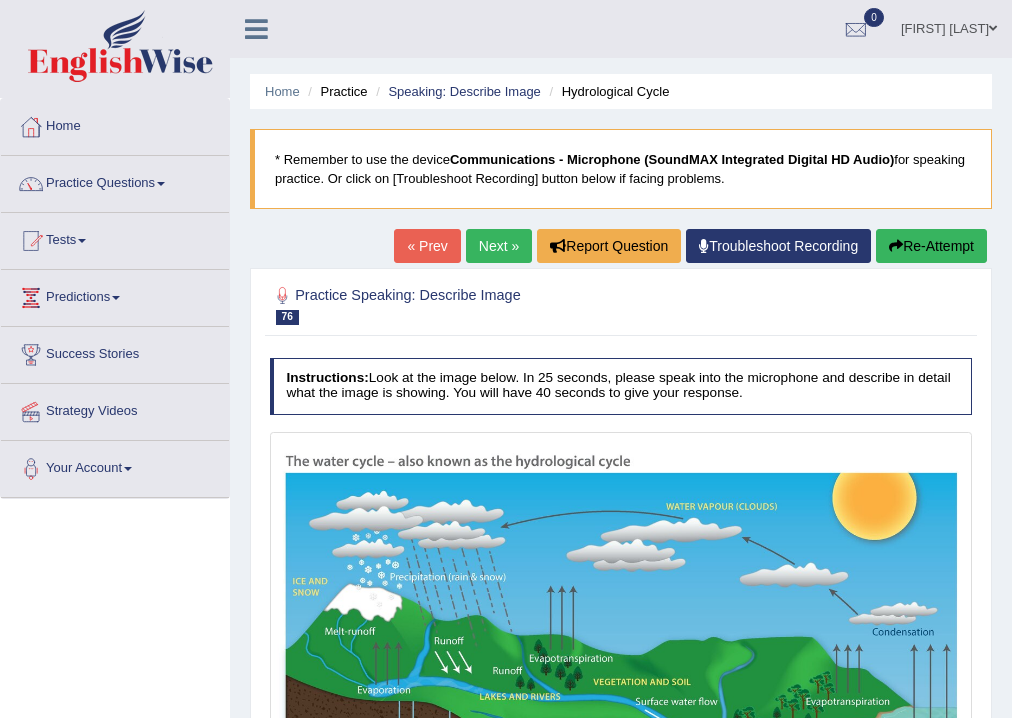 scroll, scrollTop: 240, scrollLeft: 0, axis: vertical 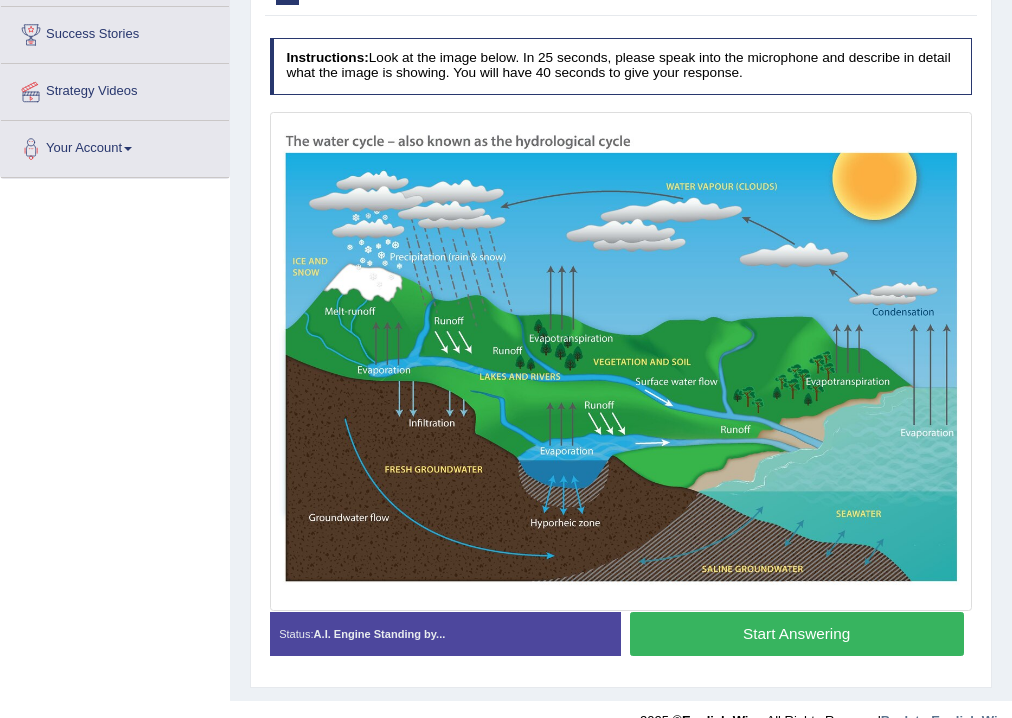 click on "Start Answering" at bounding box center (797, 633) 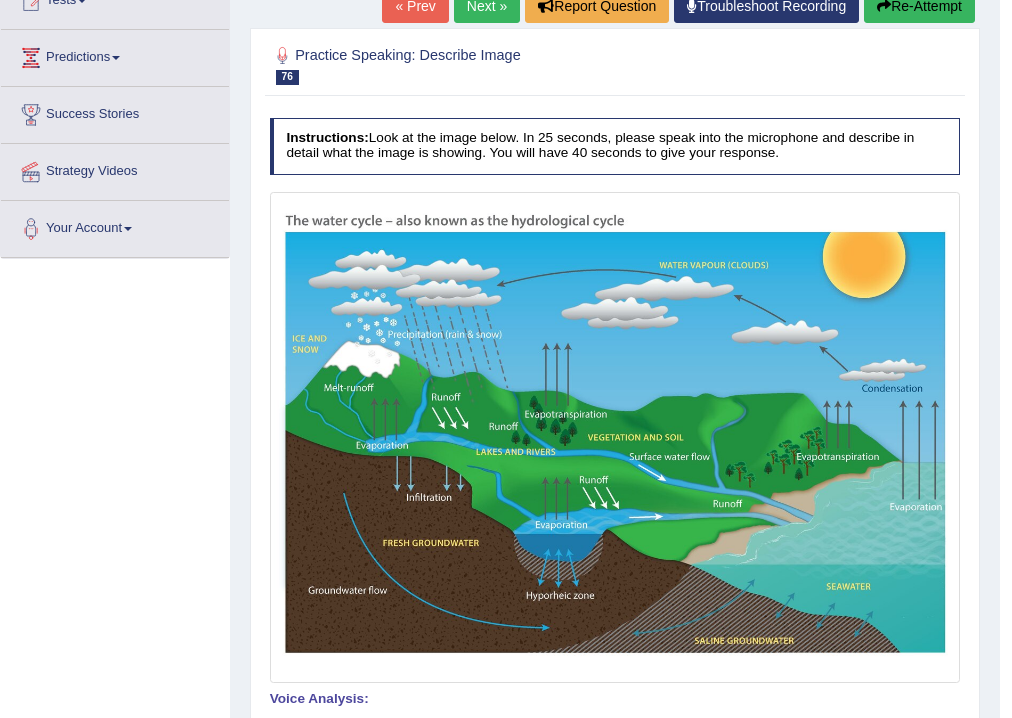 scroll, scrollTop: 0, scrollLeft: 0, axis: both 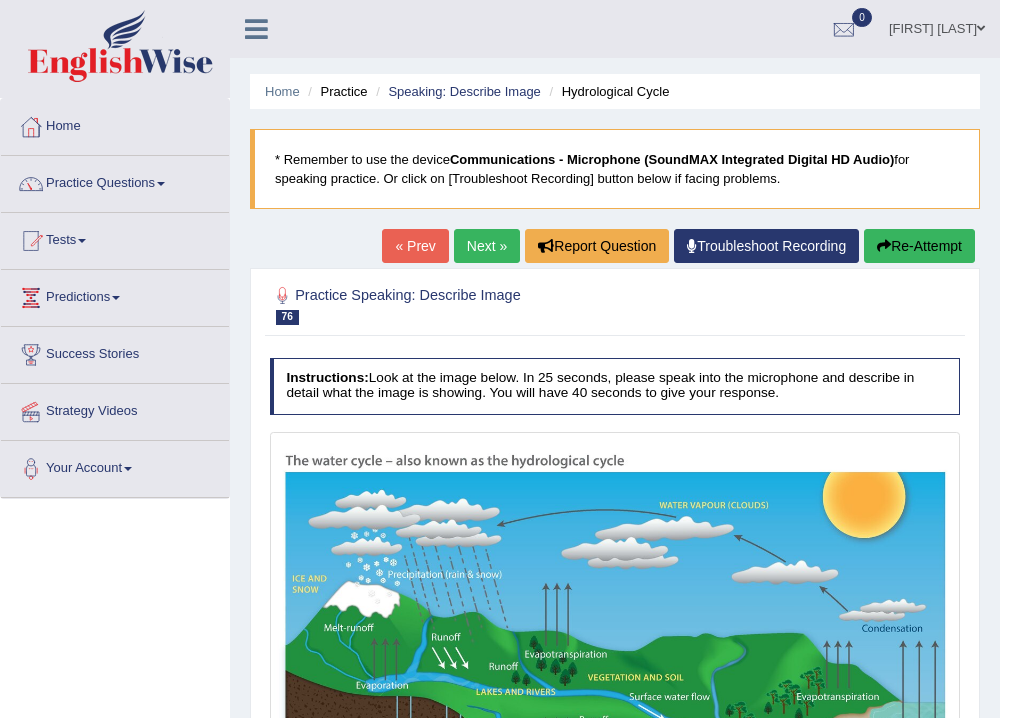 click on "Next »" at bounding box center (487, 246) 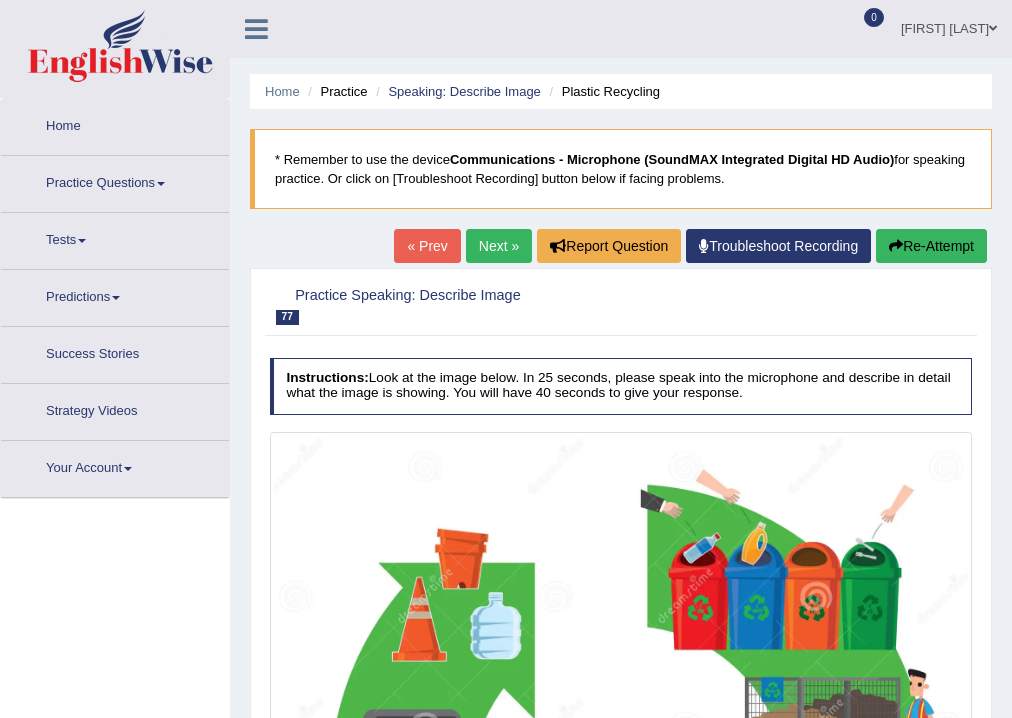 scroll, scrollTop: 0, scrollLeft: 0, axis: both 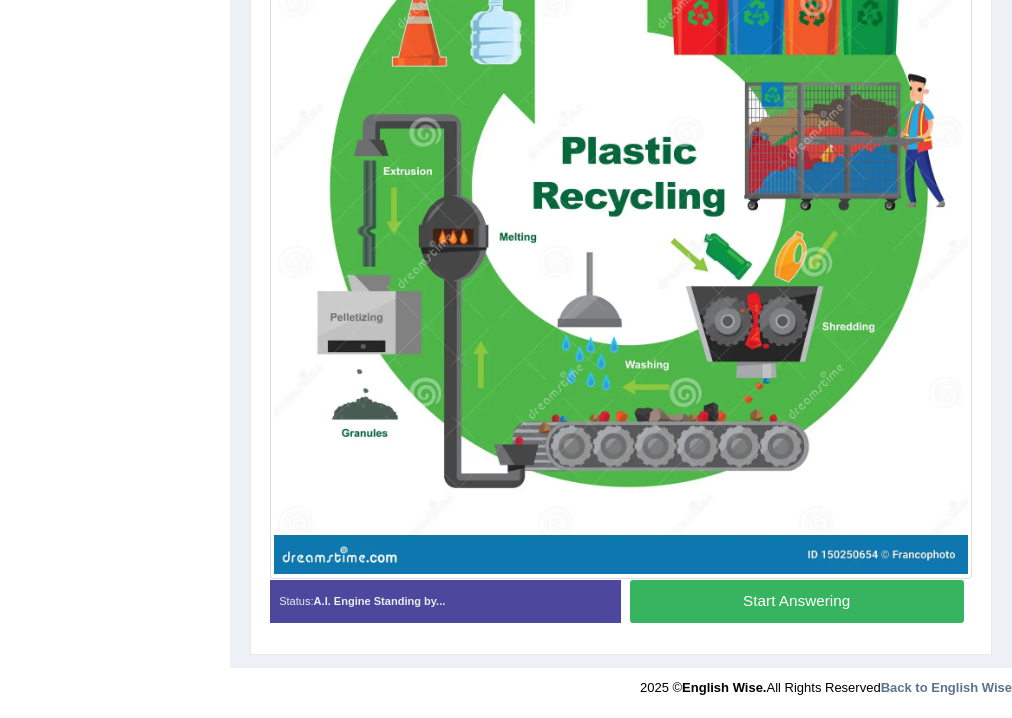click on "Start Answering" at bounding box center [797, 601] 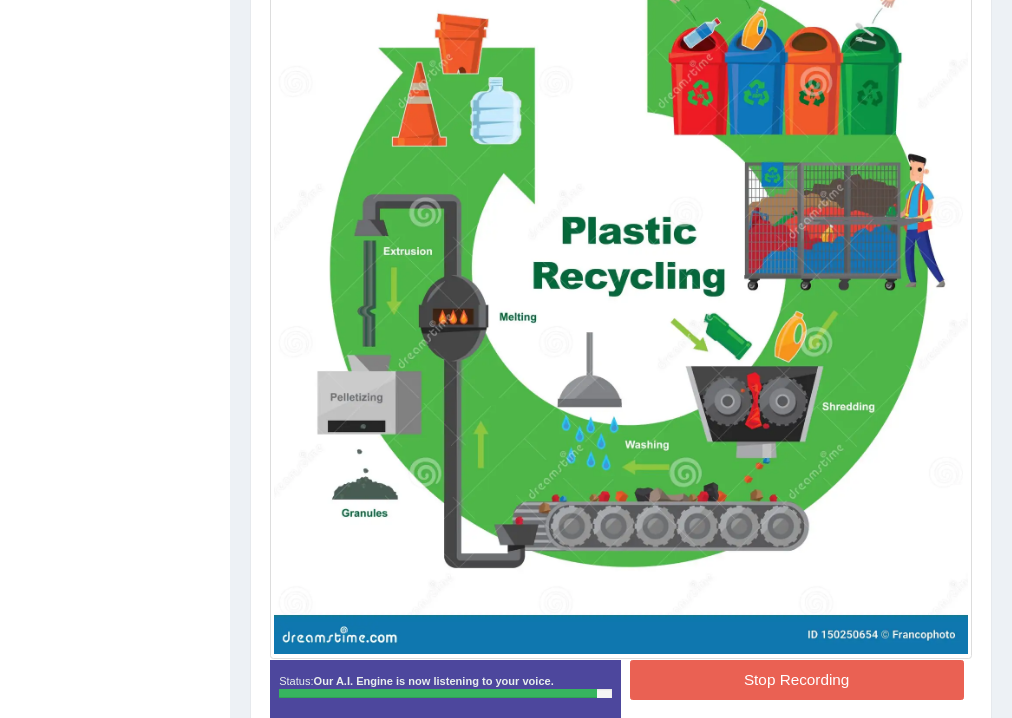 scroll, scrollTop: 595, scrollLeft: 0, axis: vertical 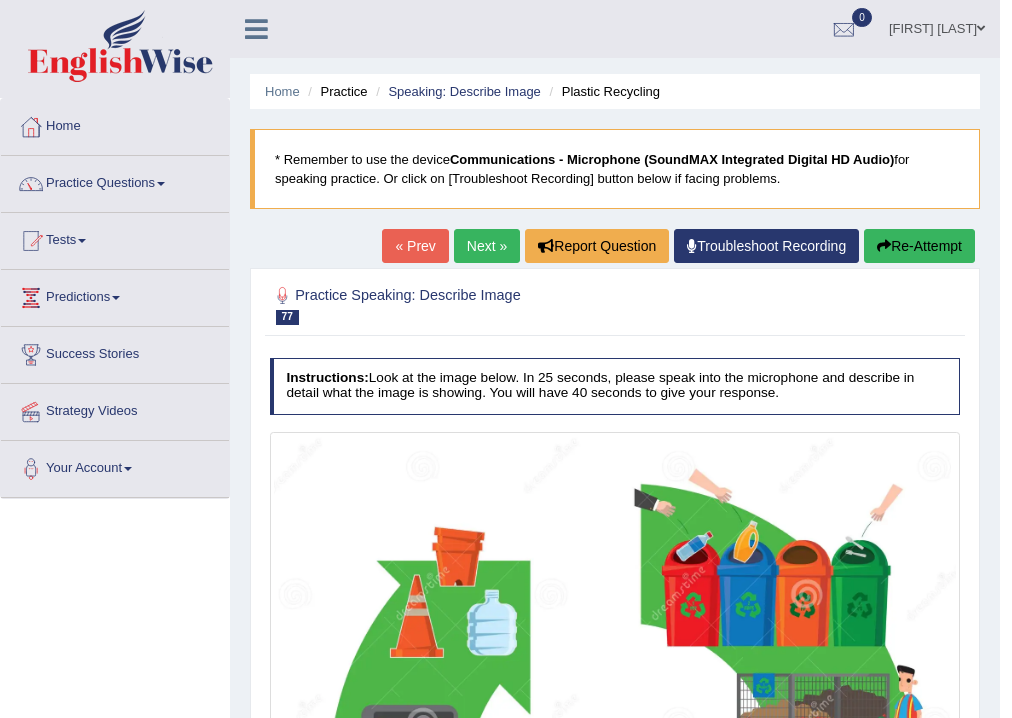 click on "Next »" at bounding box center [487, 246] 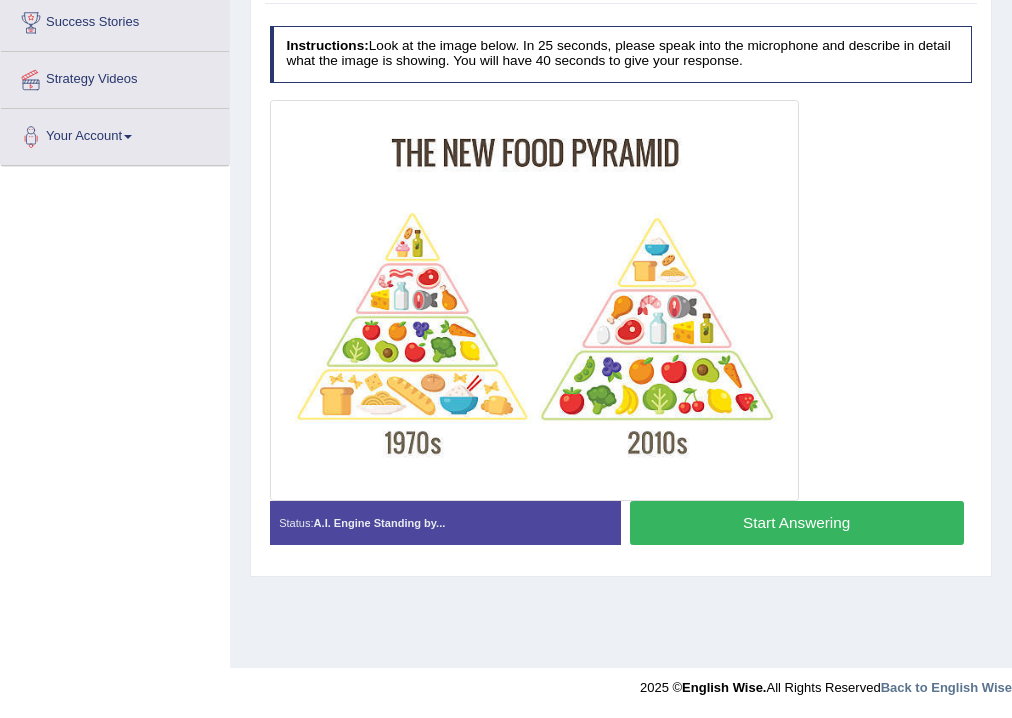 scroll, scrollTop: 332, scrollLeft: 0, axis: vertical 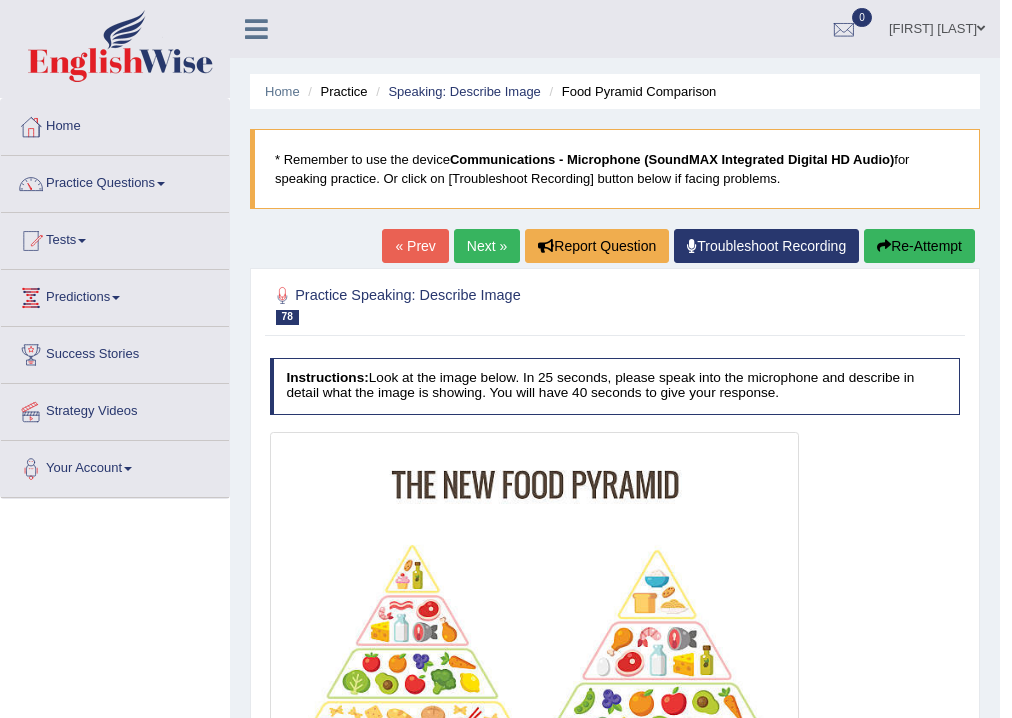 click on "Next »" at bounding box center [487, 246] 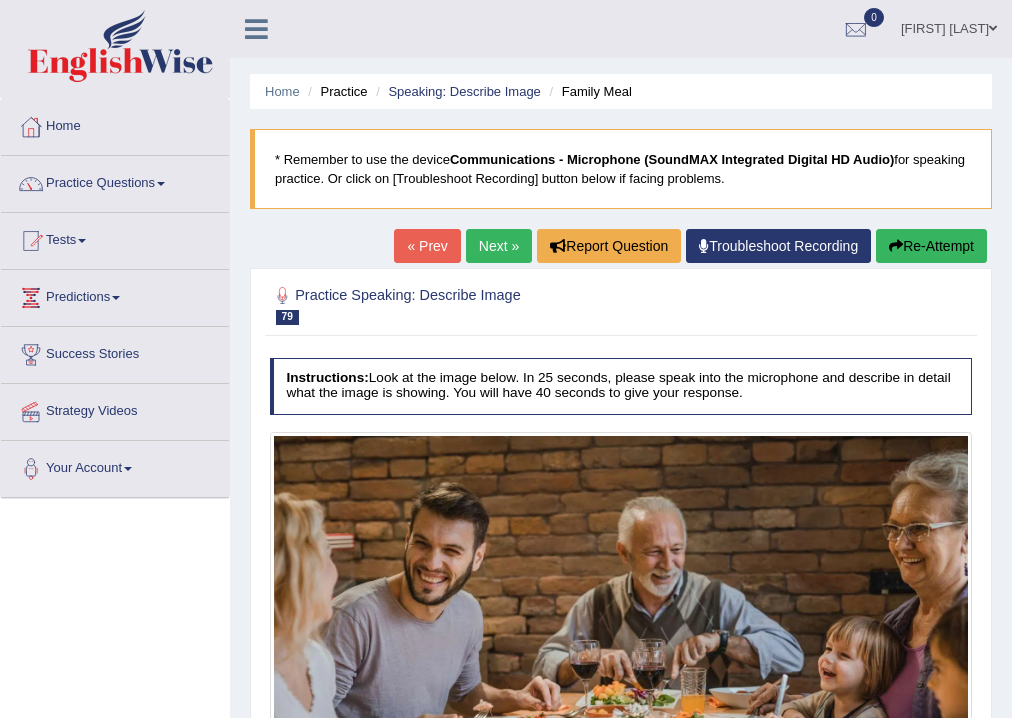 scroll, scrollTop: 332, scrollLeft: 0, axis: vertical 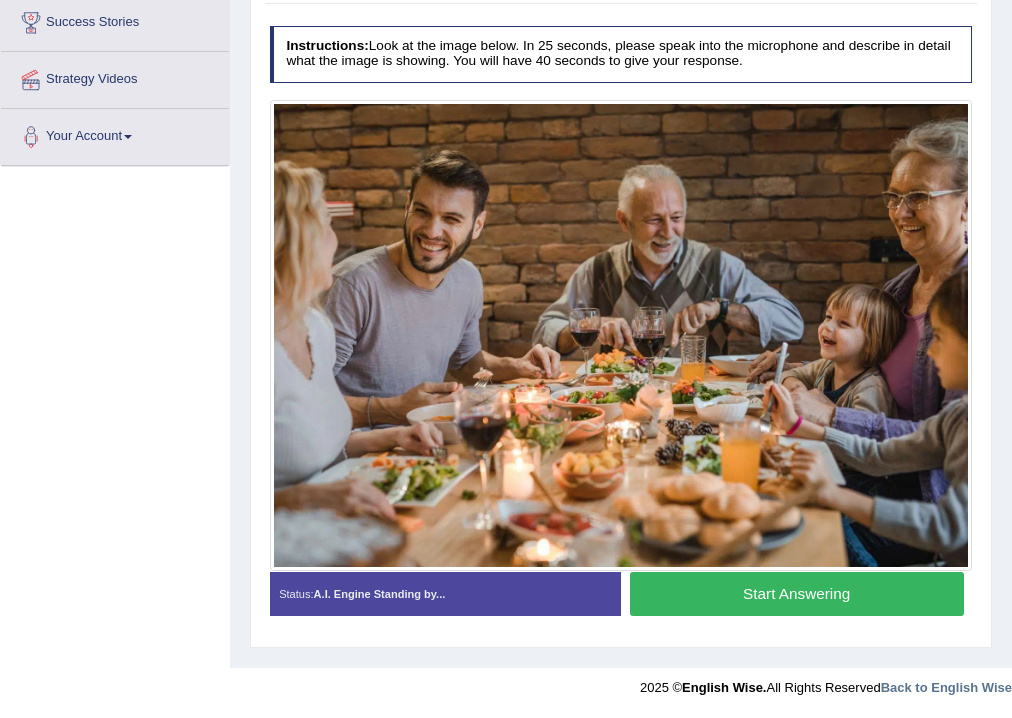 click on "Start Answering" at bounding box center [797, 593] 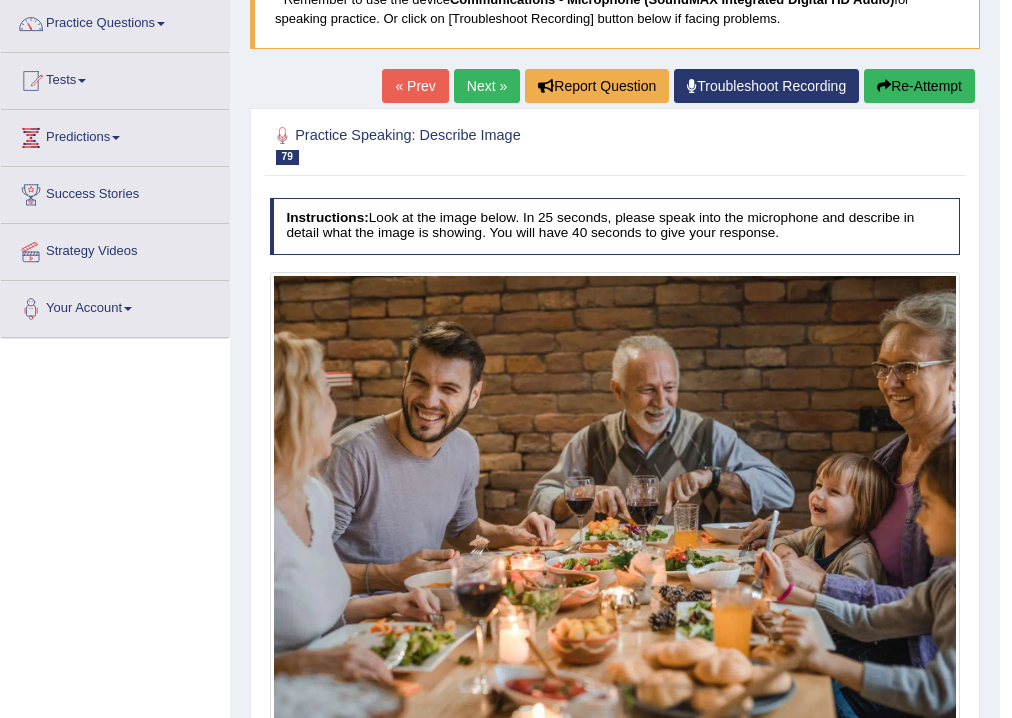 scroll, scrollTop: 0, scrollLeft: 0, axis: both 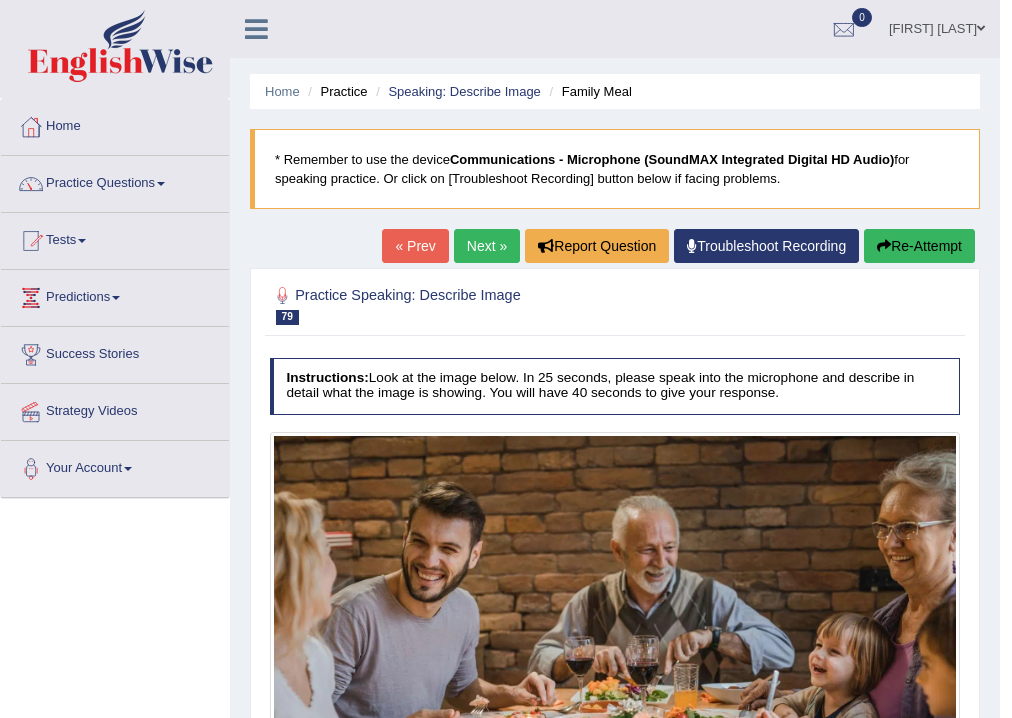 click on "Next »" at bounding box center (487, 246) 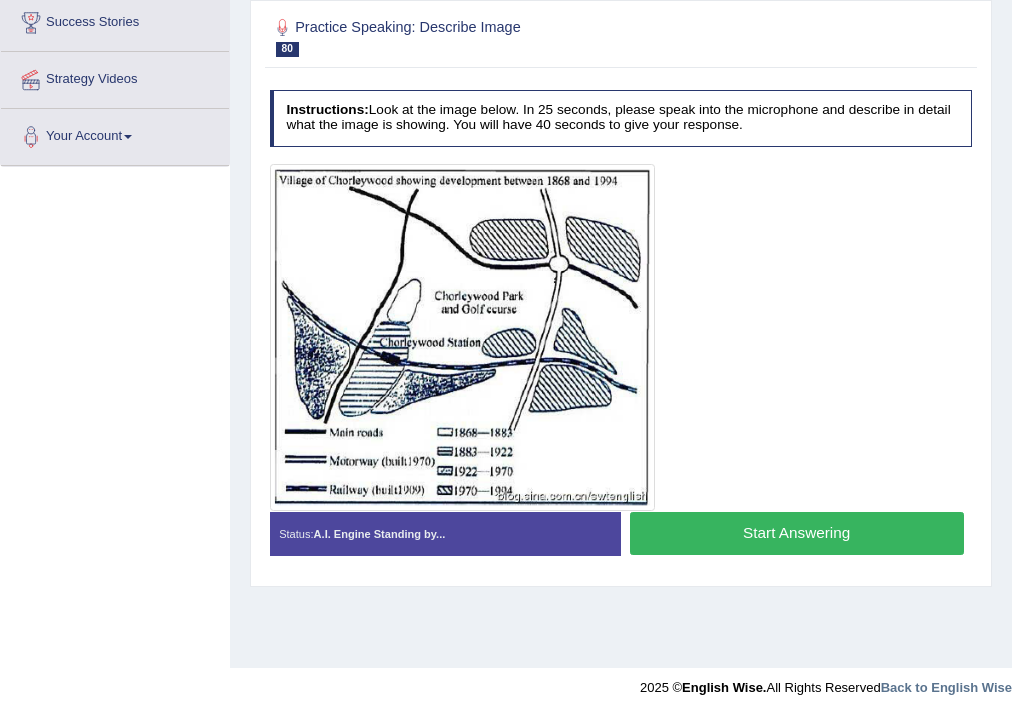 scroll, scrollTop: 332, scrollLeft: 0, axis: vertical 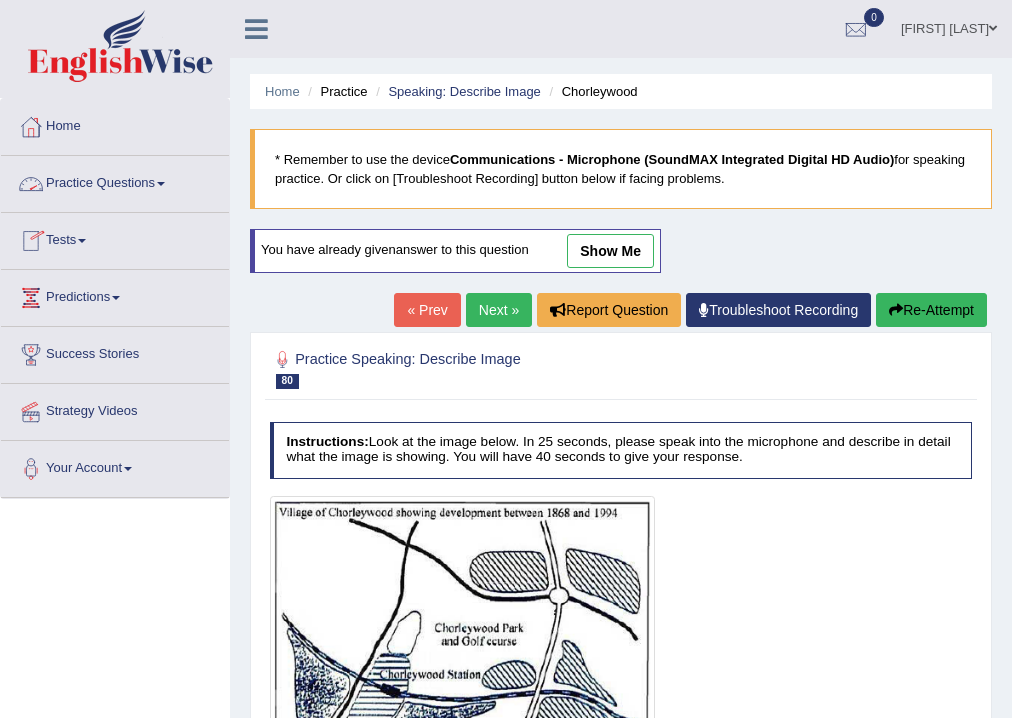 click on "Practice Questions" at bounding box center (115, 181) 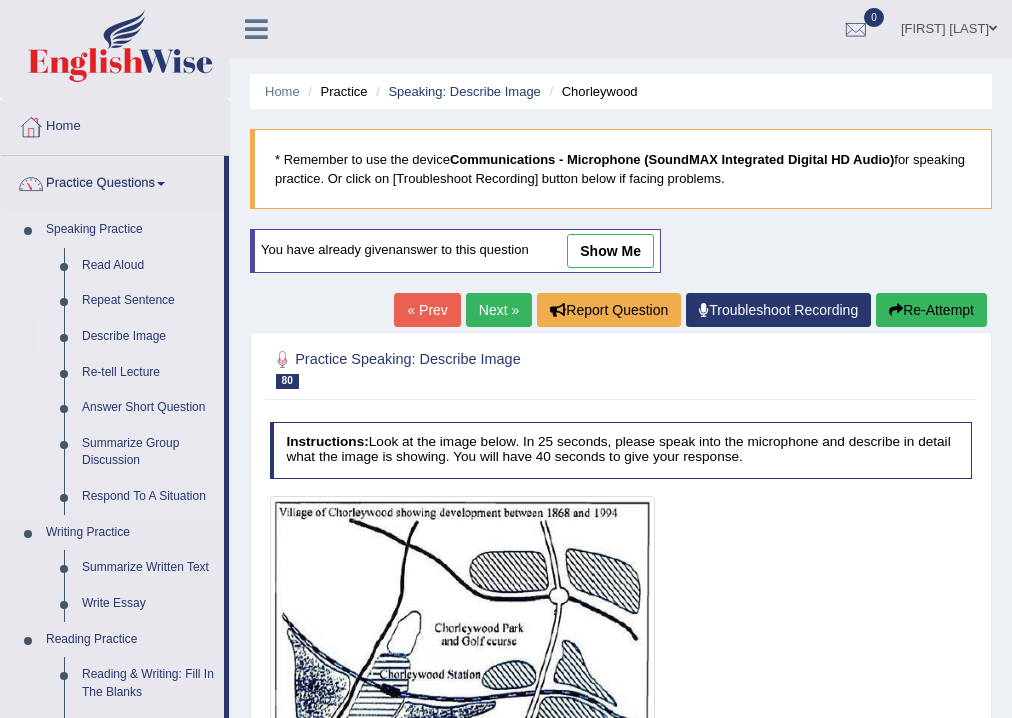 click on "Describe Image" at bounding box center [148, 337] 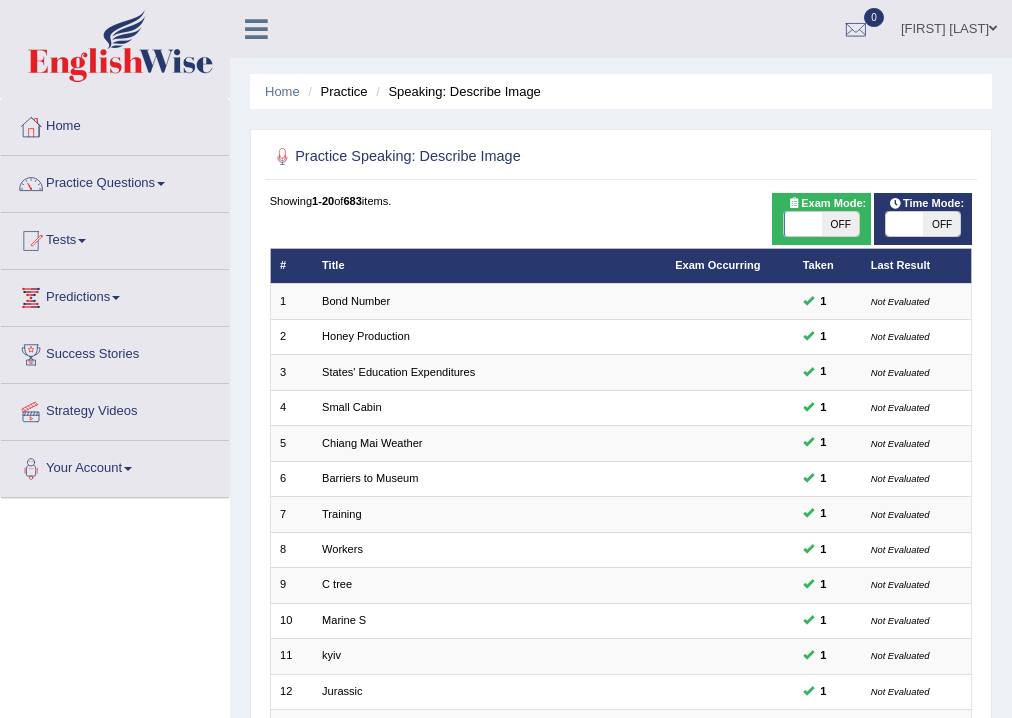 scroll, scrollTop: 433, scrollLeft: 0, axis: vertical 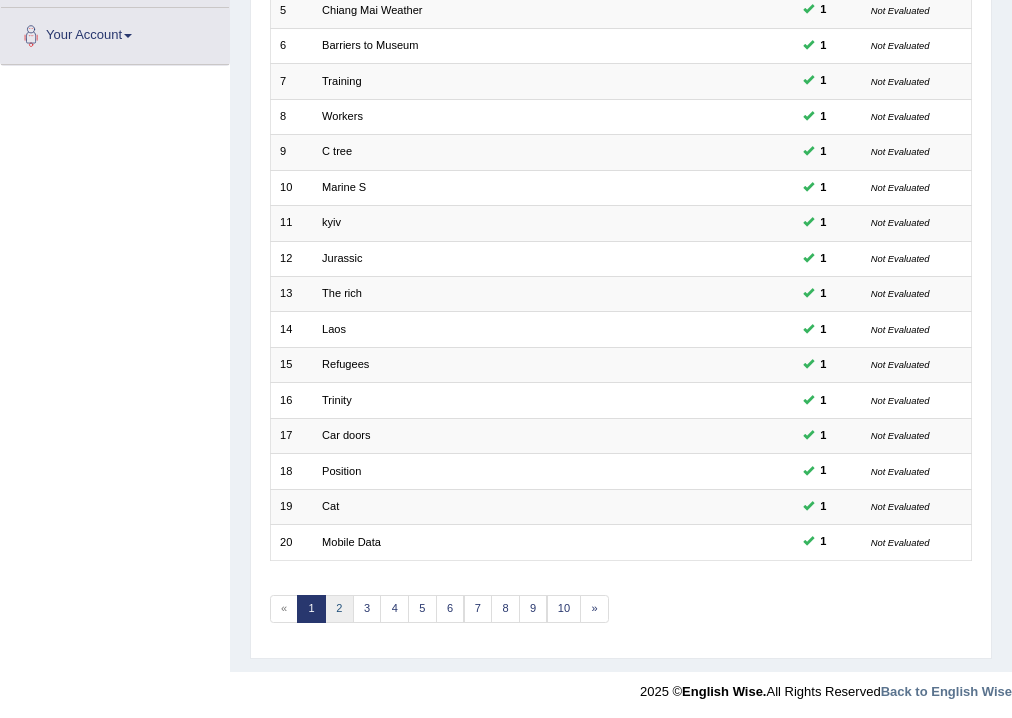drag, startPoint x: 0, startPoint y: 0, endPoint x: 331, endPoint y: 596, distance: 681.74554 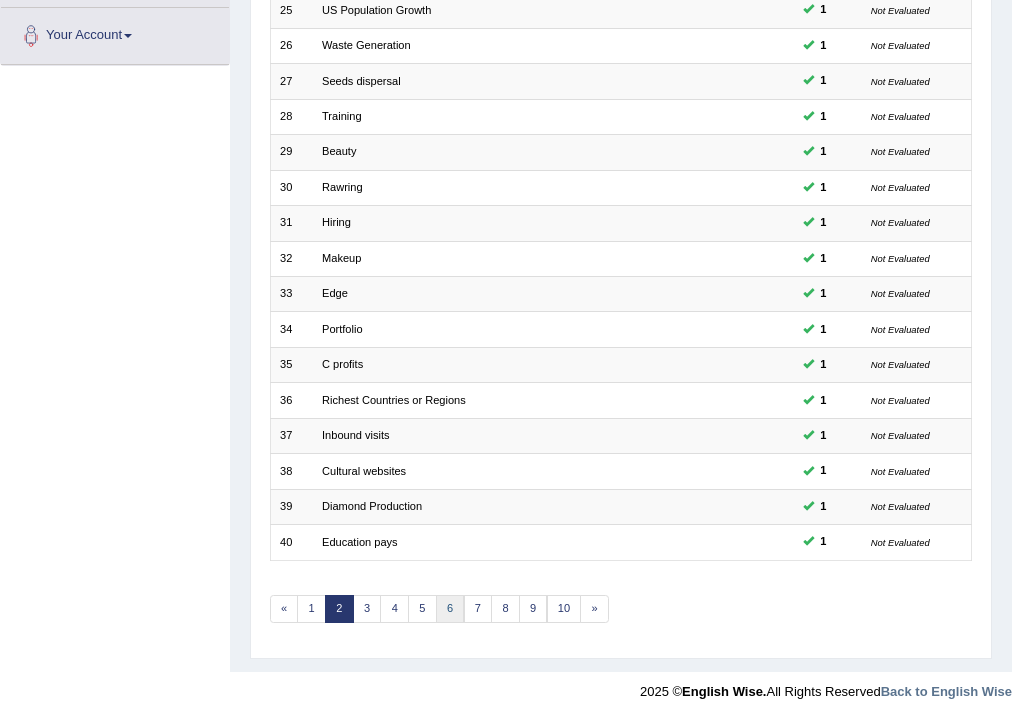 scroll, scrollTop: 433, scrollLeft: 0, axis: vertical 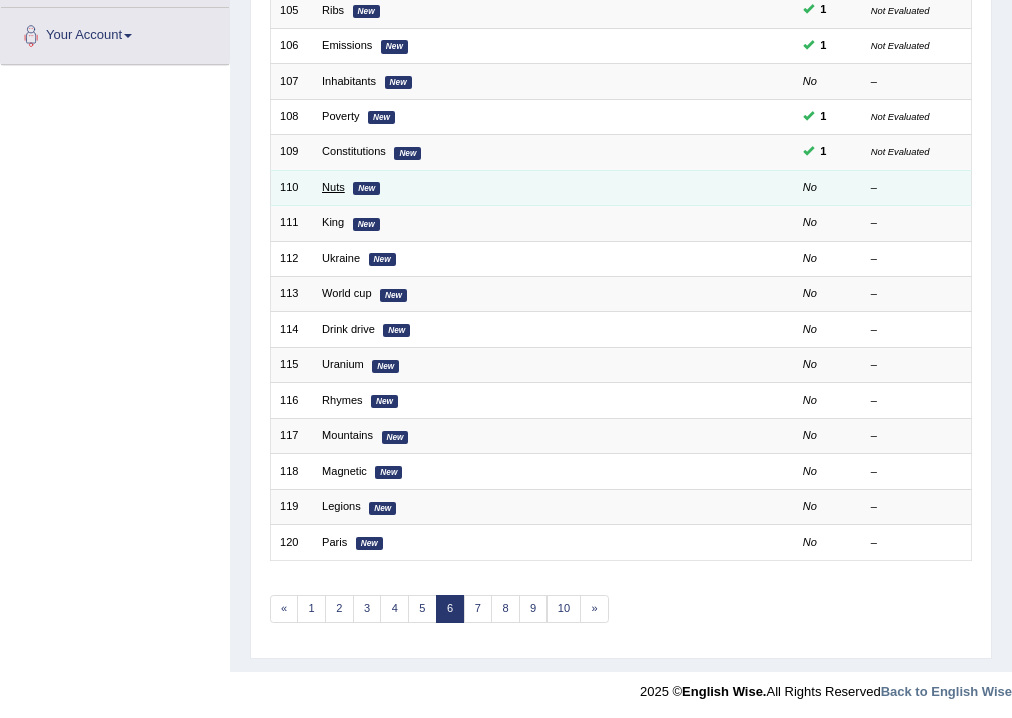 click on "Nuts" at bounding box center (333, 187) 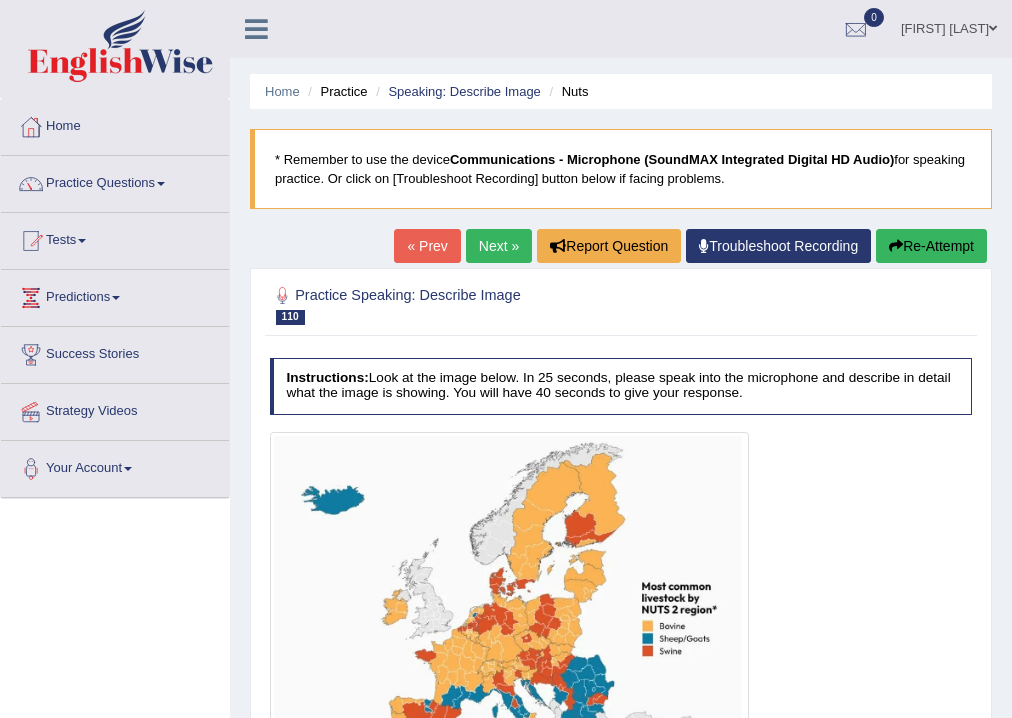 scroll, scrollTop: 332, scrollLeft: 0, axis: vertical 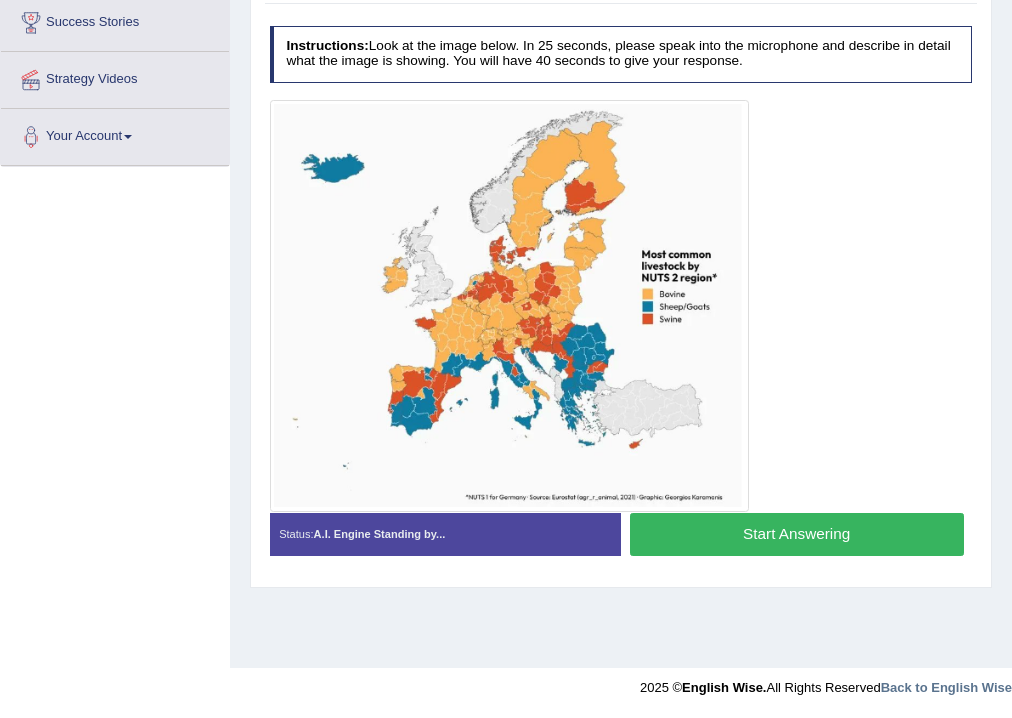 click on "Start Answering" at bounding box center (797, 534) 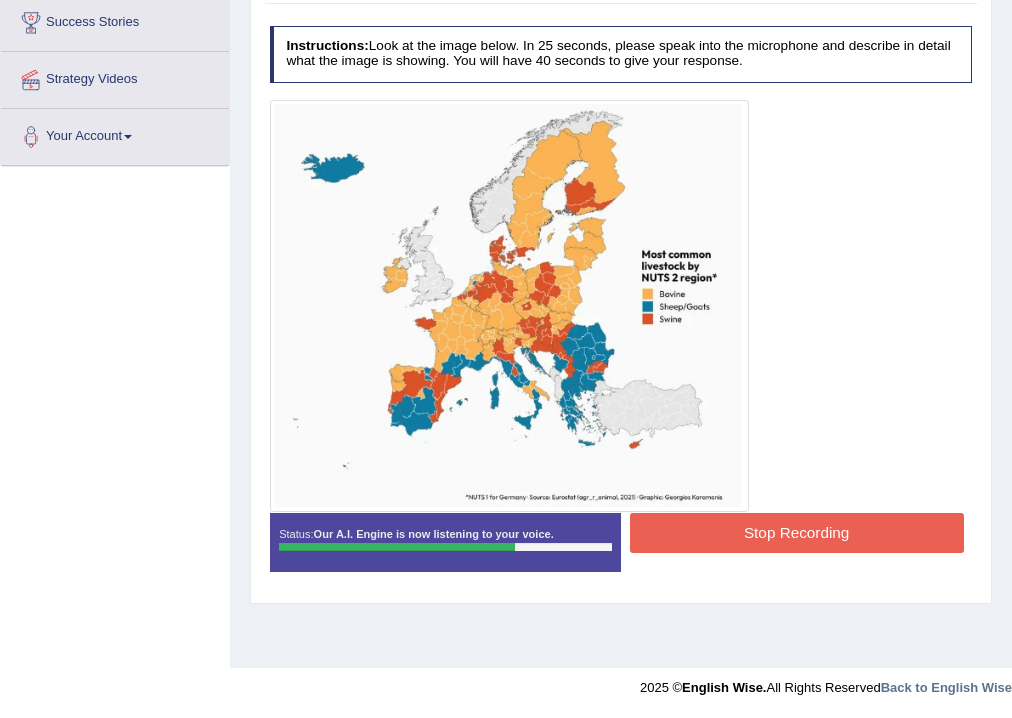 click on "Stop Recording" at bounding box center [797, 532] 